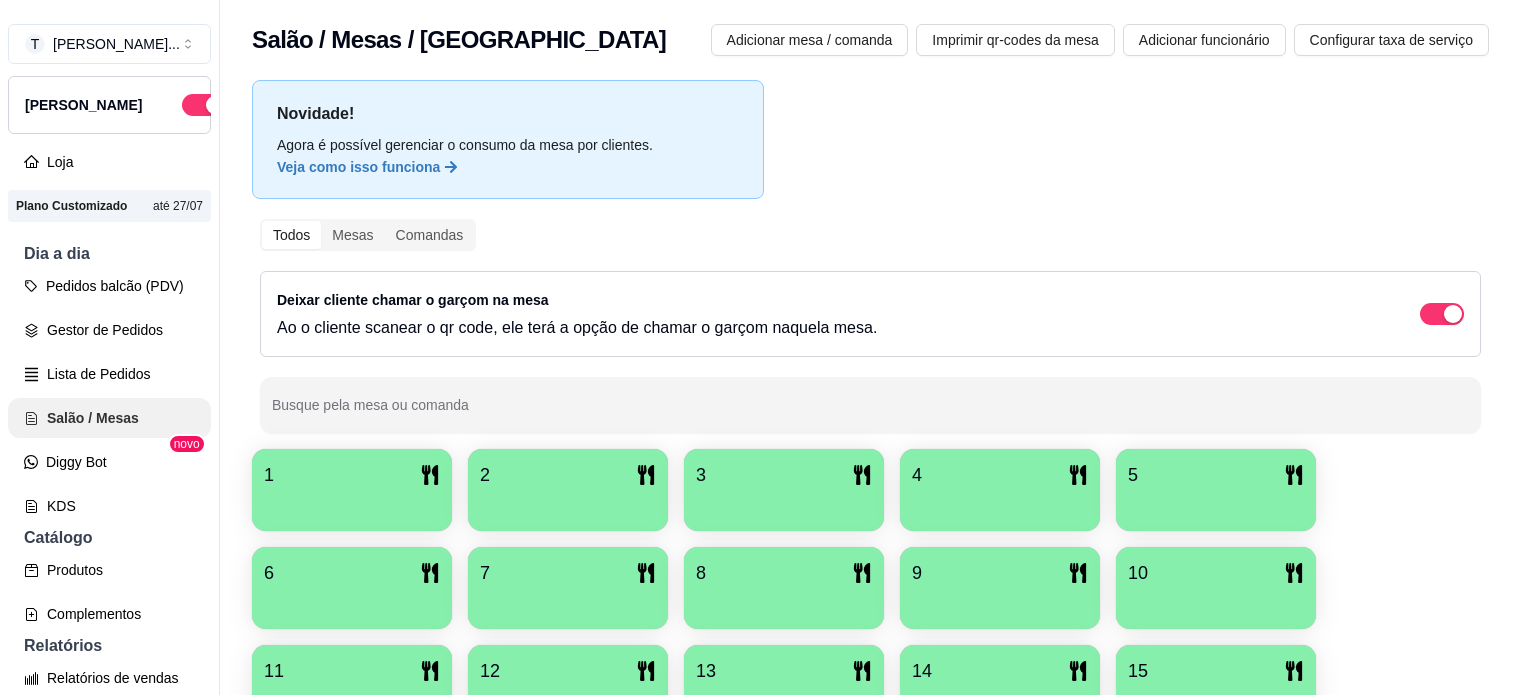 scroll, scrollTop: 0, scrollLeft: 0, axis: both 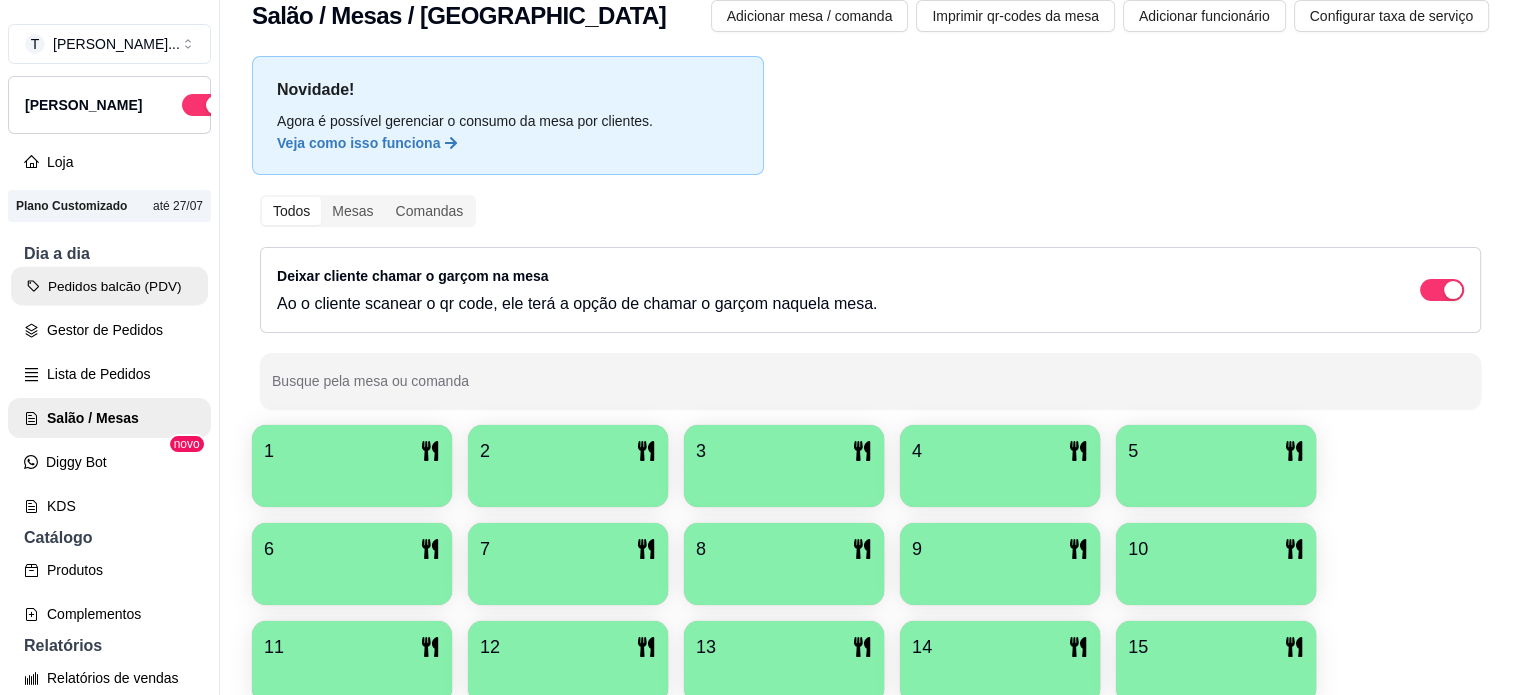 click on "Pedidos balcão (PDV)" at bounding box center [109, 286] 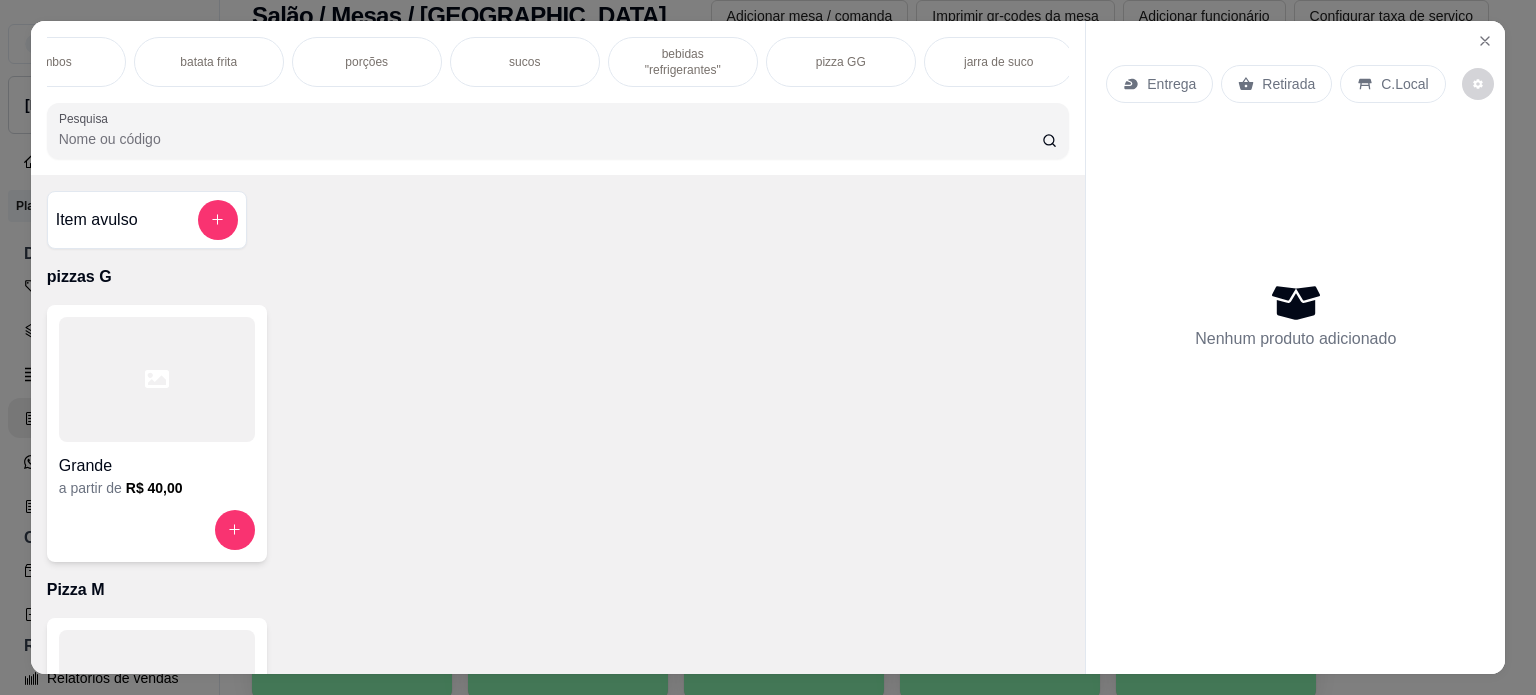 scroll, scrollTop: 0, scrollLeft: 707, axis: horizontal 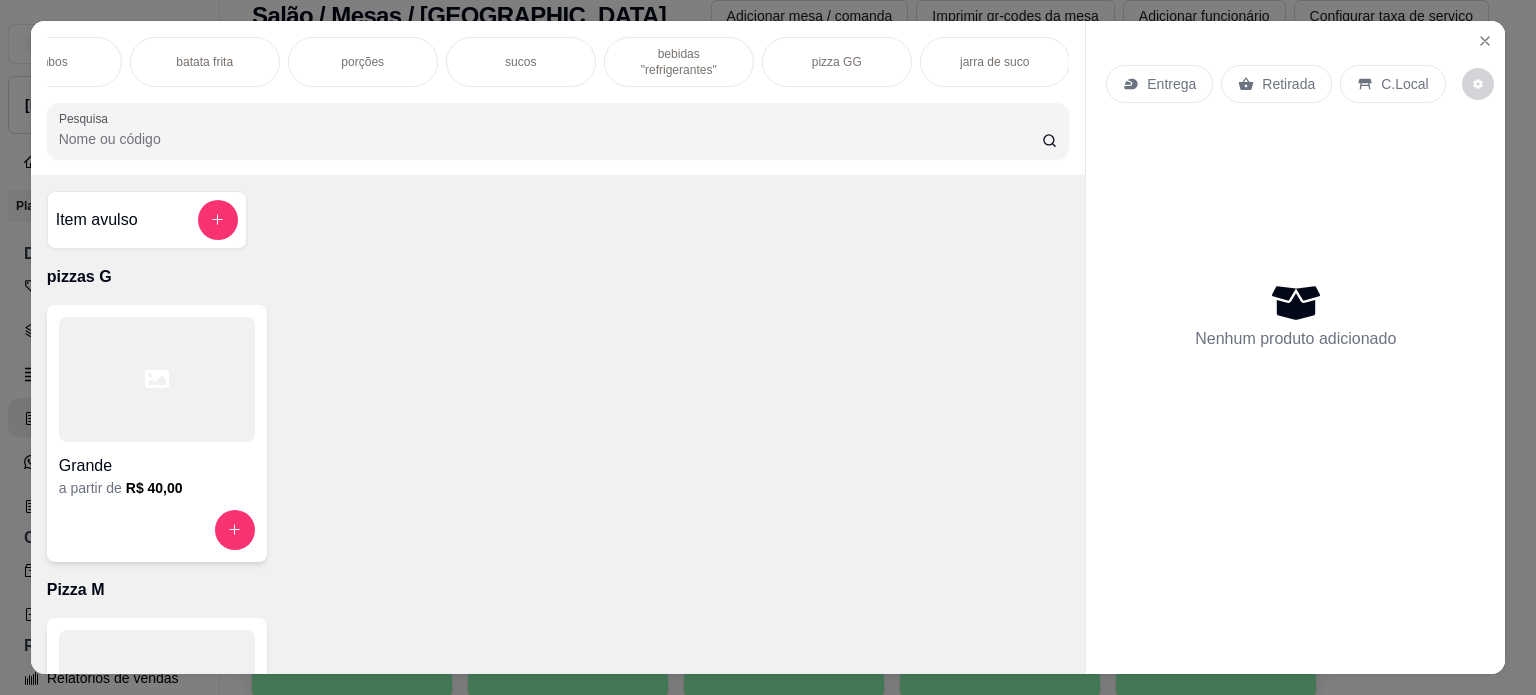 click on "pizza GG" at bounding box center [837, 62] 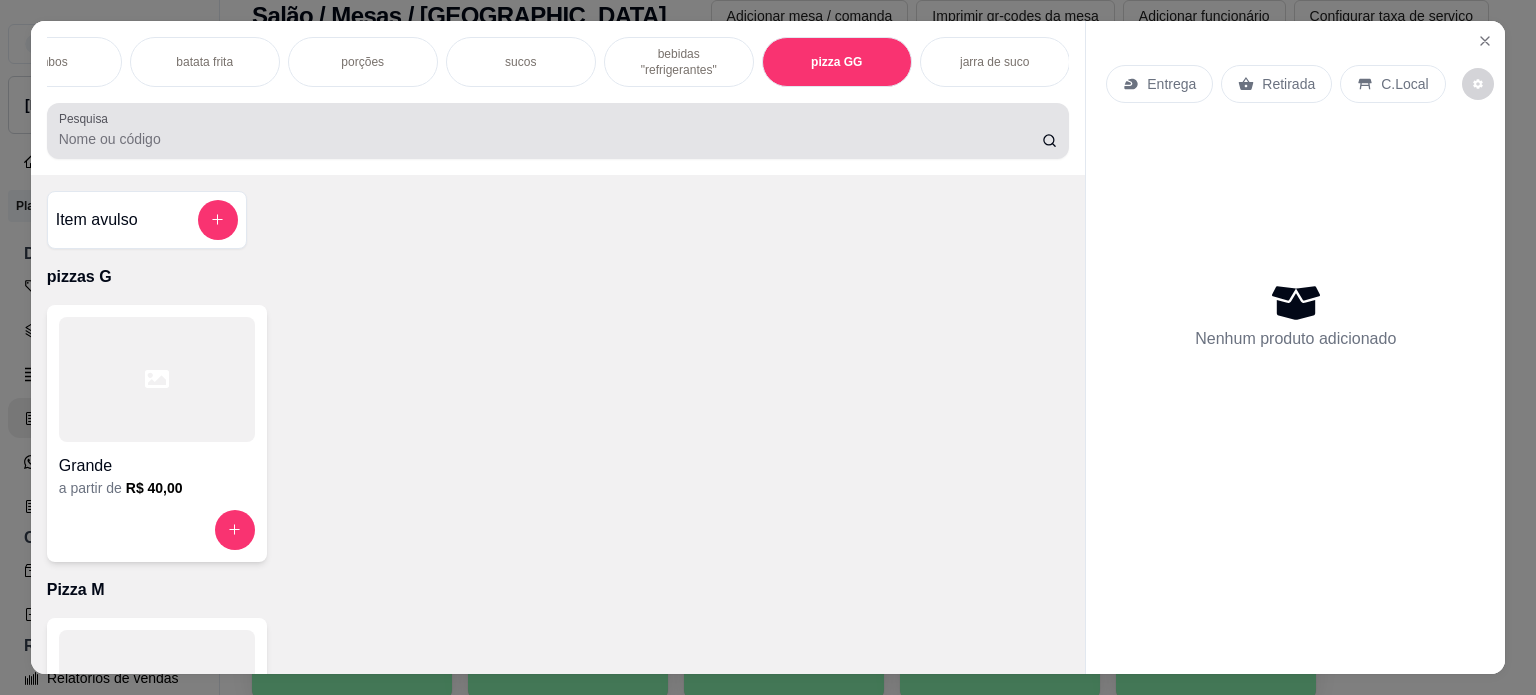 scroll, scrollTop: 4142, scrollLeft: 0, axis: vertical 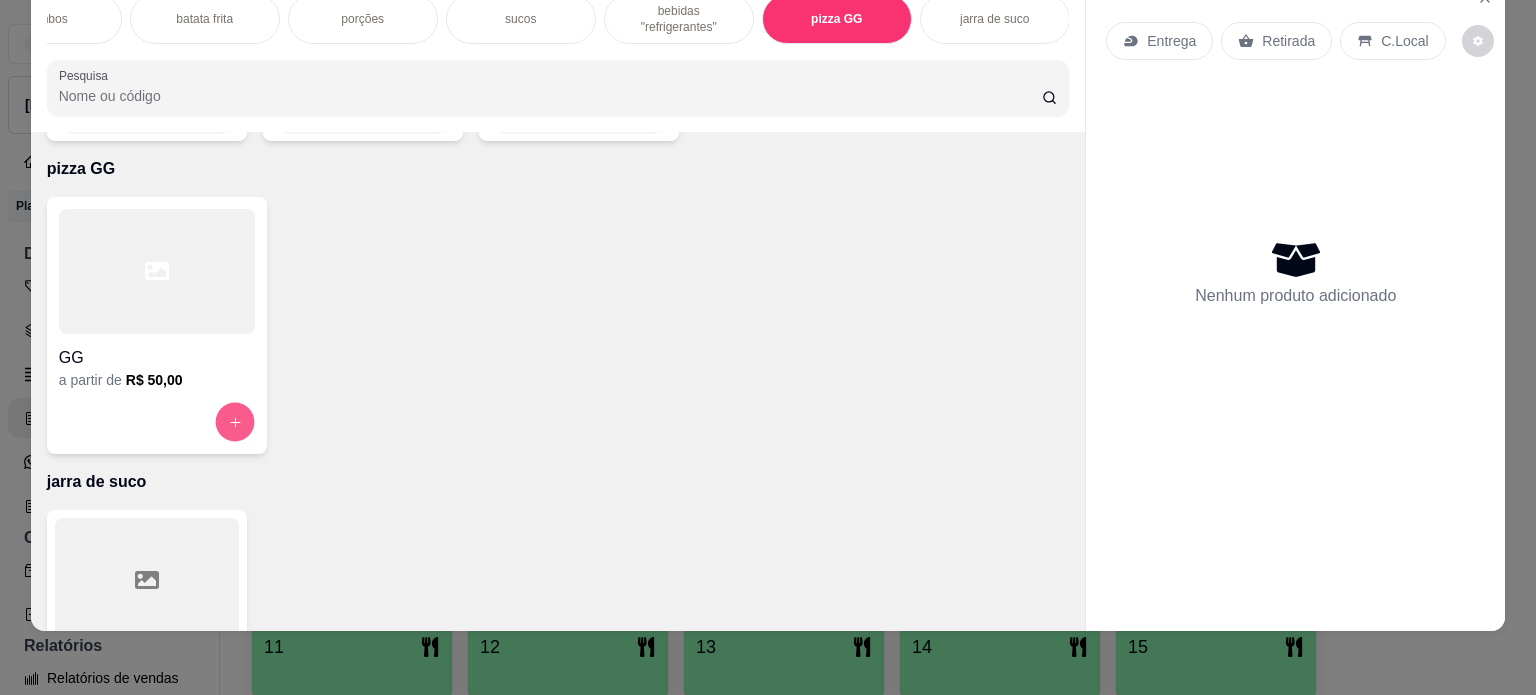 click 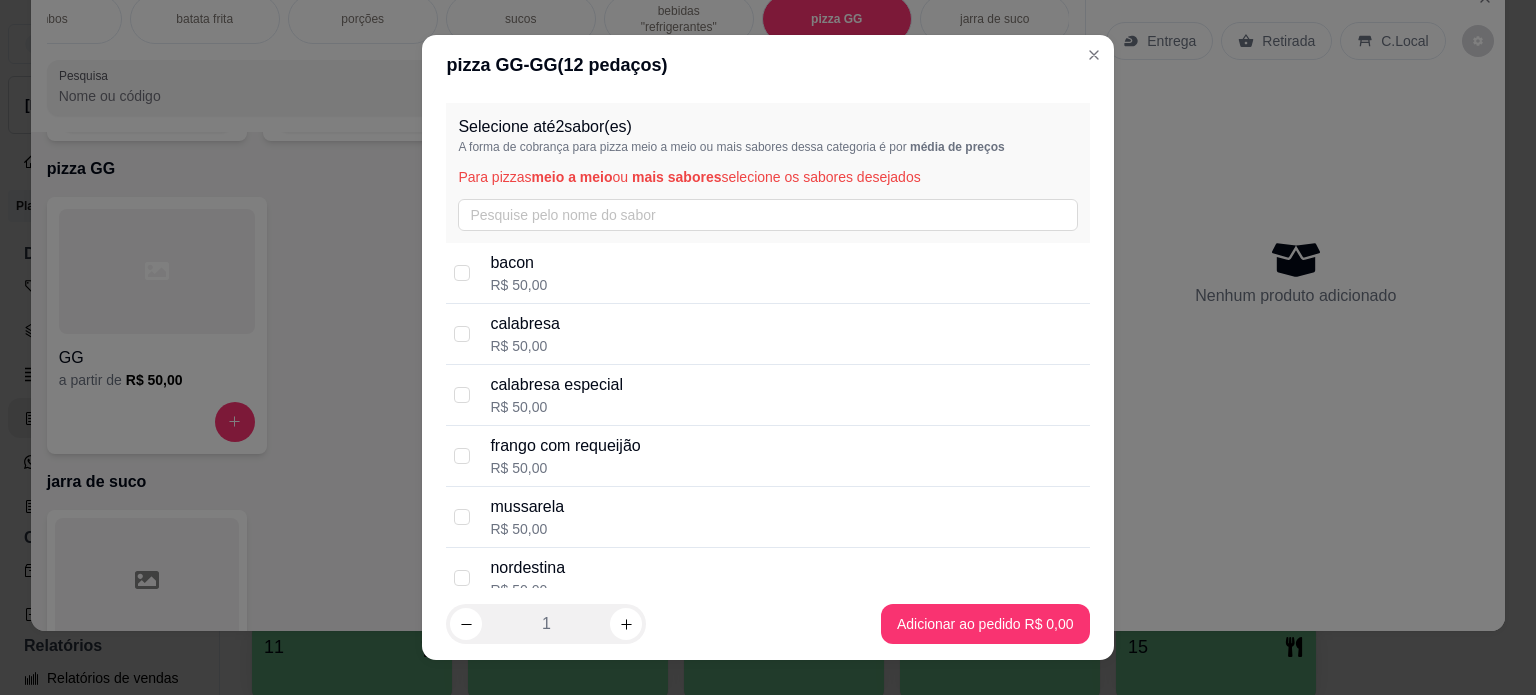 drag, startPoint x: 456, startPoint y: 337, endPoint x: 461, endPoint y: 355, distance: 18.681541 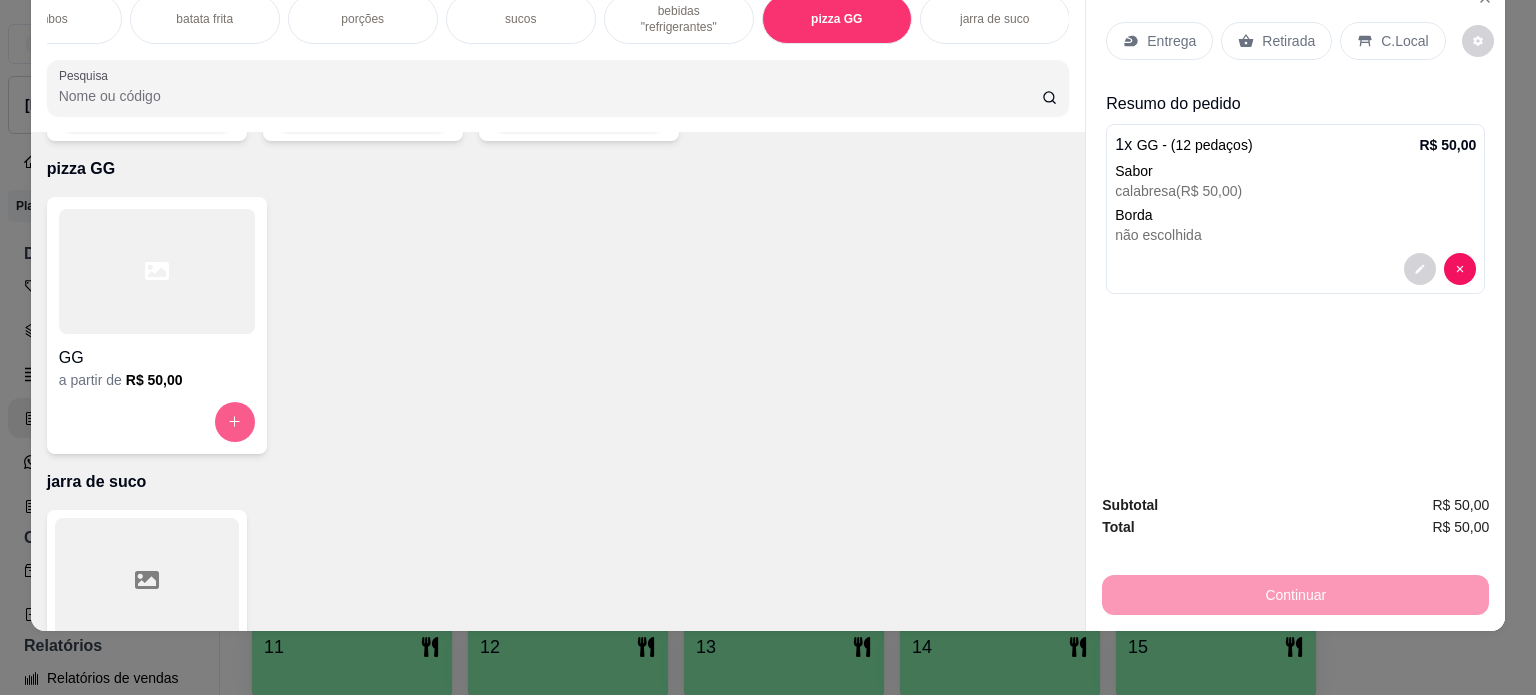 click 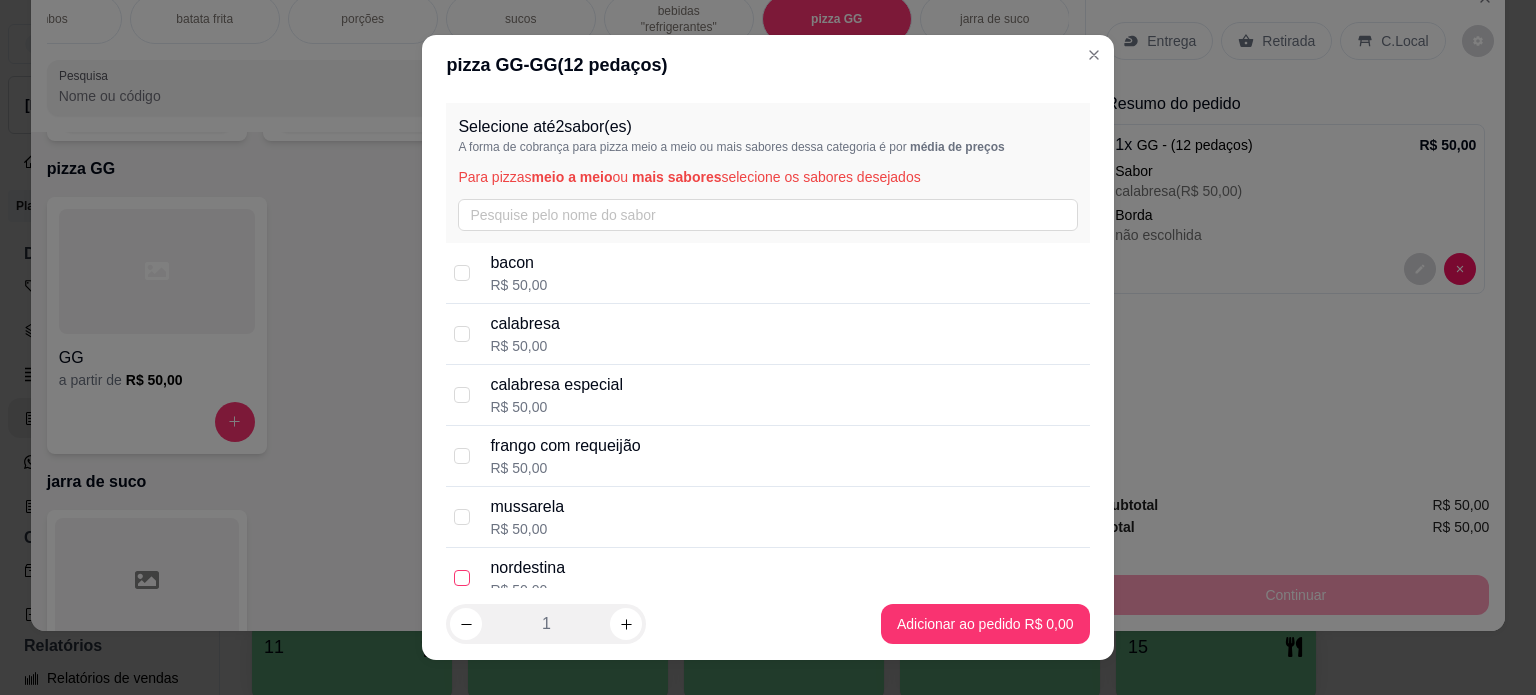 click at bounding box center (462, 578) 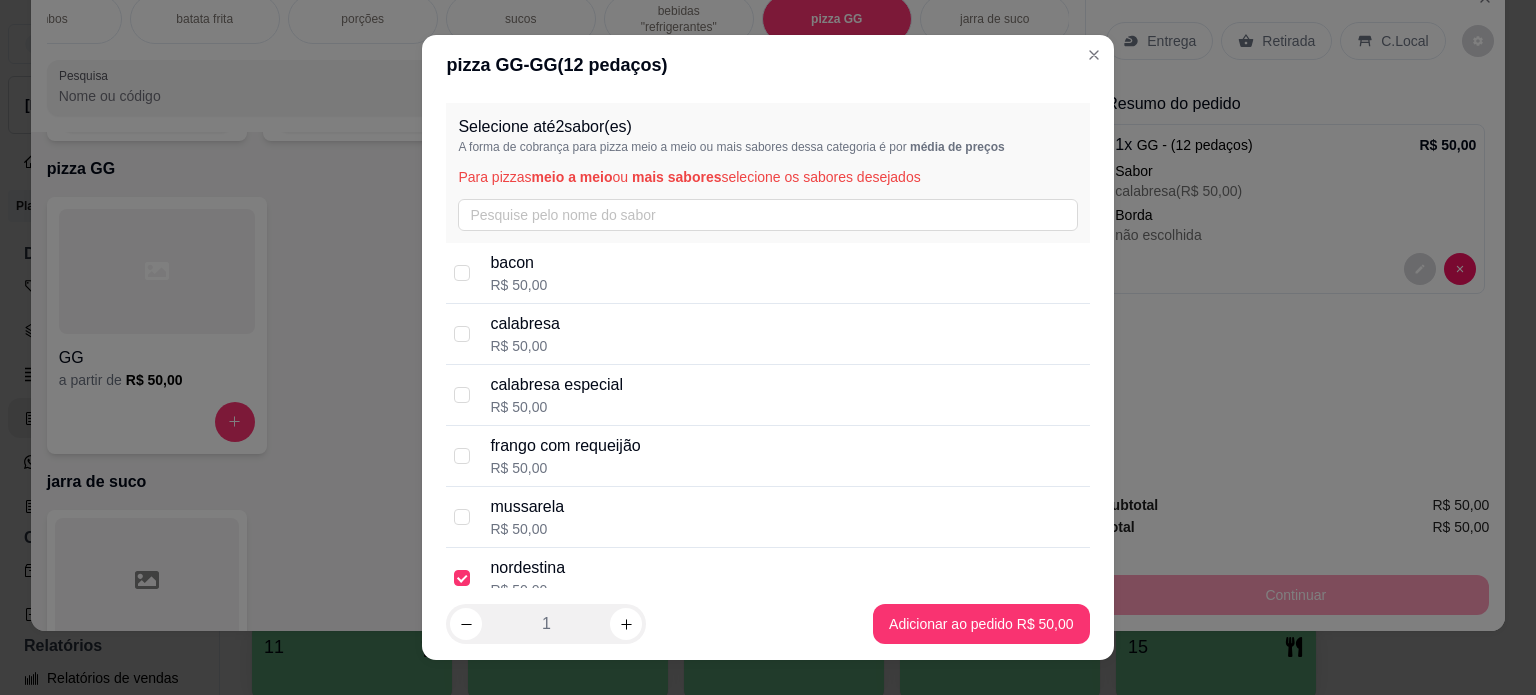 drag, startPoint x: 453, startPoint y: 453, endPoint x: 655, endPoint y: 513, distance: 210.72256 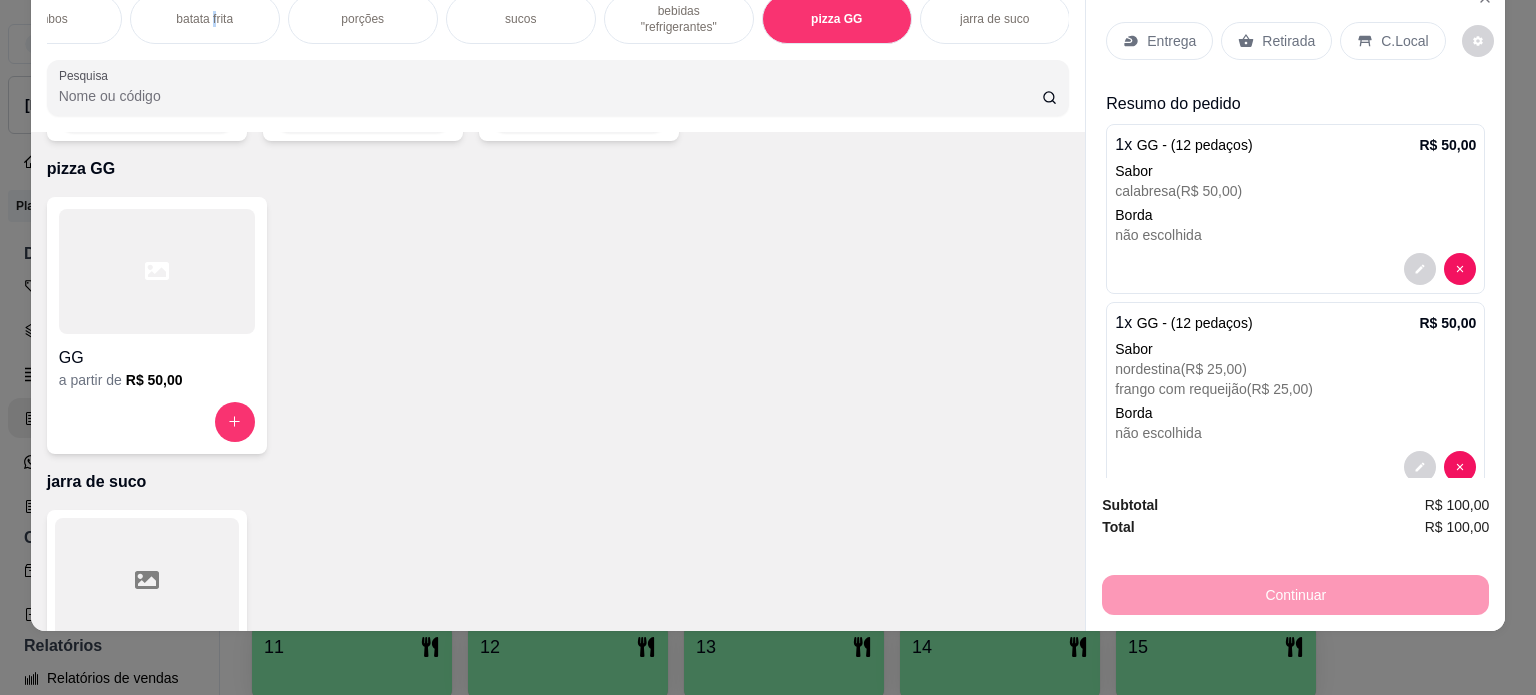 click on "batata frita" at bounding box center (205, 19) 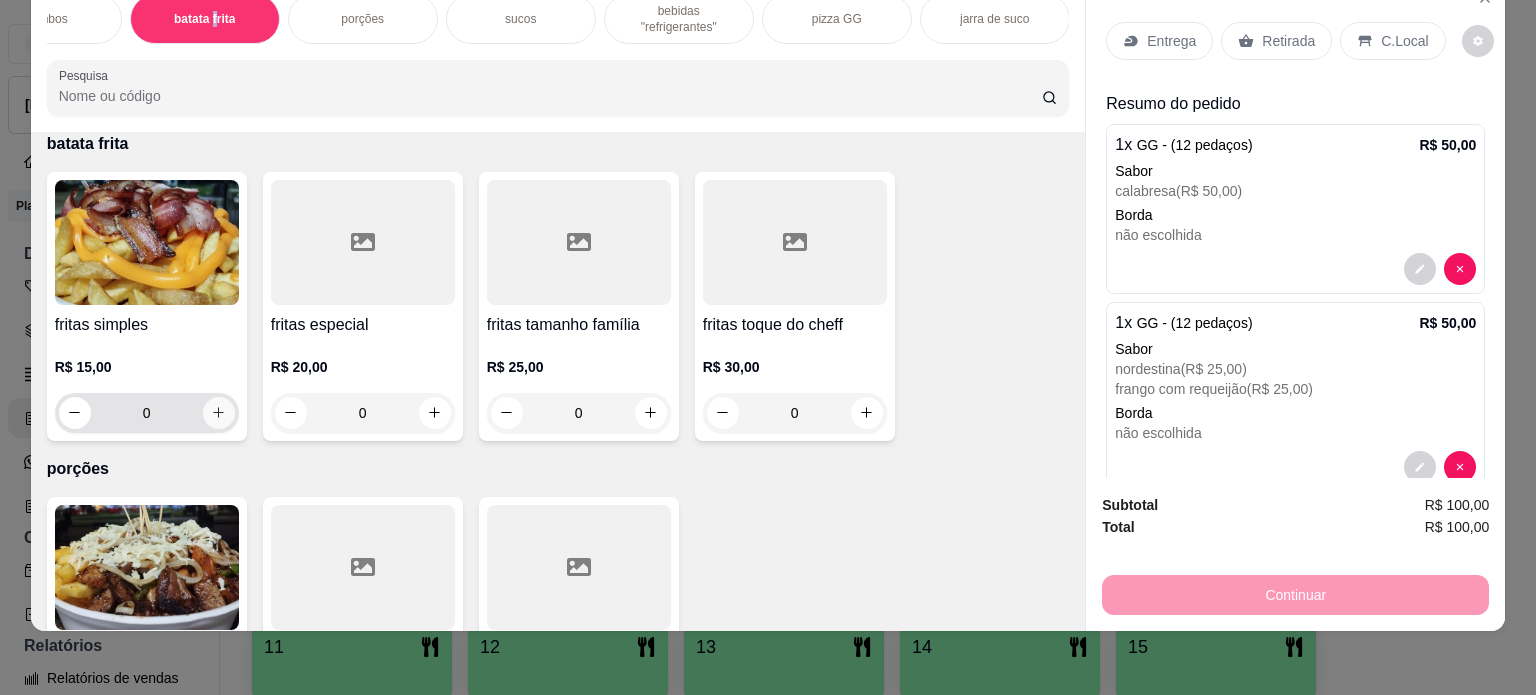 click 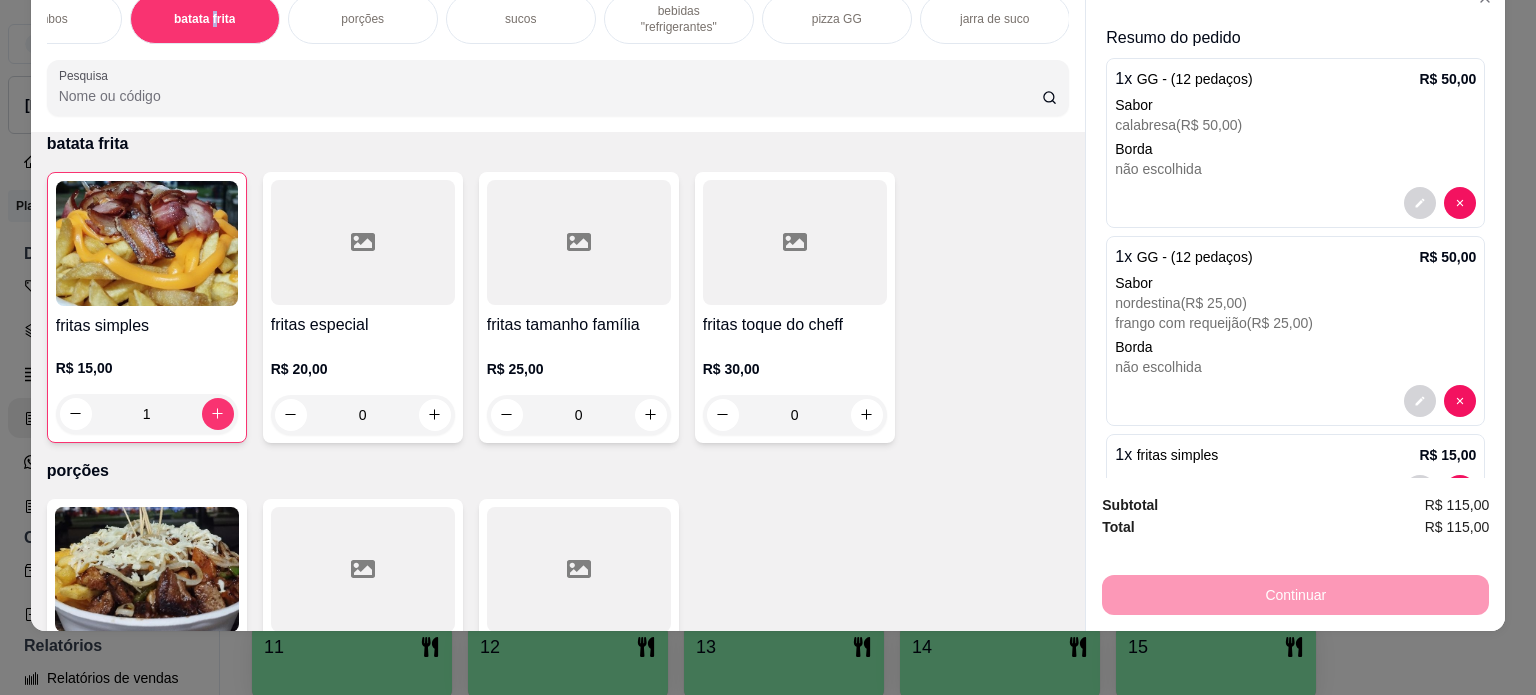 scroll, scrollTop: 129, scrollLeft: 0, axis: vertical 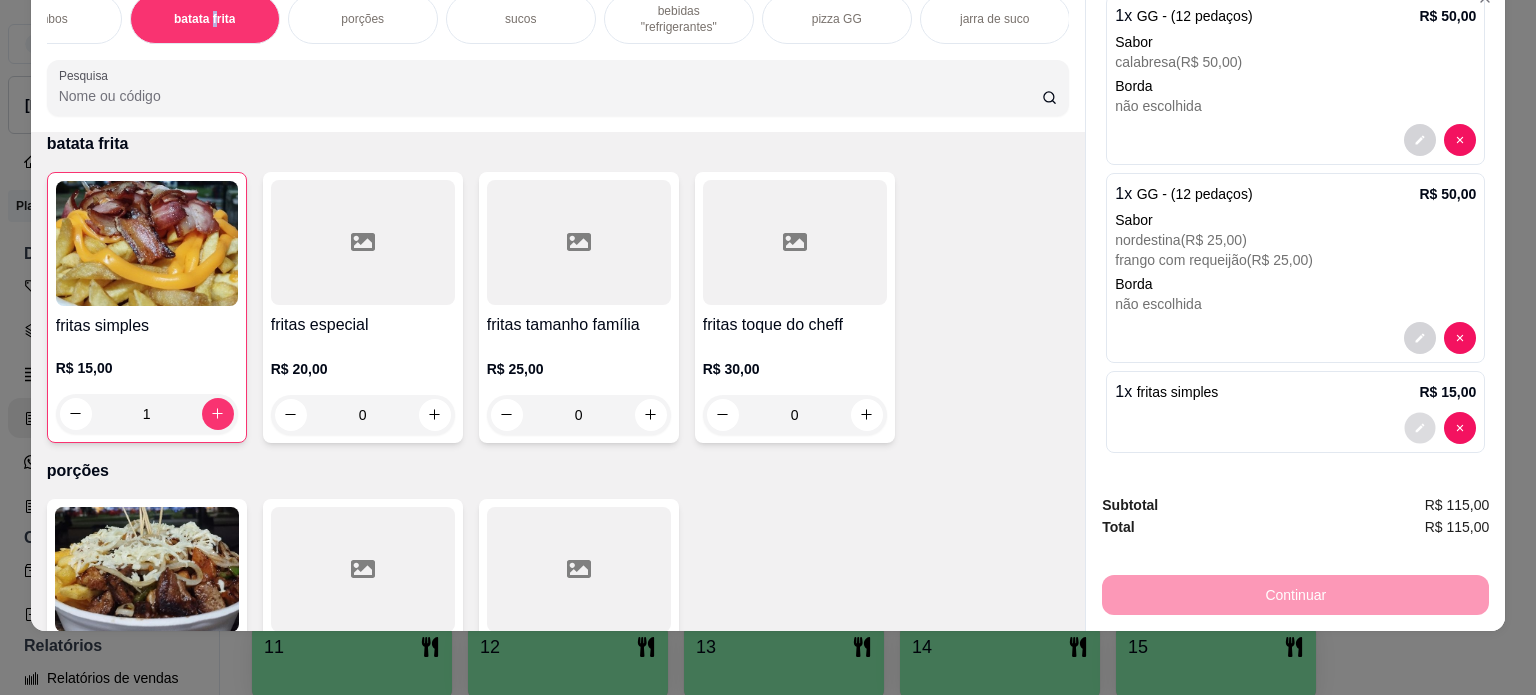 click 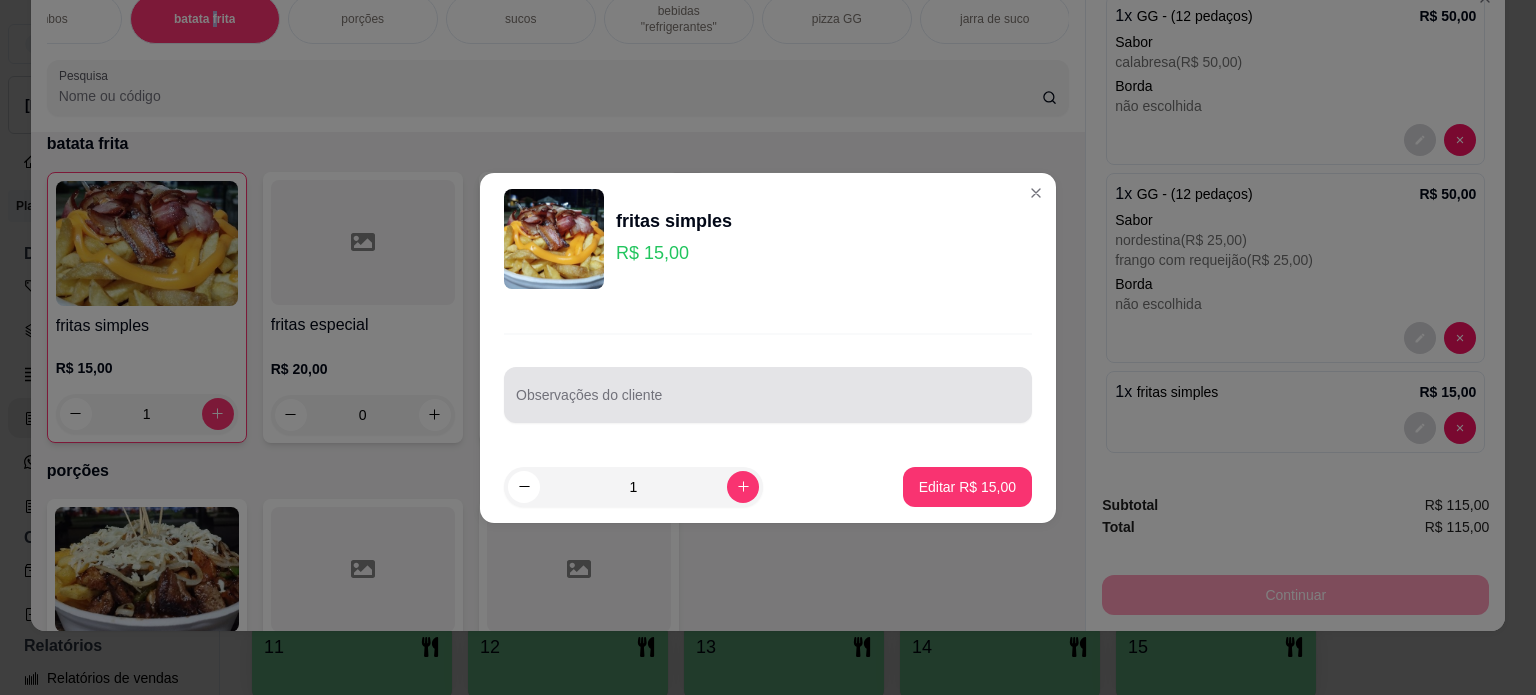 click on "Observações do cliente" at bounding box center (768, 403) 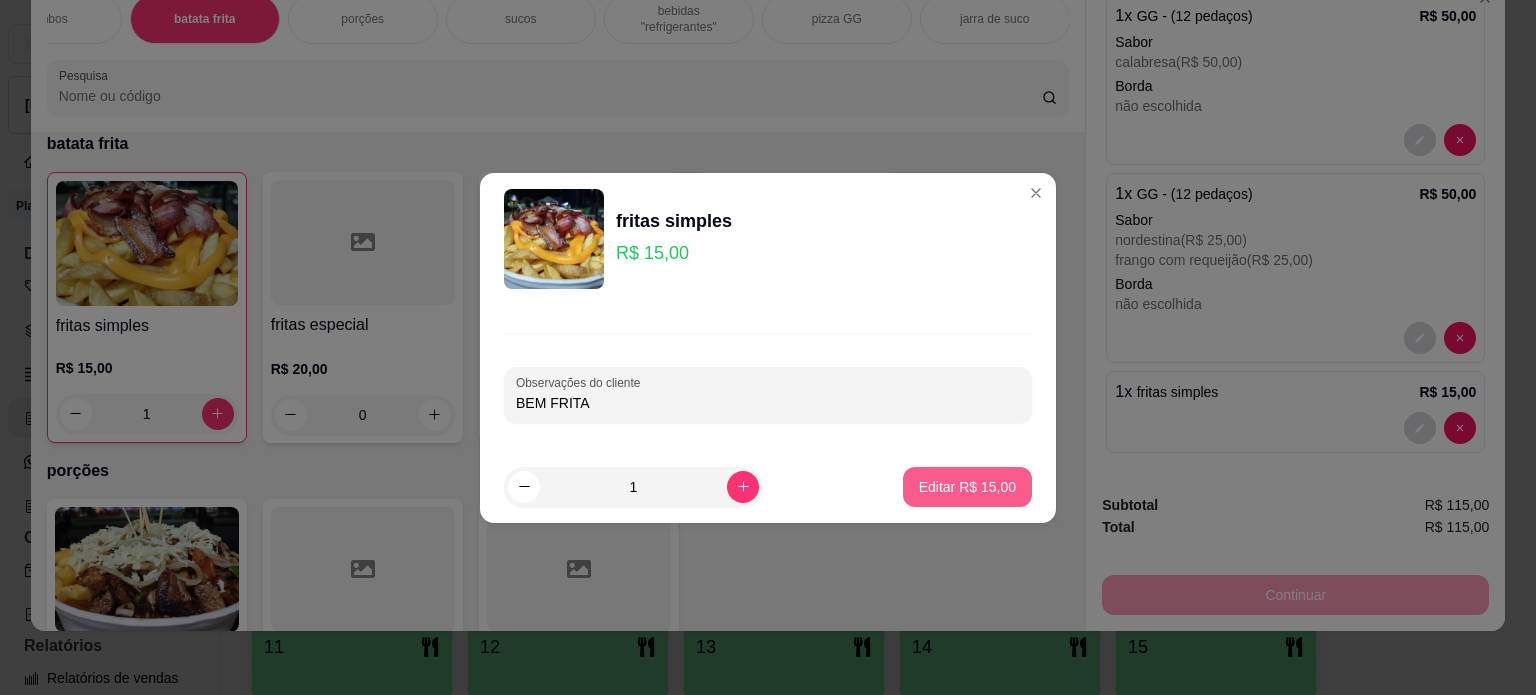 type on "BEM FRITA" 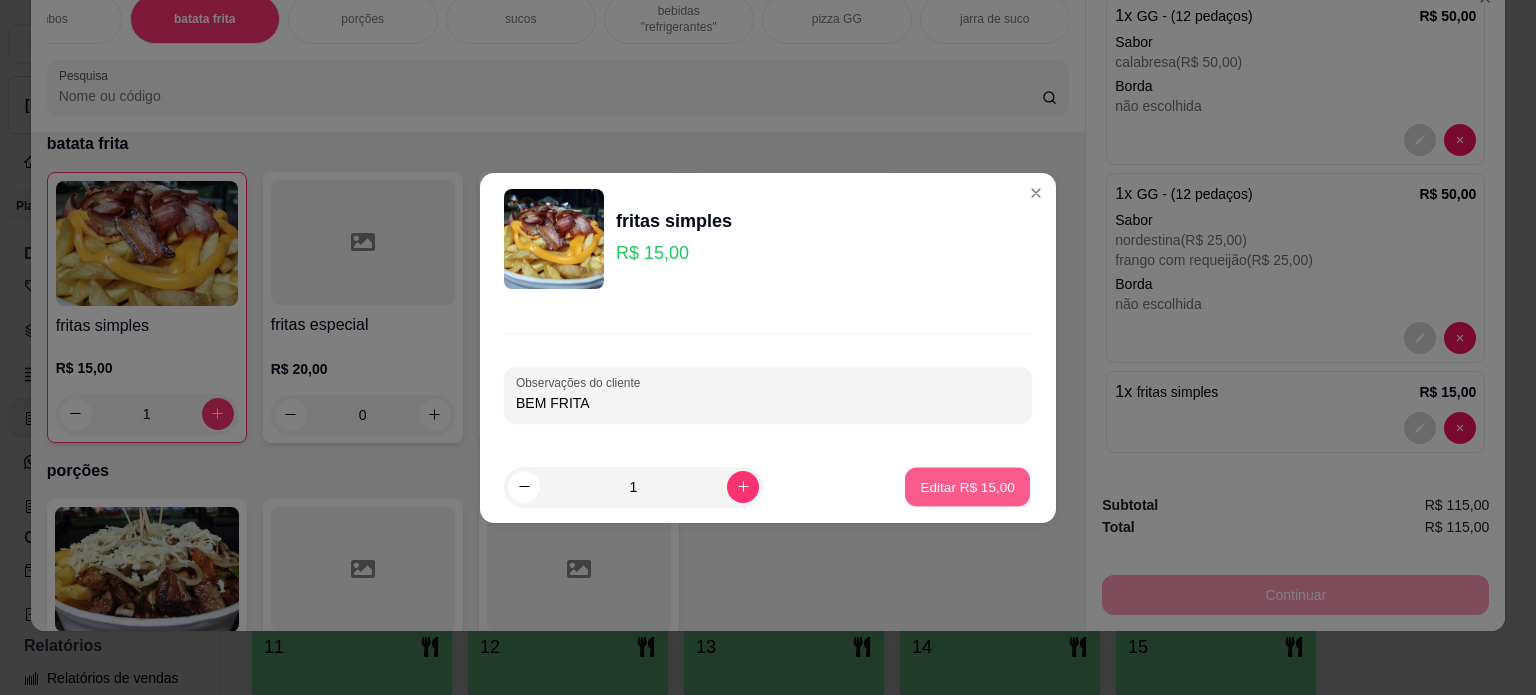 click on "Editar   R$ 15,00" at bounding box center (967, 486) 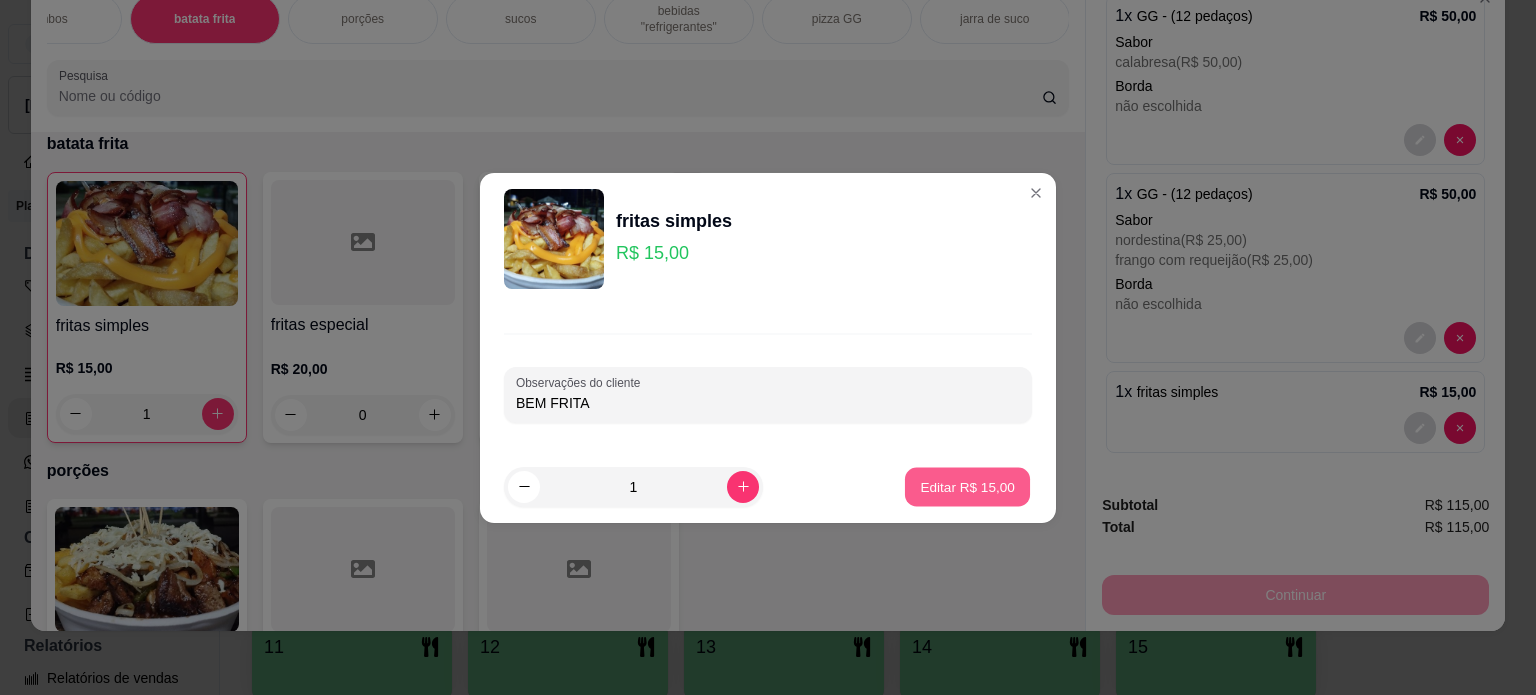 type on "0" 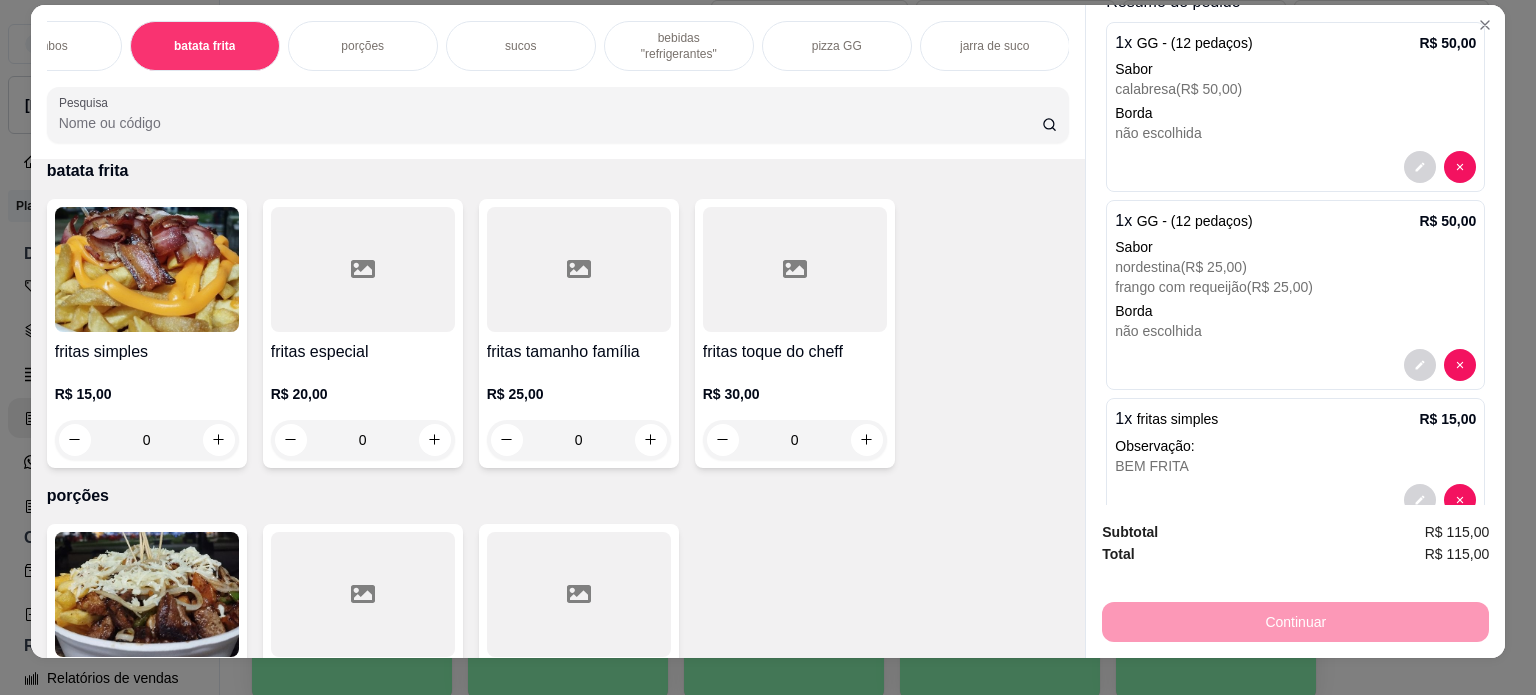 scroll, scrollTop: 0, scrollLeft: 0, axis: both 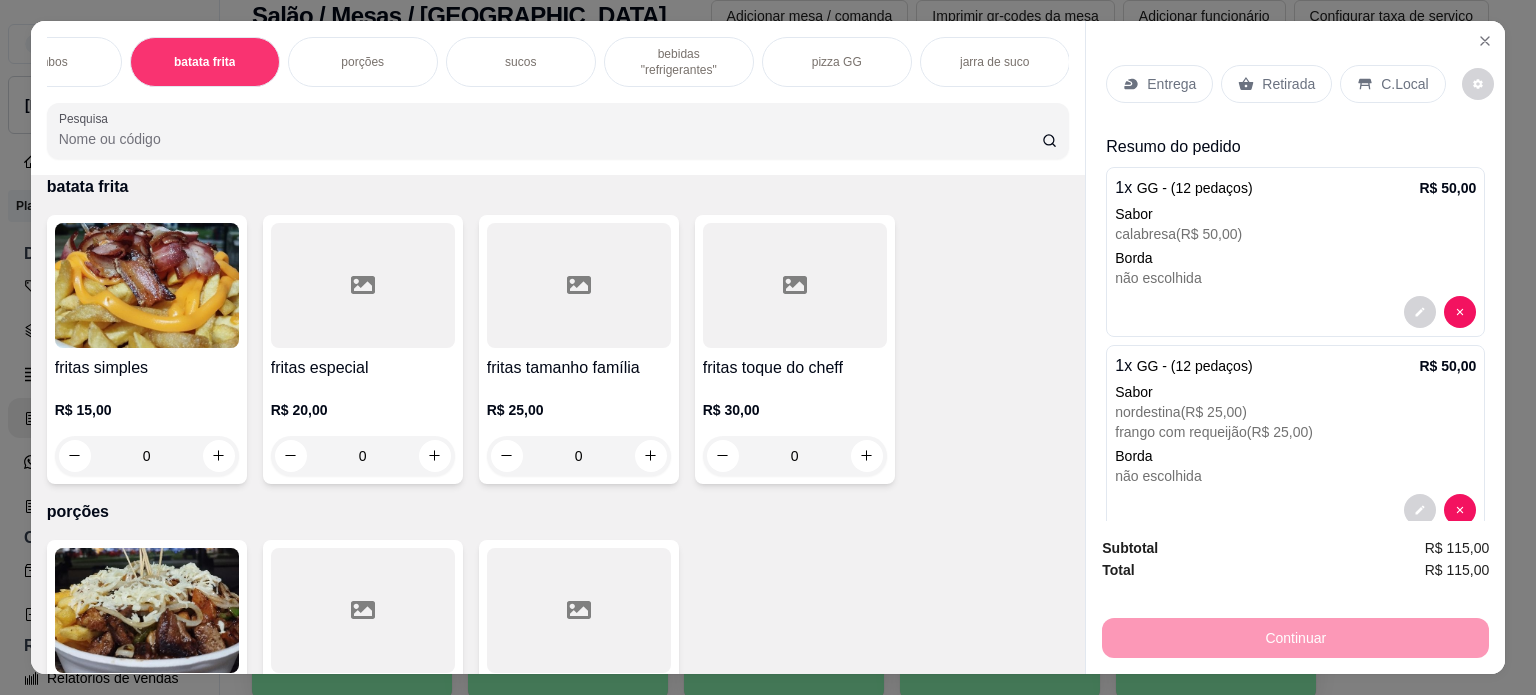 click on "Entrega" at bounding box center [1171, 84] 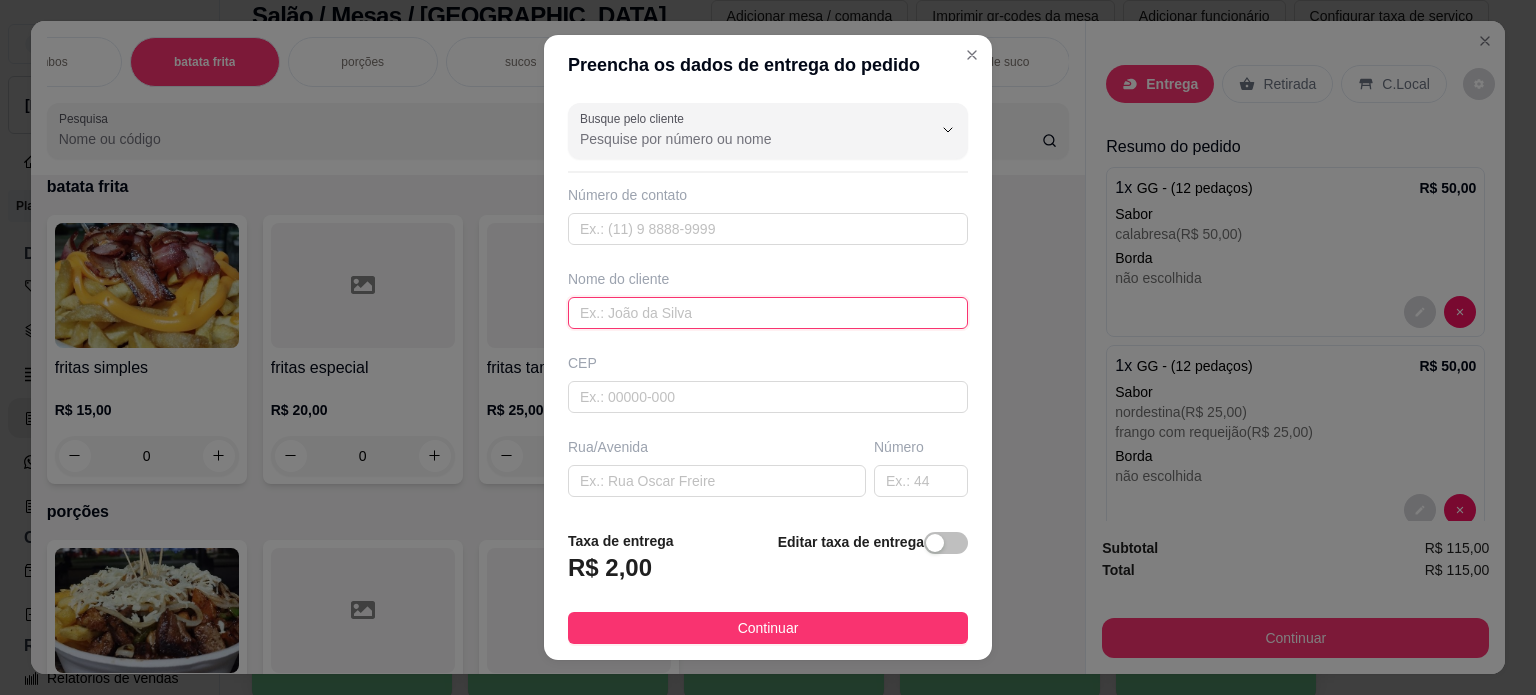drag, startPoint x: 640, startPoint y: 305, endPoint x: 601, endPoint y: 229, distance: 85.42248 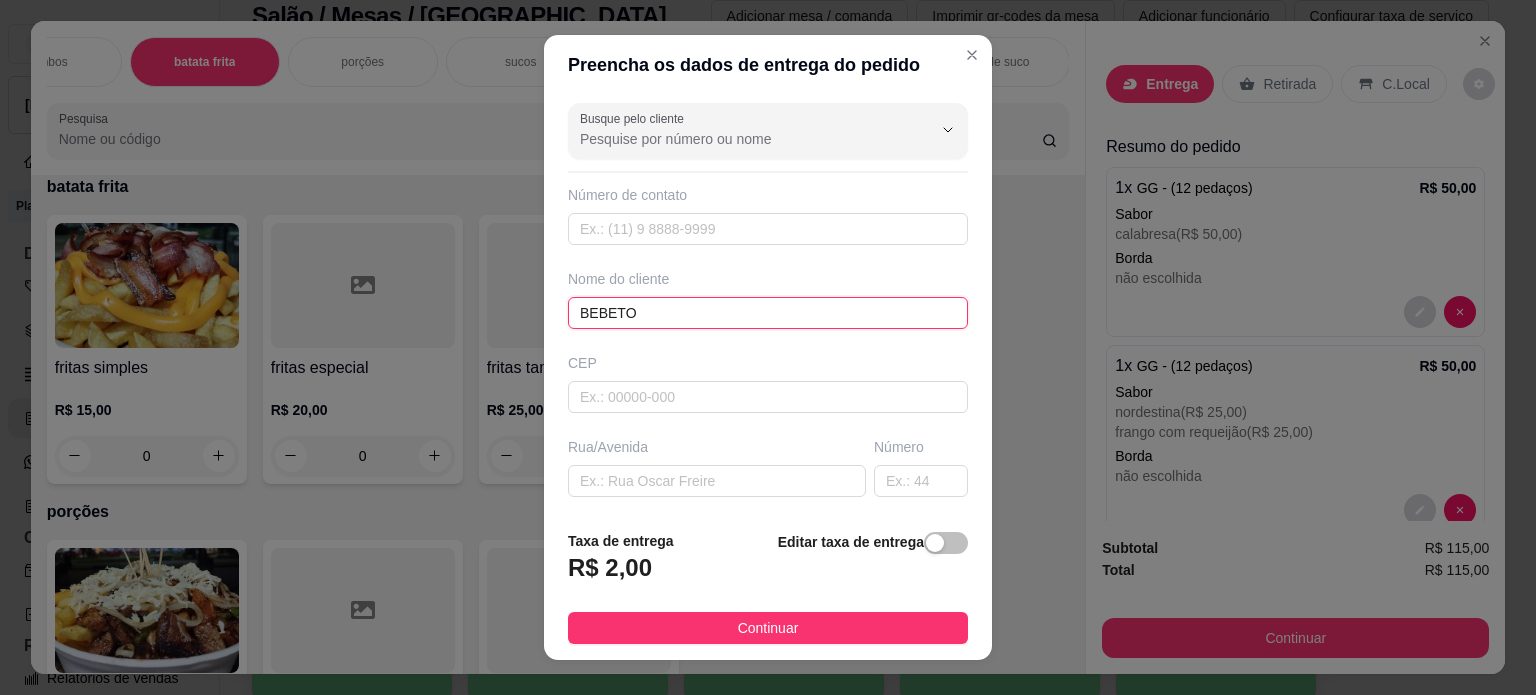 type on "BEBETO" 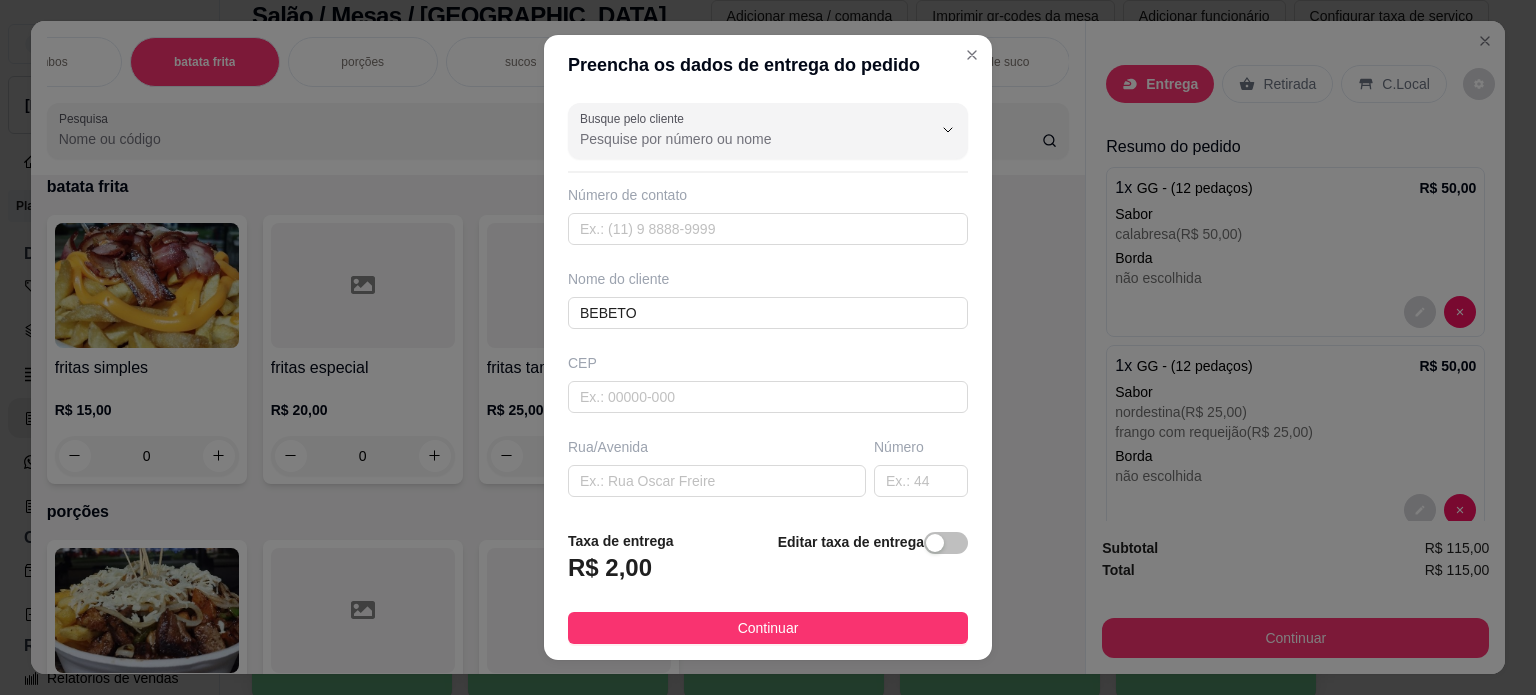 click on "Continuar" at bounding box center (768, 628) 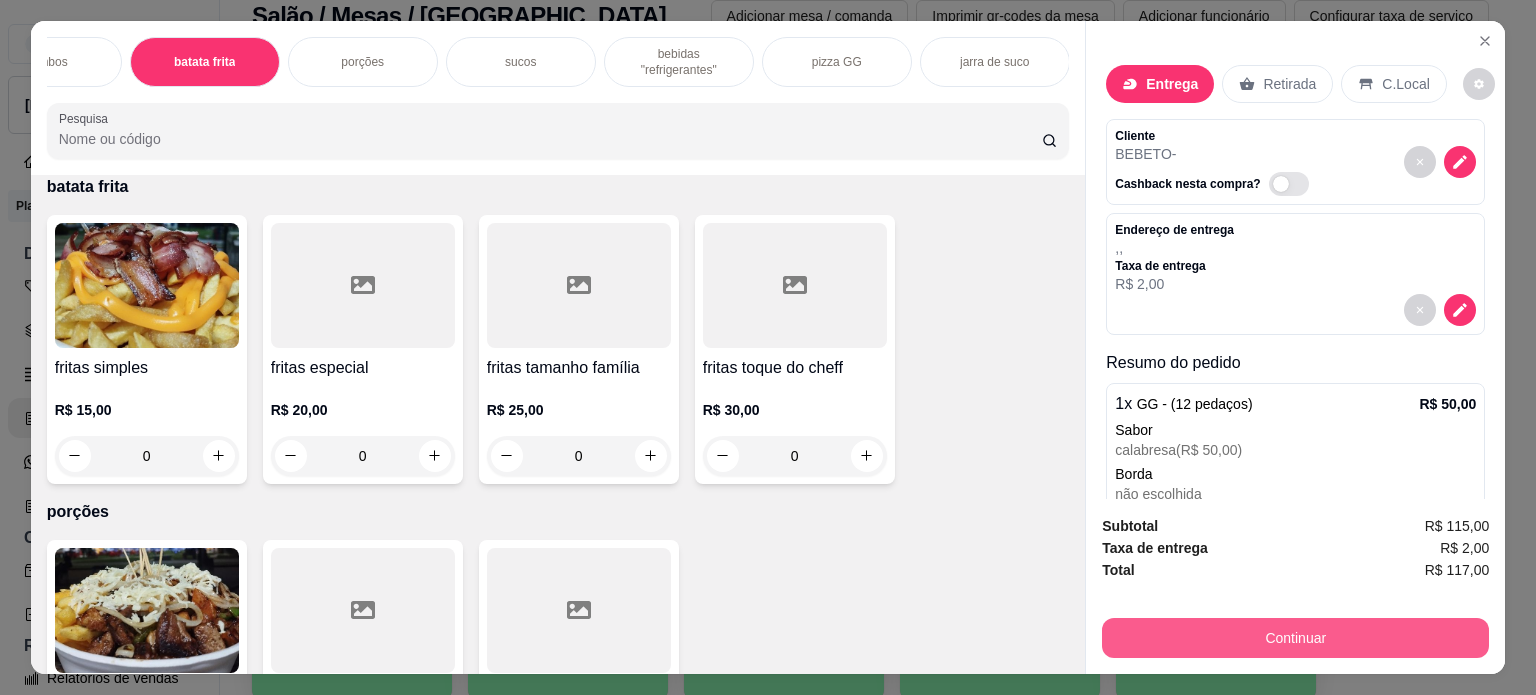 click on "Continuar" at bounding box center [1295, 638] 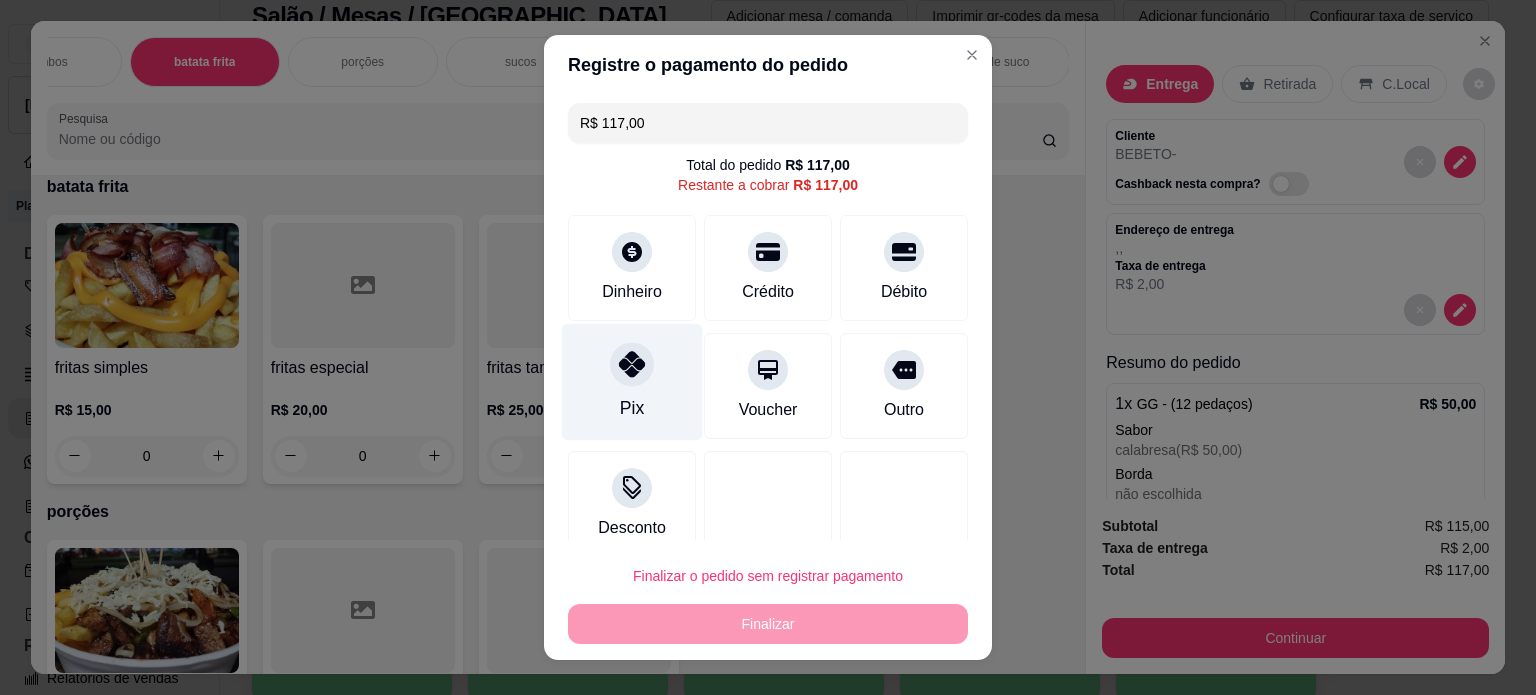 click on "Pix" at bounding box center [632, 381] 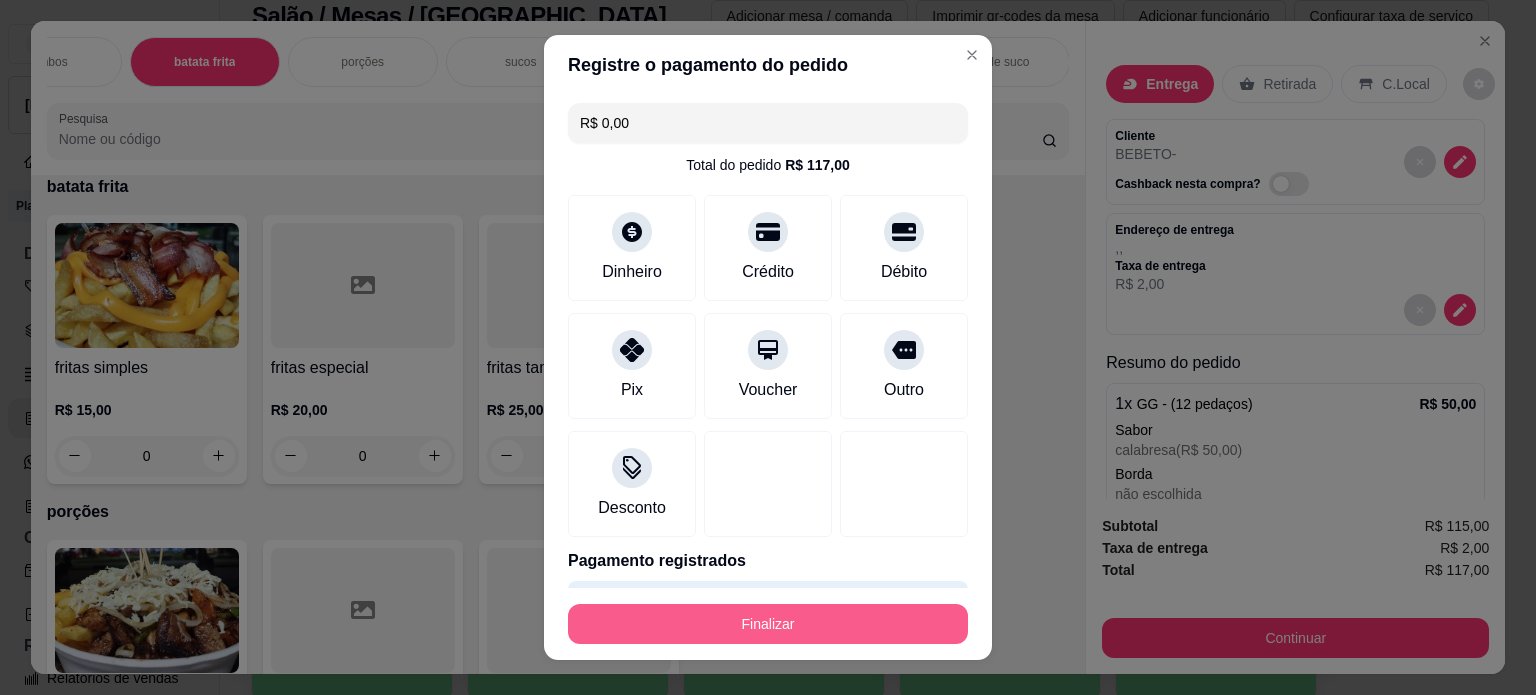 click on "Finalizar" at bounding box center [768, 624] 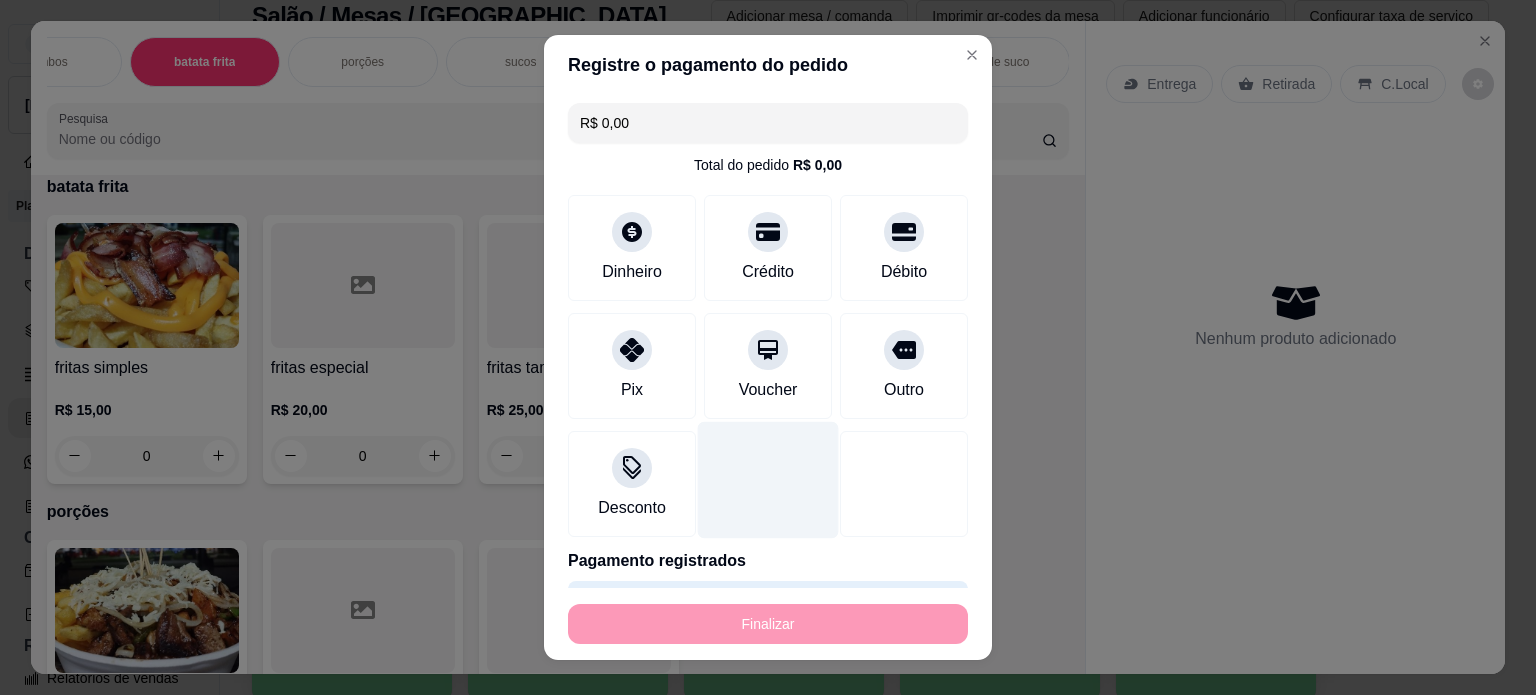 type on "-R$ 117,00" 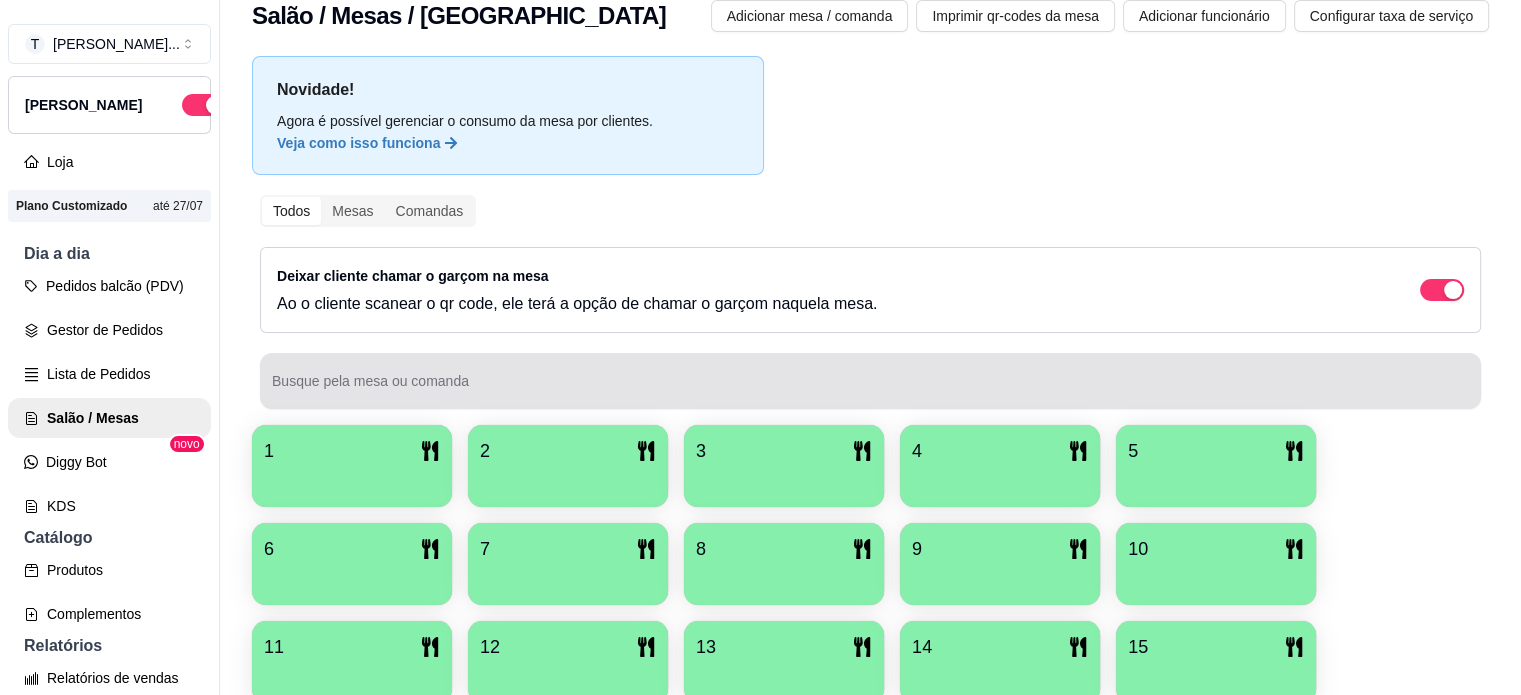 scroll, scrollTop: 224, scrollLeft: 0, axis: vertical 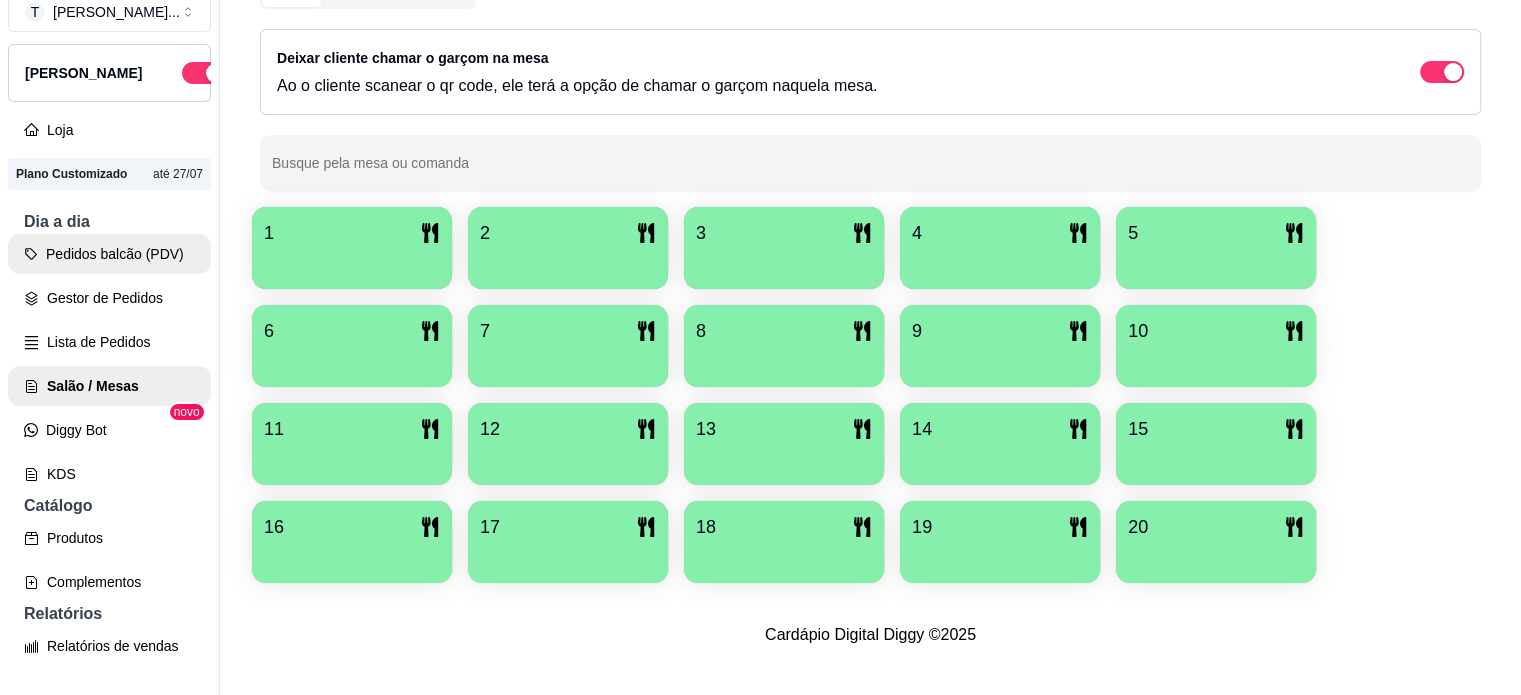 click on "Pedidos balcão (PDV)" at bounding box center (109, 254) 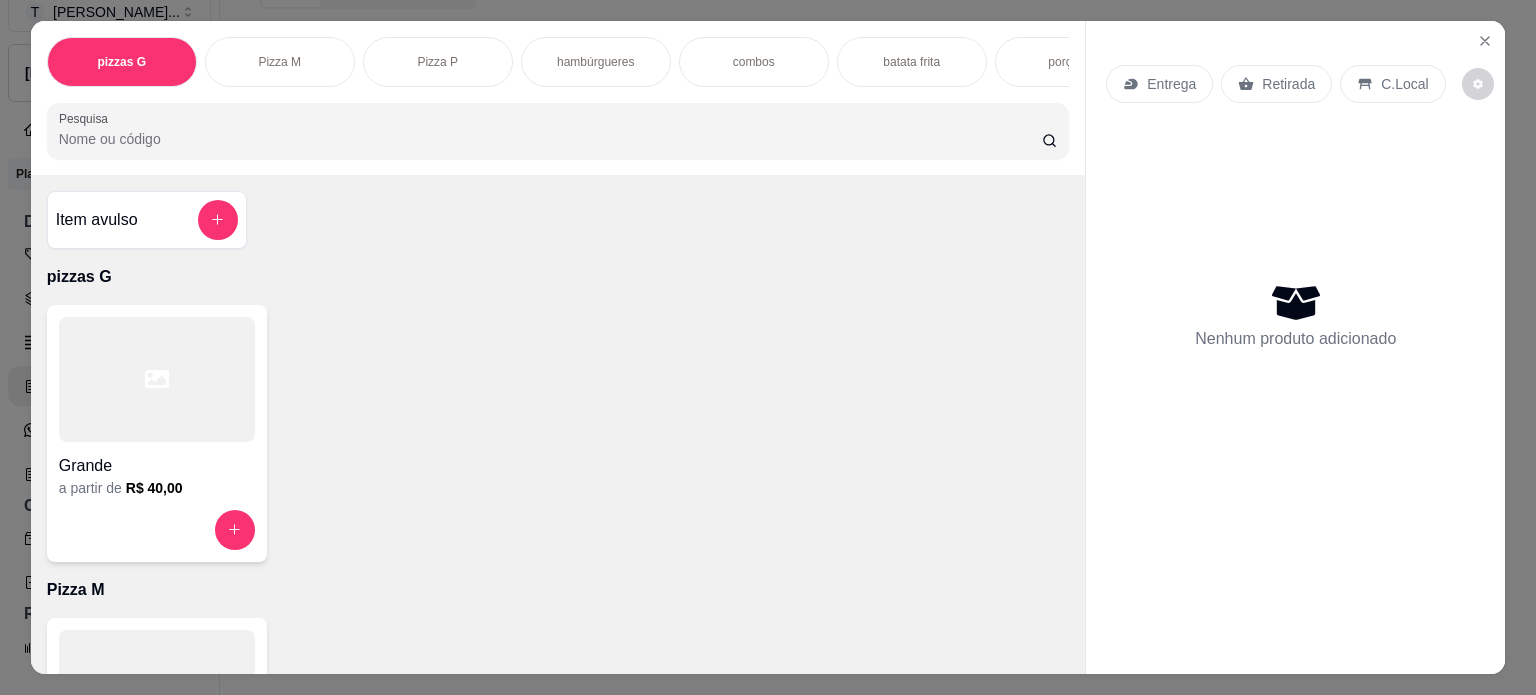 click on "Pizza P" at bounding box center (438, 62) 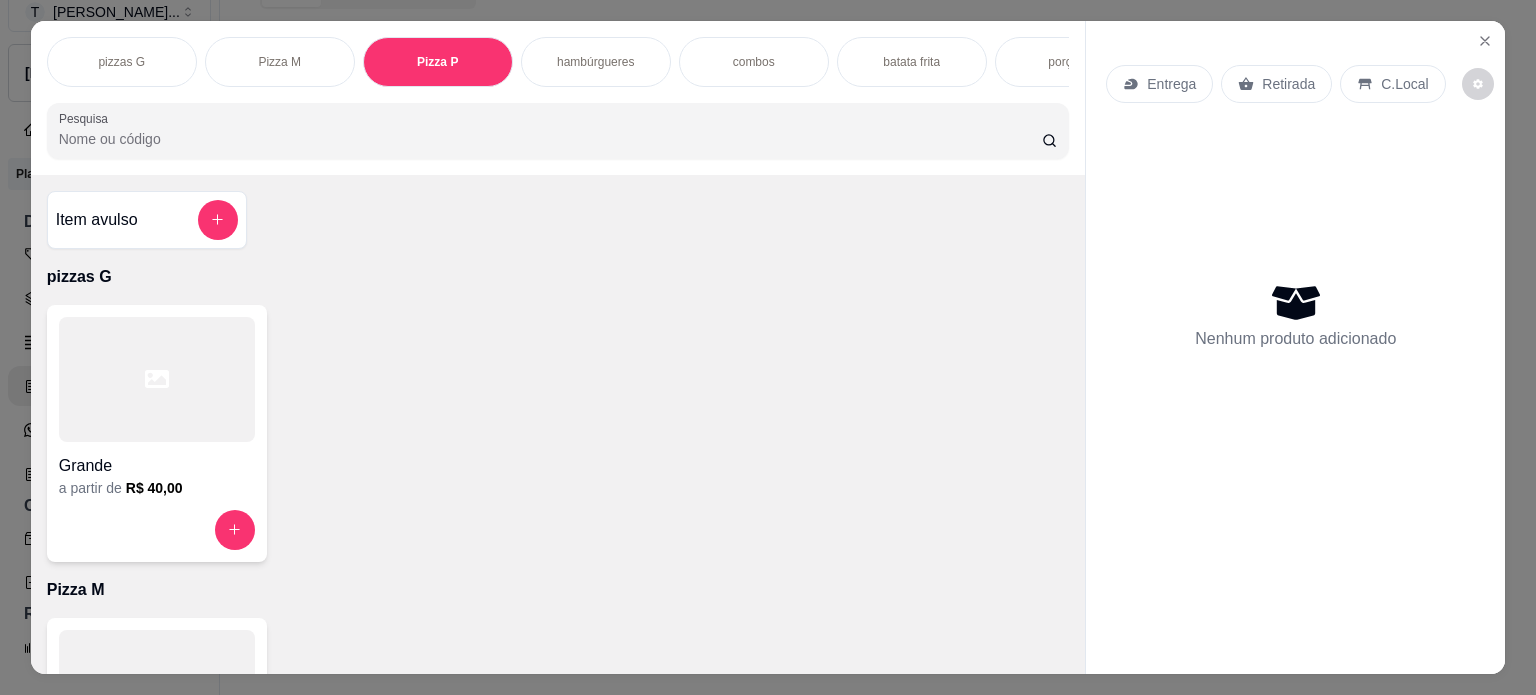 scroll, scrollTop: 716, scrollLeft: 0, axis: vertical 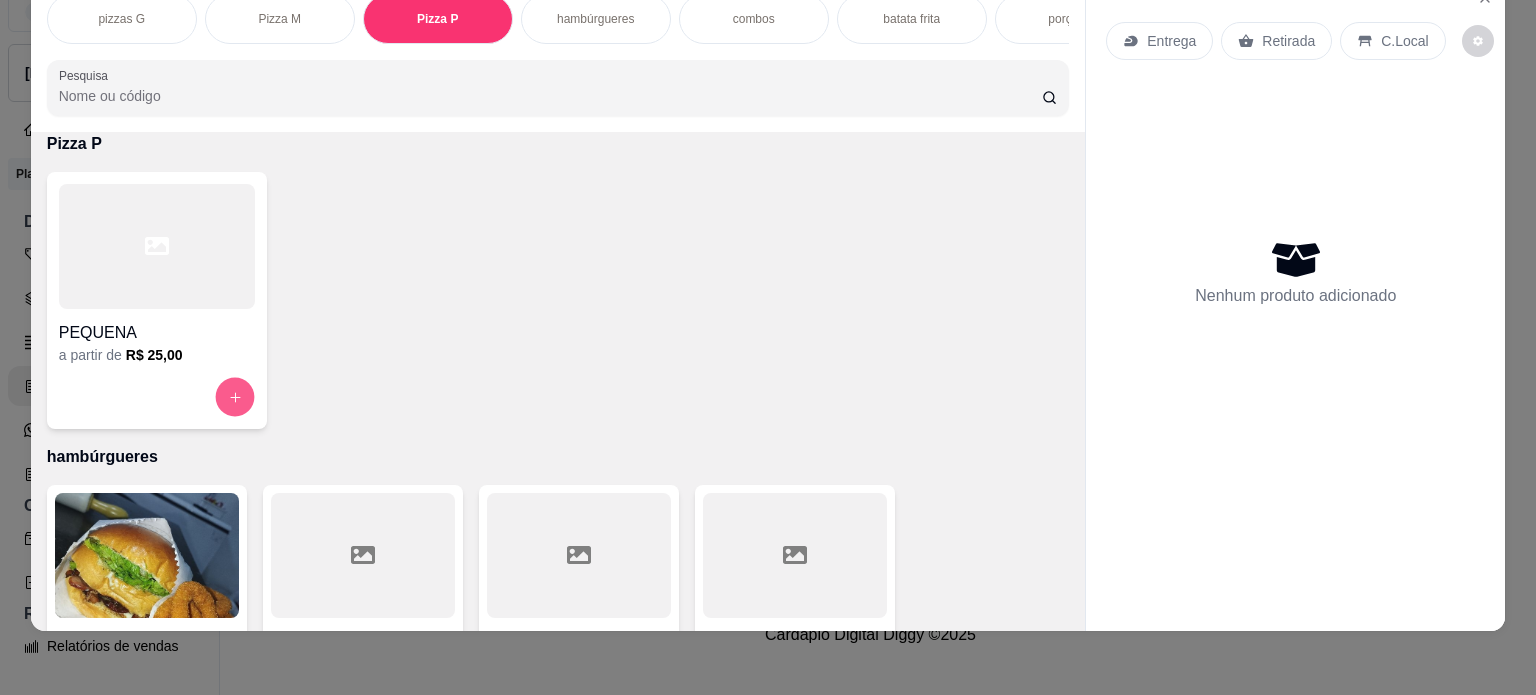 click 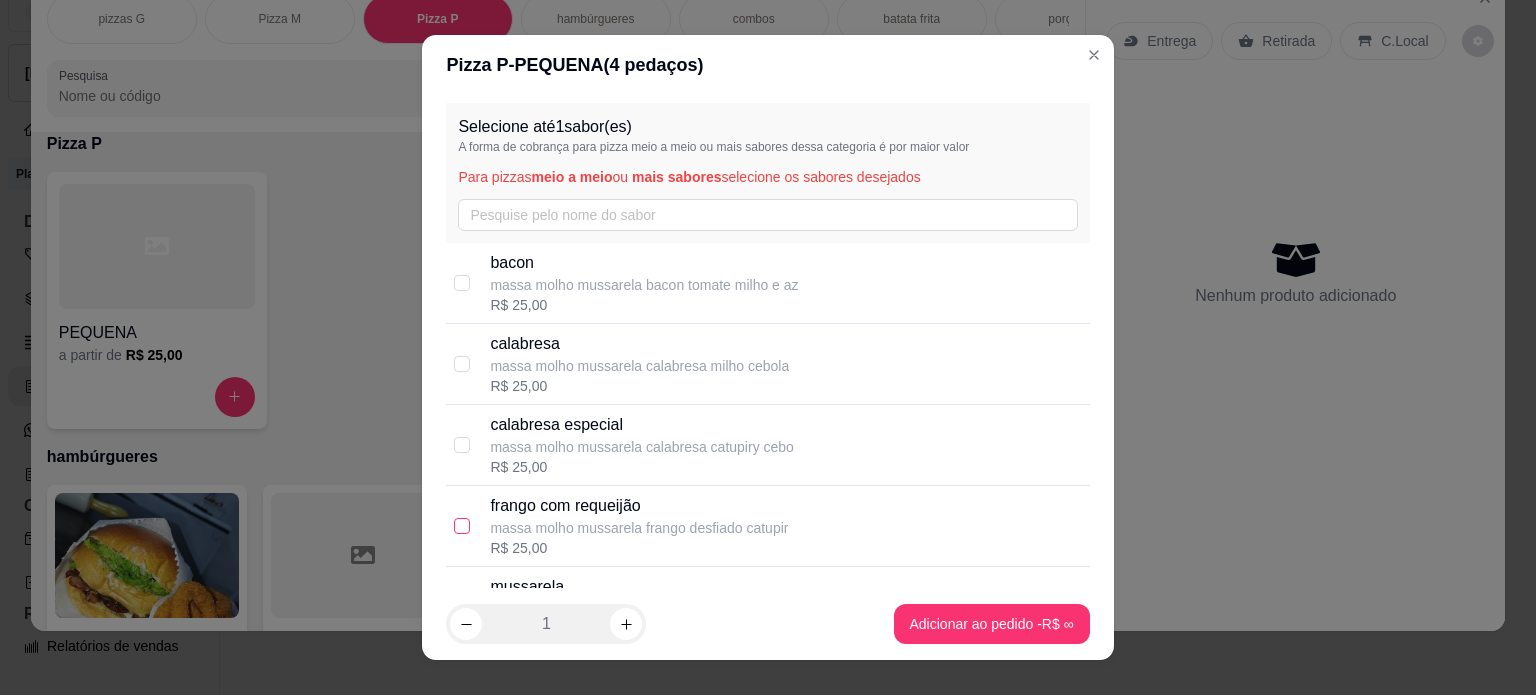 click at bounding box center (462, 526) 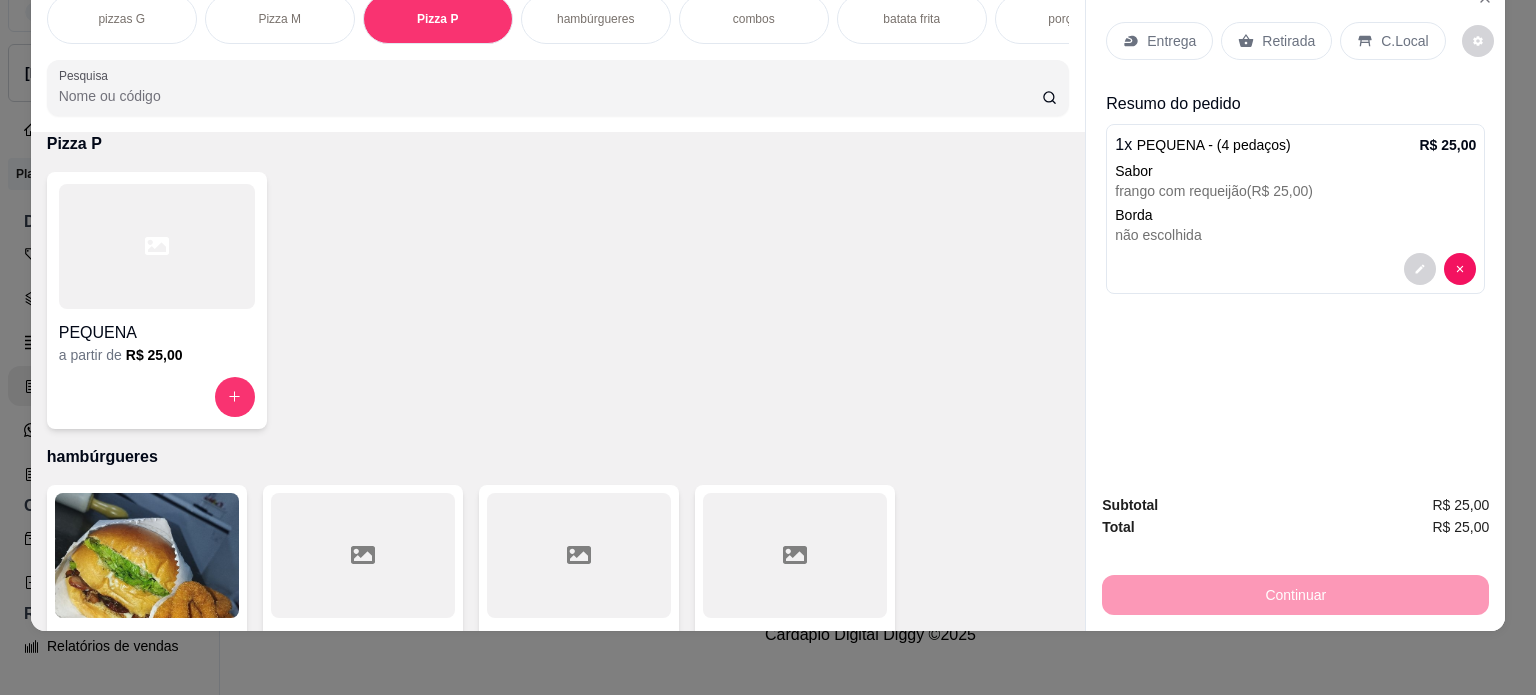 click on "Entrega" at bounding box center (1171, 41) 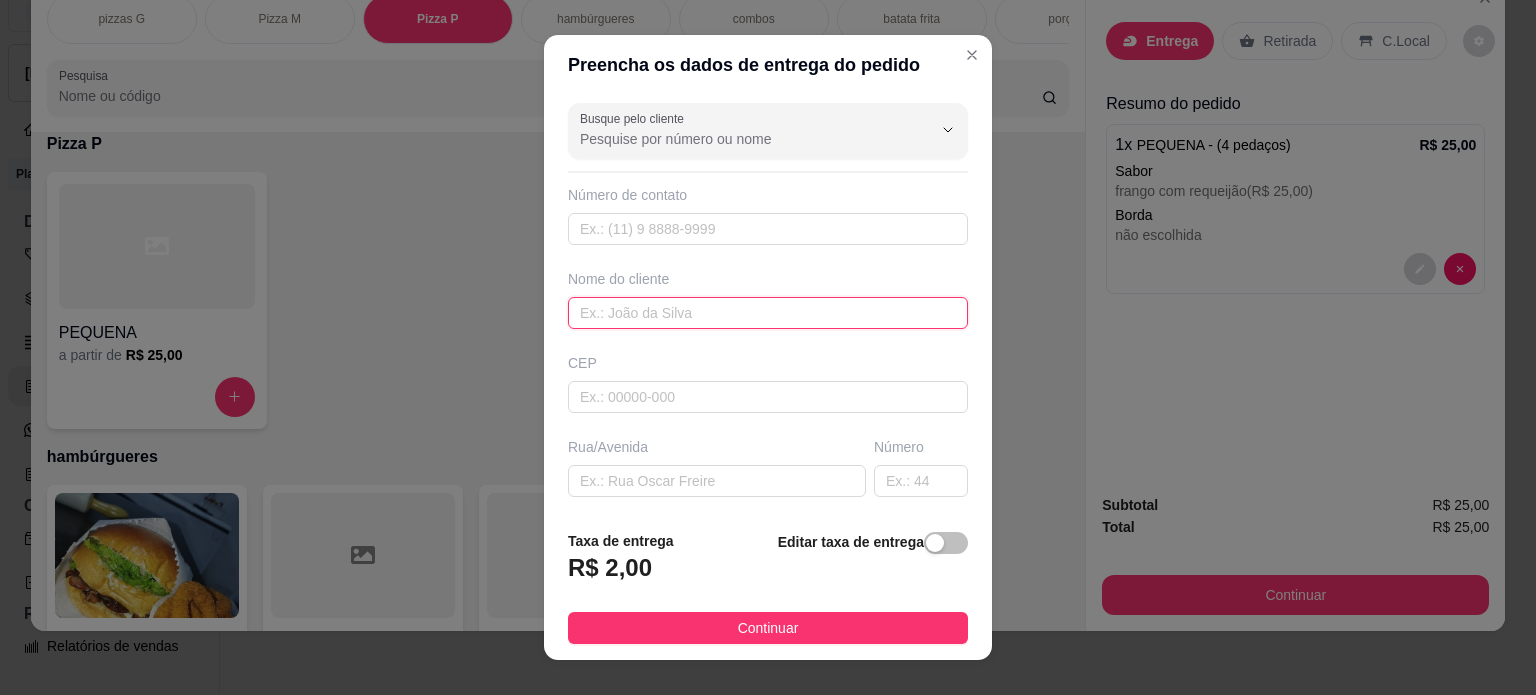 click at bounding box center (768, 313) 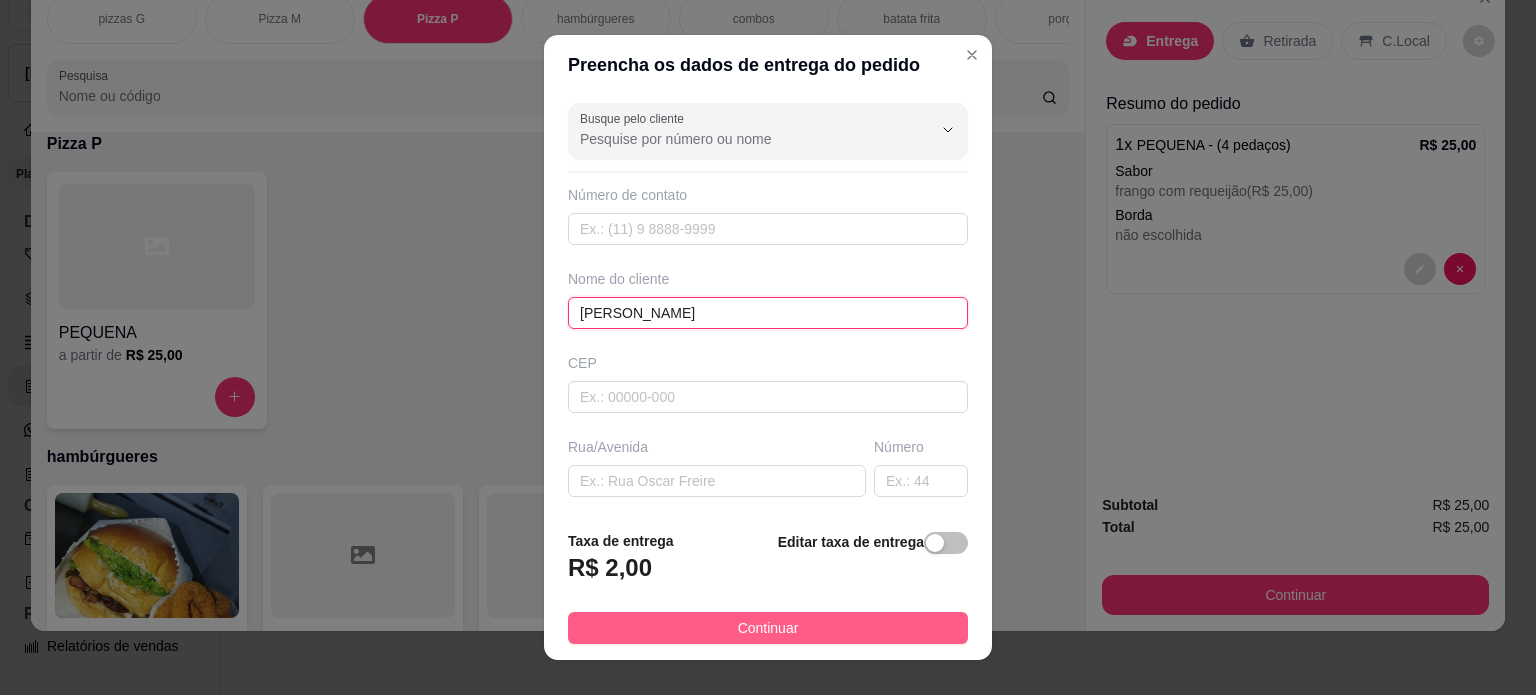 type on "[PERSON_NAME]" 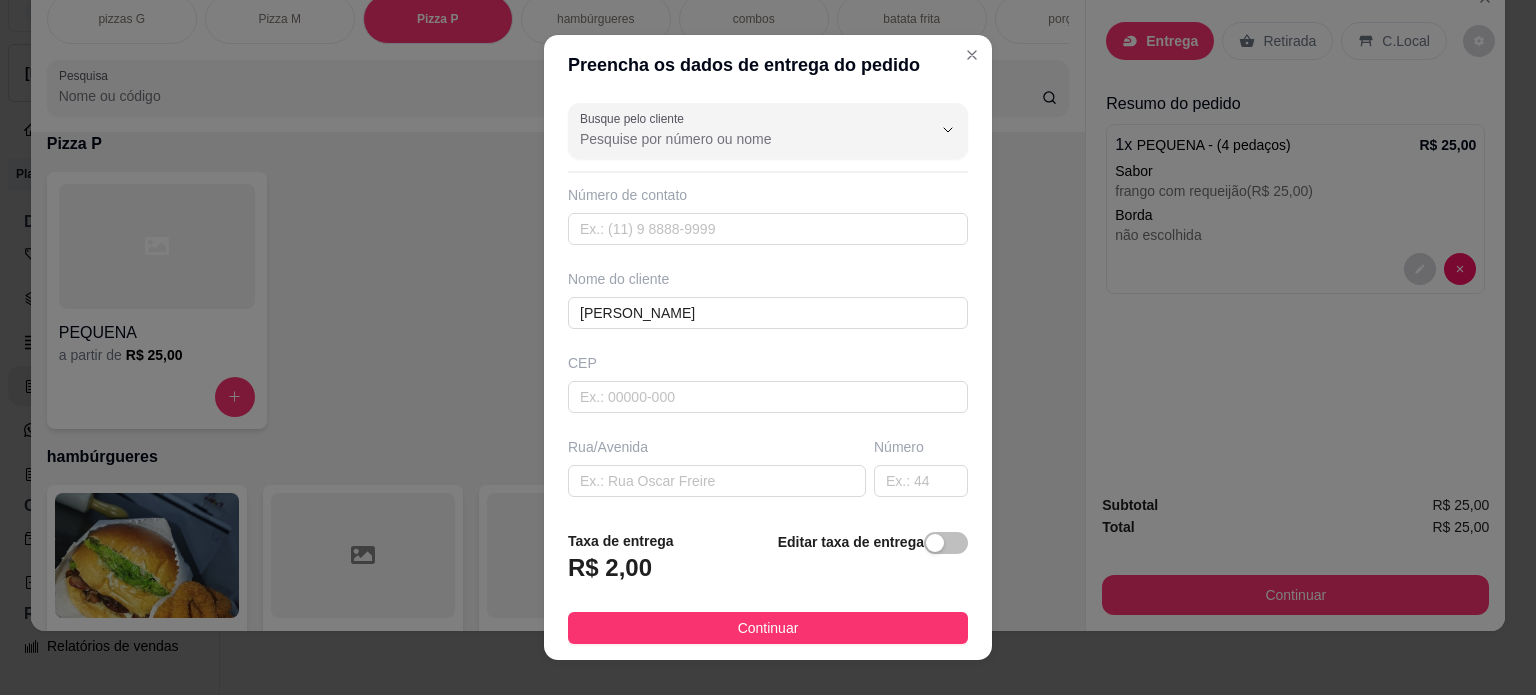 click on "Continuar" at bounding box center [768, 628] 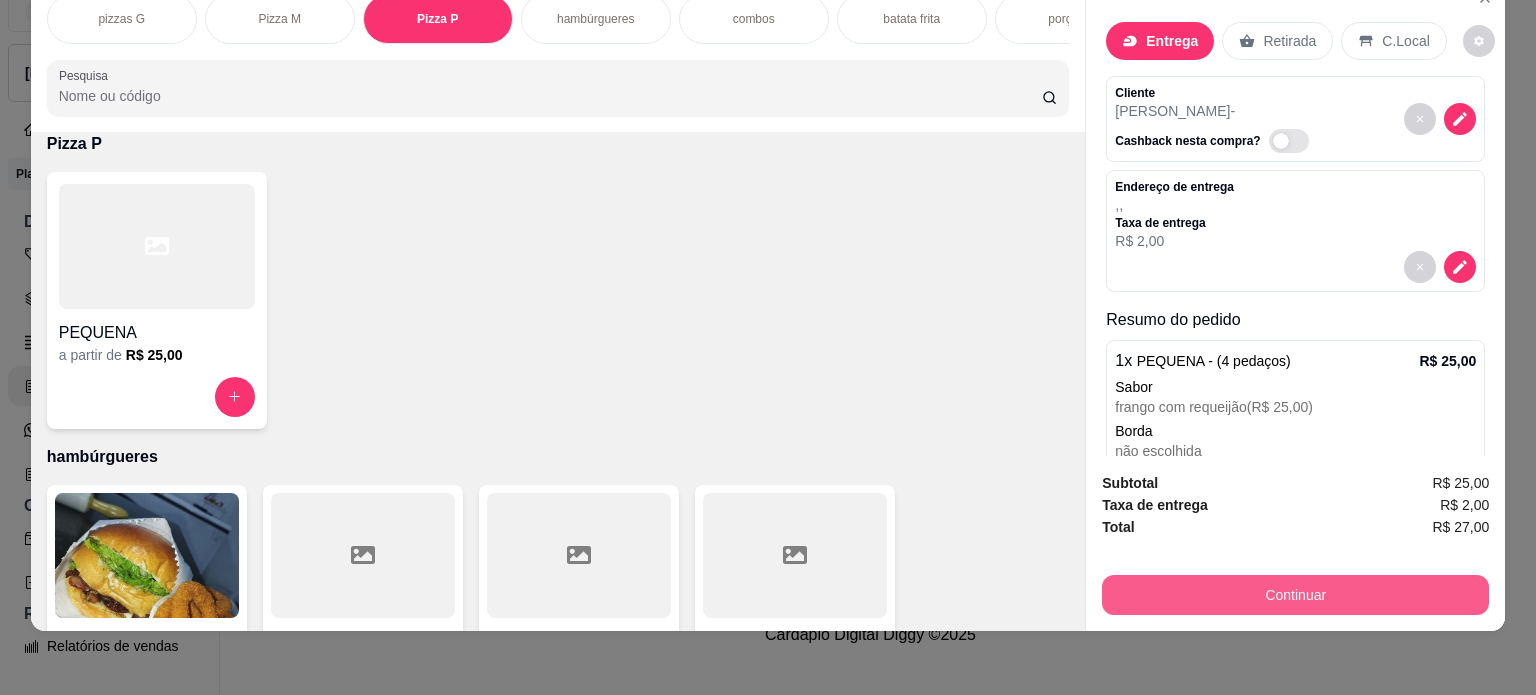 click on "Continuar" at bounding box center [1295, 595] 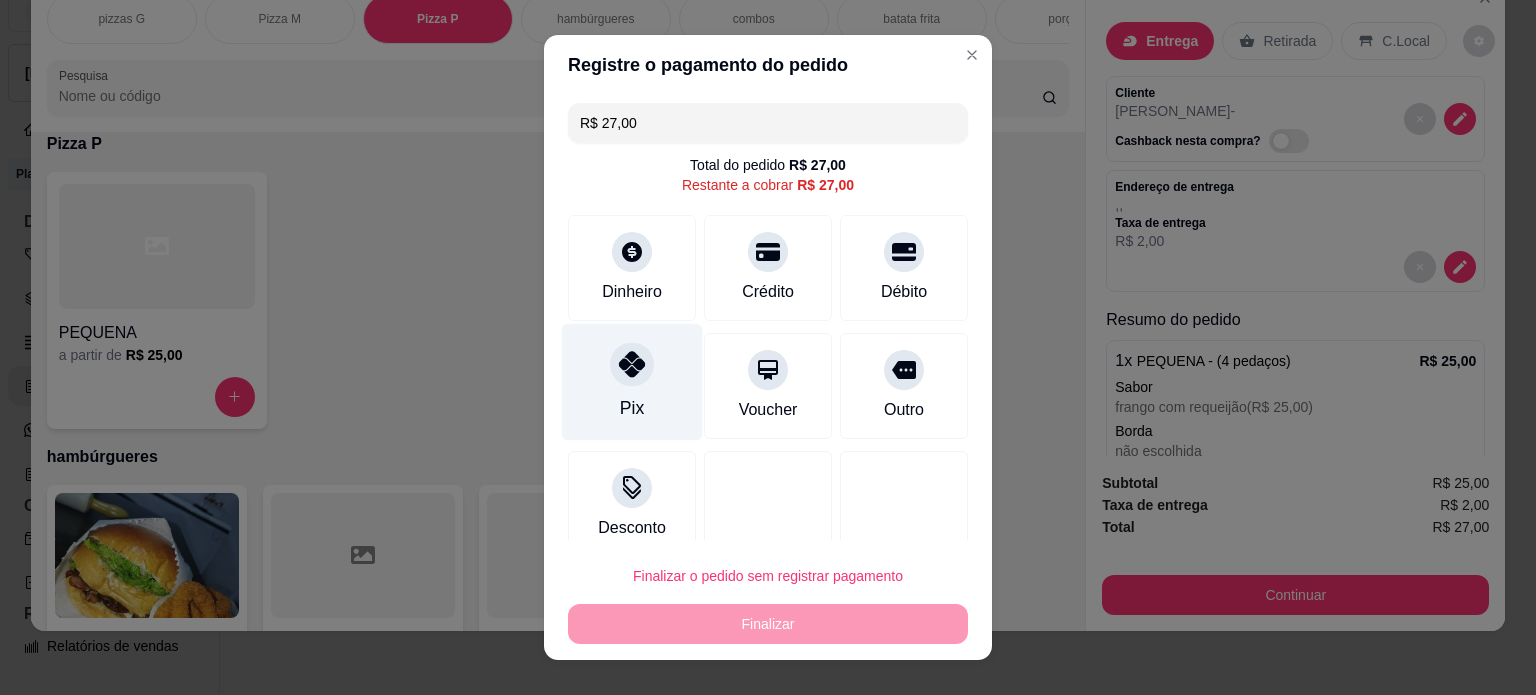 click on "Pix" at bounding box center [632, 381] 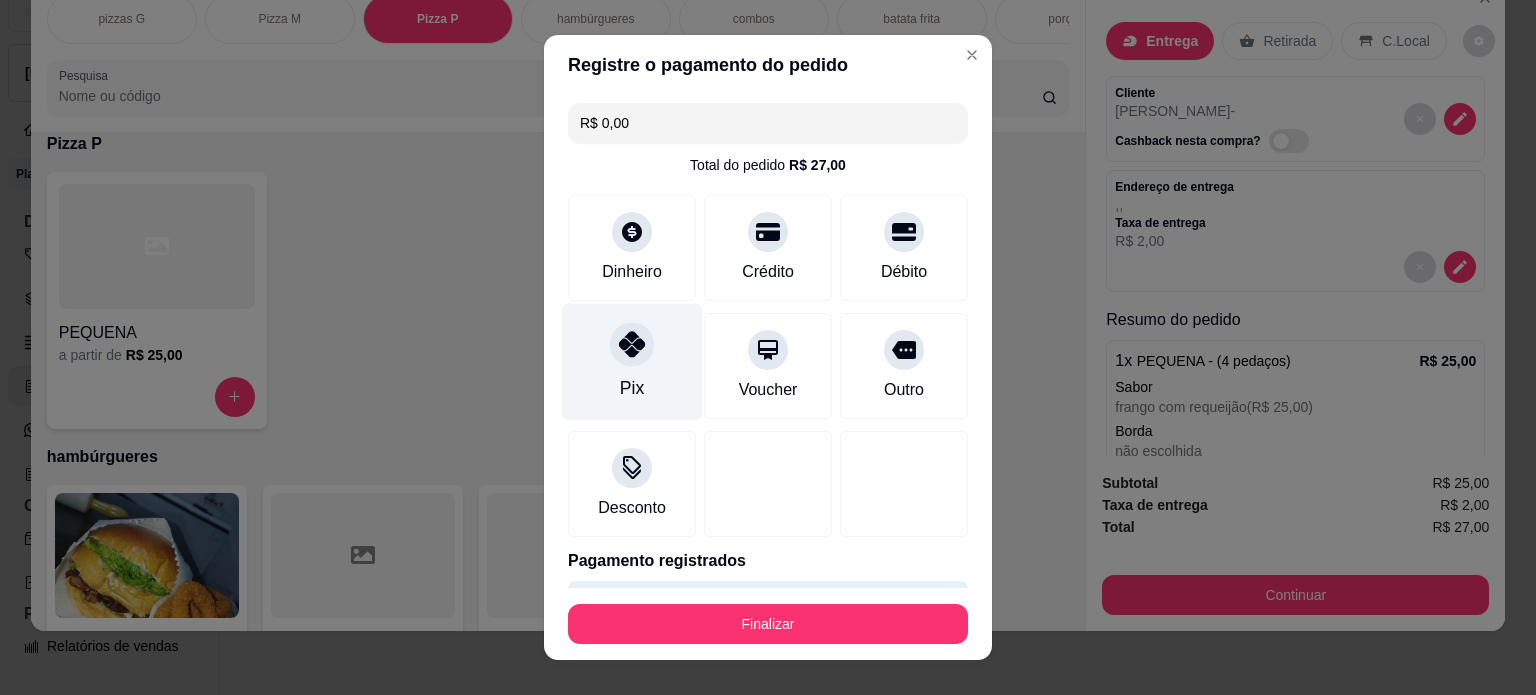 click on "Pix" at bounding box center [632, 388] 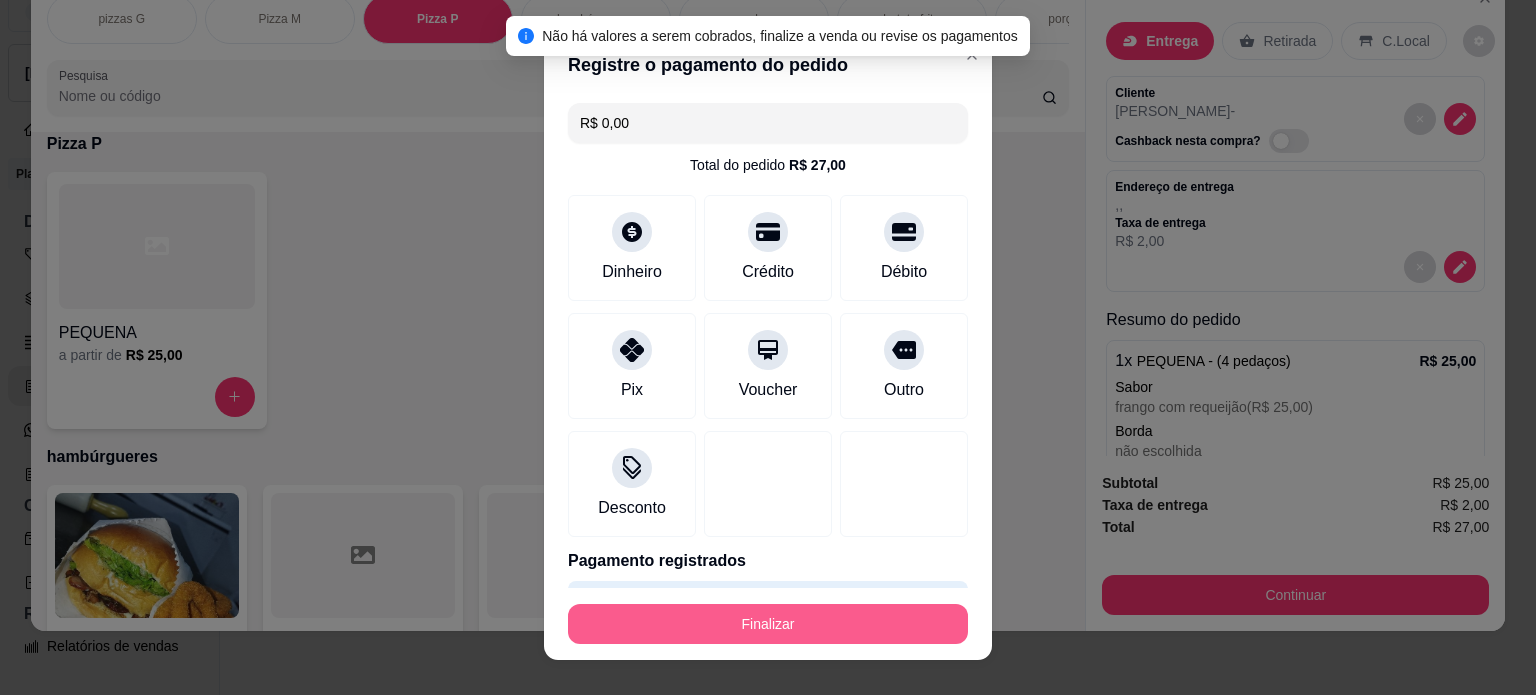 click on "Finalizar" at bounding box center [768, 624] 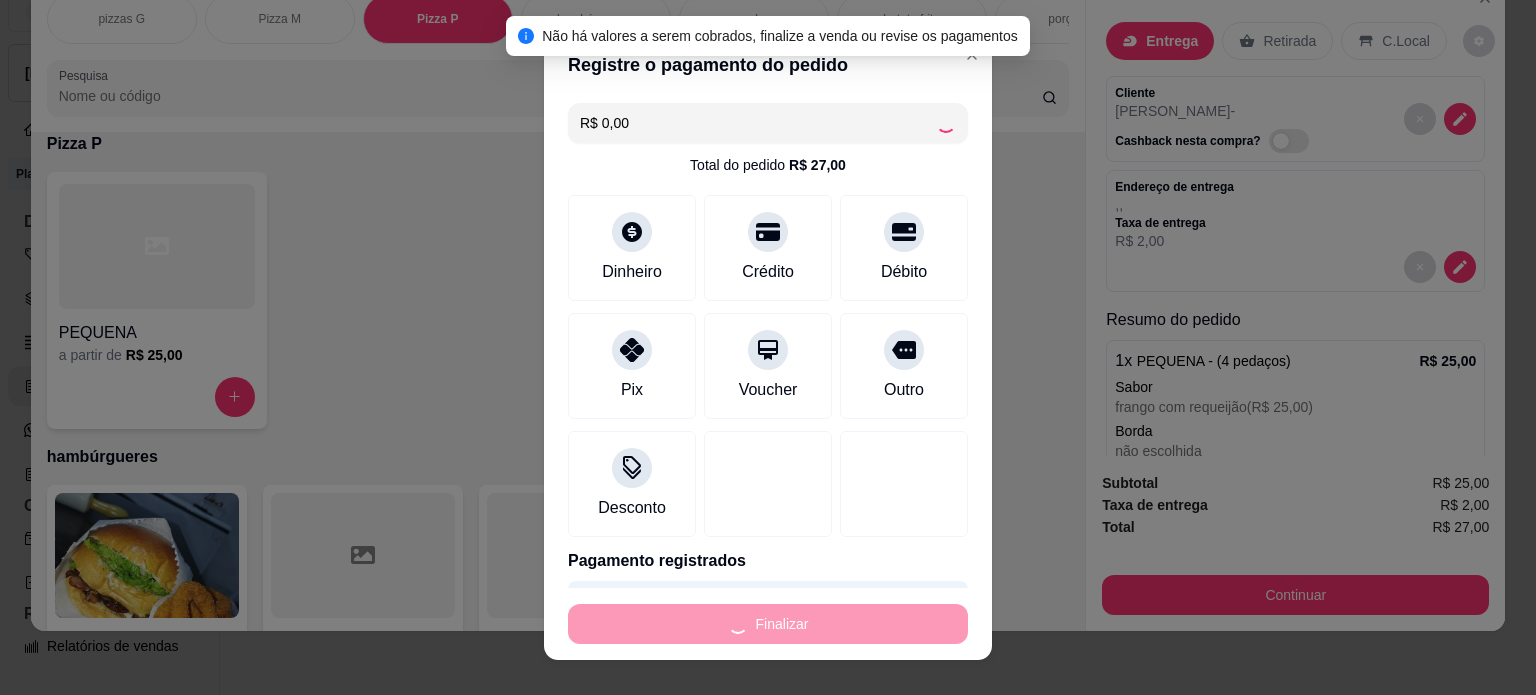 type on "-R$ 27,00" 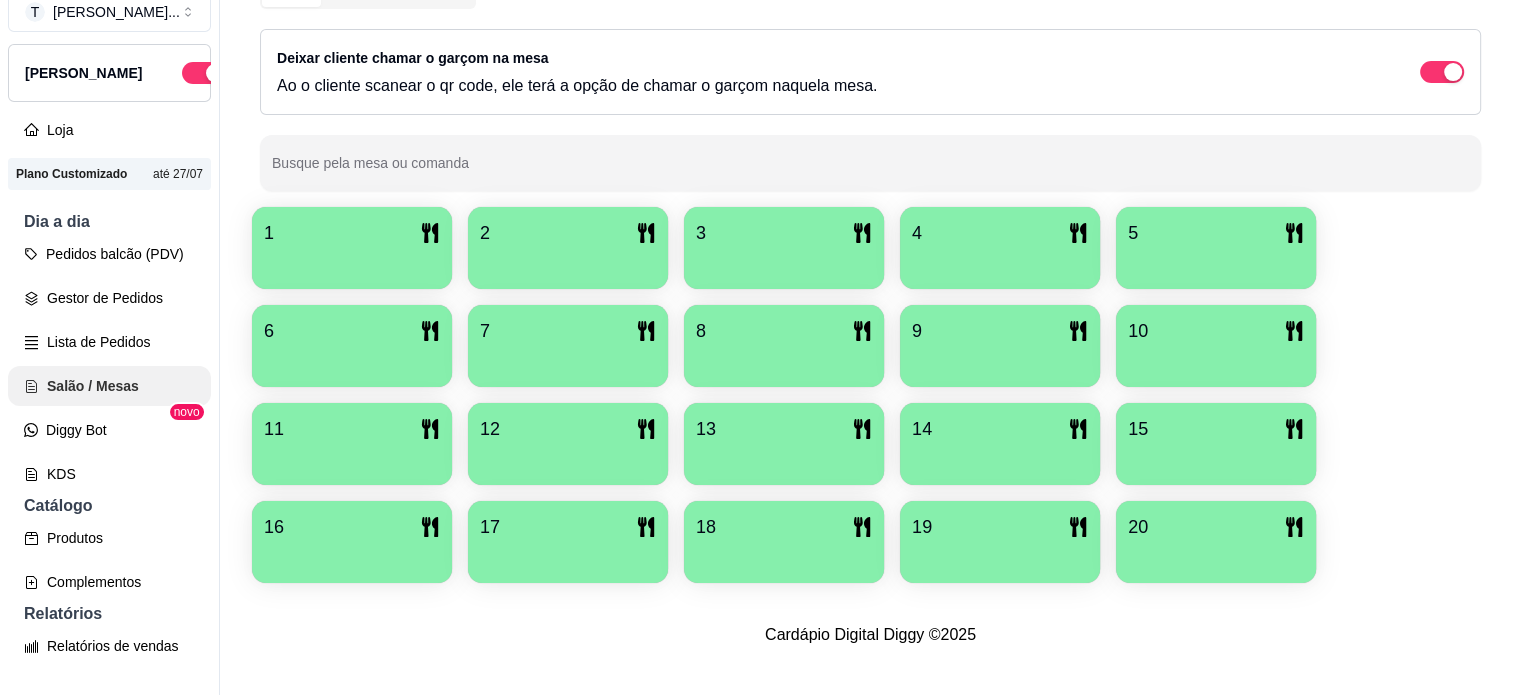 click on "Salão / Mesas" at bounding box center (109, 386) 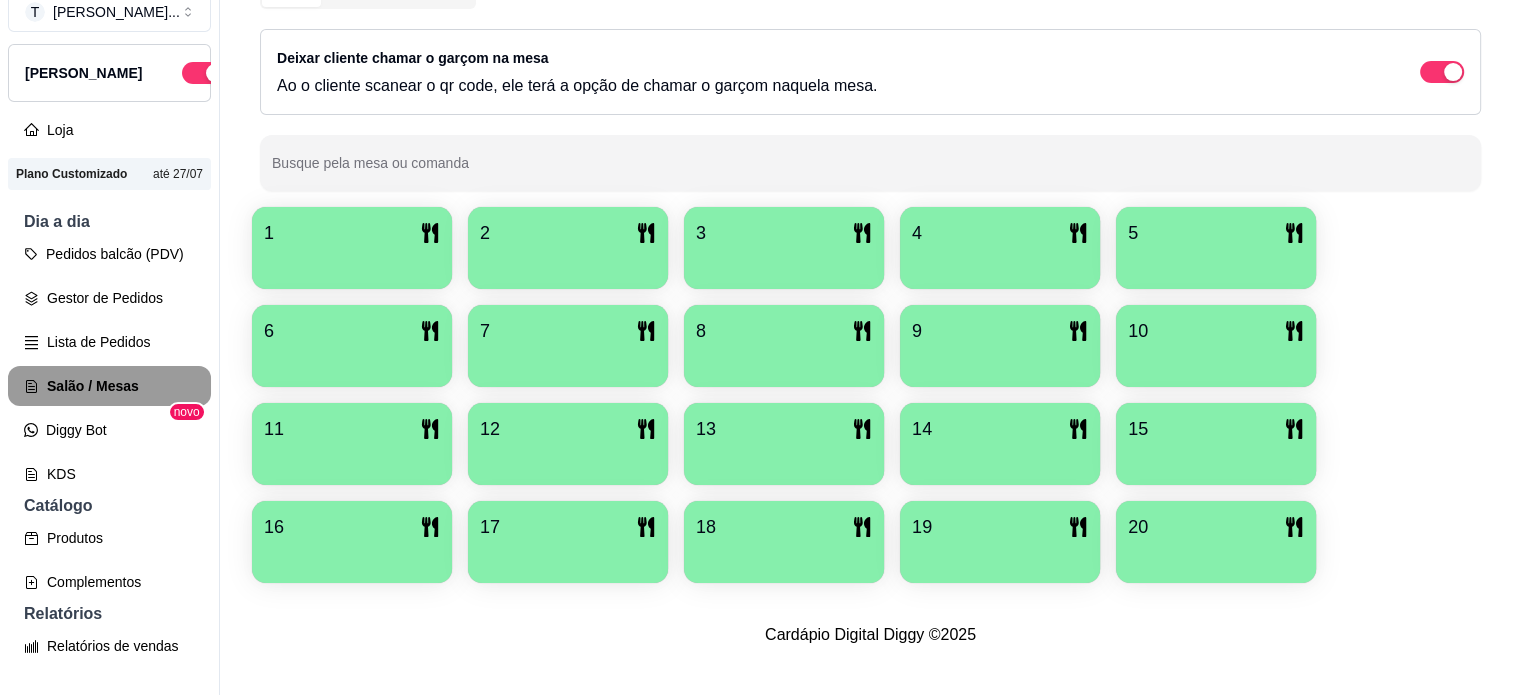 scroll, scrollTop: 0, scrollLeft: 0, axis: both 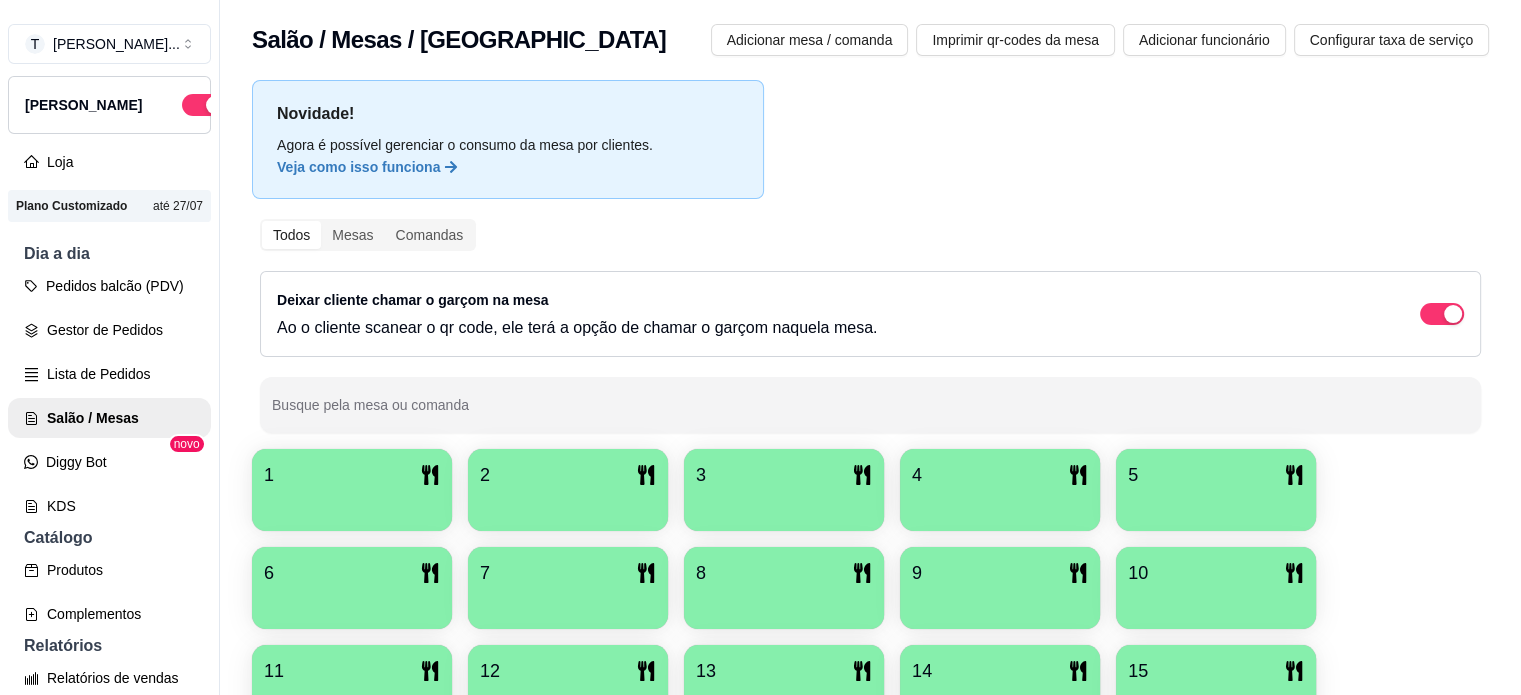 click at bounding box center (568, 504) 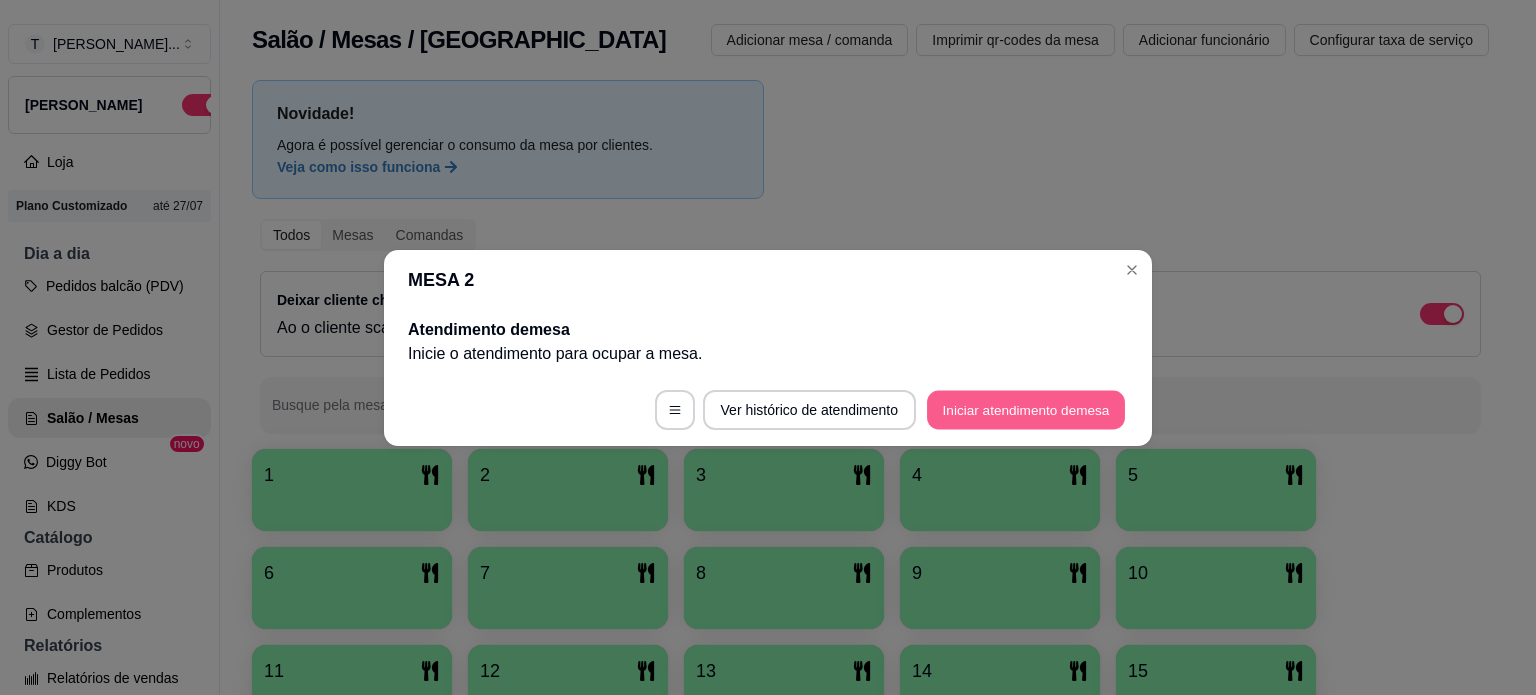 click on "Iniciar atendimento de  mesa" at bounding box center (1026, 409) 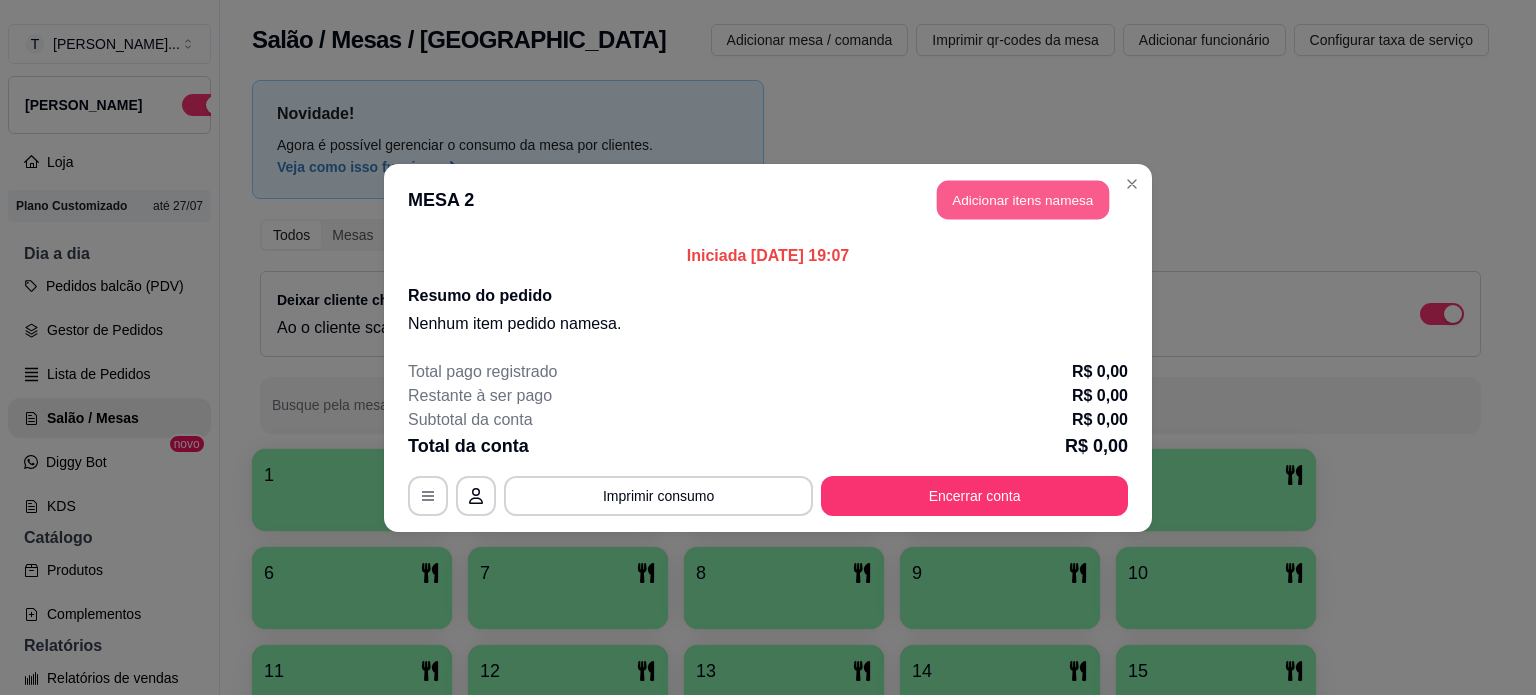 click on "Adicionar itens na  mesa" at bounding box center (1023, 199) 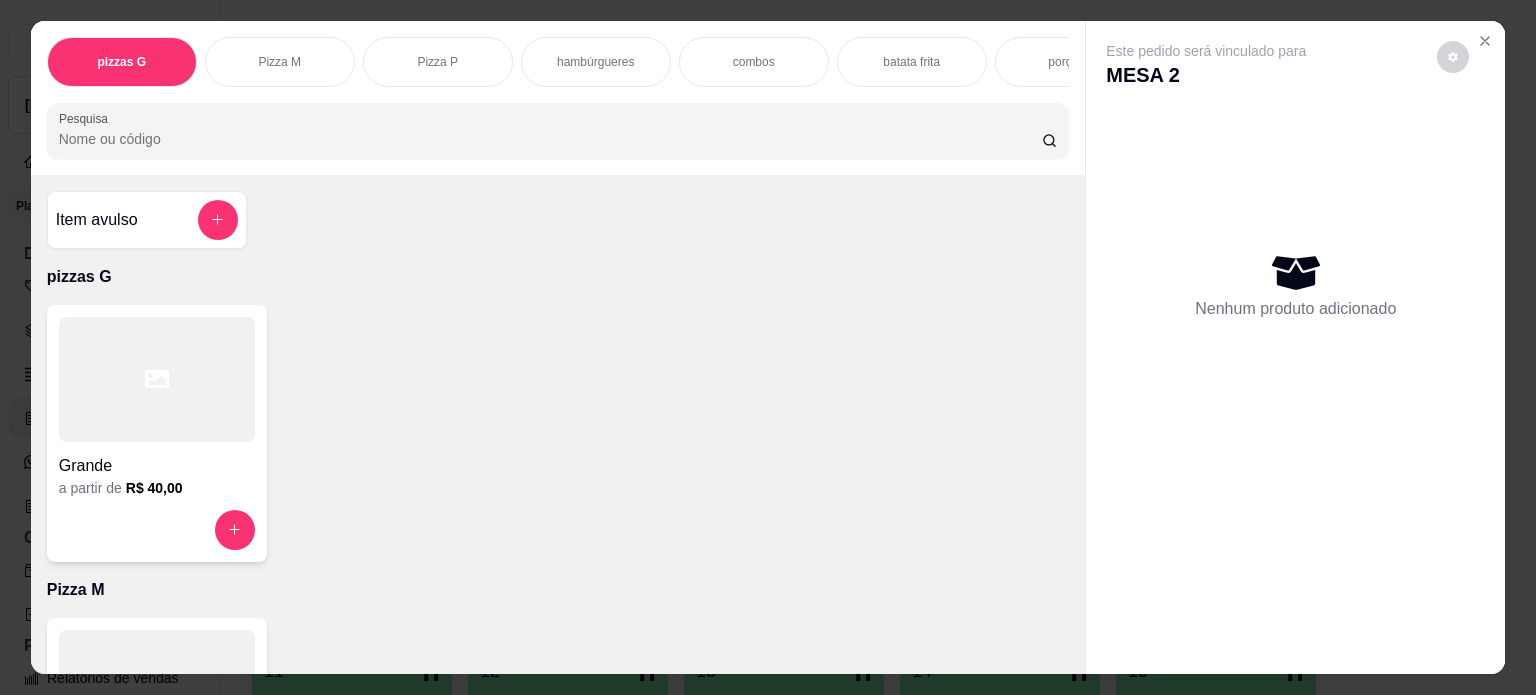 click on "Pizza M" at bounding box center (280, 62) 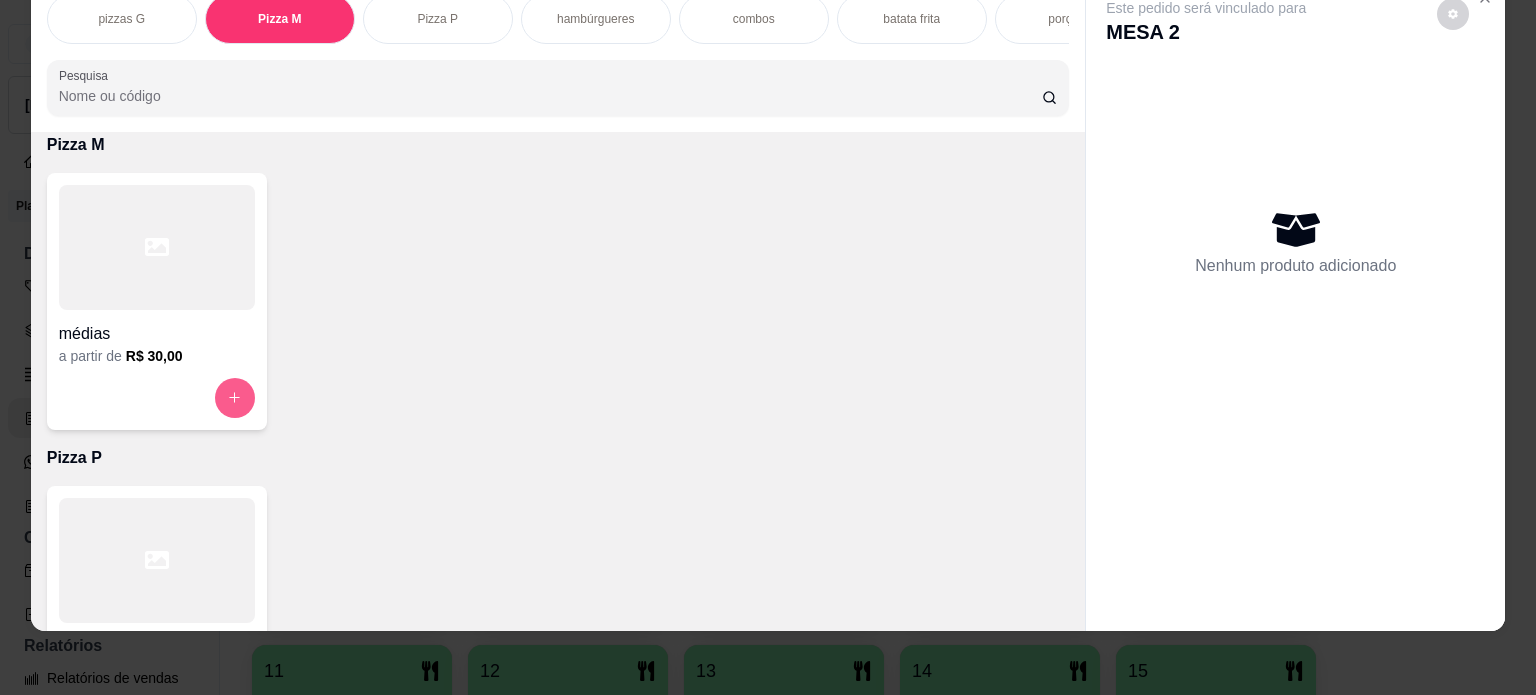 click at bounding box center (235, 398) 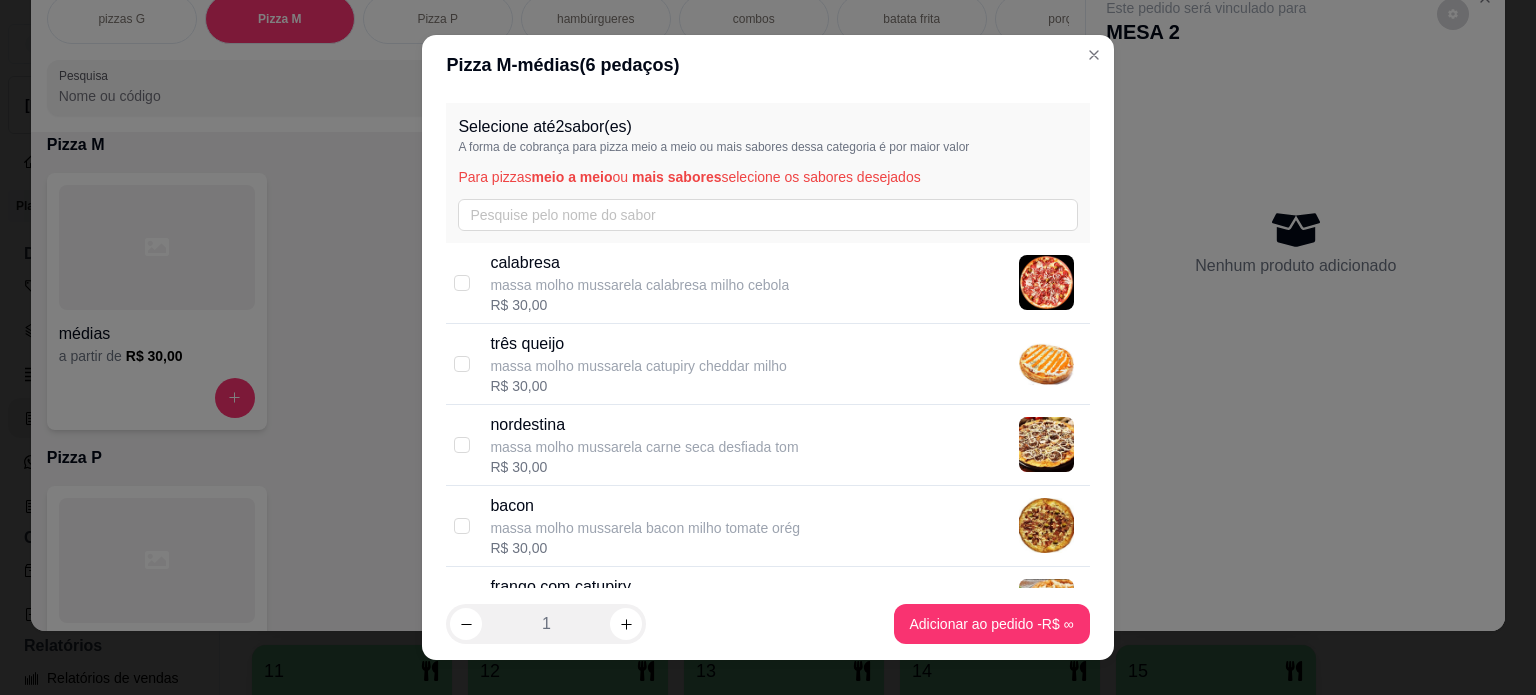 click on "calabresa massa molho mussarela calabresa milho cebola  R$ 30,00" at bounding box center [767, 283] 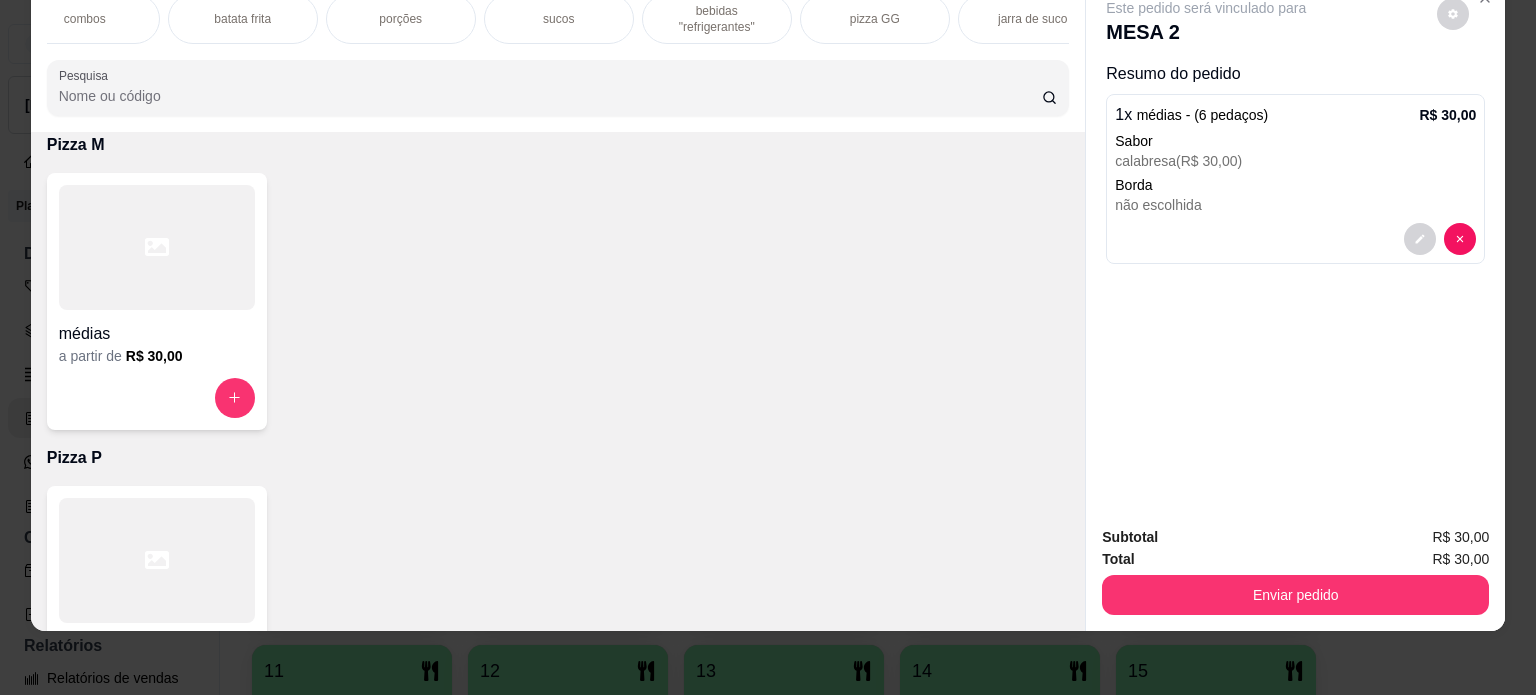 scroll, scrollTop: 0, scrollLeft: 680, axis: horizontal 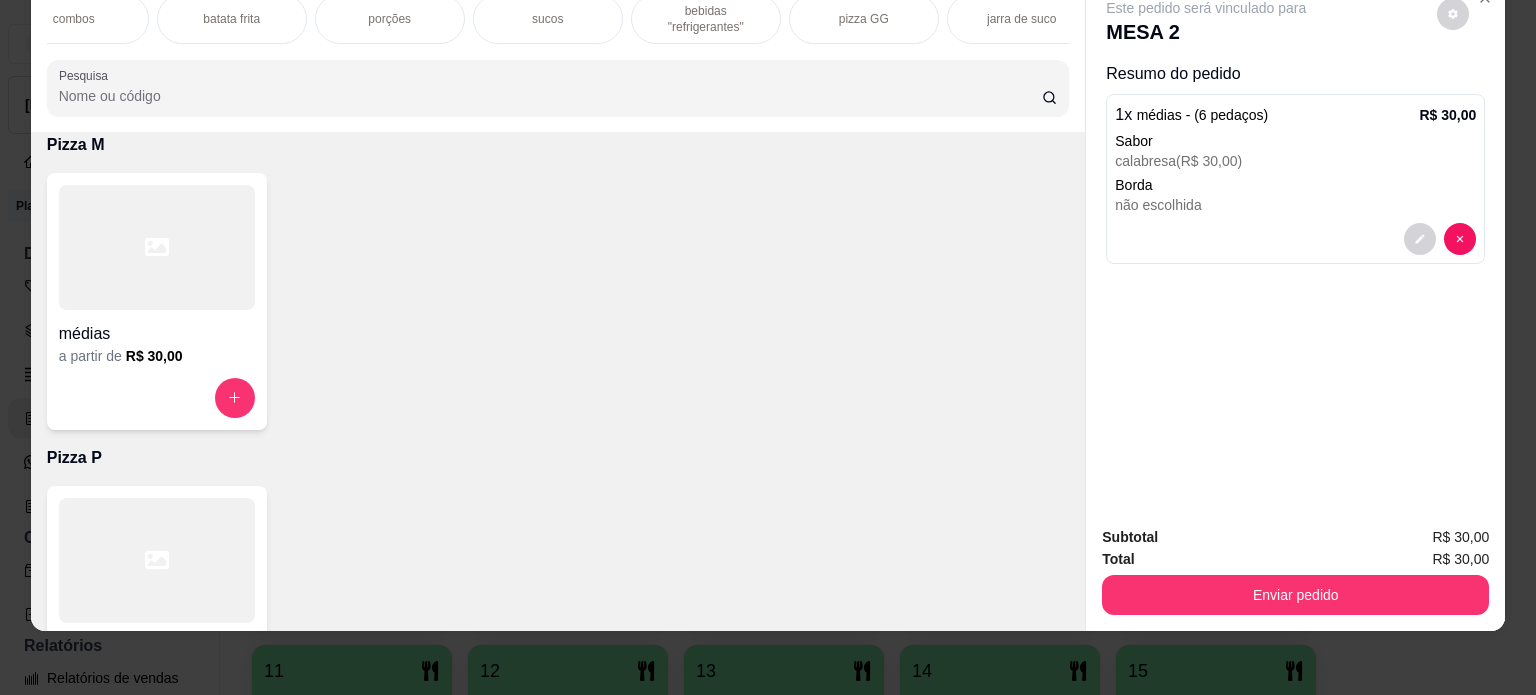 click on "bebidas "refrigerantes"" at bounding box center (706, 19) 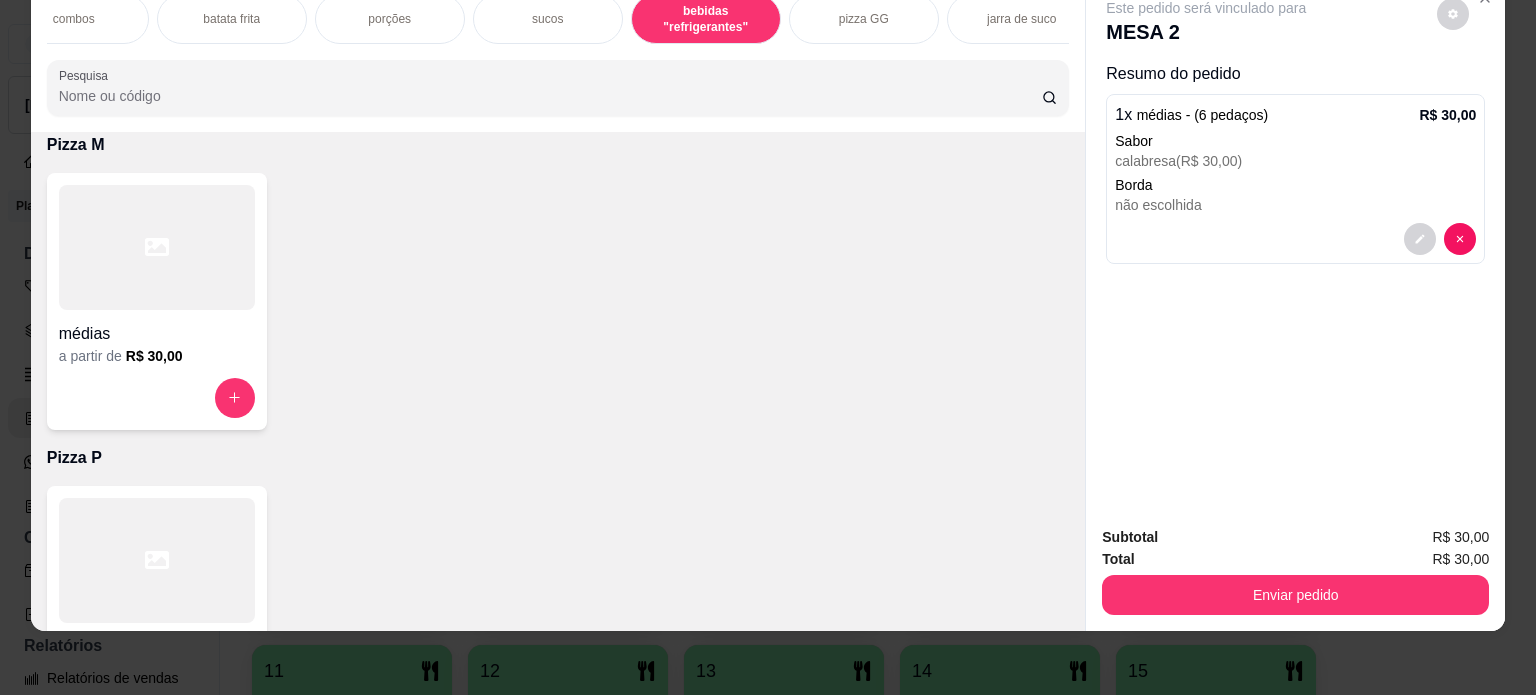 scroll, scrollTop: 3248, scrollLeft: 0, axis: vertical 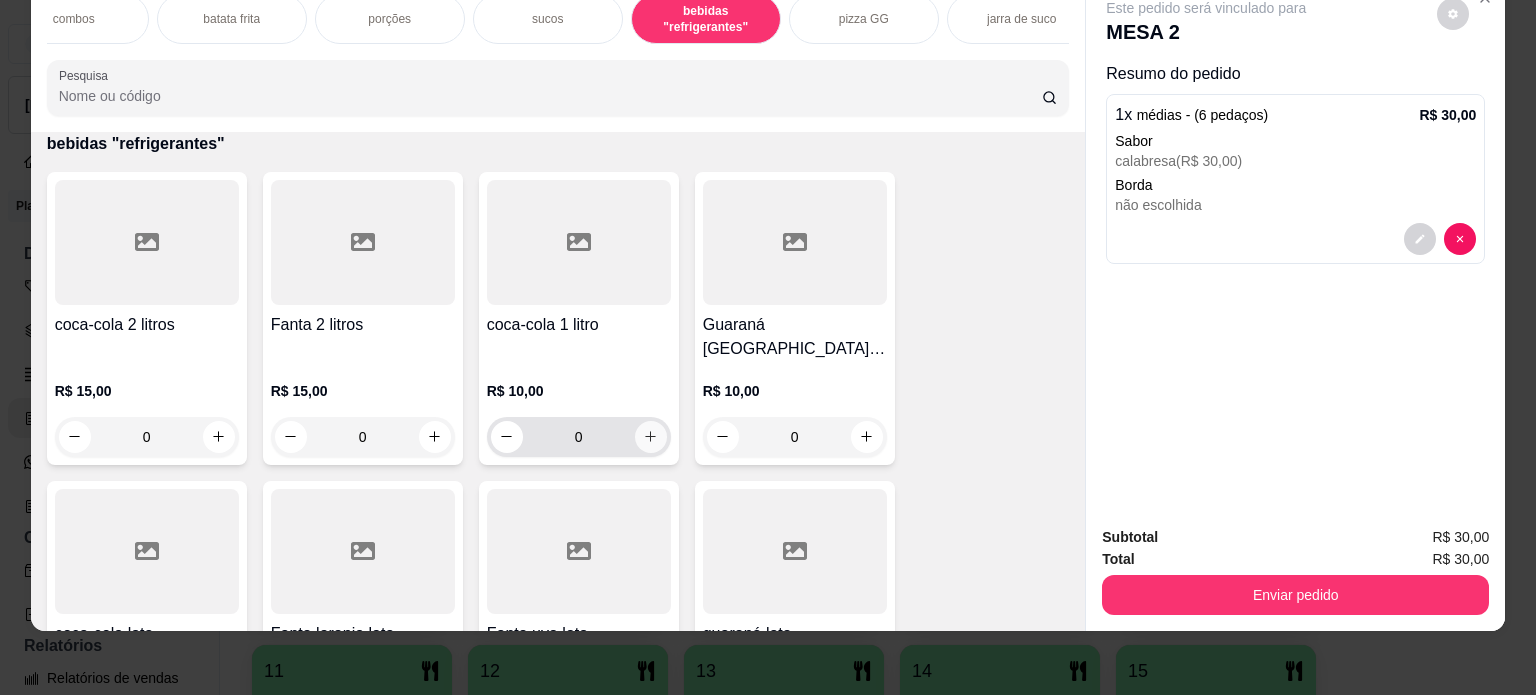 click at bounding box center [651, 437] 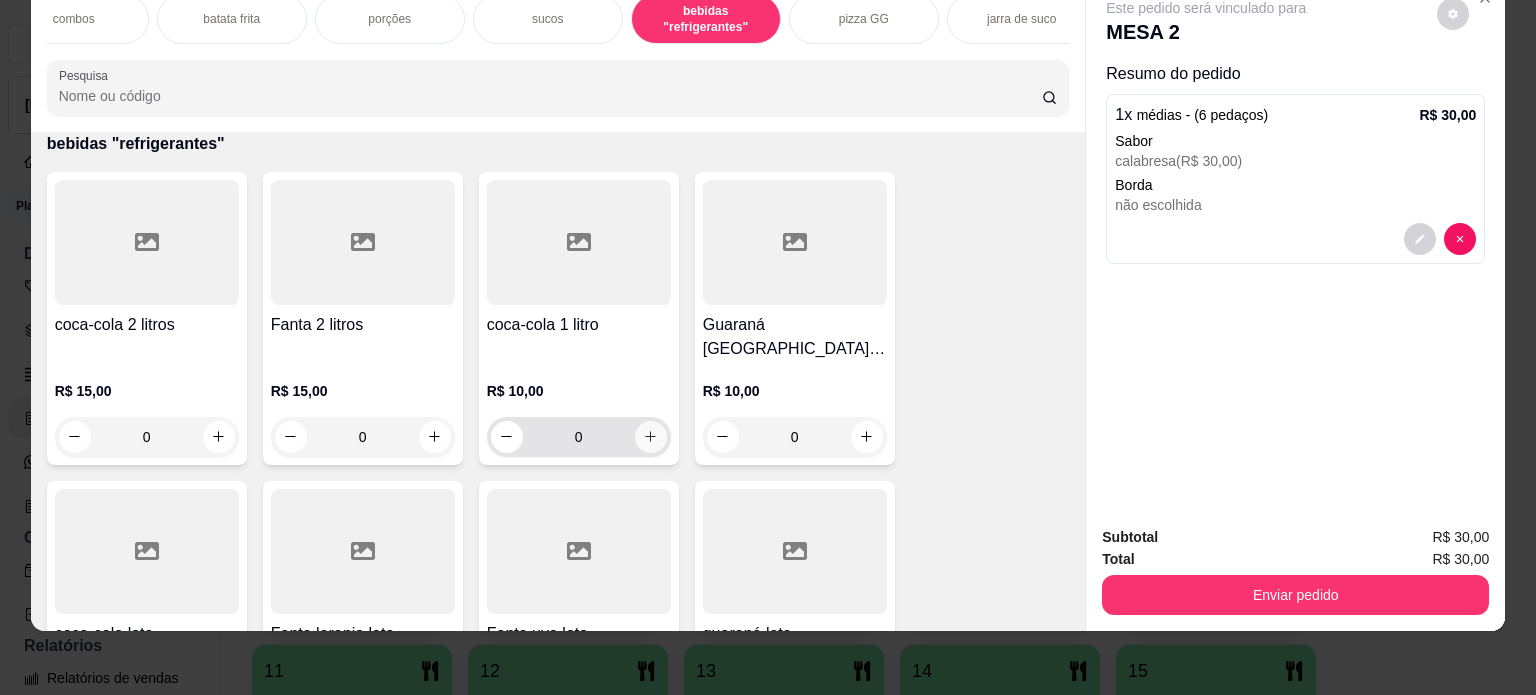 type on "1" 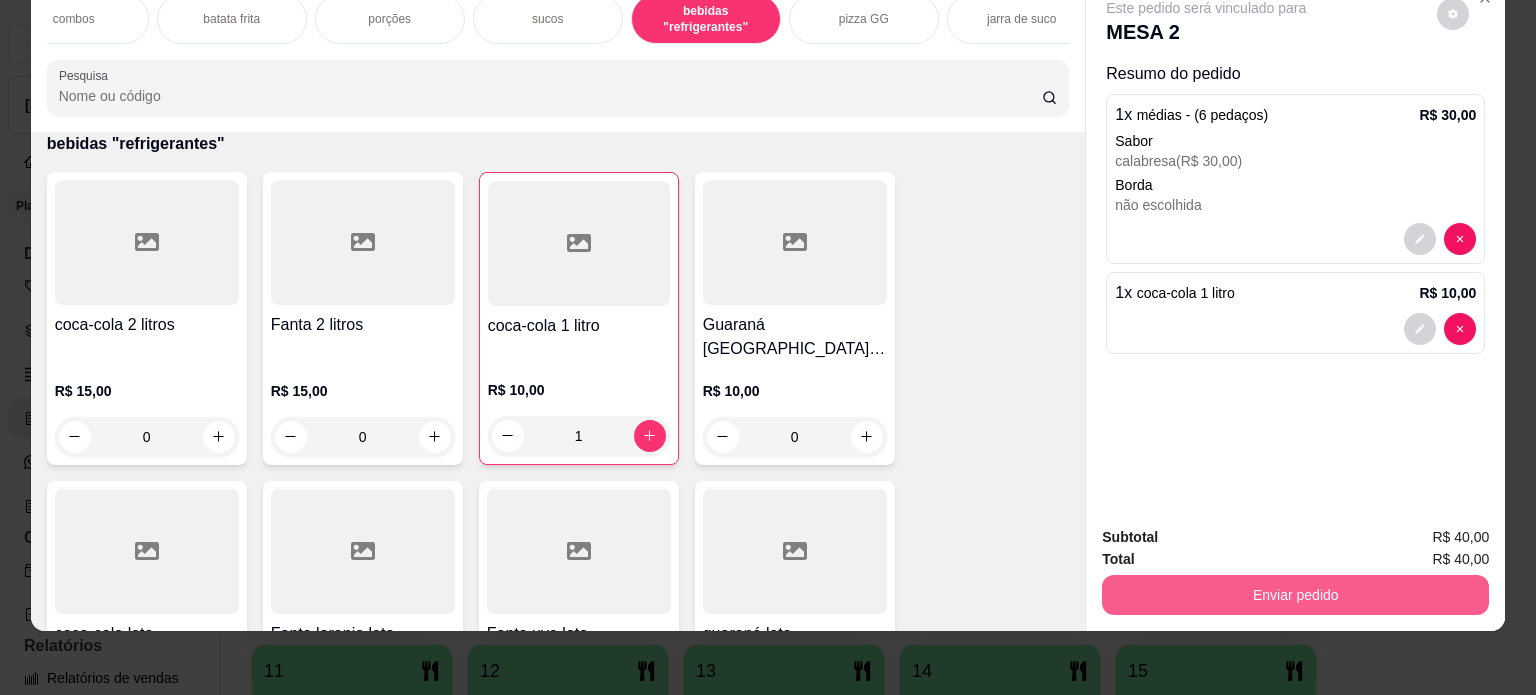 click on "Enviar pedido" at bounding box center [1295, 595] 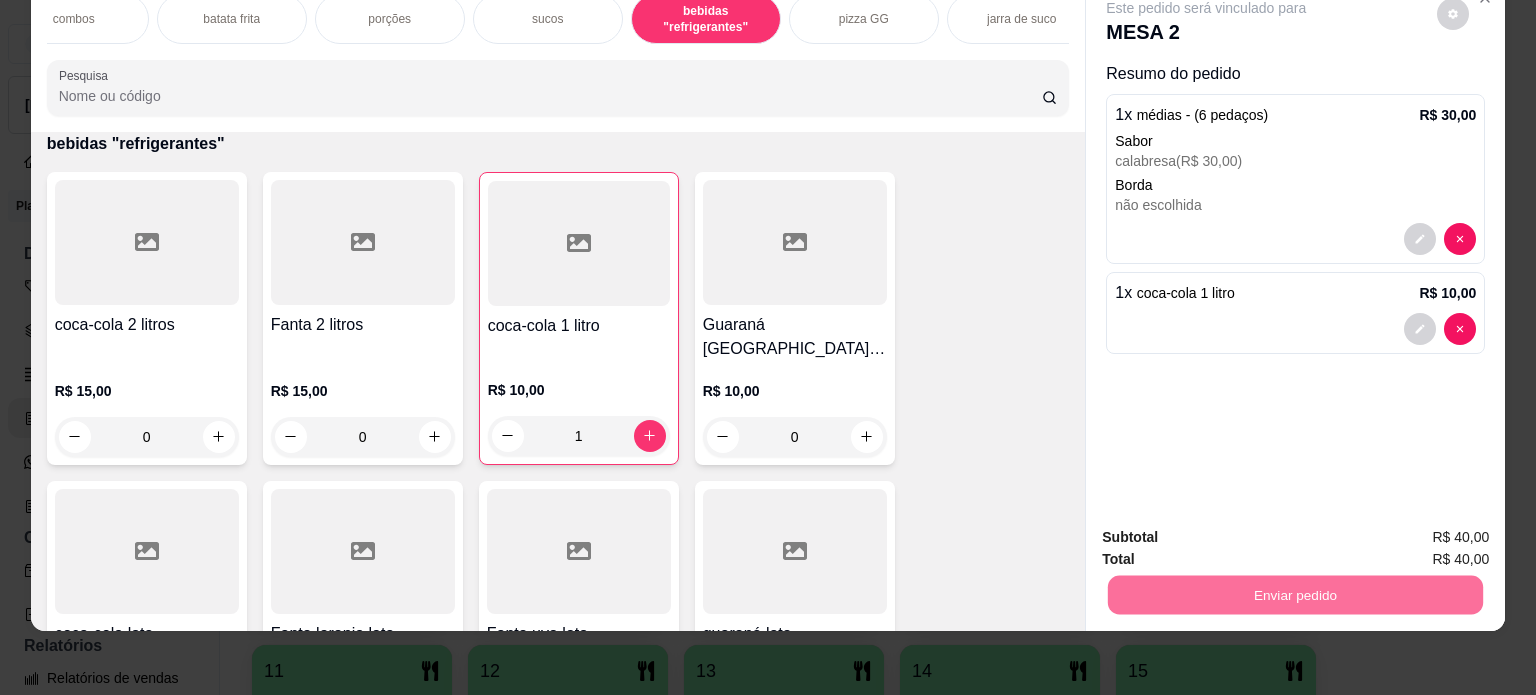 click on "Não registrar e enviar pedido" at bounding box center (1229, 530) 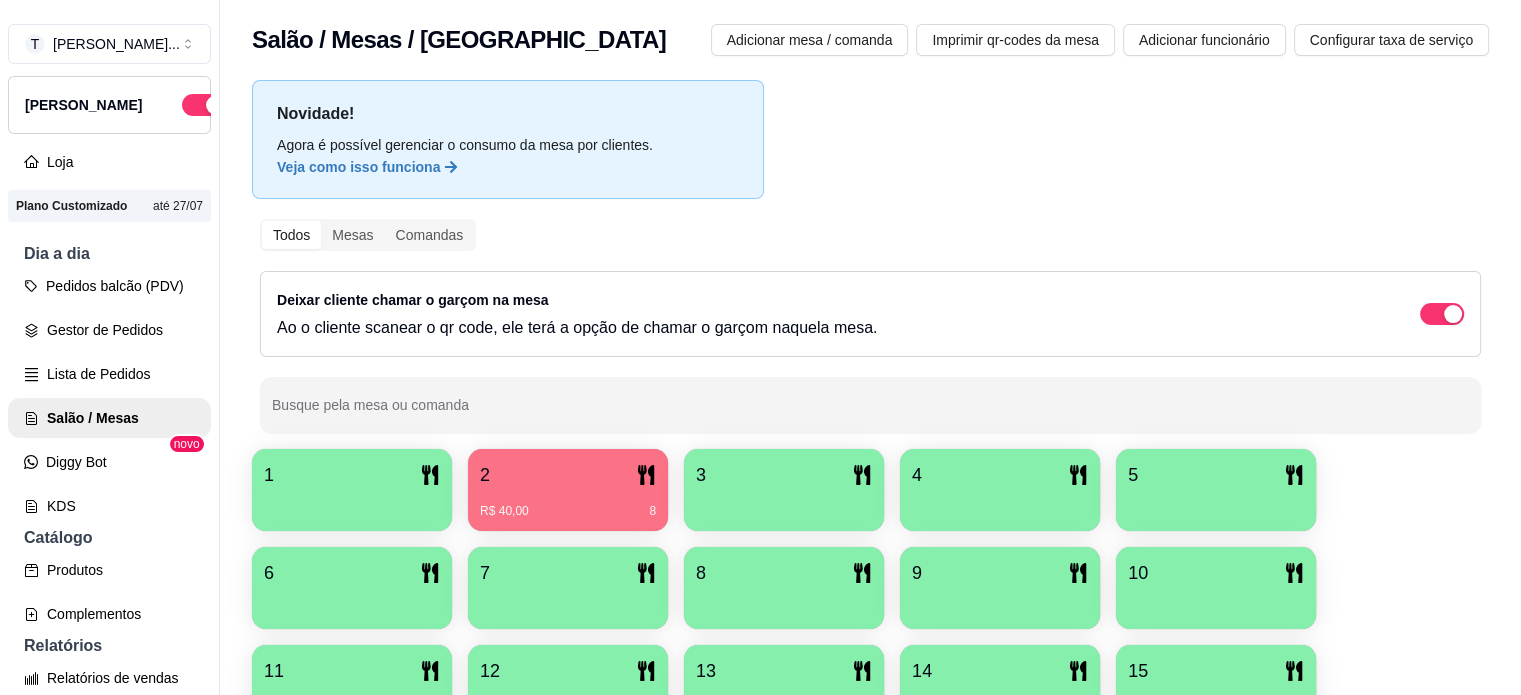 click on "R$ 40,00 8" at bounding box center [568, 511] 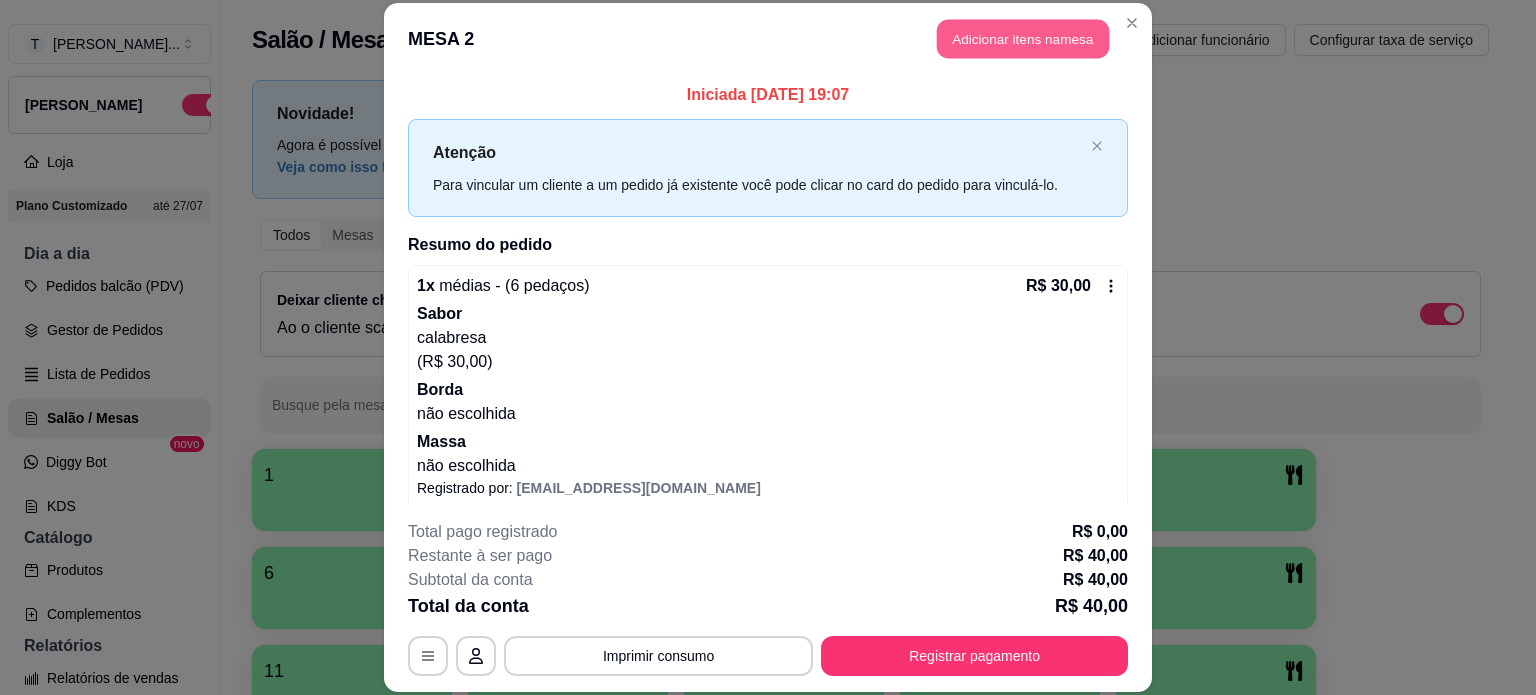 click on "Adicionar itens na  mesa" at bounding box center (1023, 39) 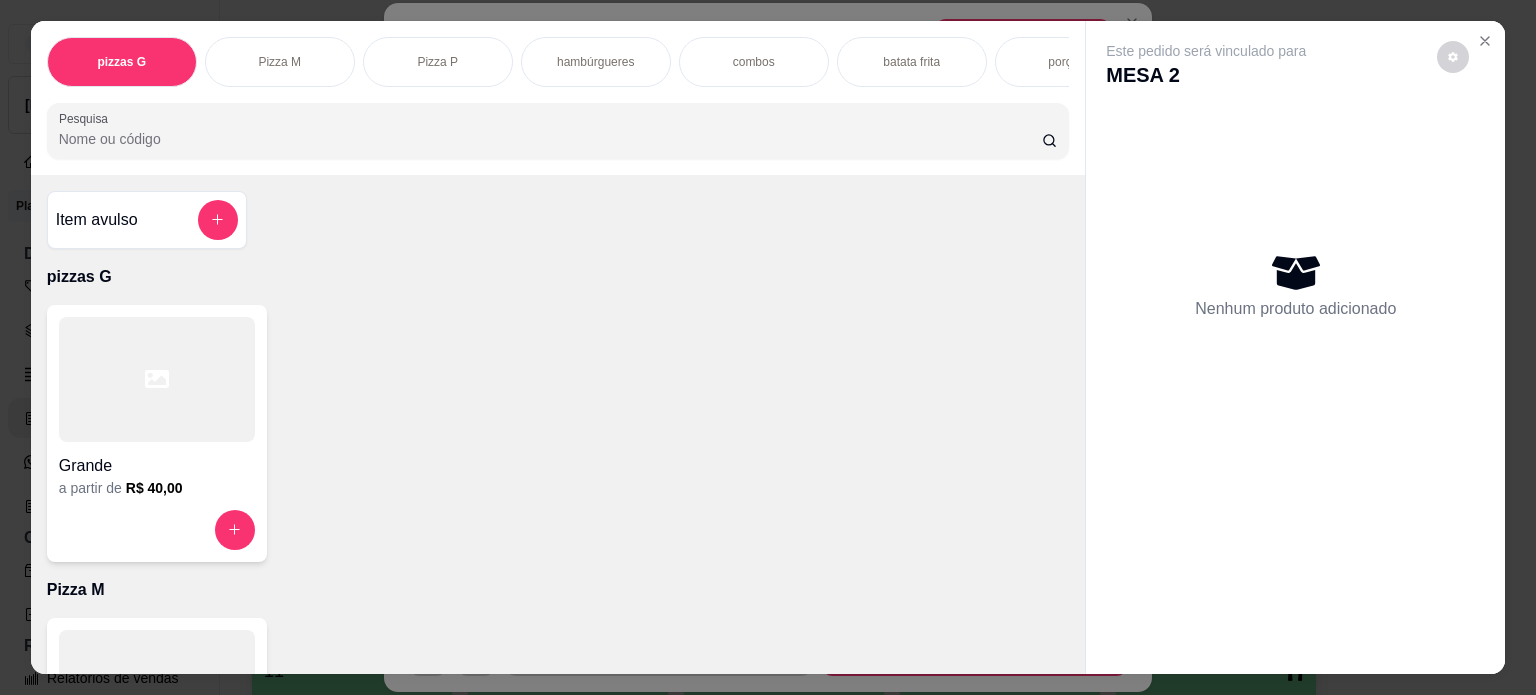 click on "hambúrgueres" at bounding box center (596, 62) 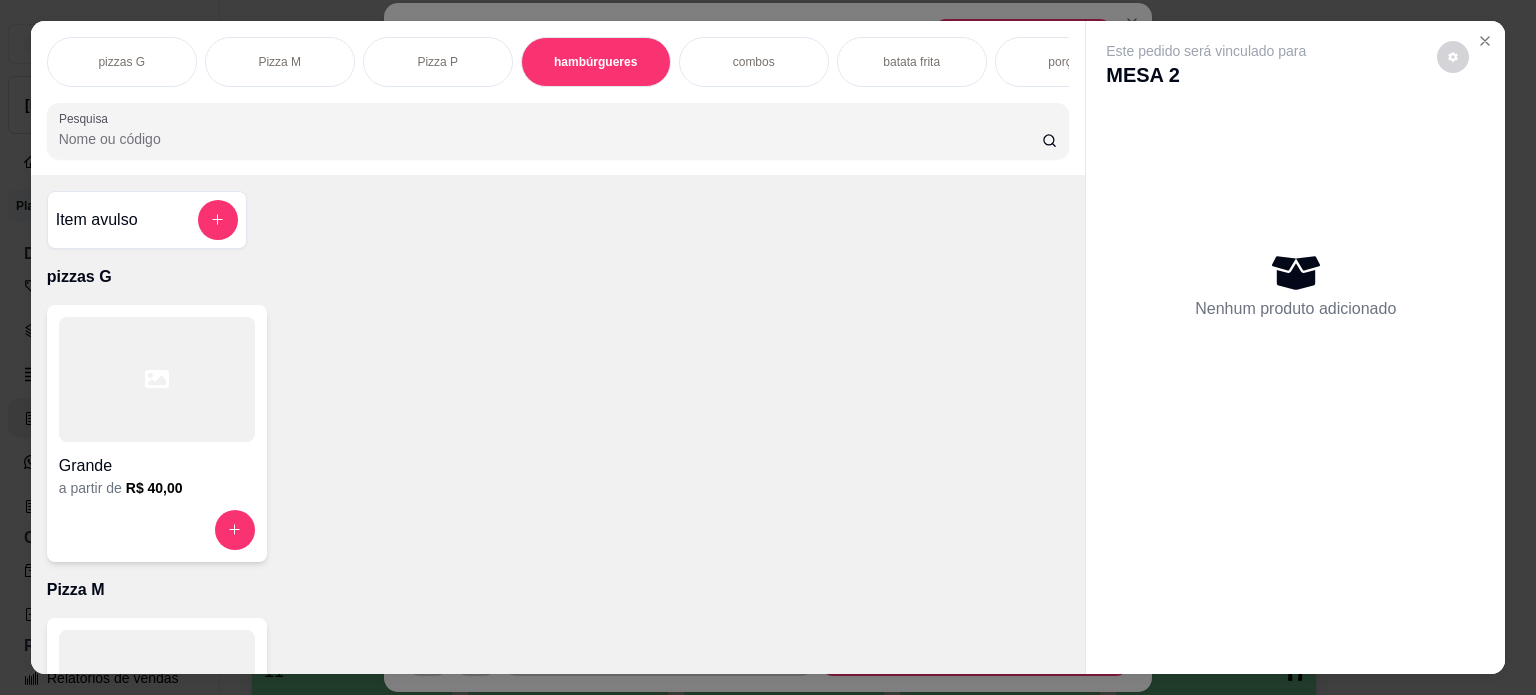 scroll, scrollTop: 1028, scrollLeft: 0, axis: vertical 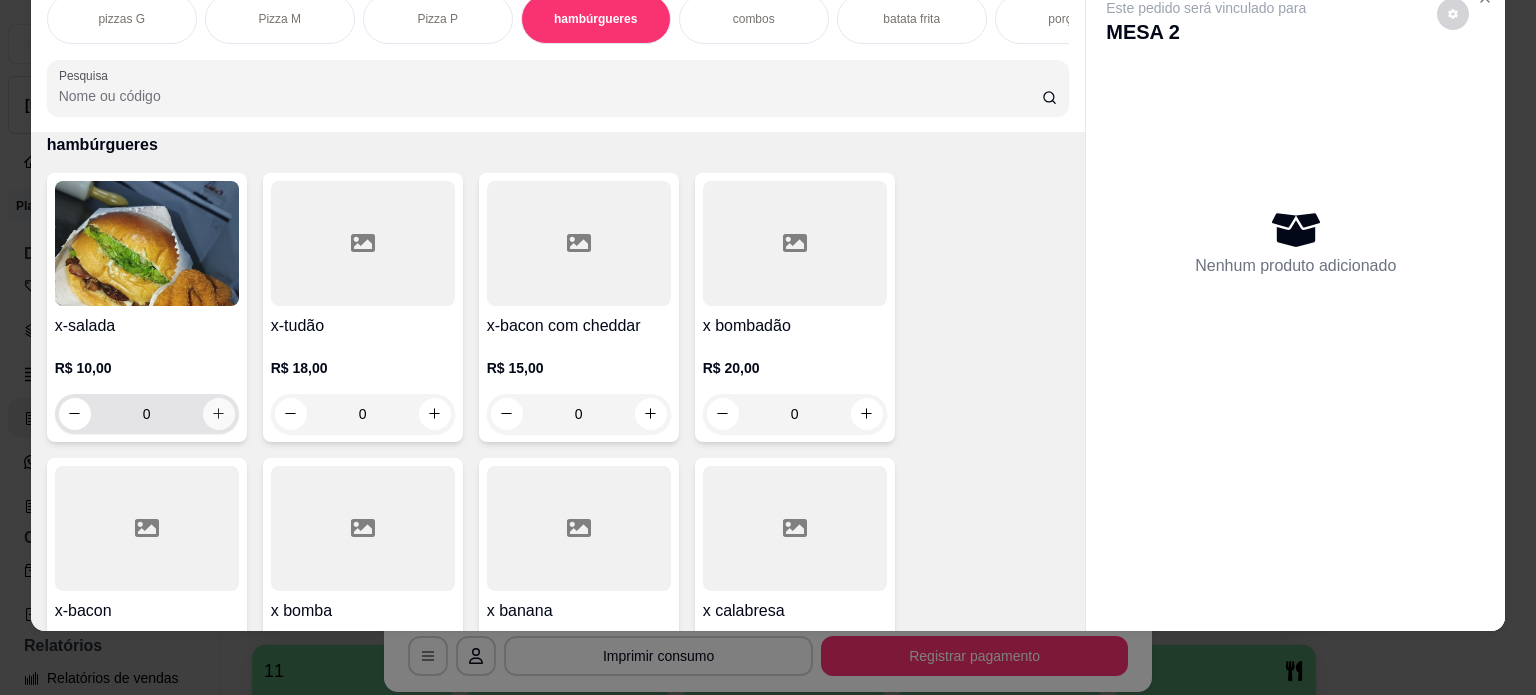 click 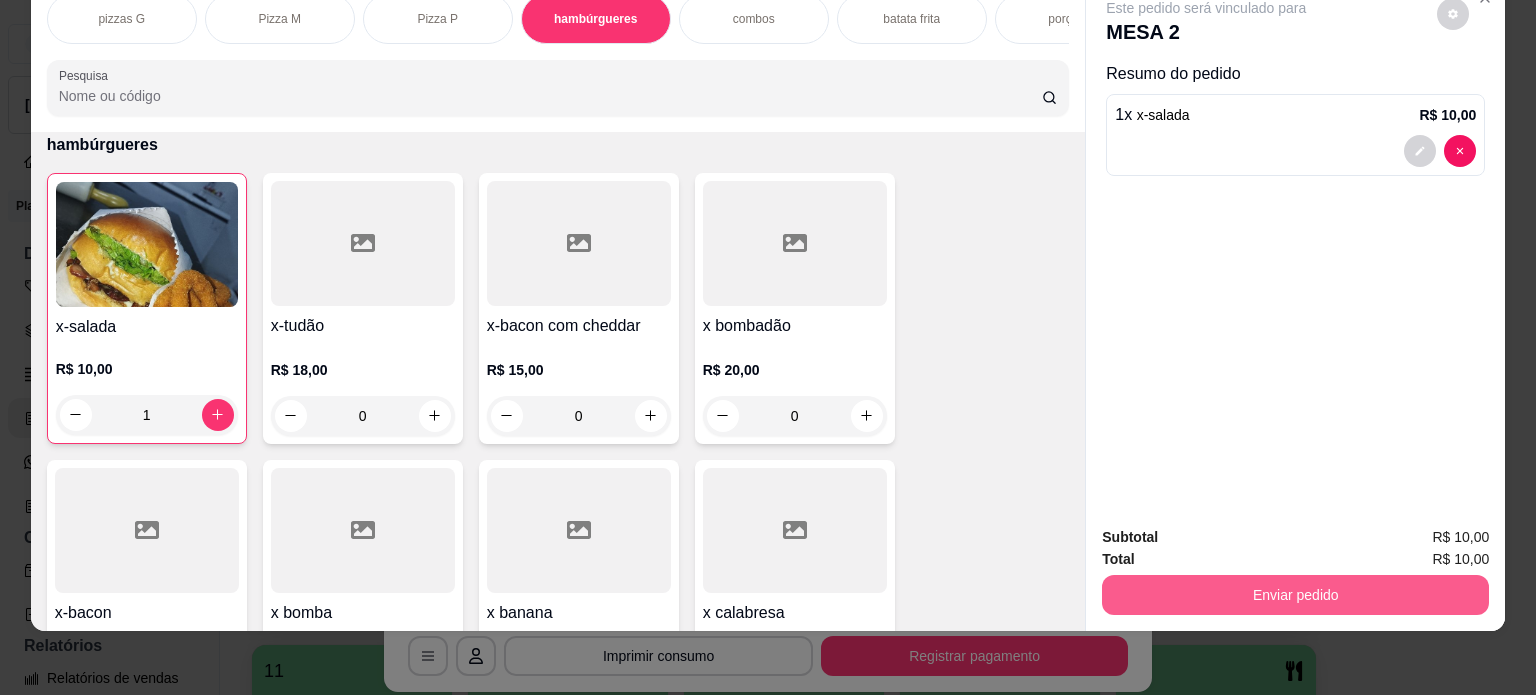 click on "Enviar pedido" at bounding box center (1295, 595) 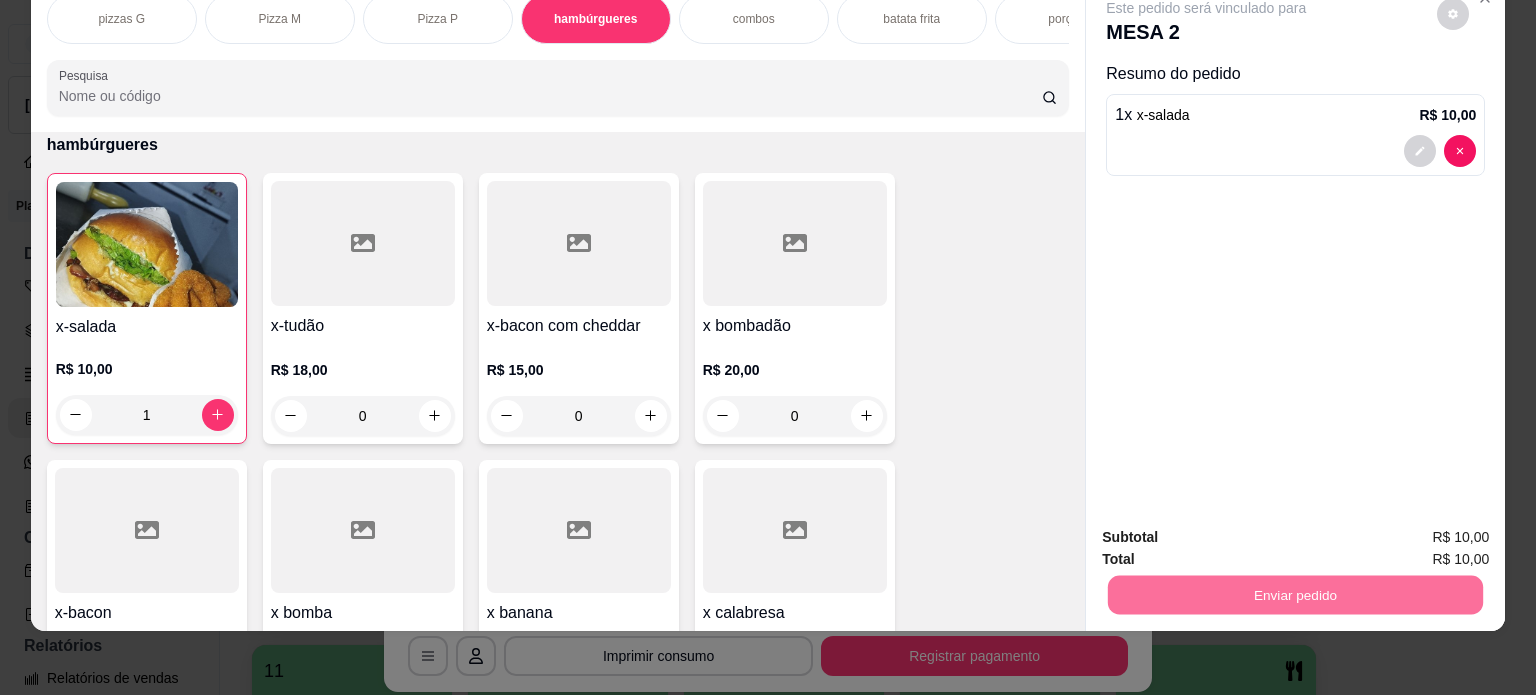 click on "Não registrar e enviar pedido" at bounding box center [1229, 531] 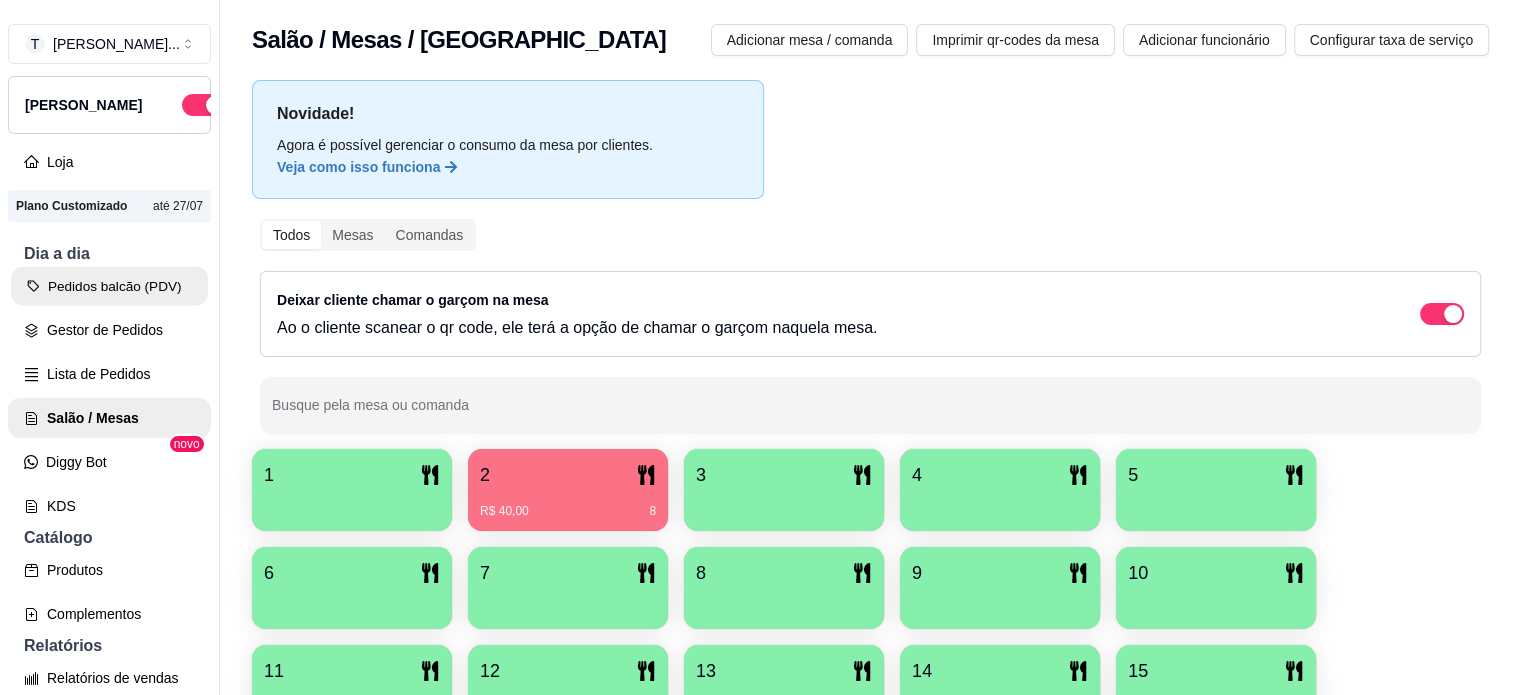 click on "Pedidos balcão (PDV)" at bounding box center [109, 286] 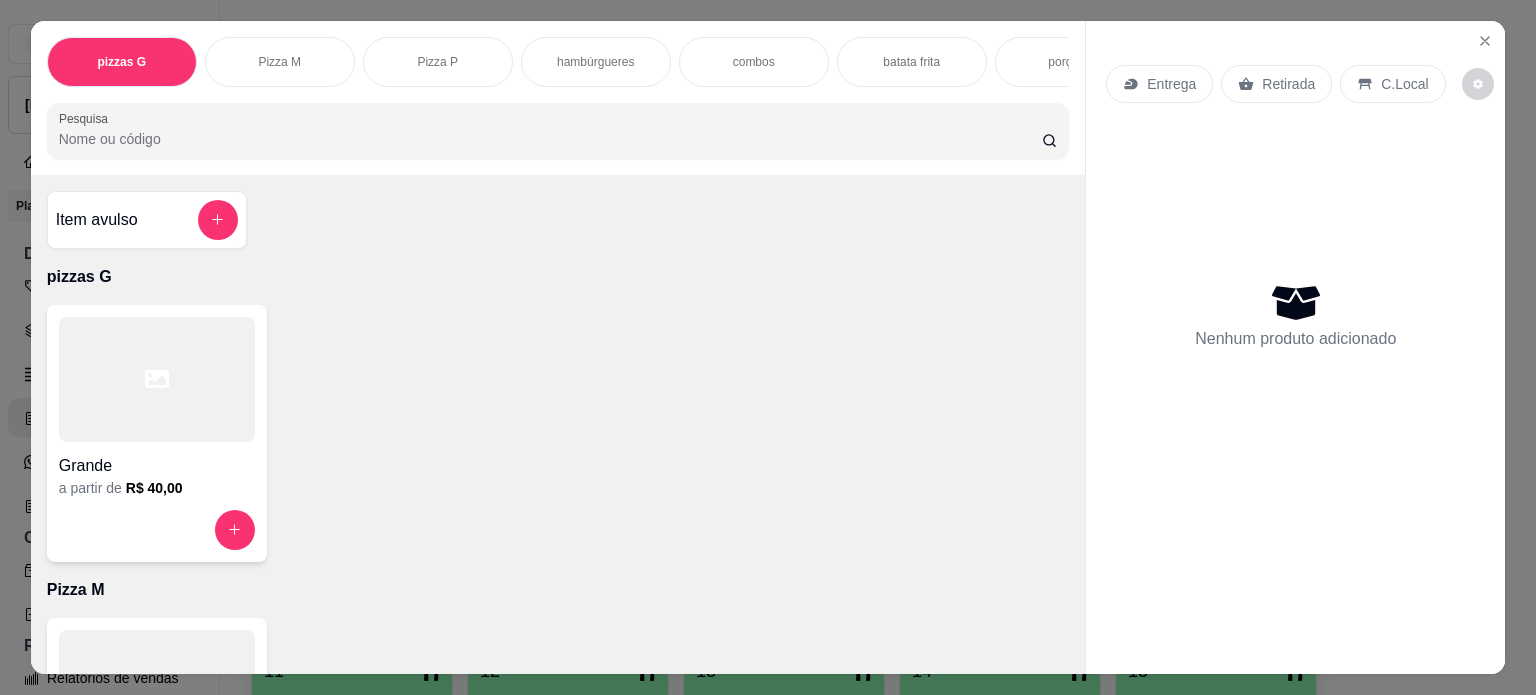 click on "combos" at bounding box center (754, 62) 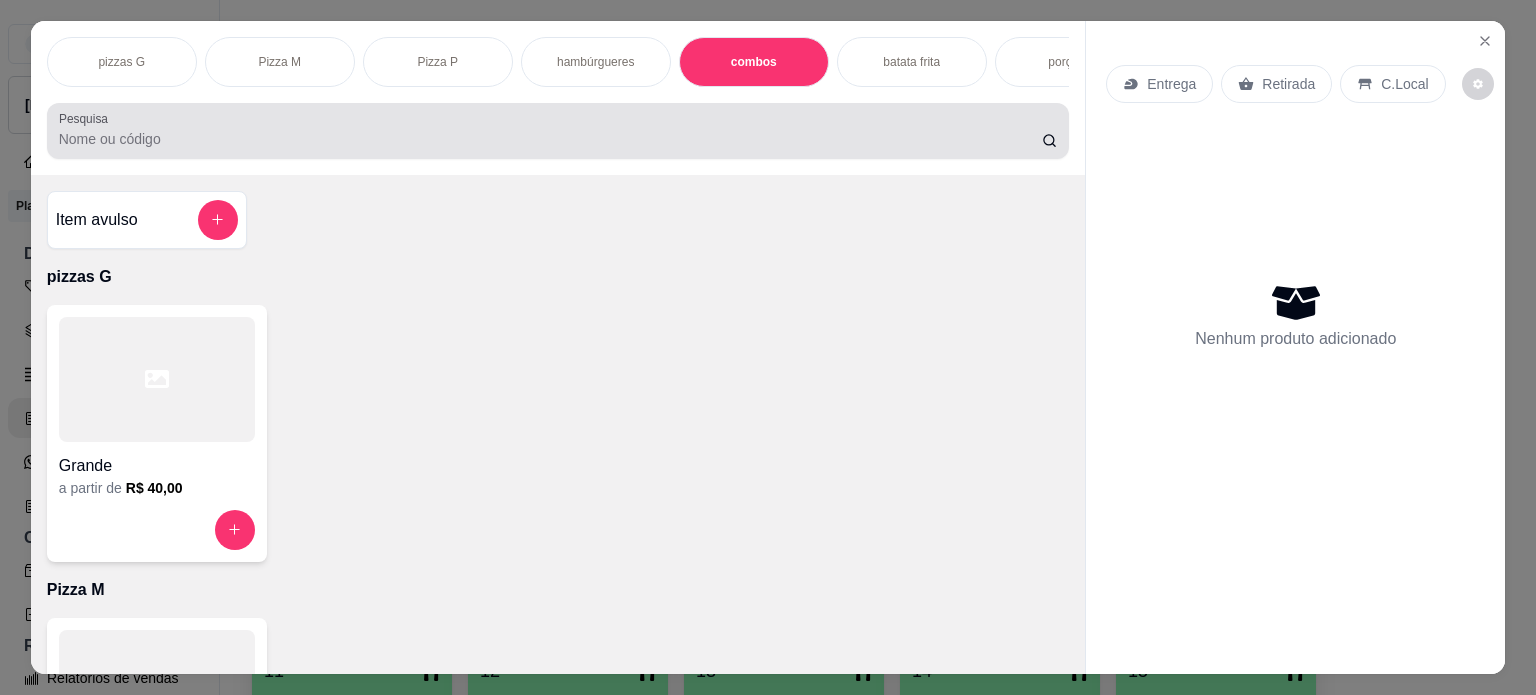 scroll, scrollTop: 1638, scrollLeft: 0, axis: vertical 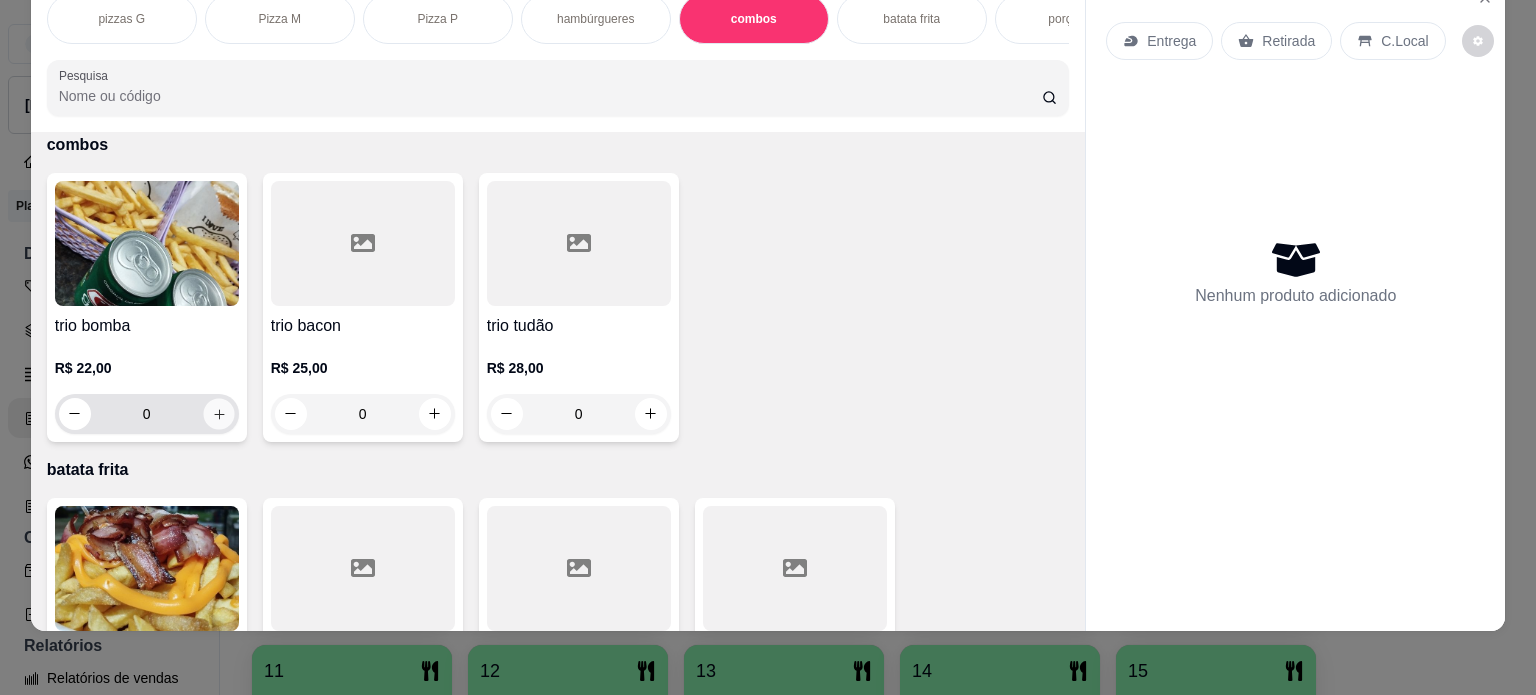 click 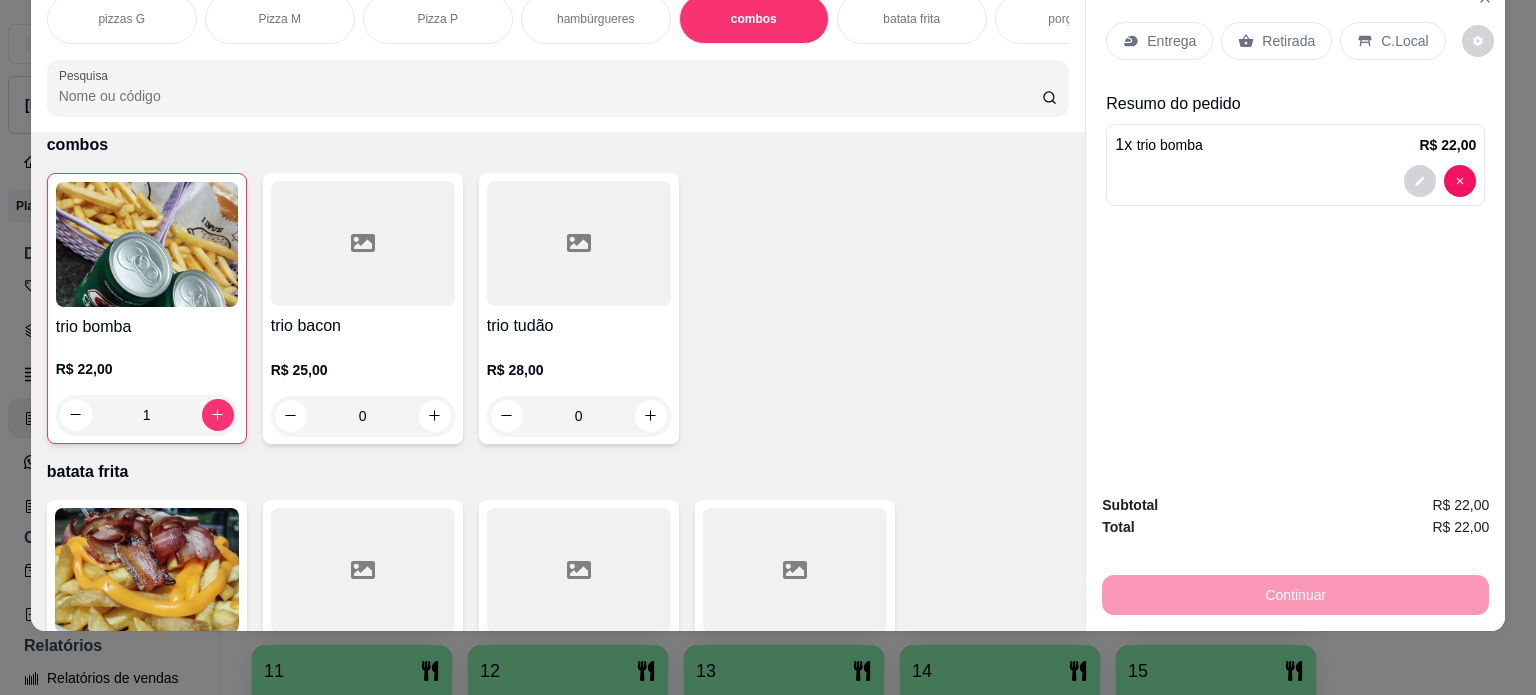click on "Entrega" at bounding box center (1171, 41) 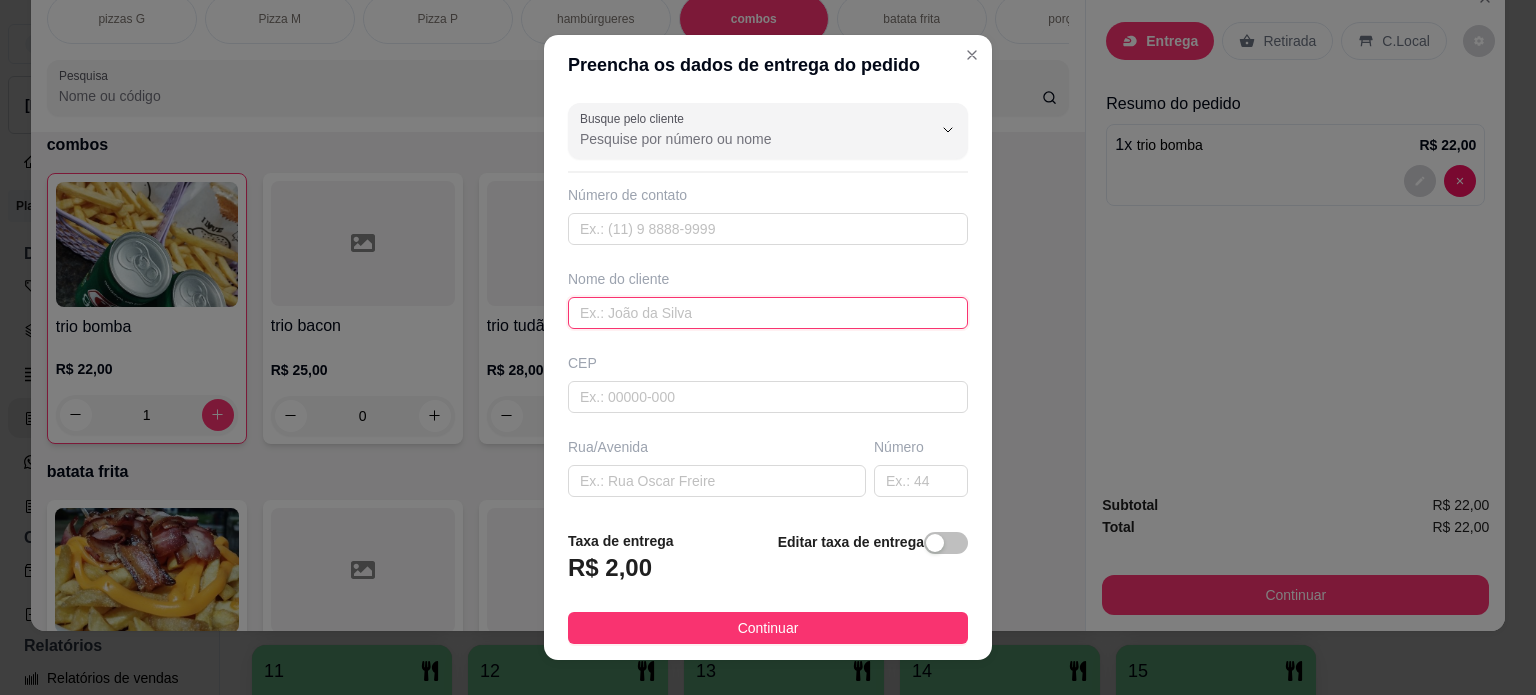 click at bounding box center (768, 313) 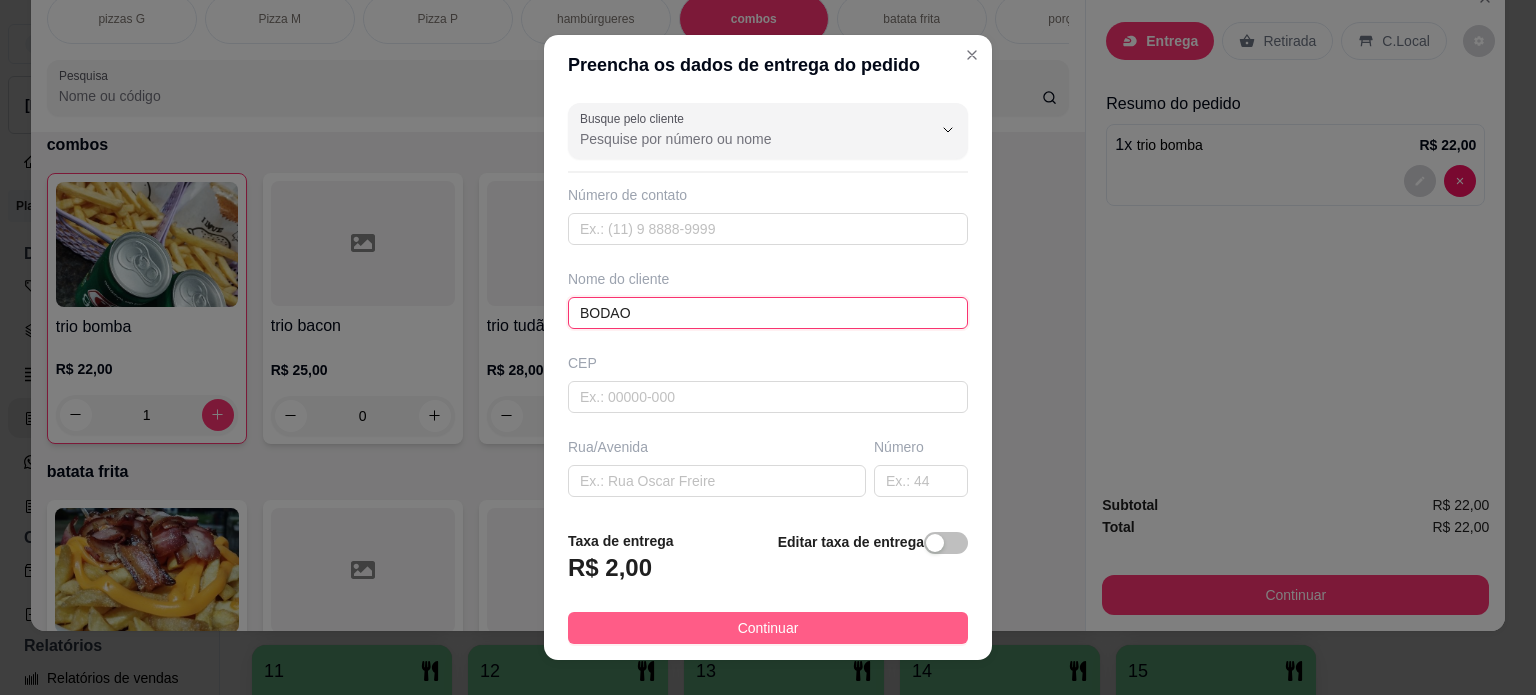 type on "BODAO" 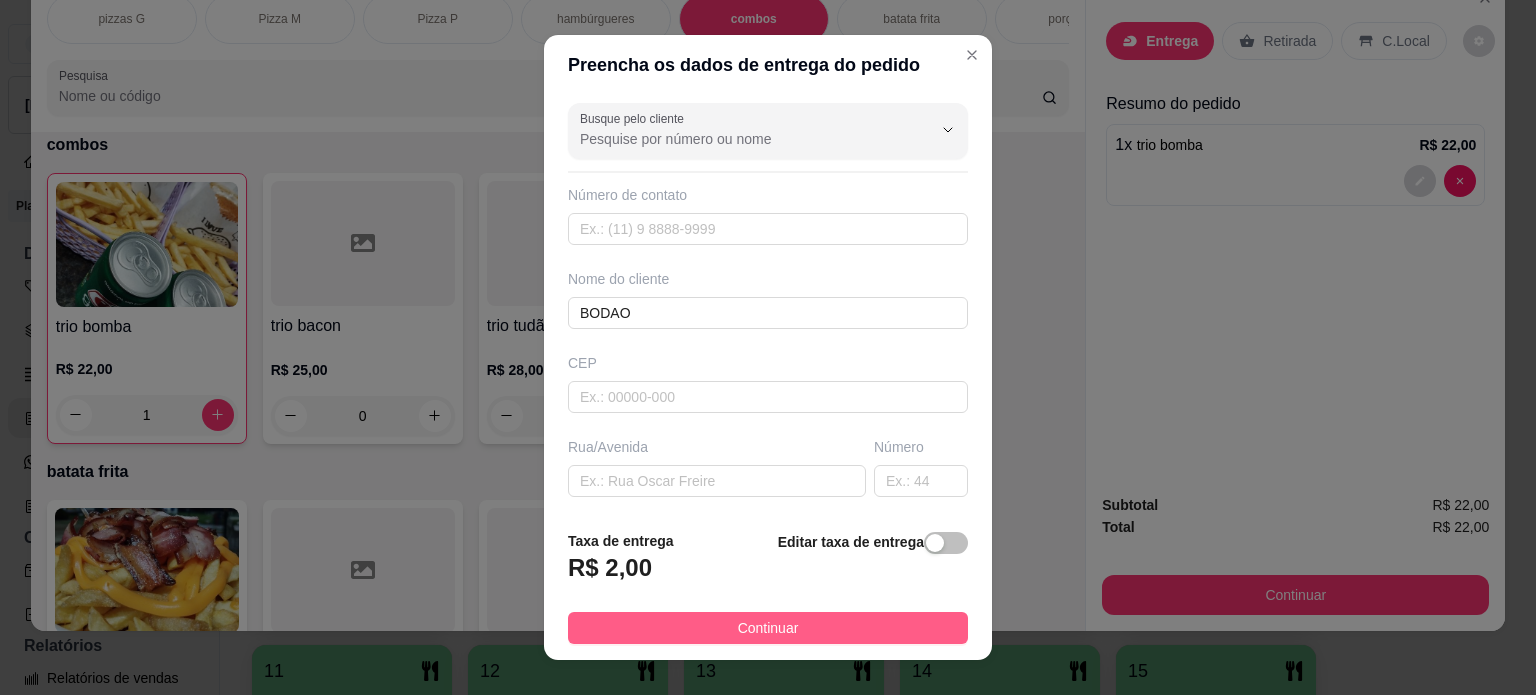click on "Continuar" at bounding box center (768, 628) 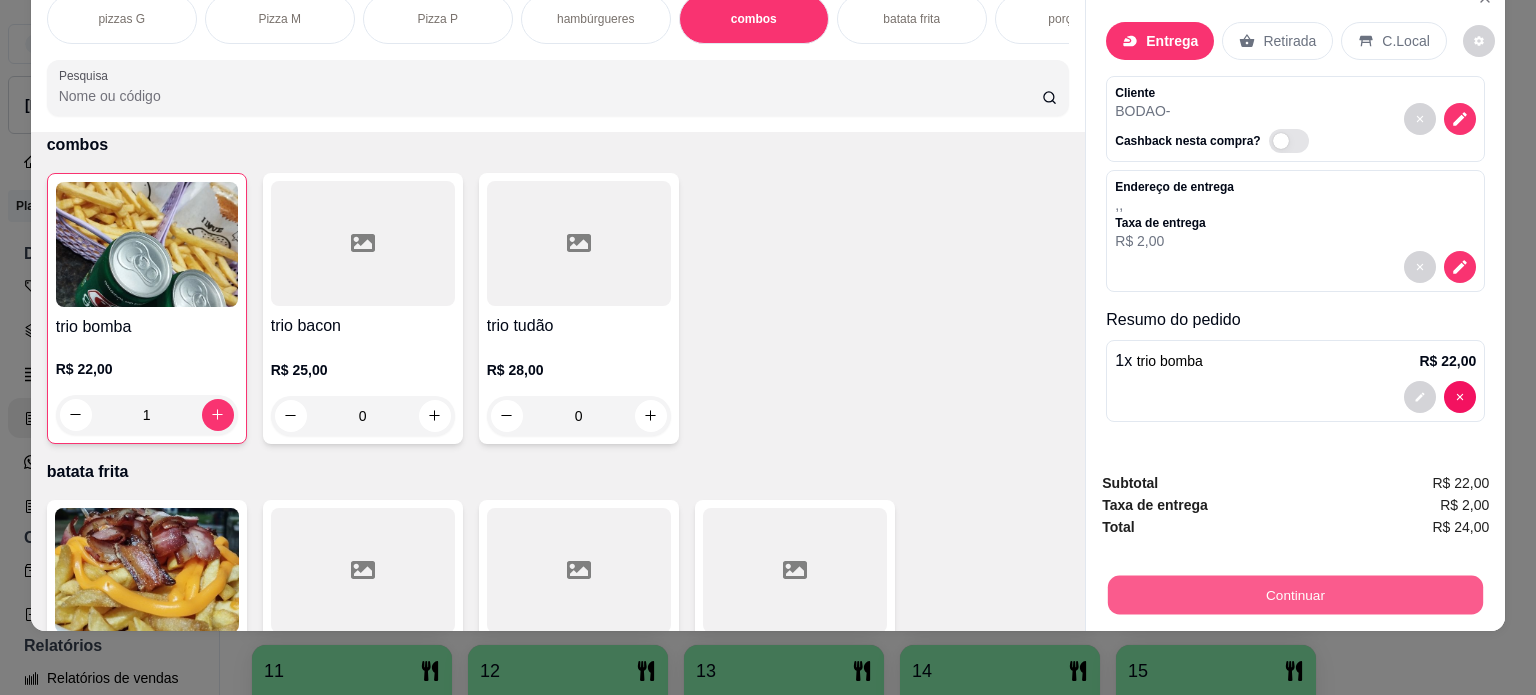 click on "Continuar" at bounding box center [1295, 595] 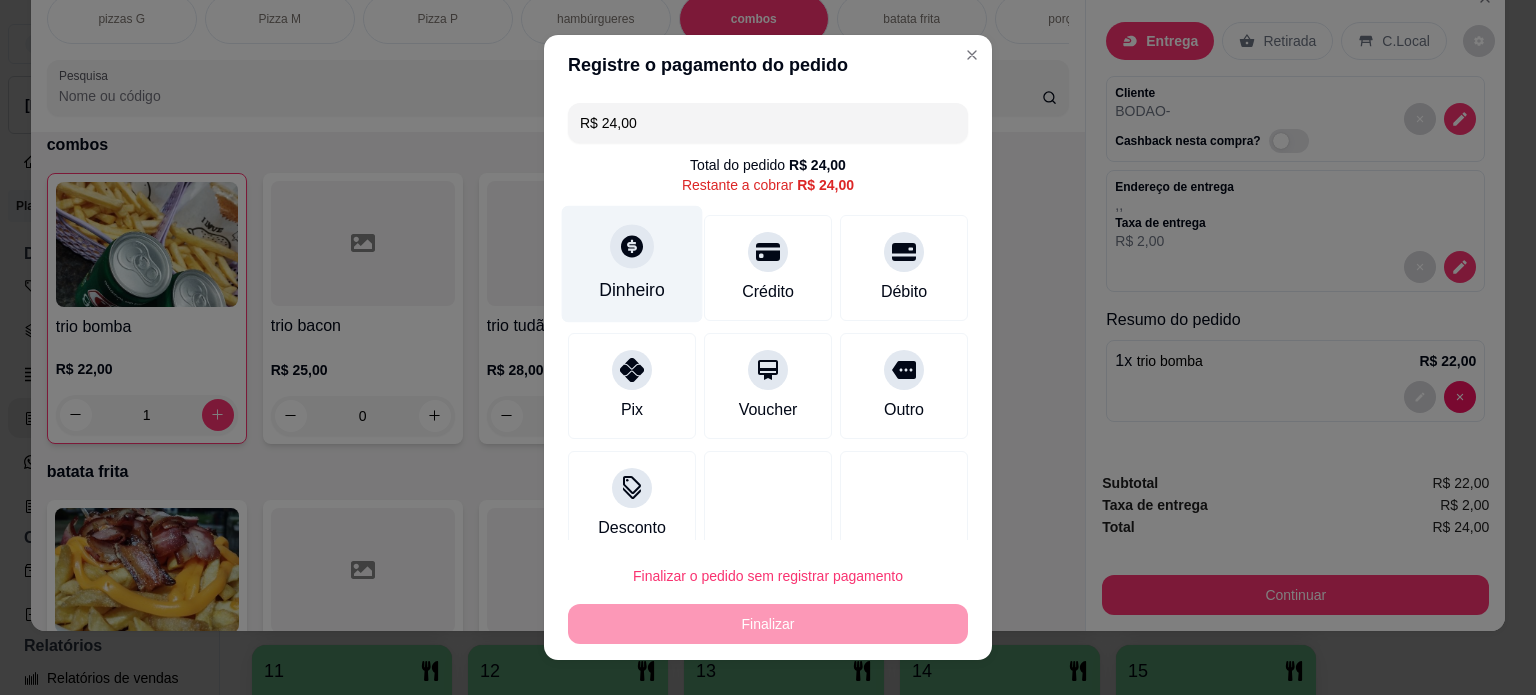 click on "Dinheiro" at bounding box center [632, 290] 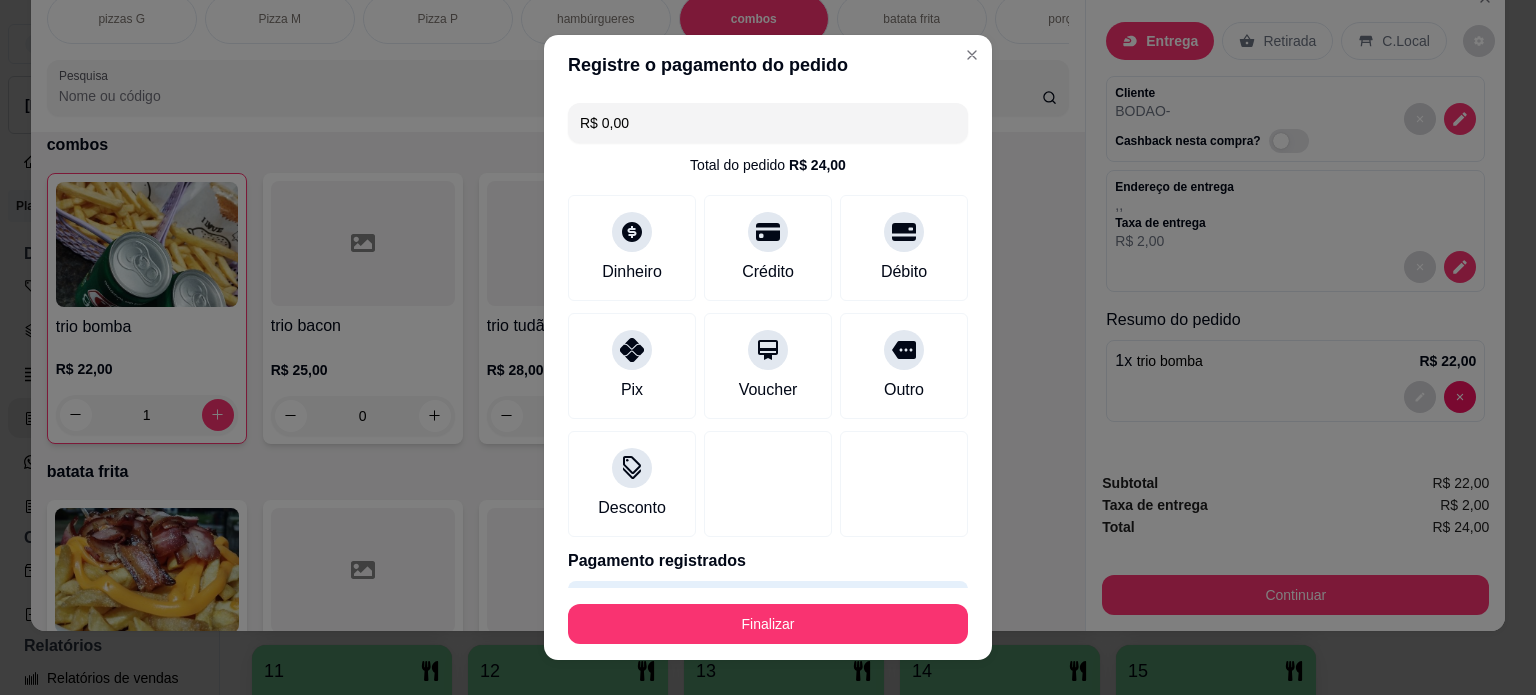 type on "R$ 0,00" 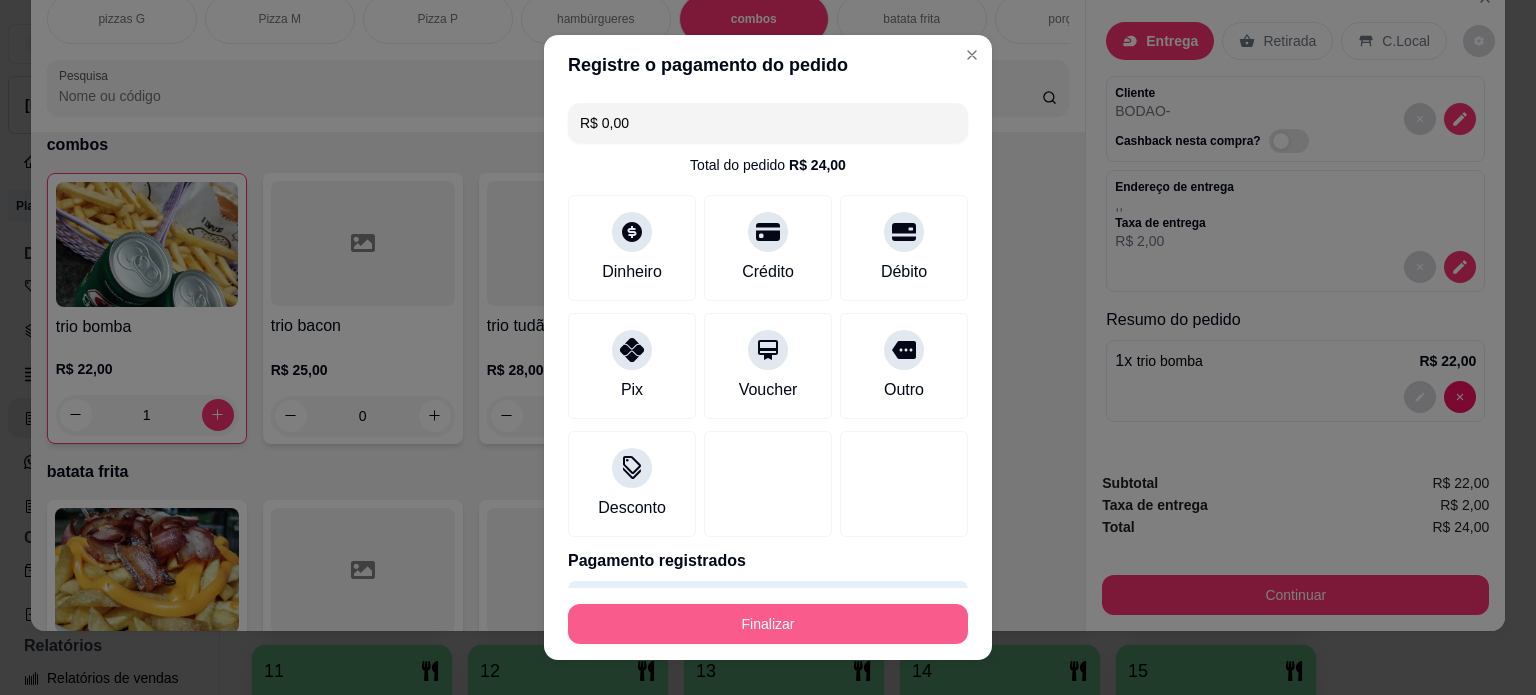 click on "Finalizar" at bounding box center (768, 624) 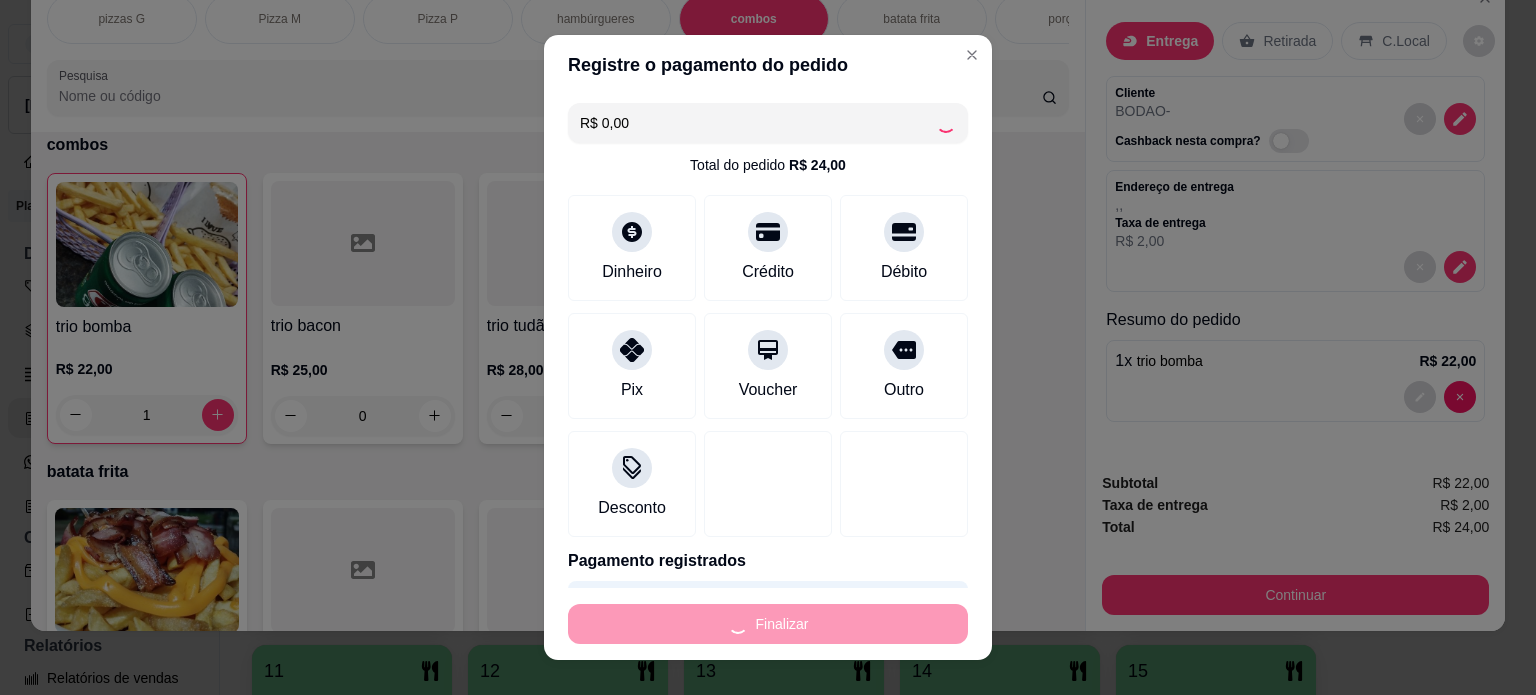 type on "0" 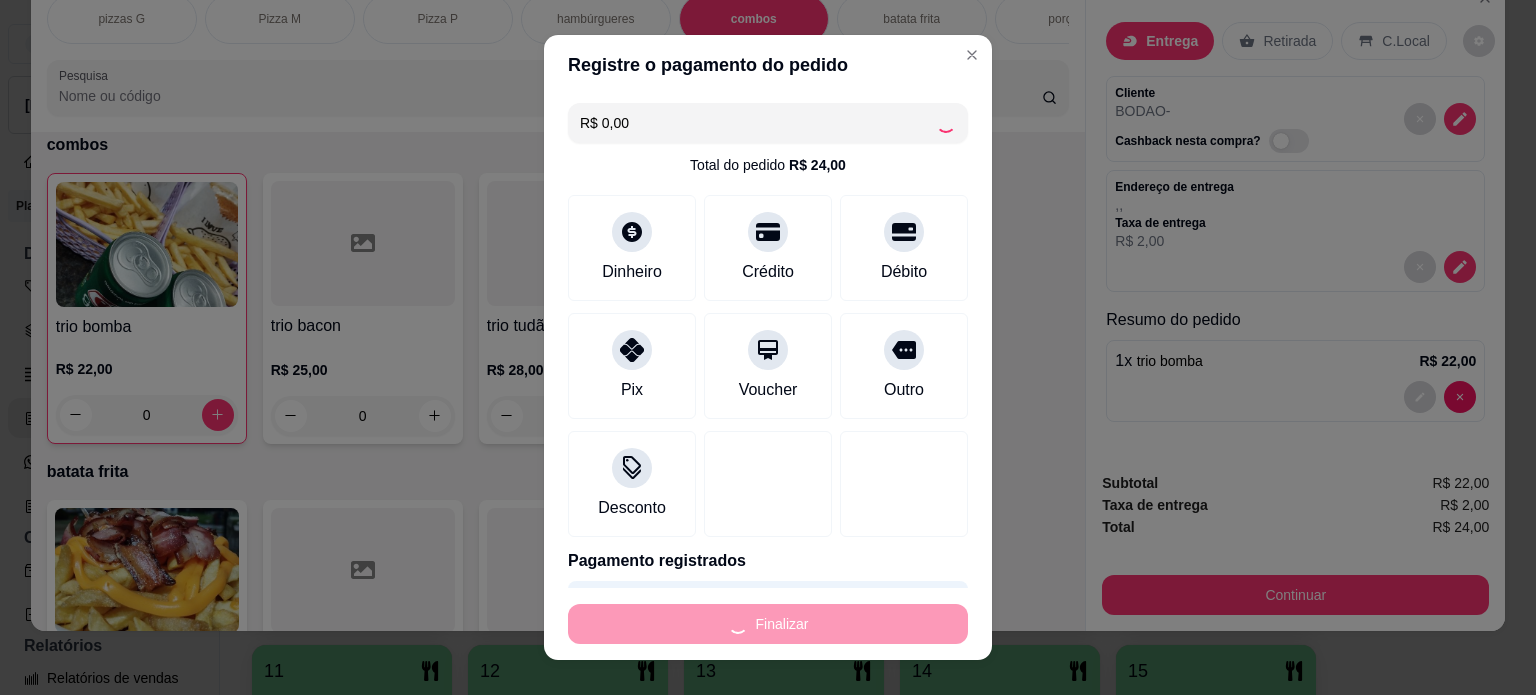 type on "-R$ 24,00" 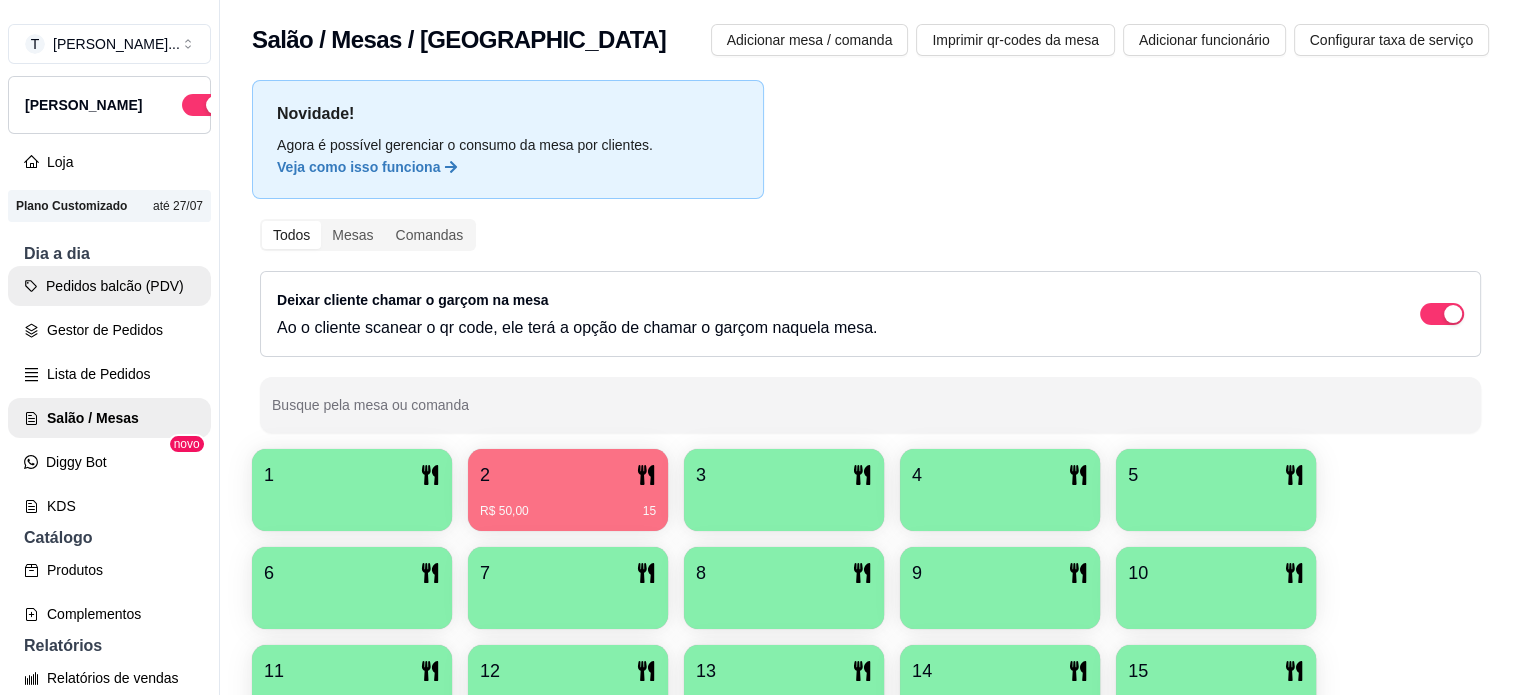 click on "Pedidos balcão (PDV)" at bounding box center (109, 286) 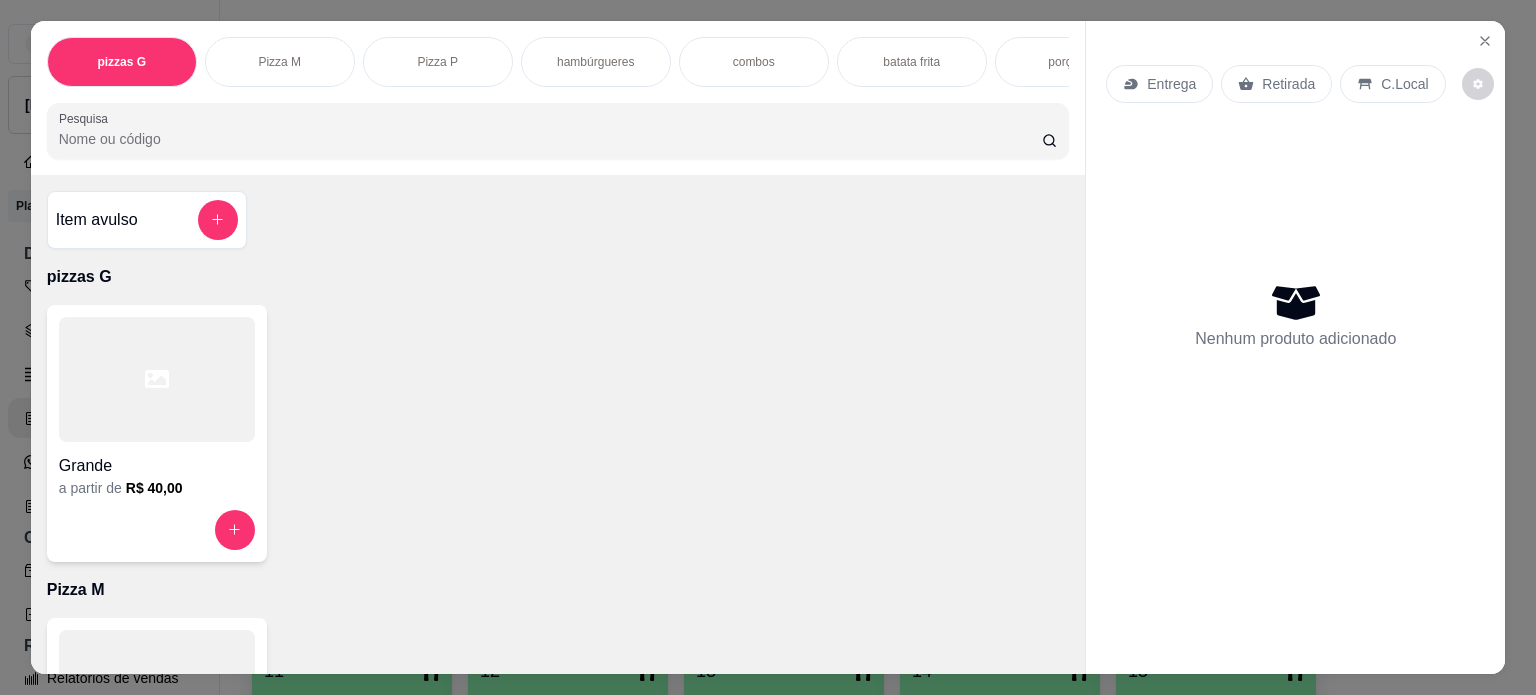 click on "Pizza M" at bounding box center [280, 62] 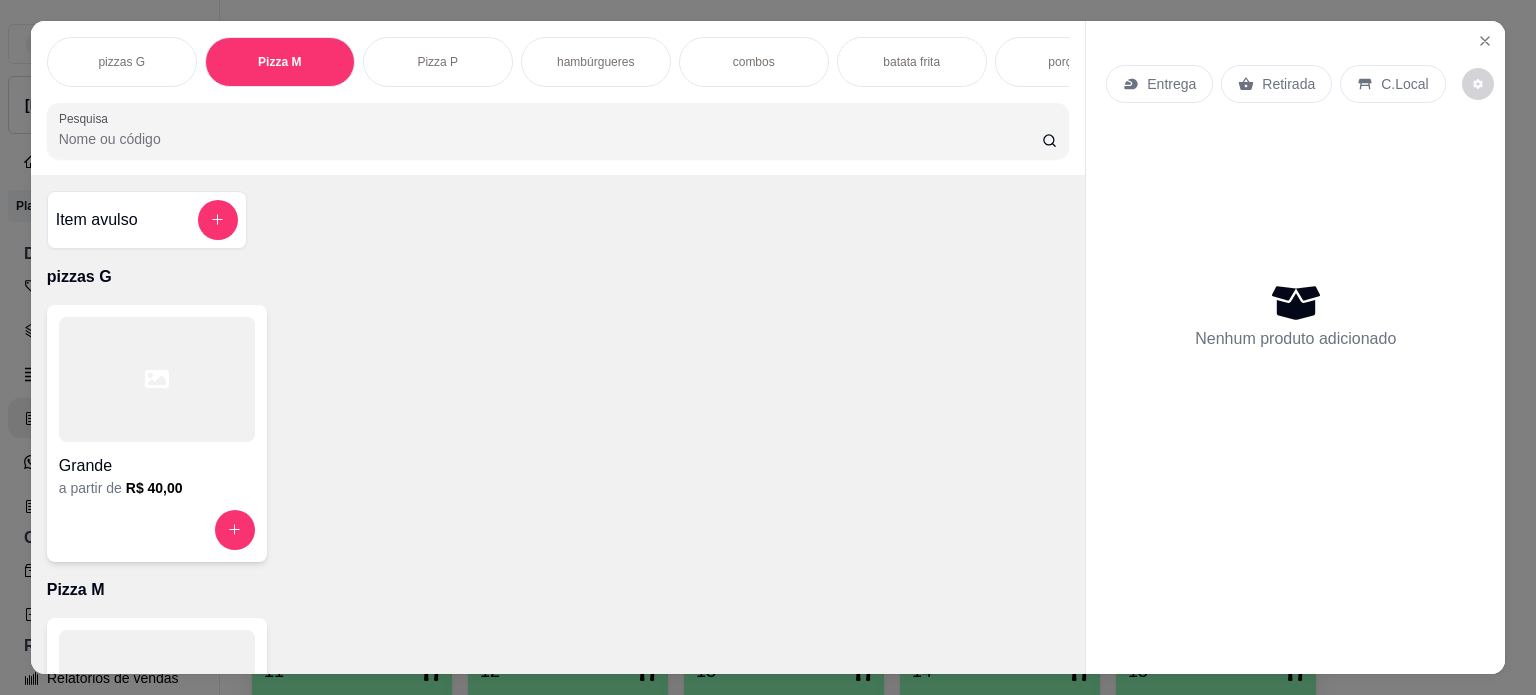 scroll, scrollTop: 402, scrollLeft: 0, axis: vertical 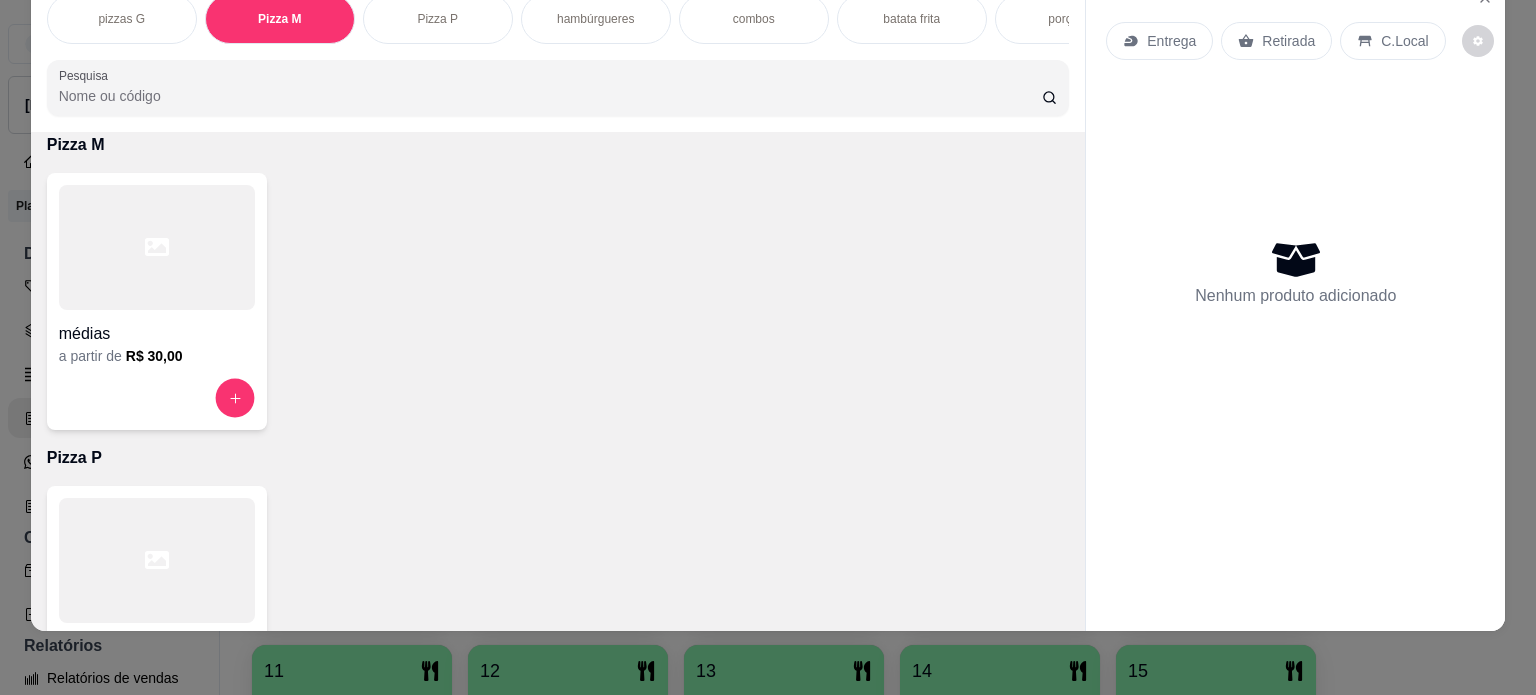 click at bounding box center (234, 397) 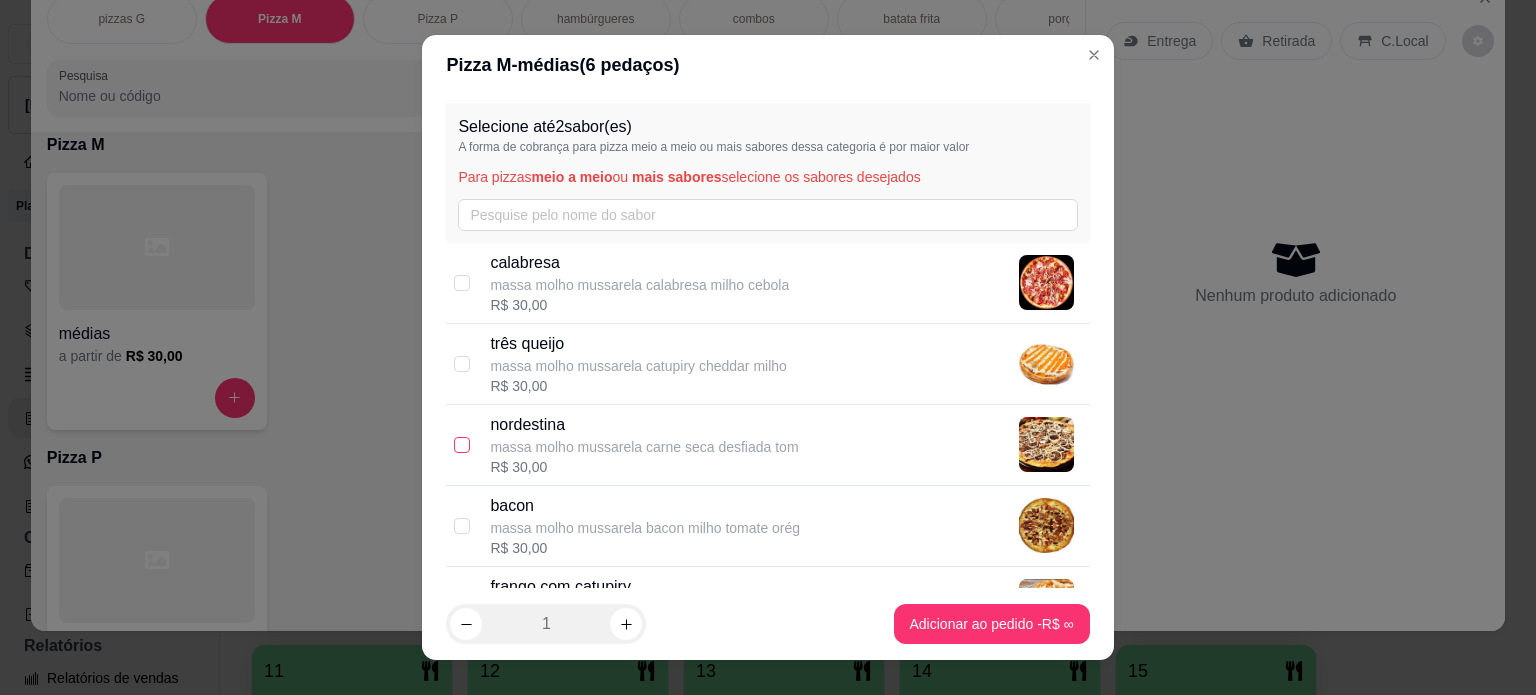 click at bounding box center [462, 445] 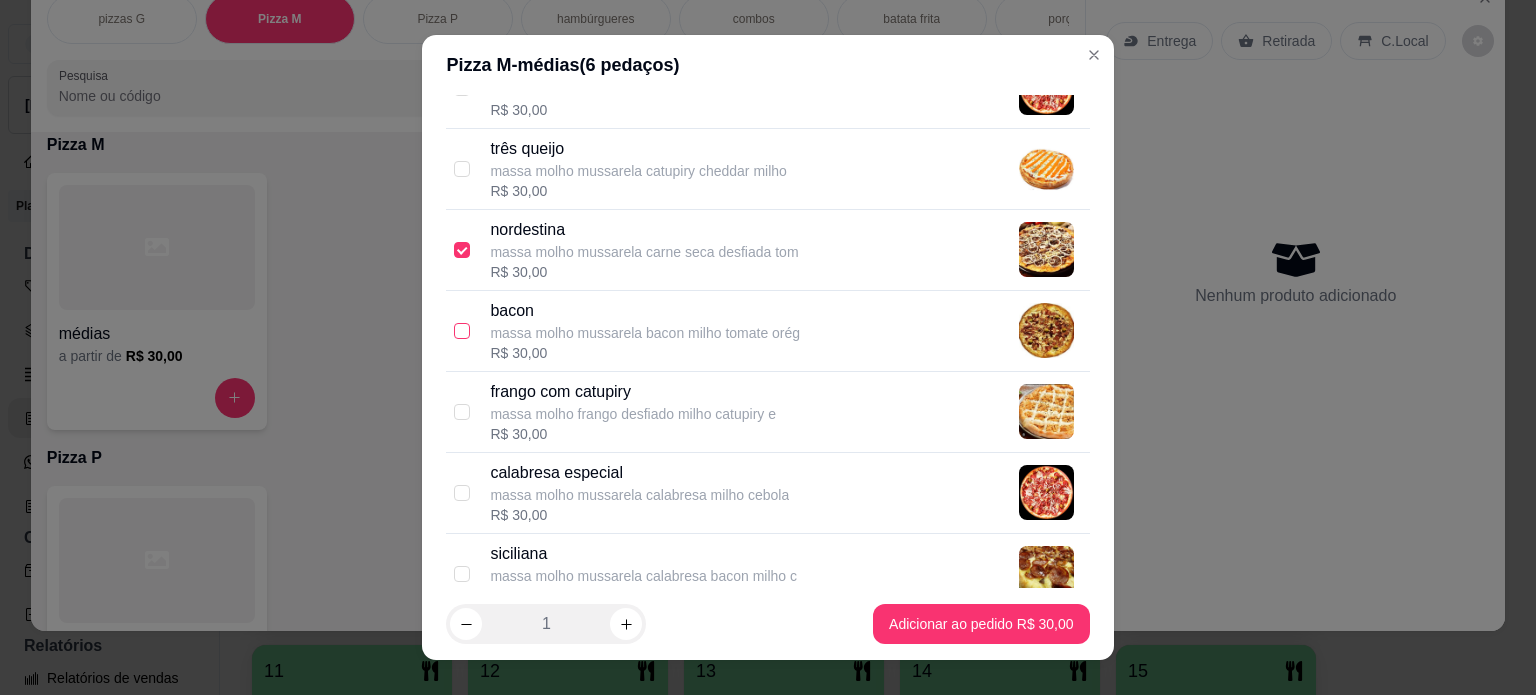 scroll, scrollTop: 200, scrollLeft: 0, axis: vertical 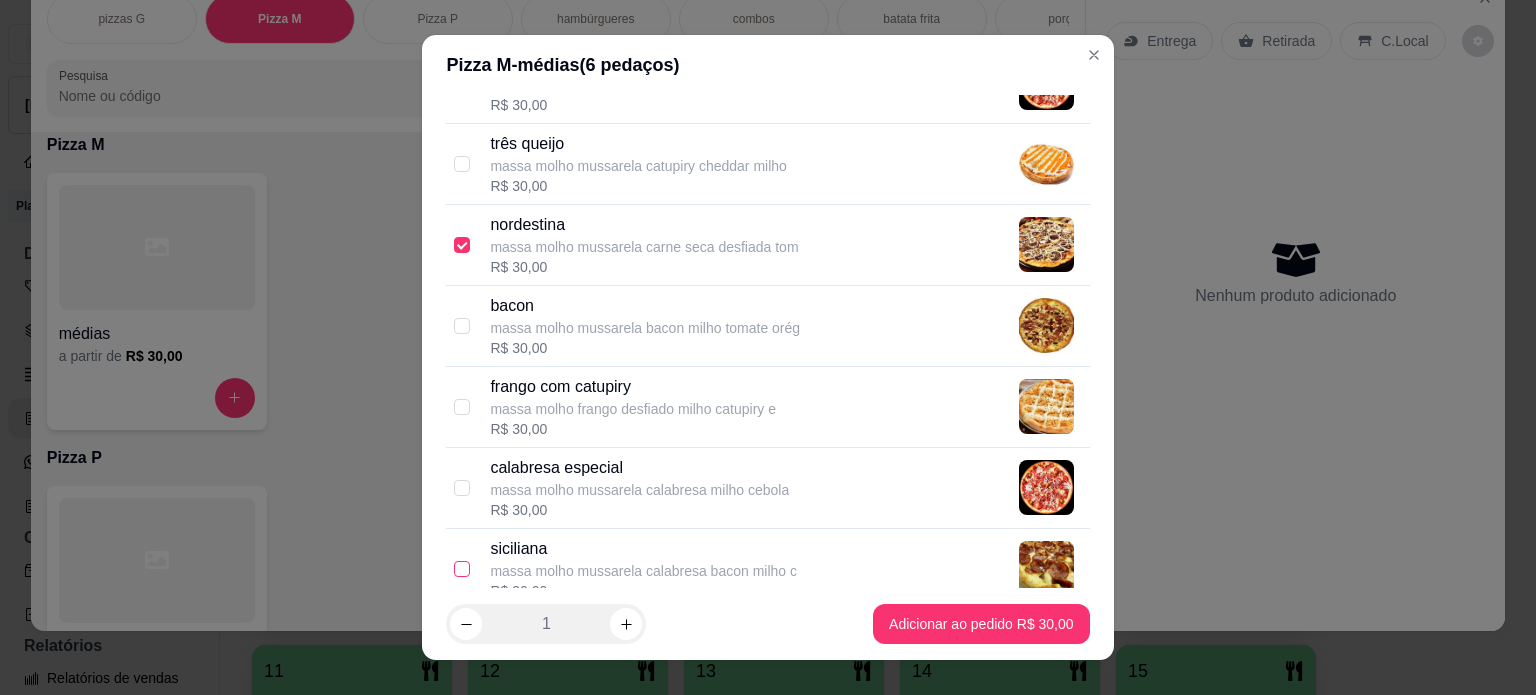 click at bounding box center (462, 569) 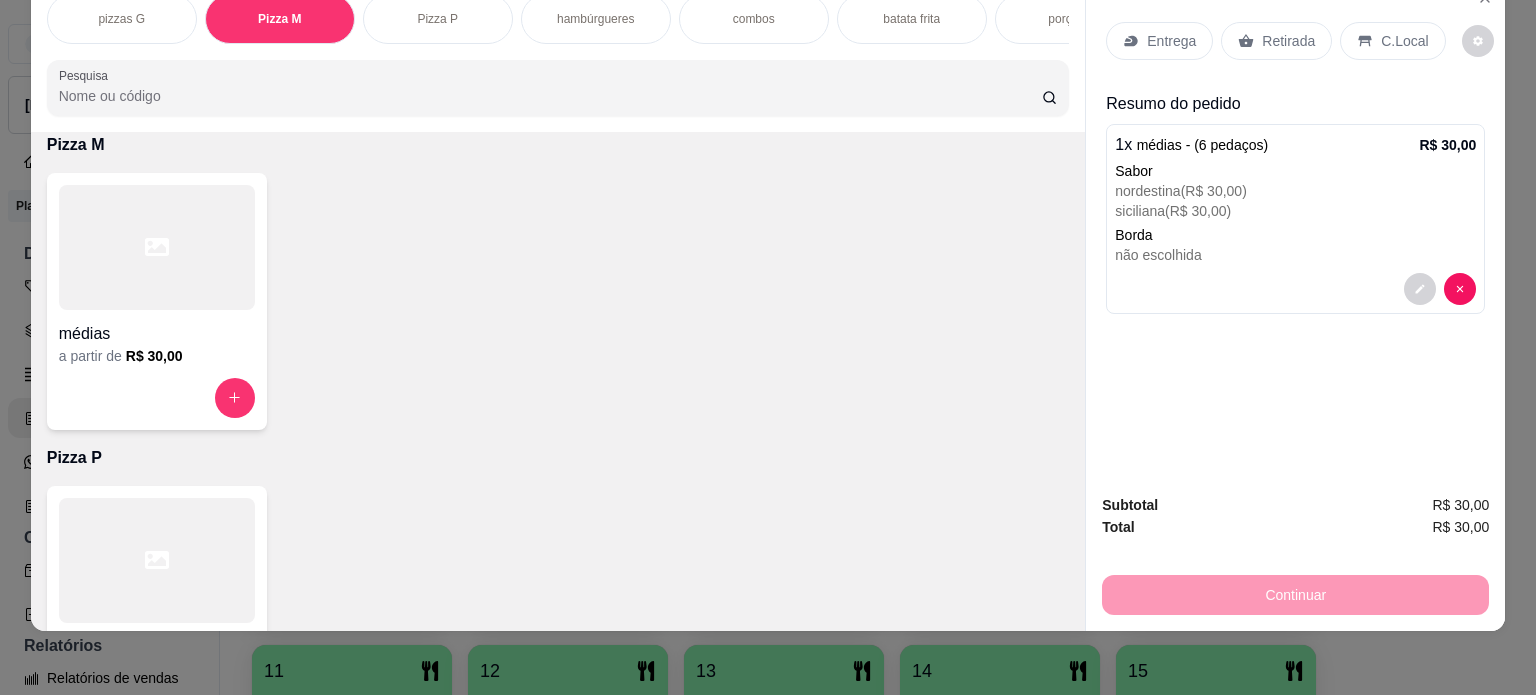 click on "porções" at bounding box center [1070, 19] 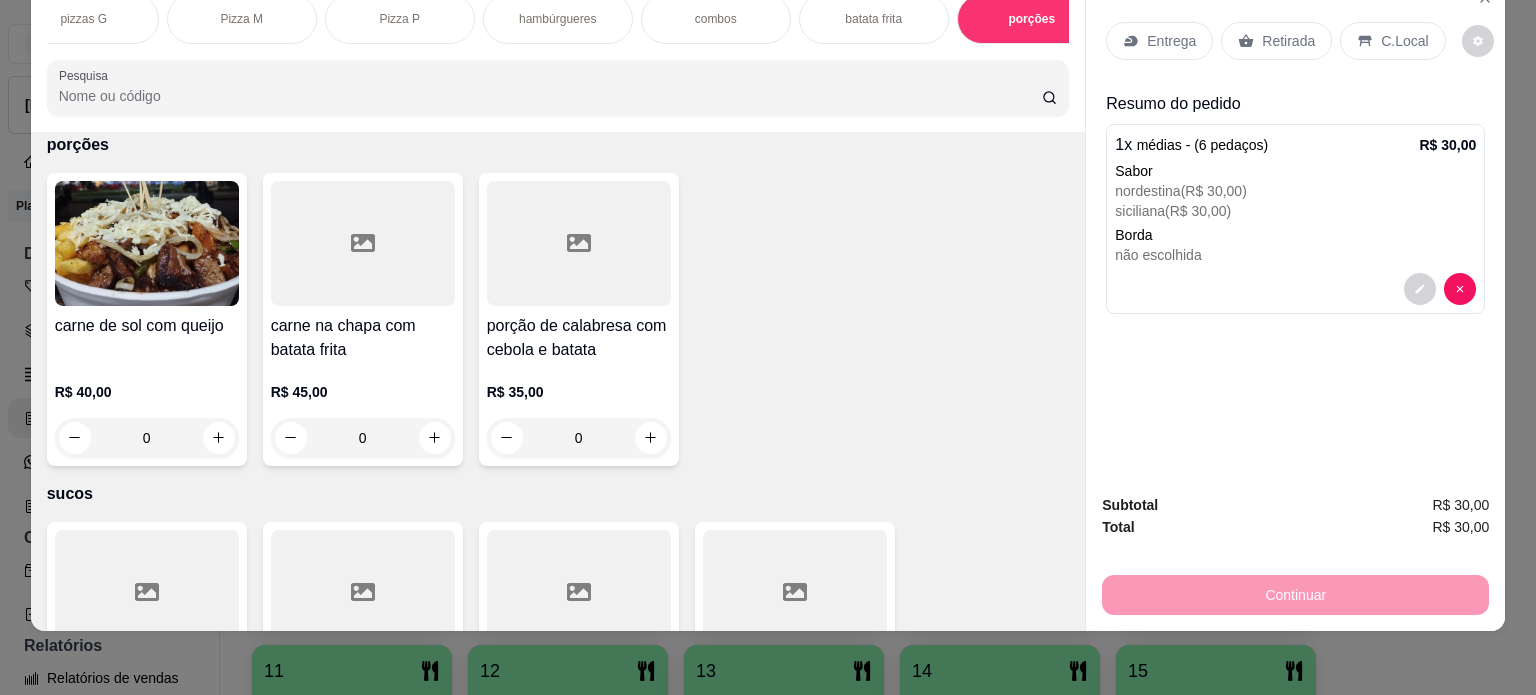 scroll, scrollTop: 0, scrollLeft: 40, axis: horizontal 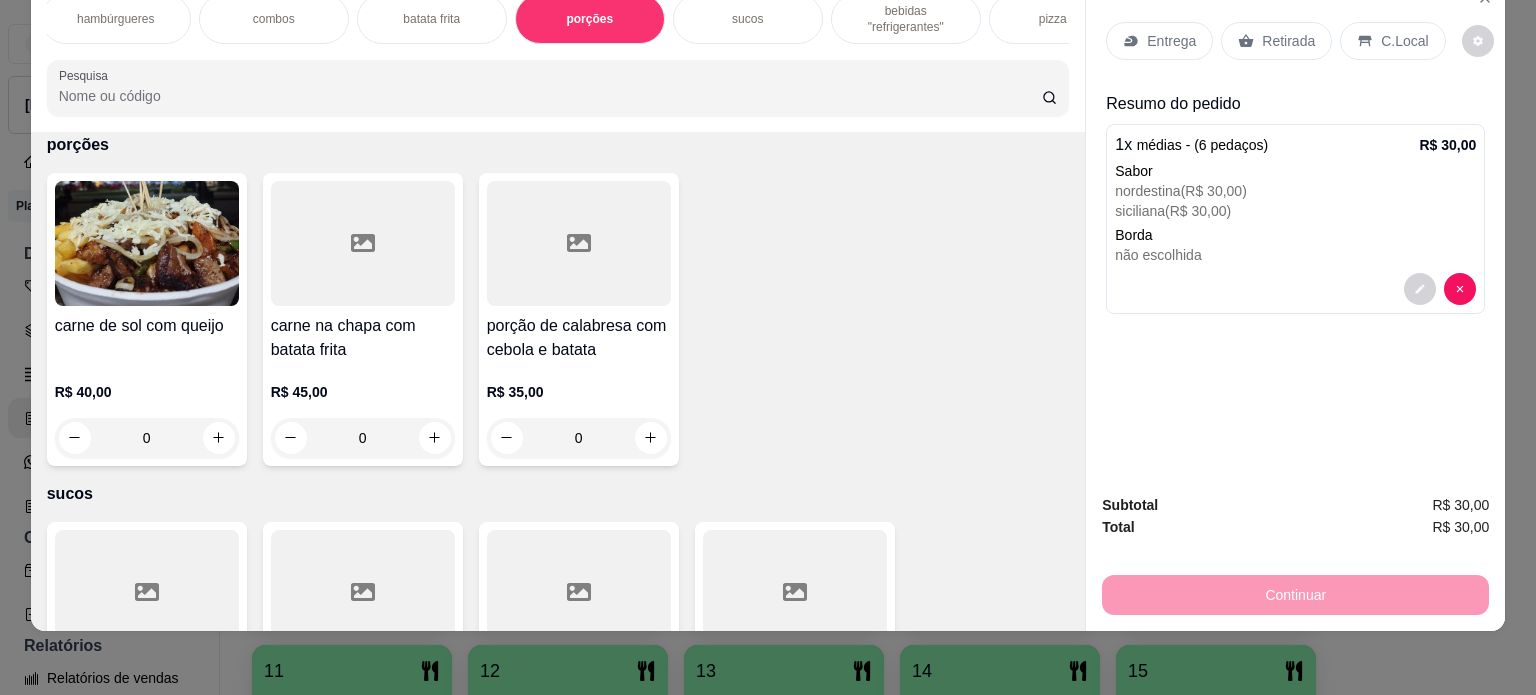 click on "bebidas "refrigerantes"" at bounding box center [906, 19] 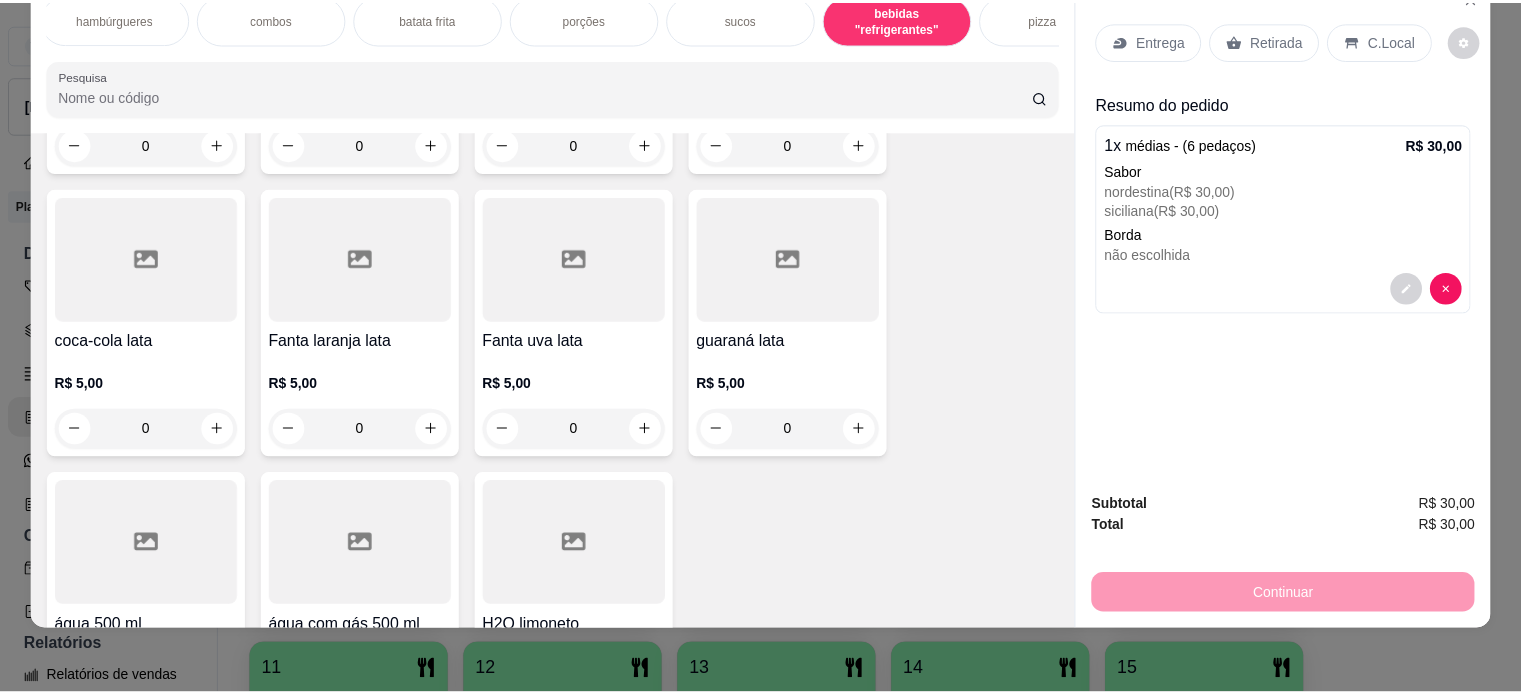 scroll, scrollTop: 3548, scrollLeft: 0, axis: vertical 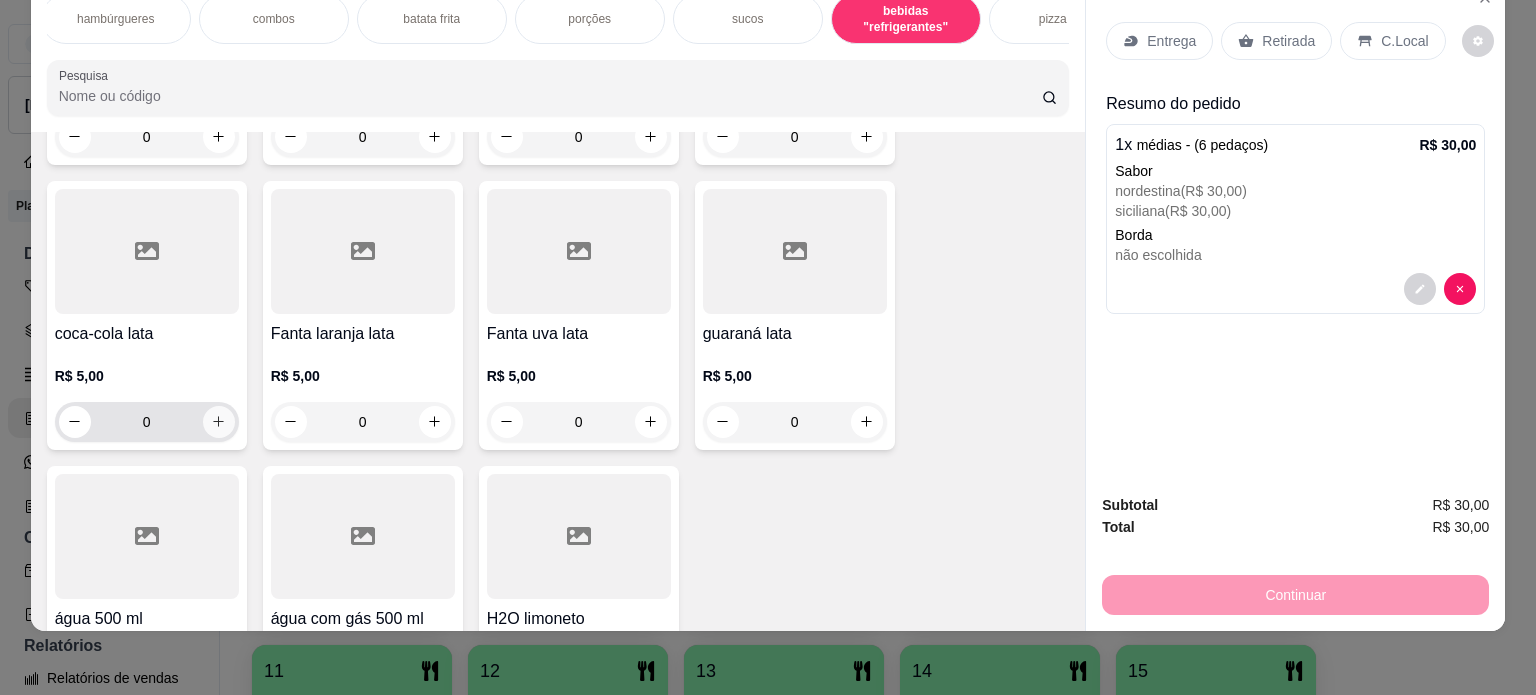 click at bounding box center (219, 422) 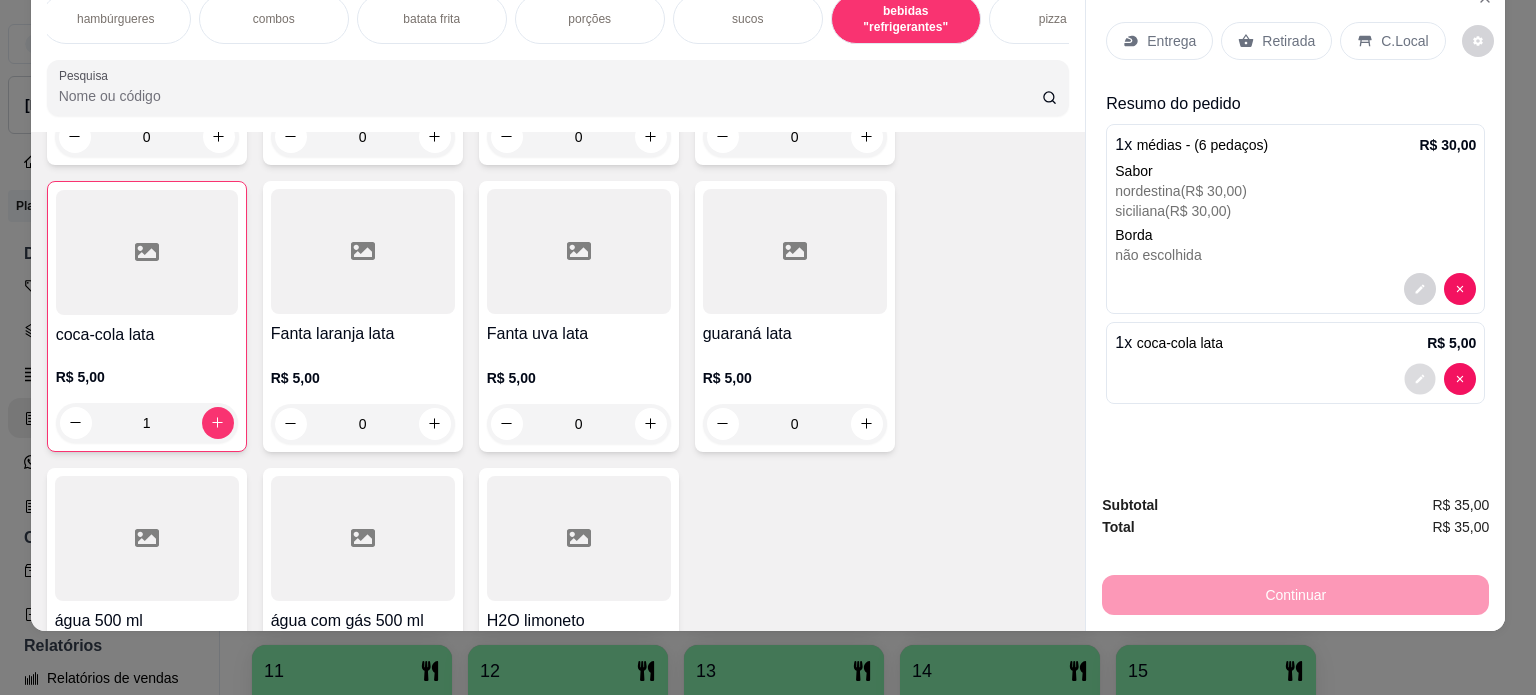 click at bounding box center (1420, 378) 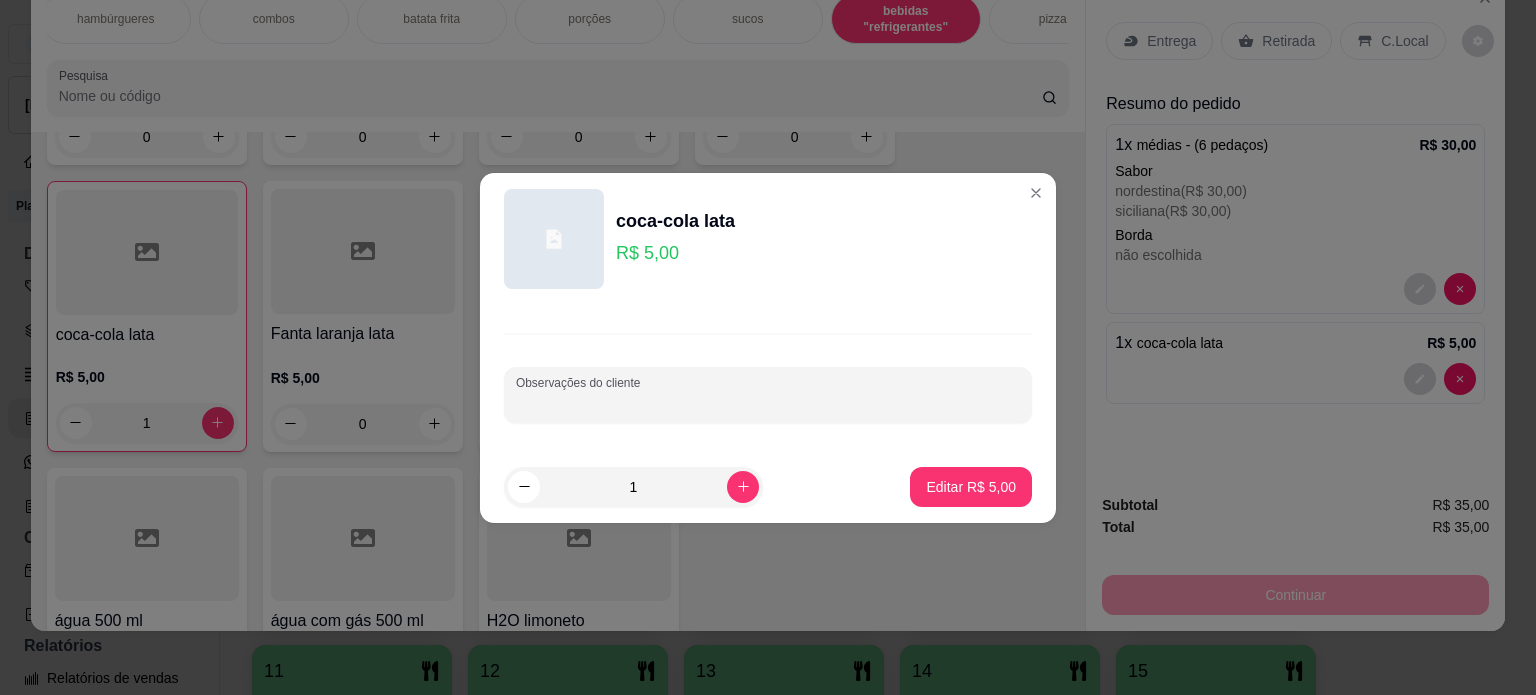 click on "Observações do cliente" at bounding box center (768, 403) 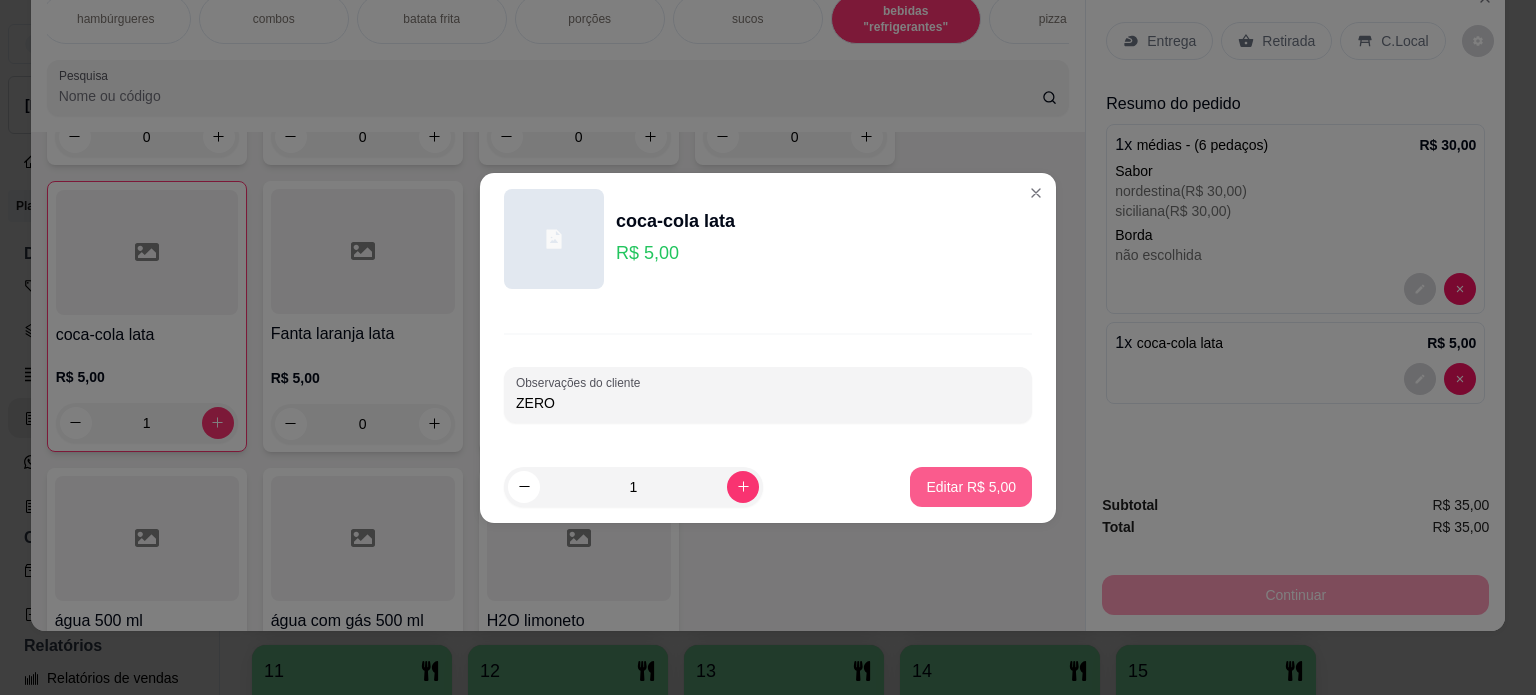 type on "ZERO" 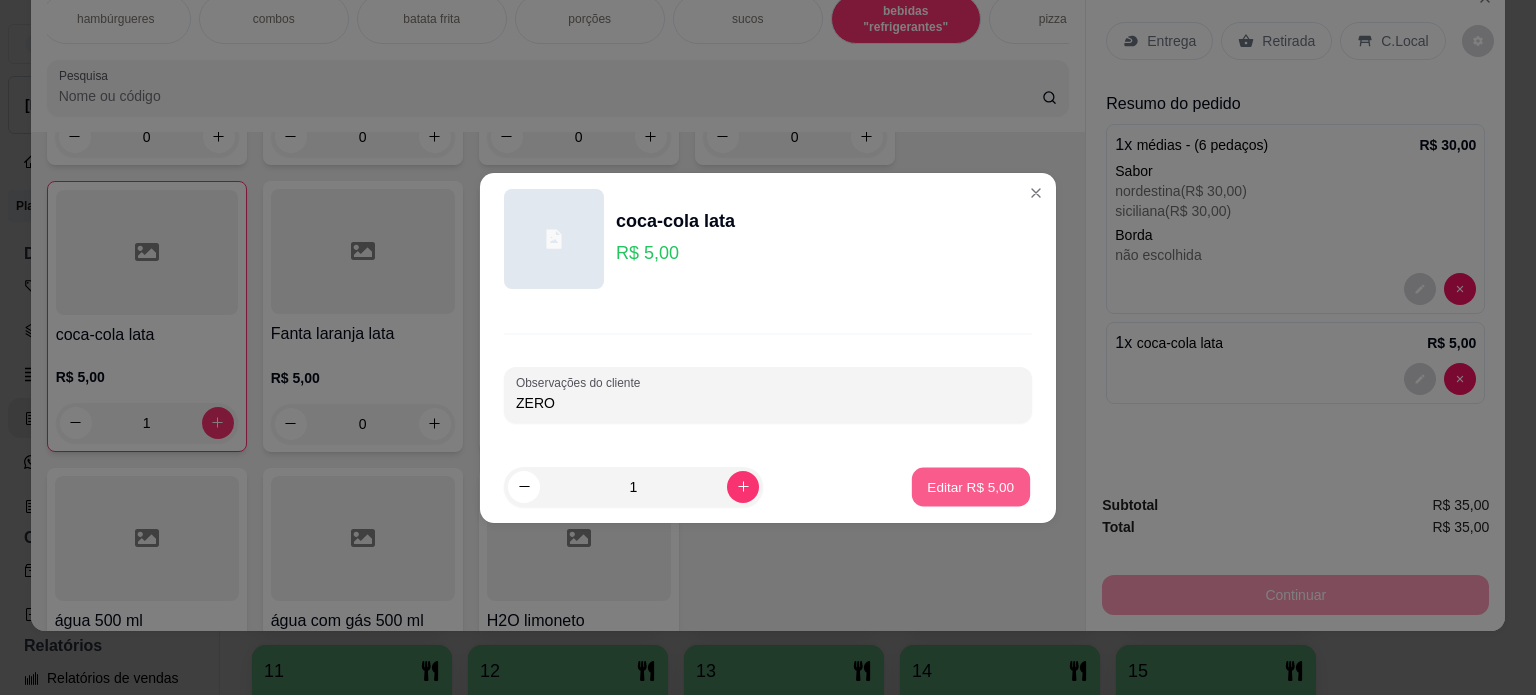 click on "Editar   R$ 5,00" at bounding box center (971, 486) 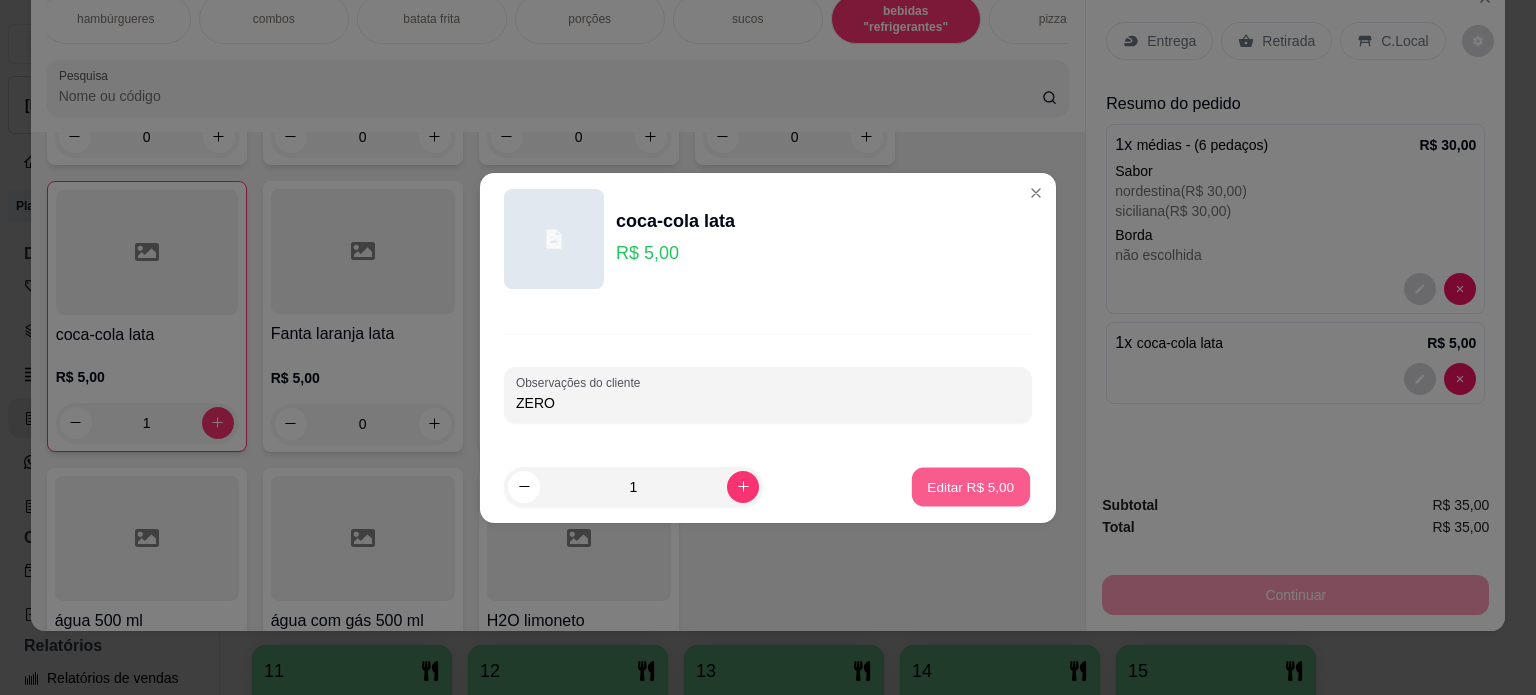 type on "0" 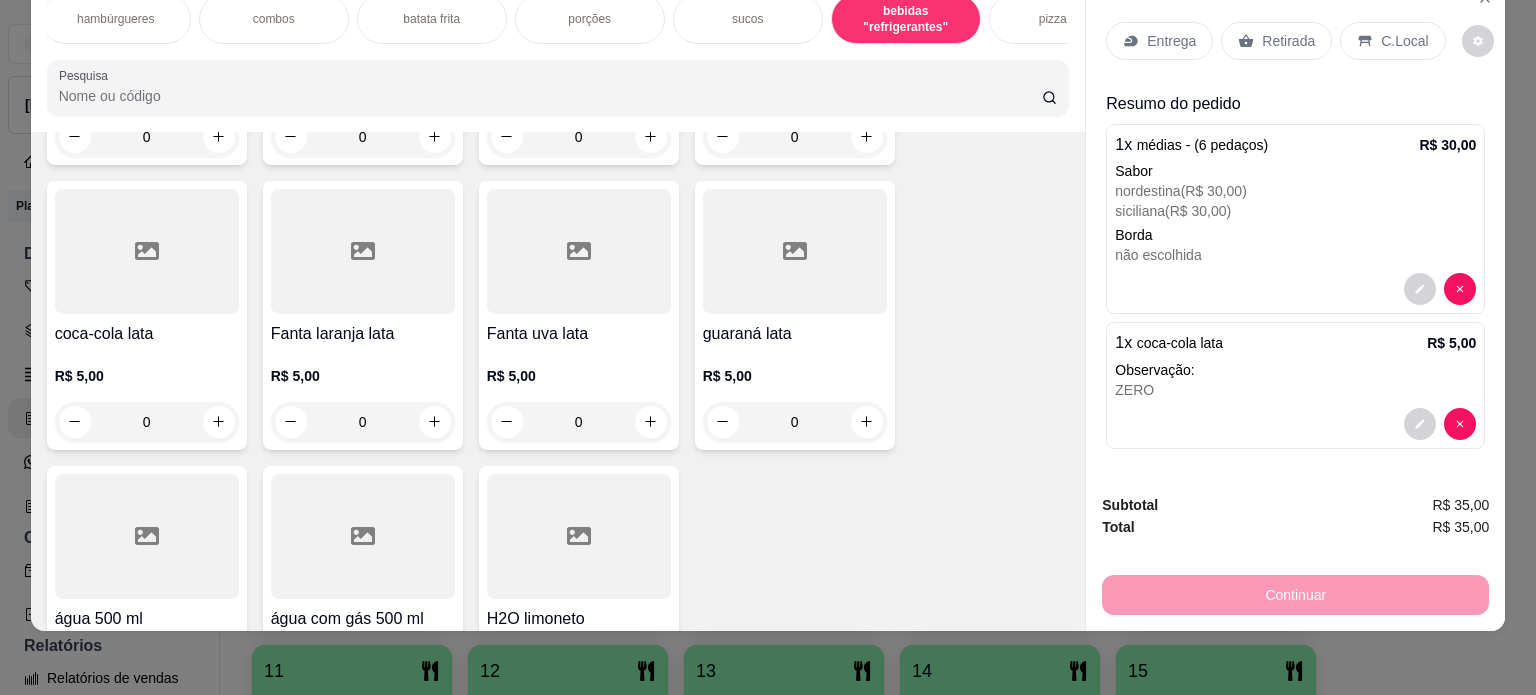 click on "Entrega" at bounding box center [1171, 41] 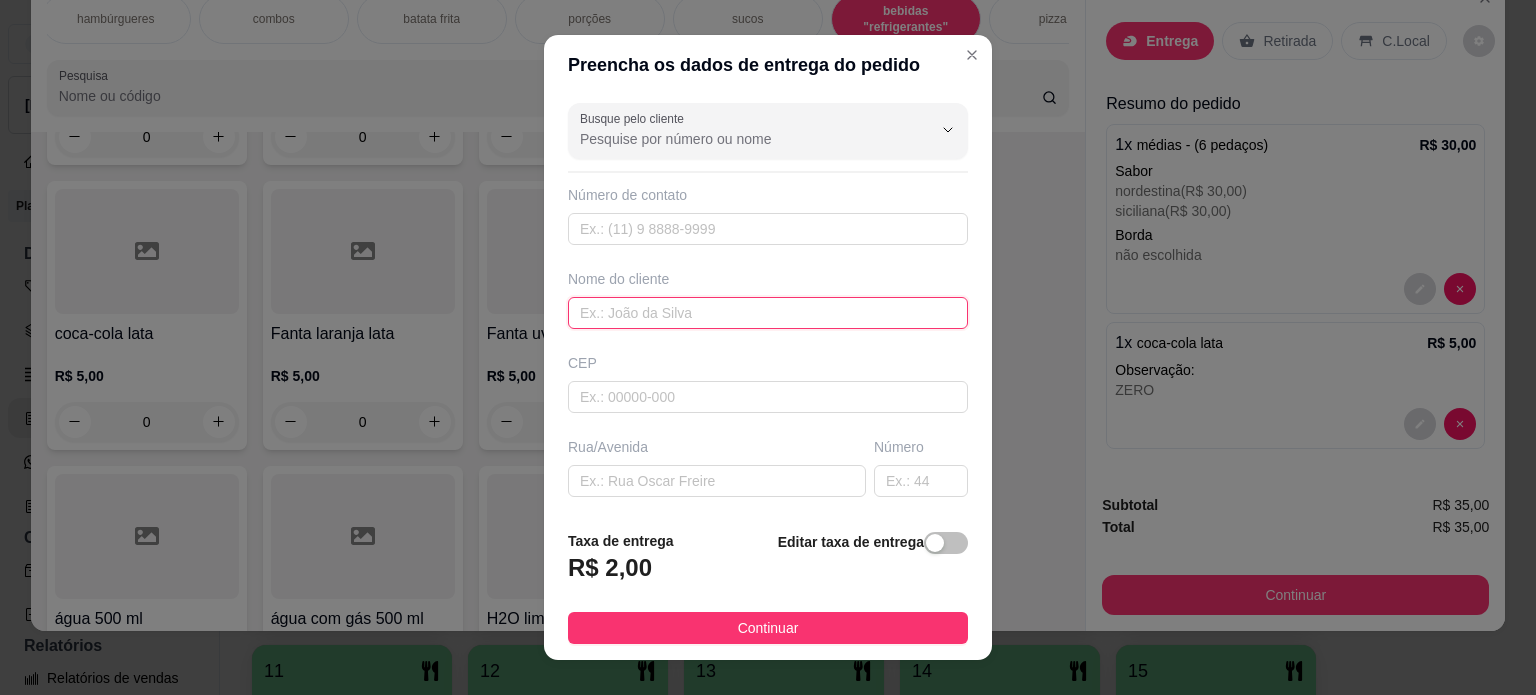 click at bounding box center (768, 313) 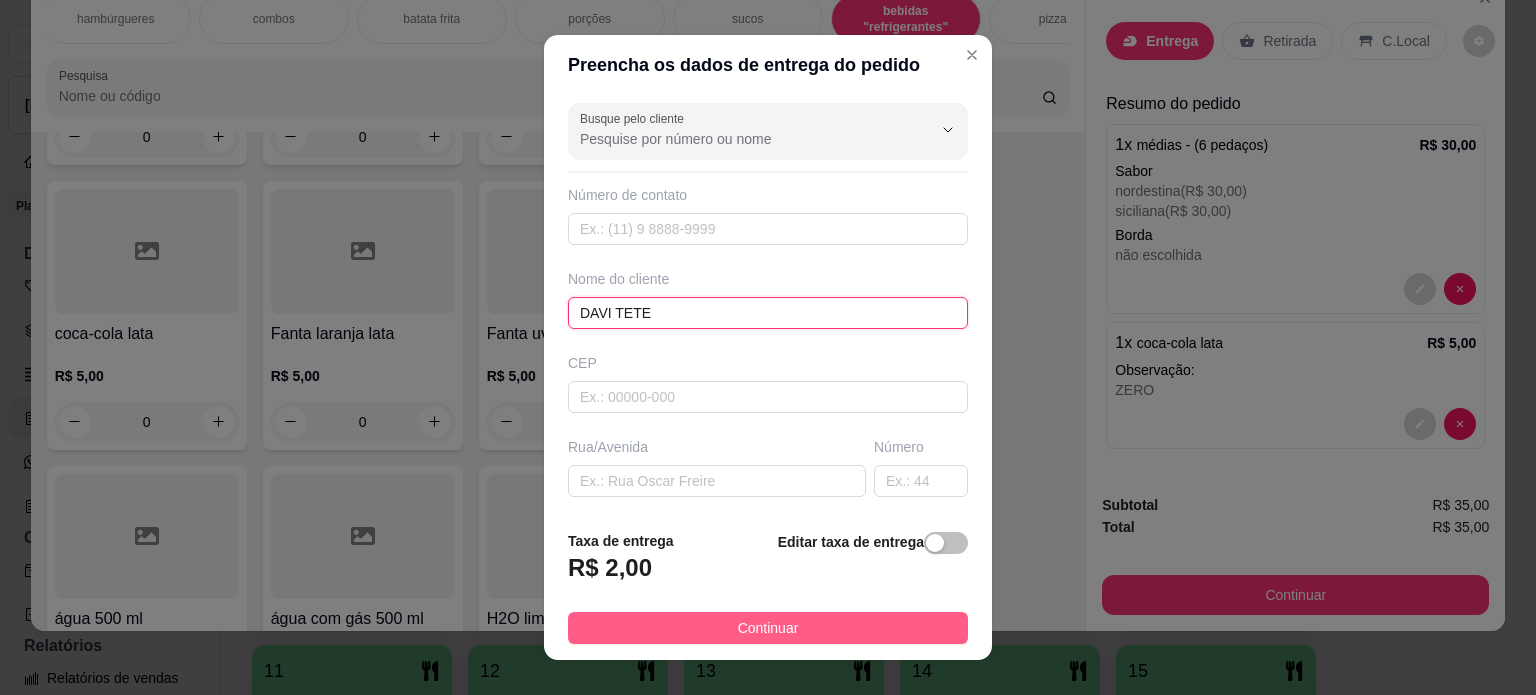 type on "DAVI TETE" 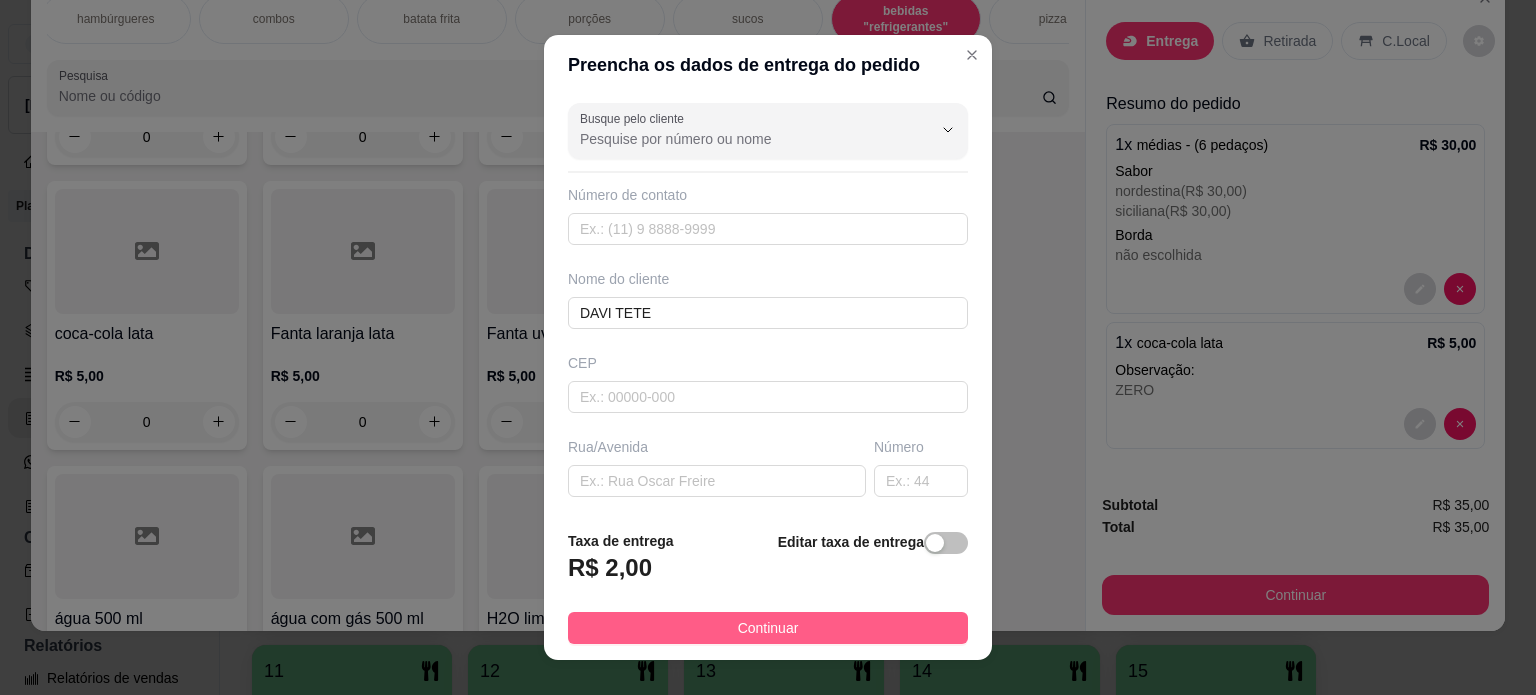 click on "Continuar" at bounding box center [768, 628] 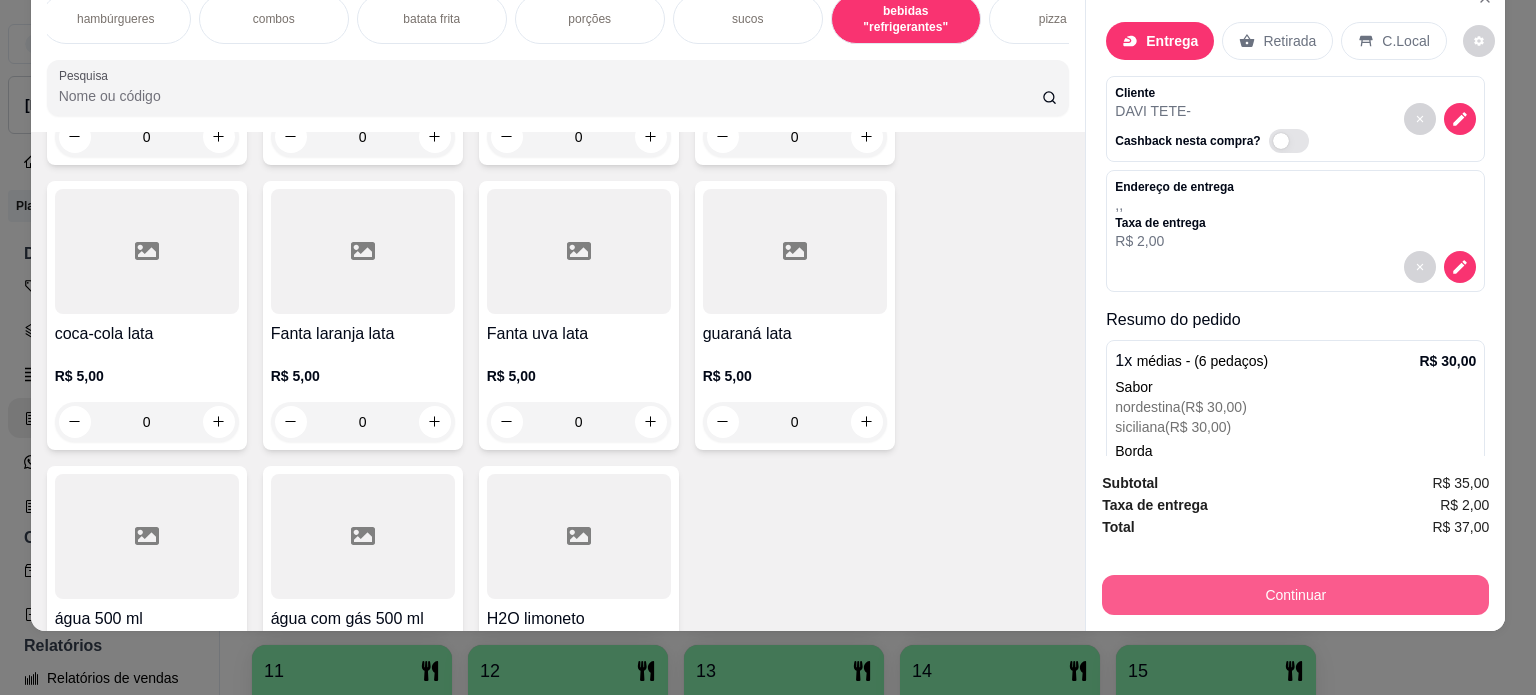 click on "Continuar" at bounding box center (1295, 595) 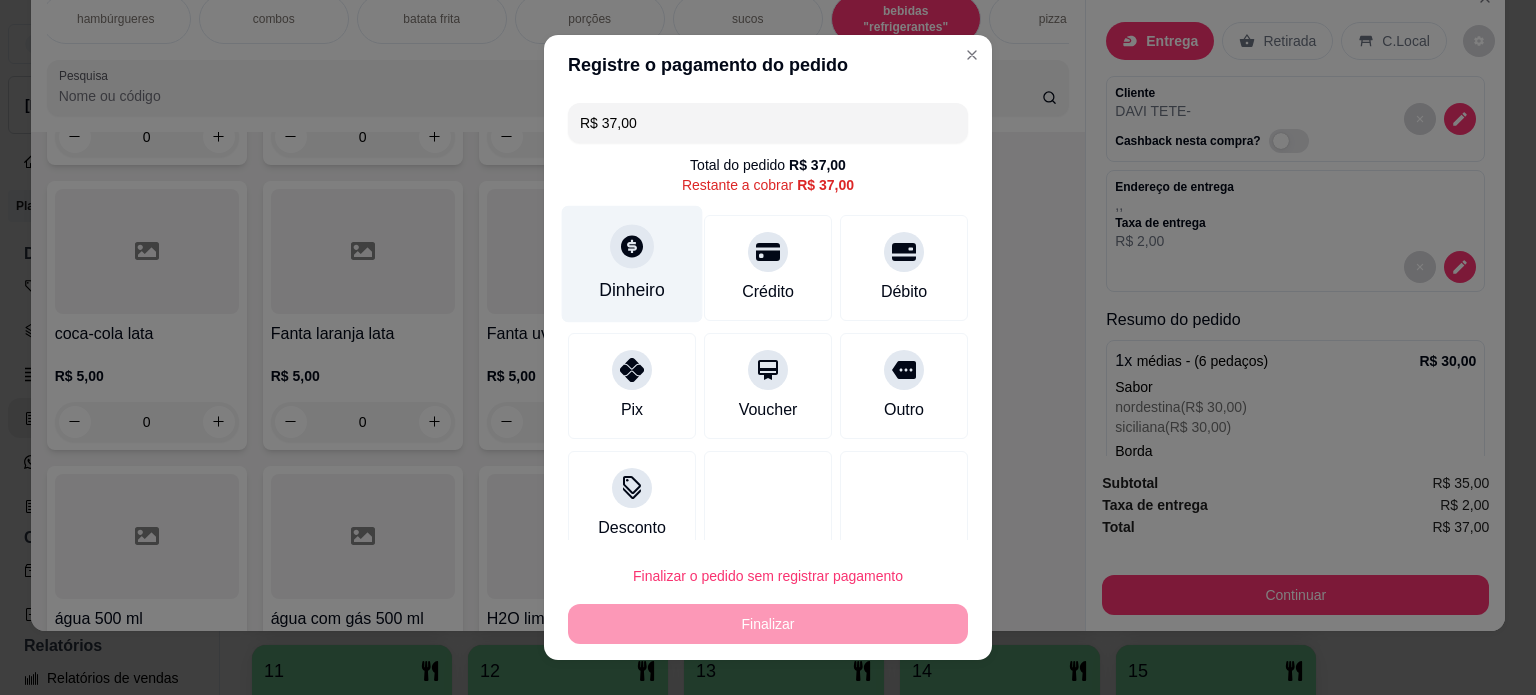 click on "Dinheiro" at bounding box center (632, 263) 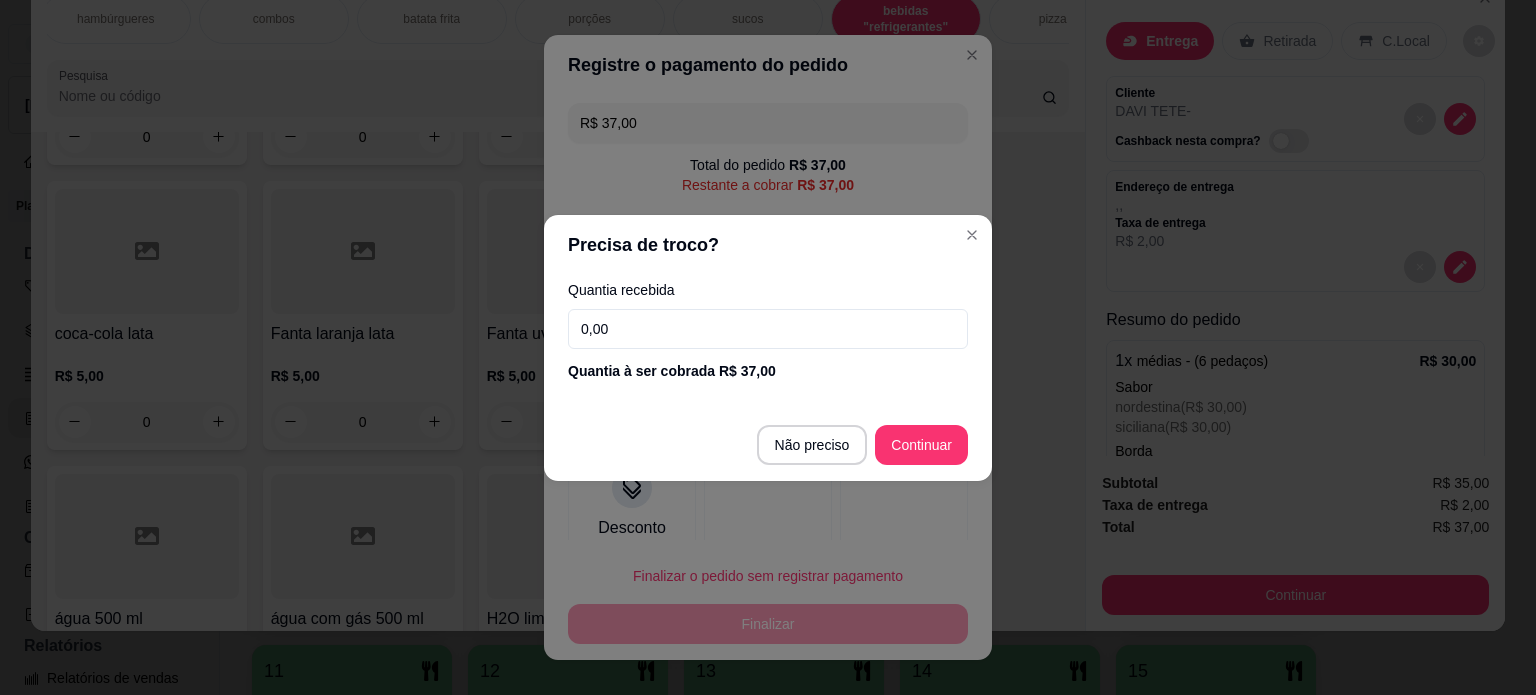 click on "Quantia recebida 0,00 Quantia à ser cobrada   R$ 37,00" at bounding box center (768, 332) 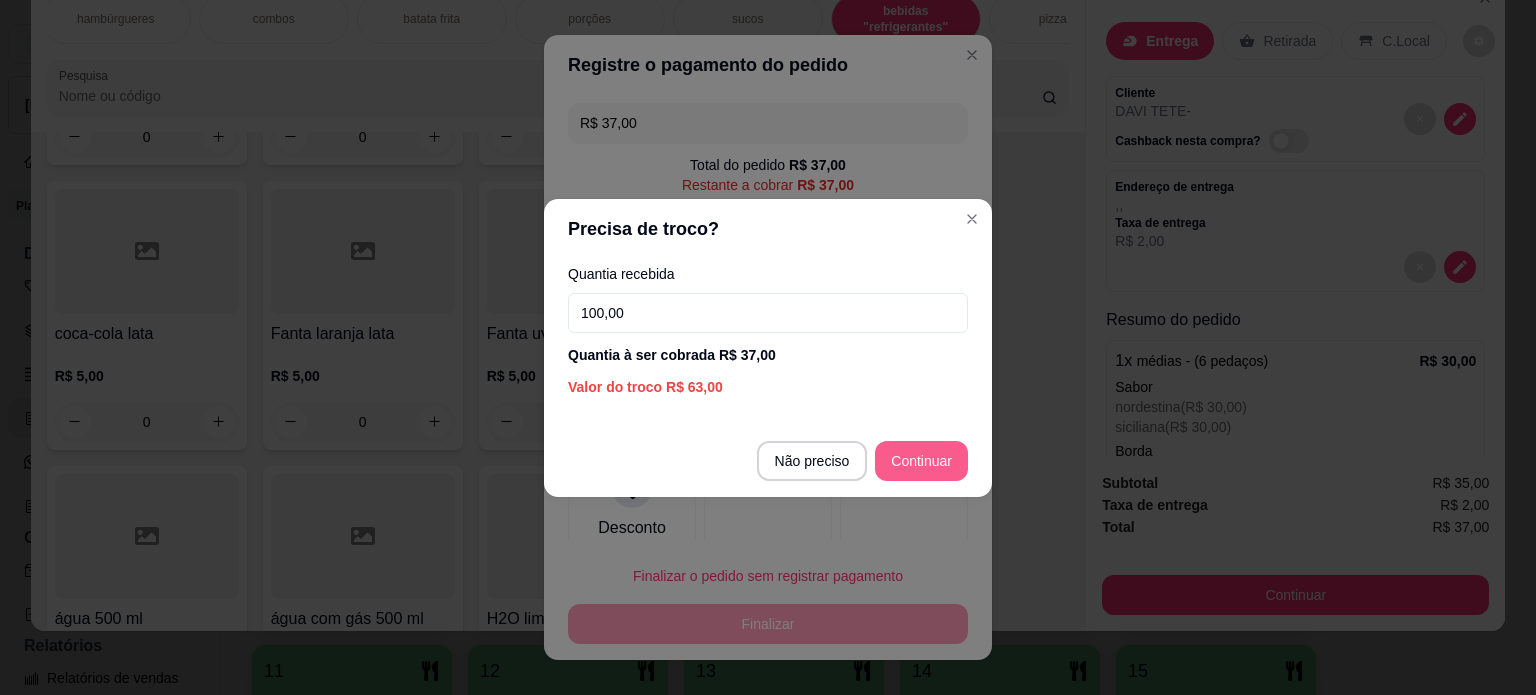 type on "100,00" 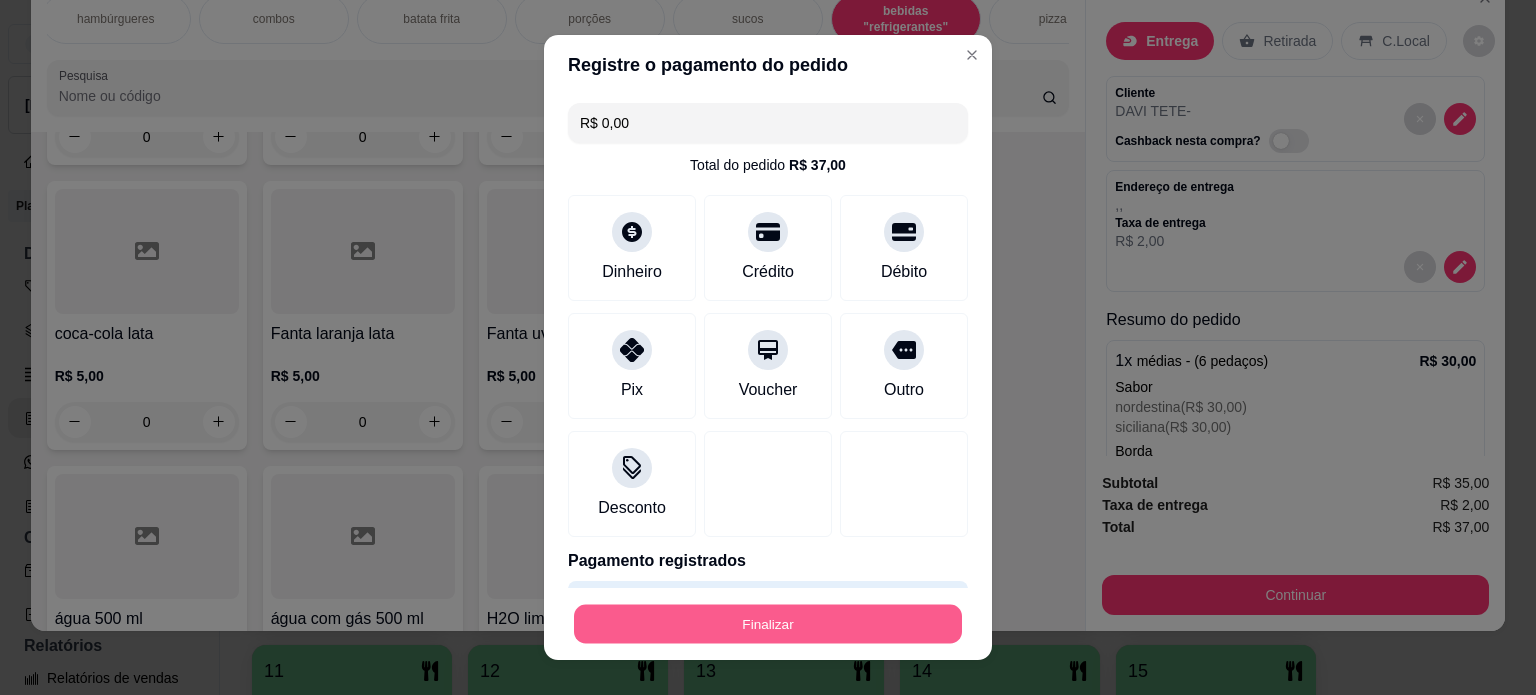 click on "Finalizar" at bounding box center [768, 624] 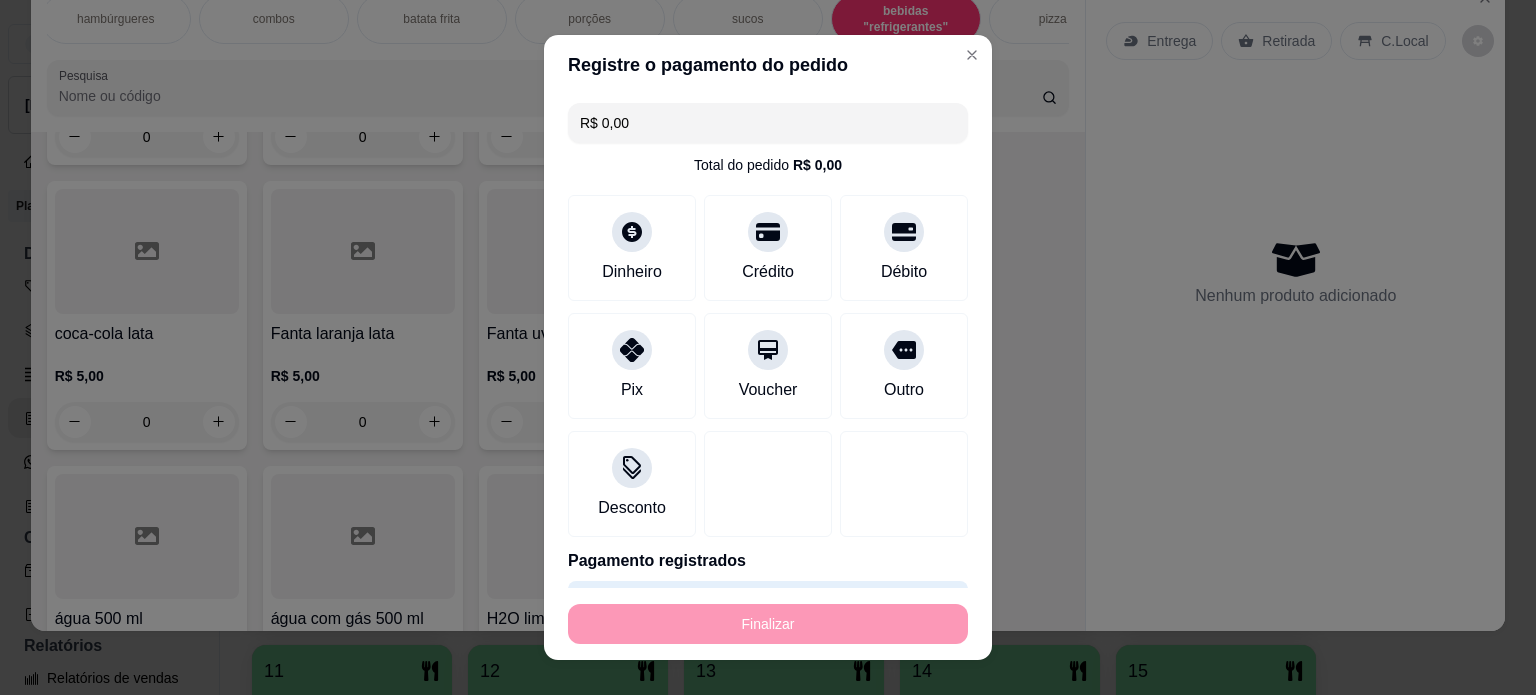 type on "-R$ 37,00" 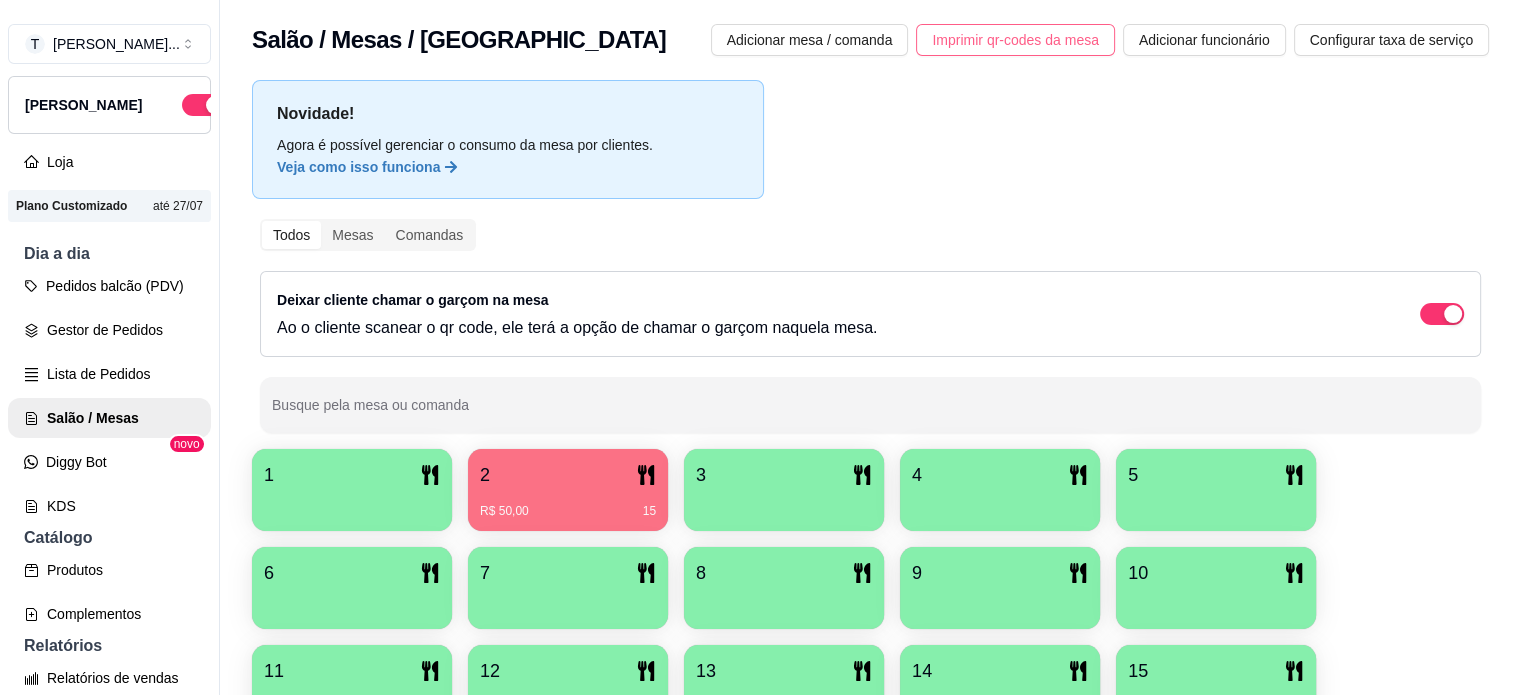 click on "Imprimir qr-codes da mesa" at bounding box center [1015, 40] 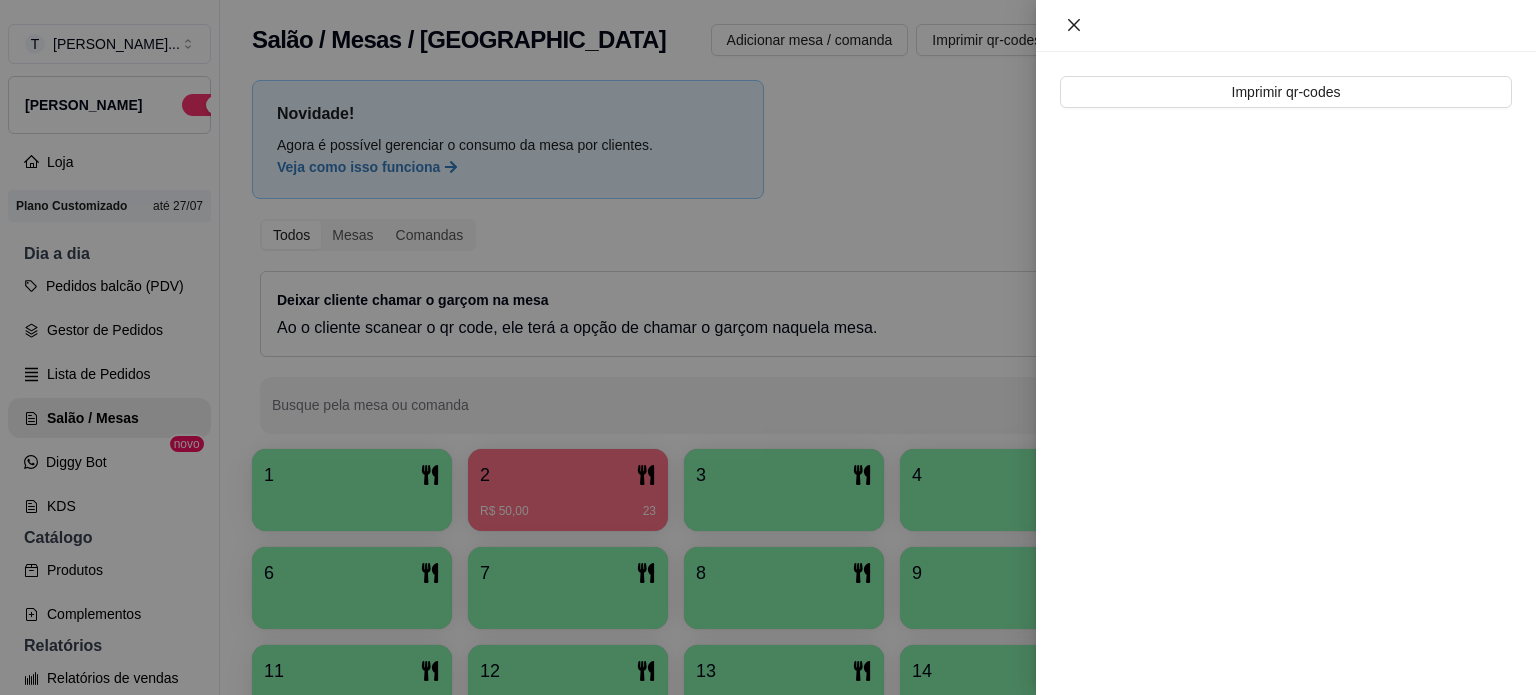 click 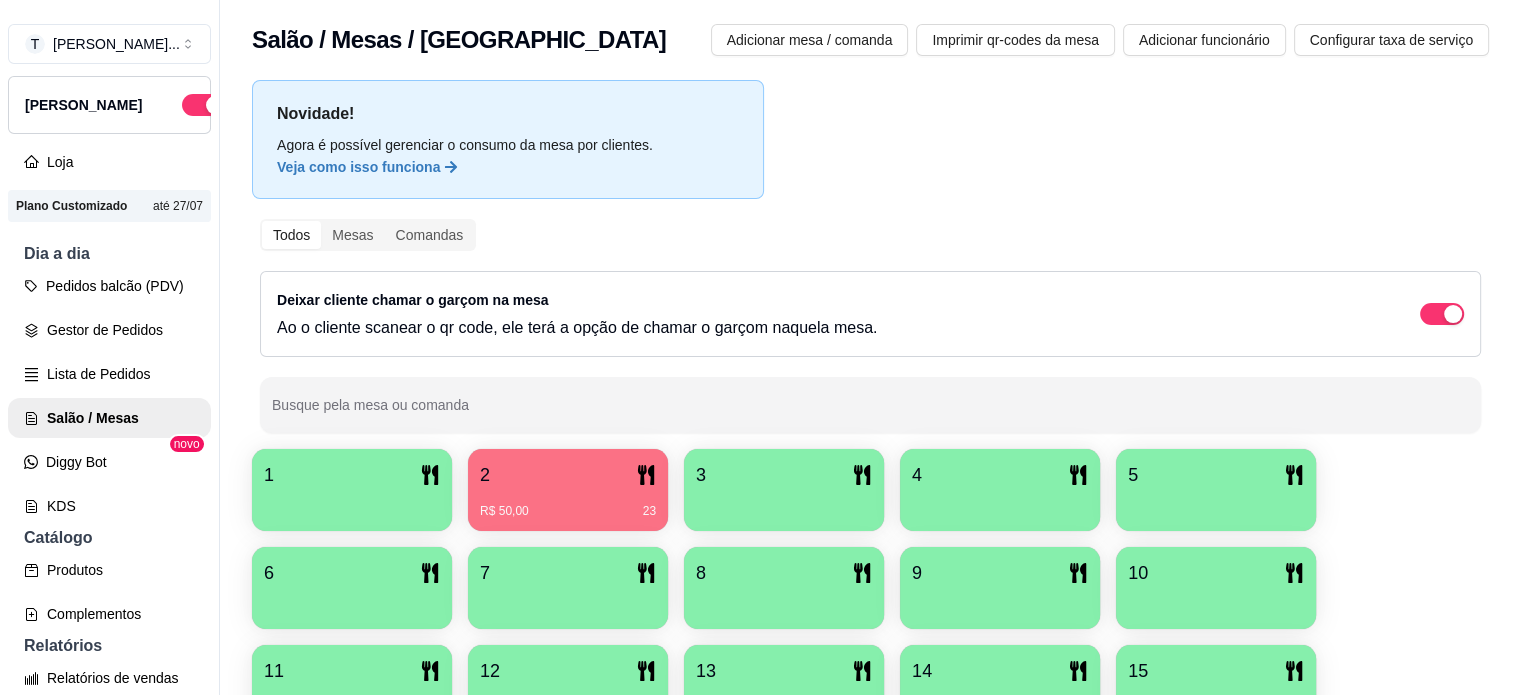 drag, startPoint x: 35, startPoint y: 84, endPoint x: 110, endPoint y: 104, distance: 77.62087 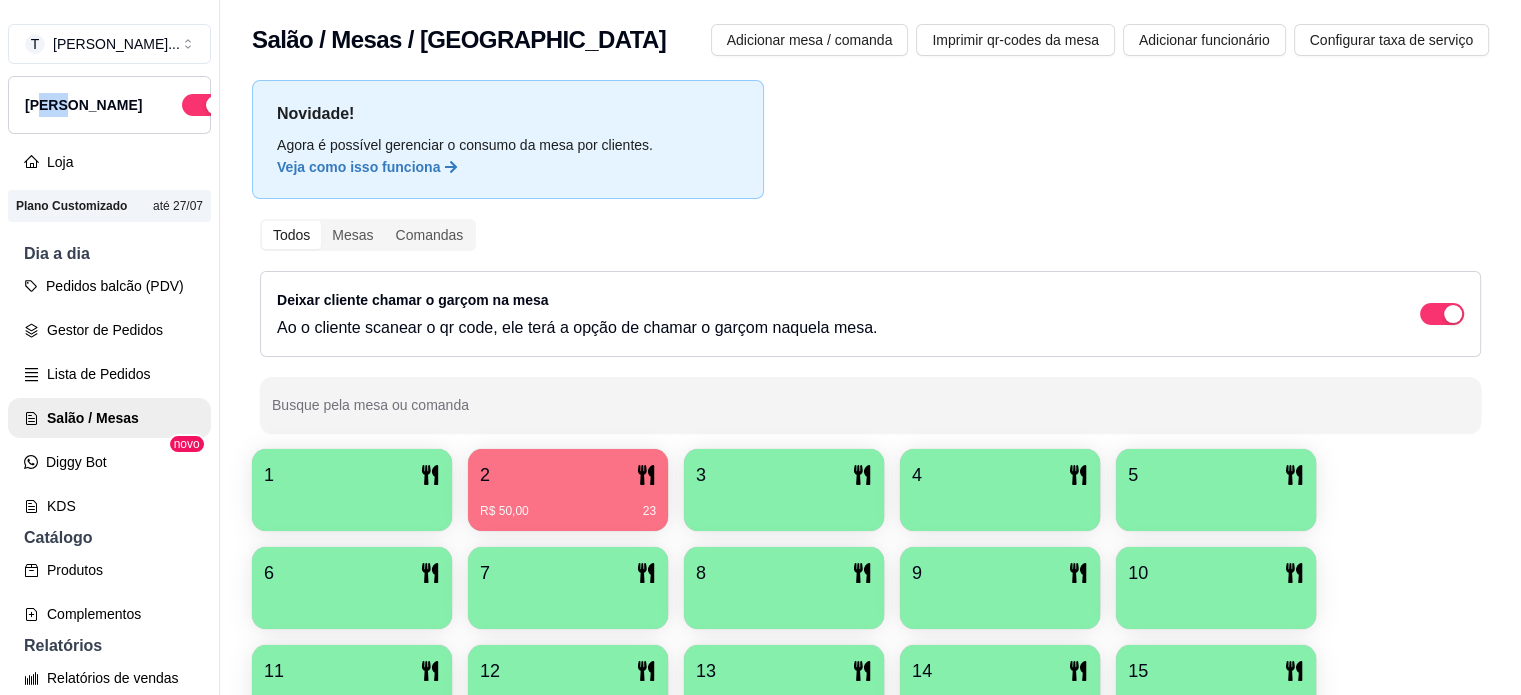 click on "R$ 50,00 23" at bounding box center (568, 504) 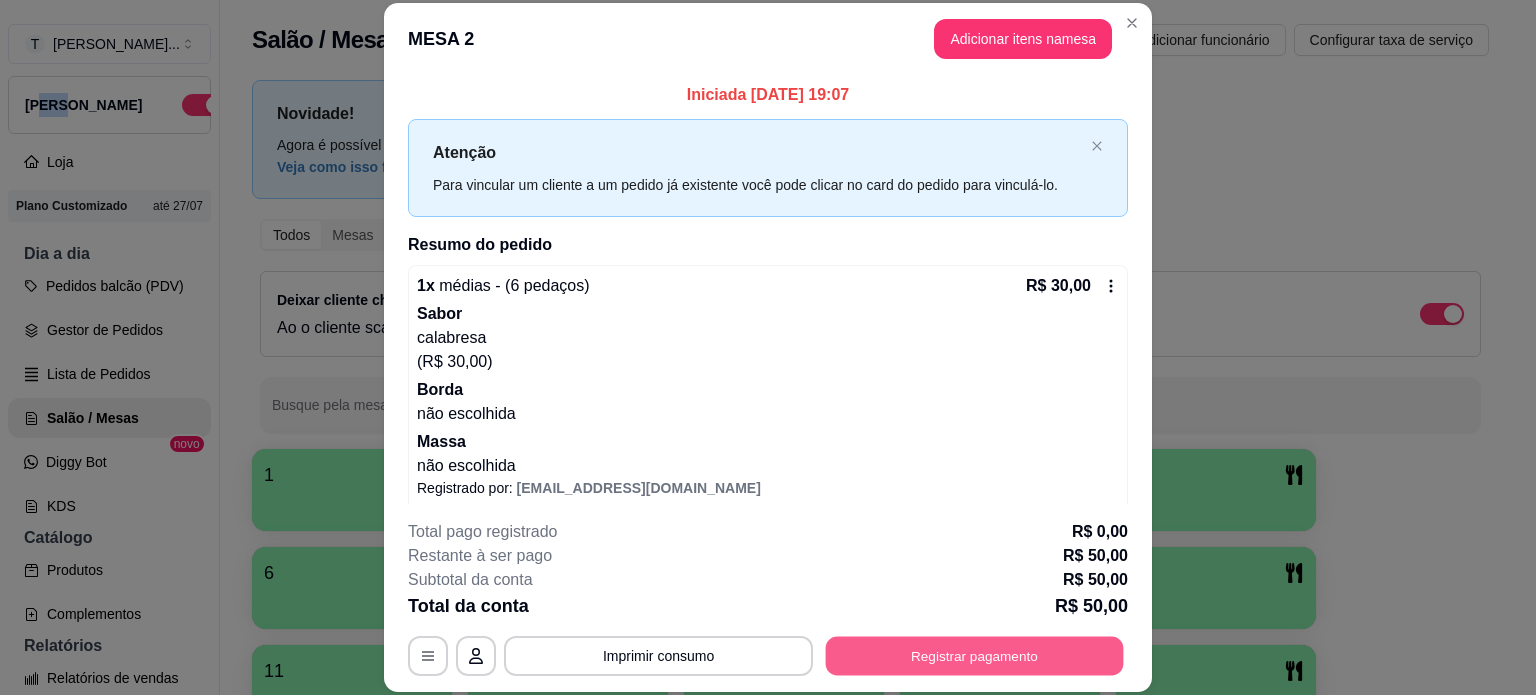 click on "Registrar pagamento" at bounding box center (975, 655) 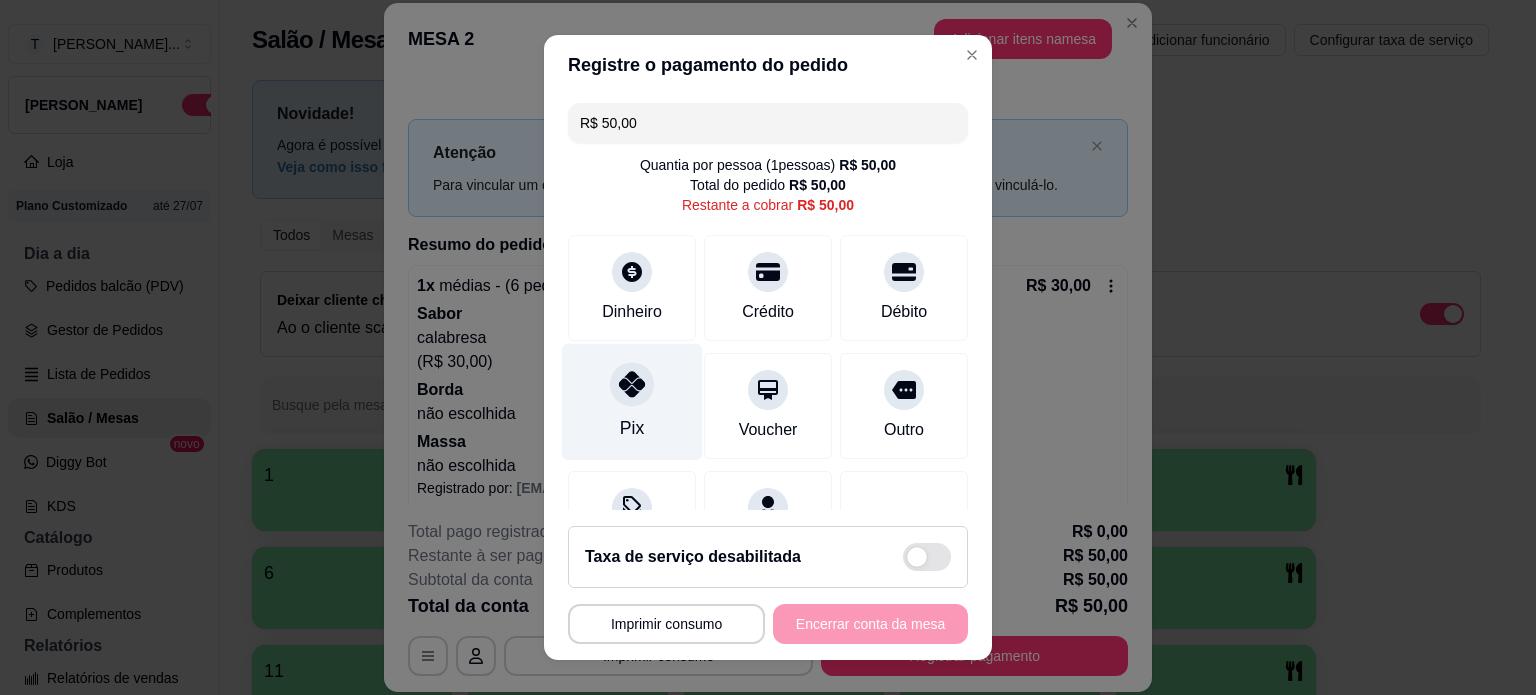 click on "Pix" at bounding box center (632, 401) 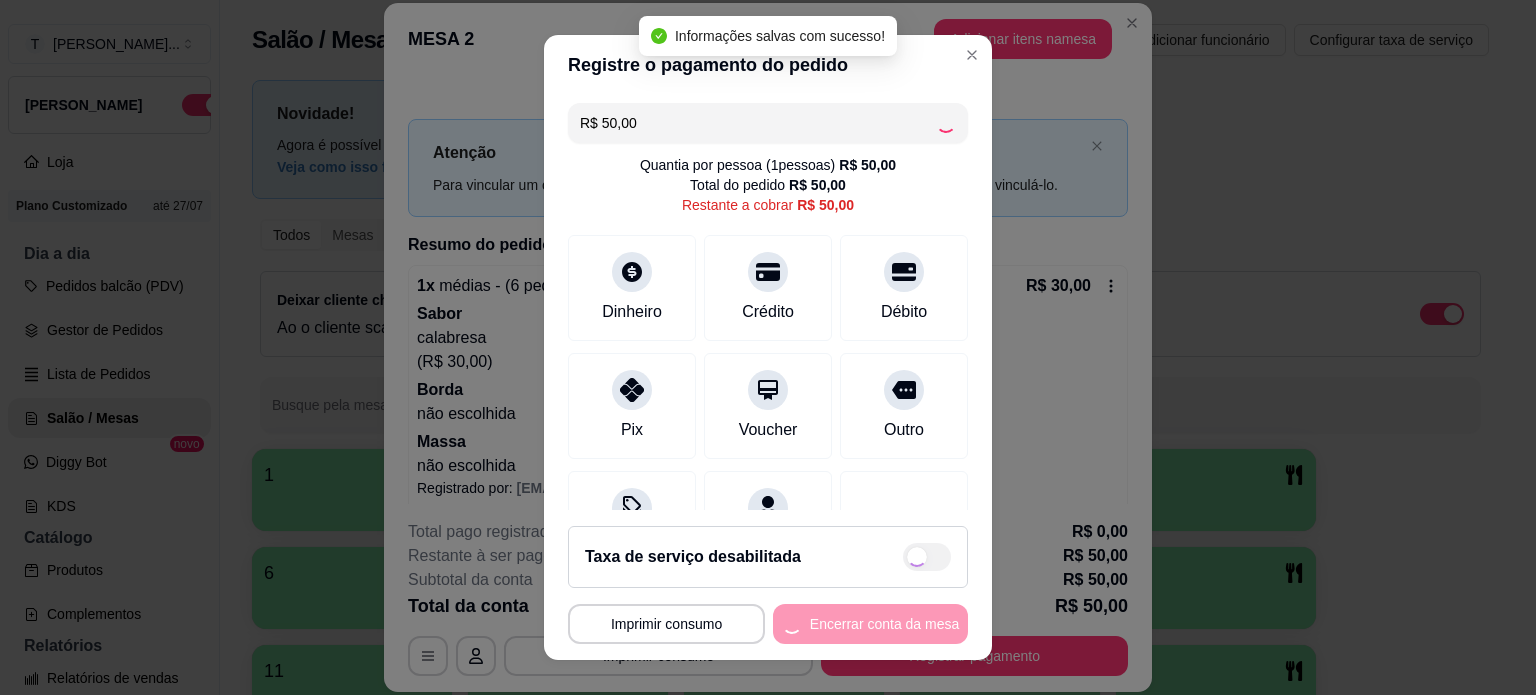 type on "R$ 0,00" 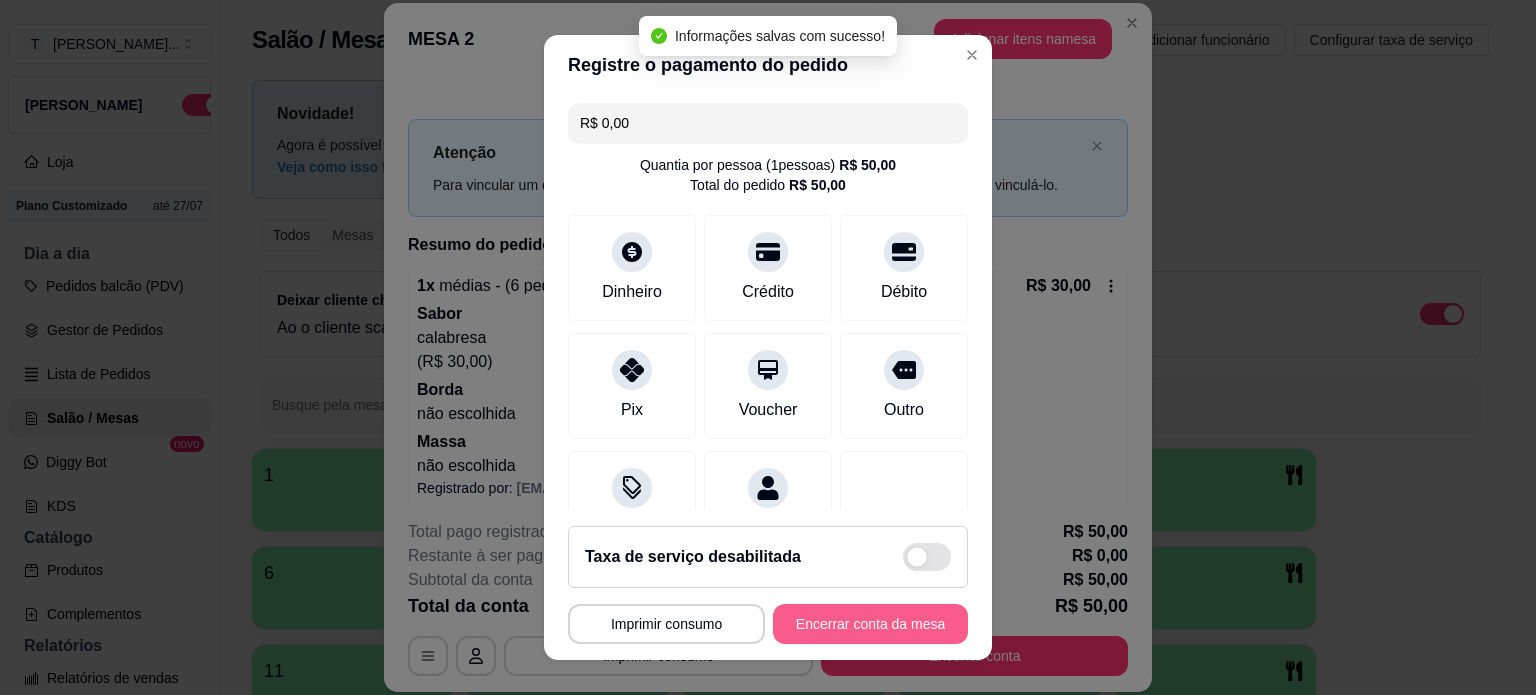 click on "Encerrar conta da mesa" at bounding box center [870, 624] 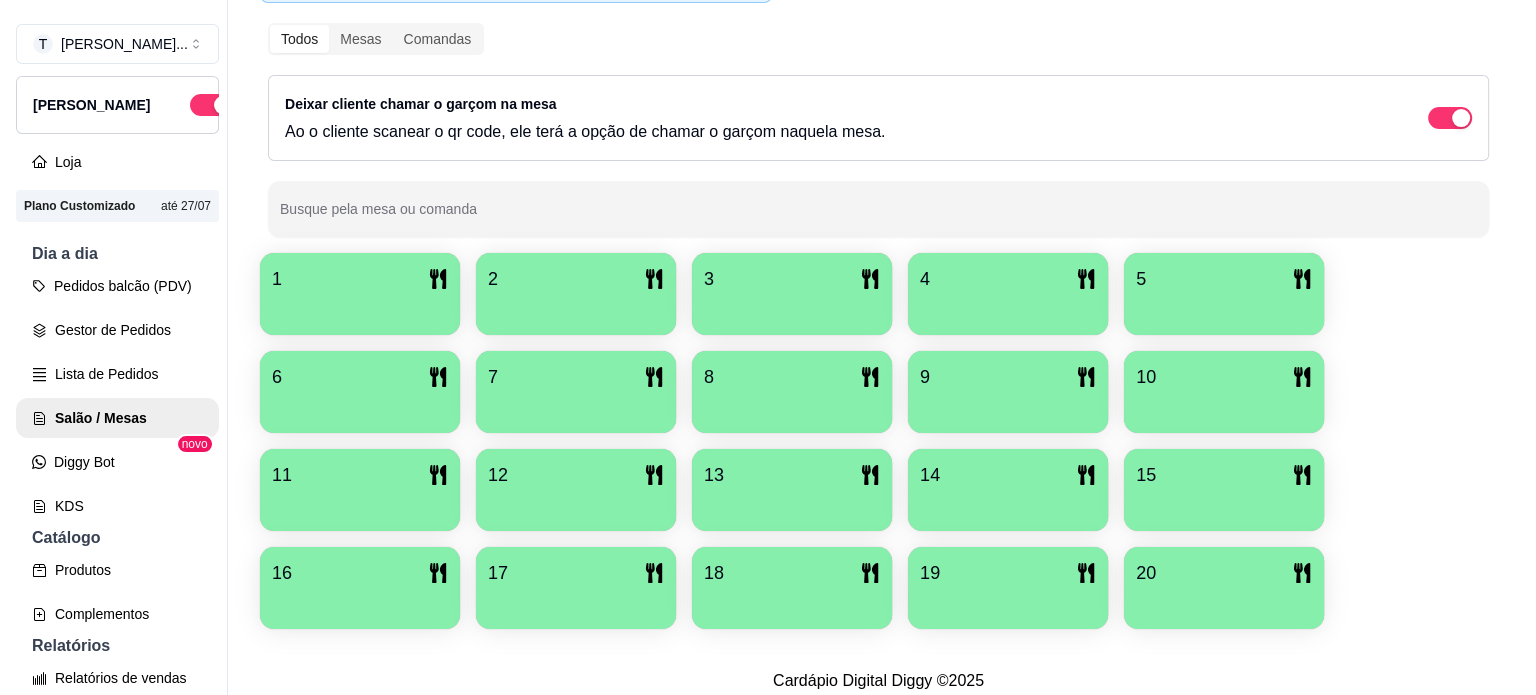 scroll, scrollTop: 224, scrollLeft: 0, axis: vertical 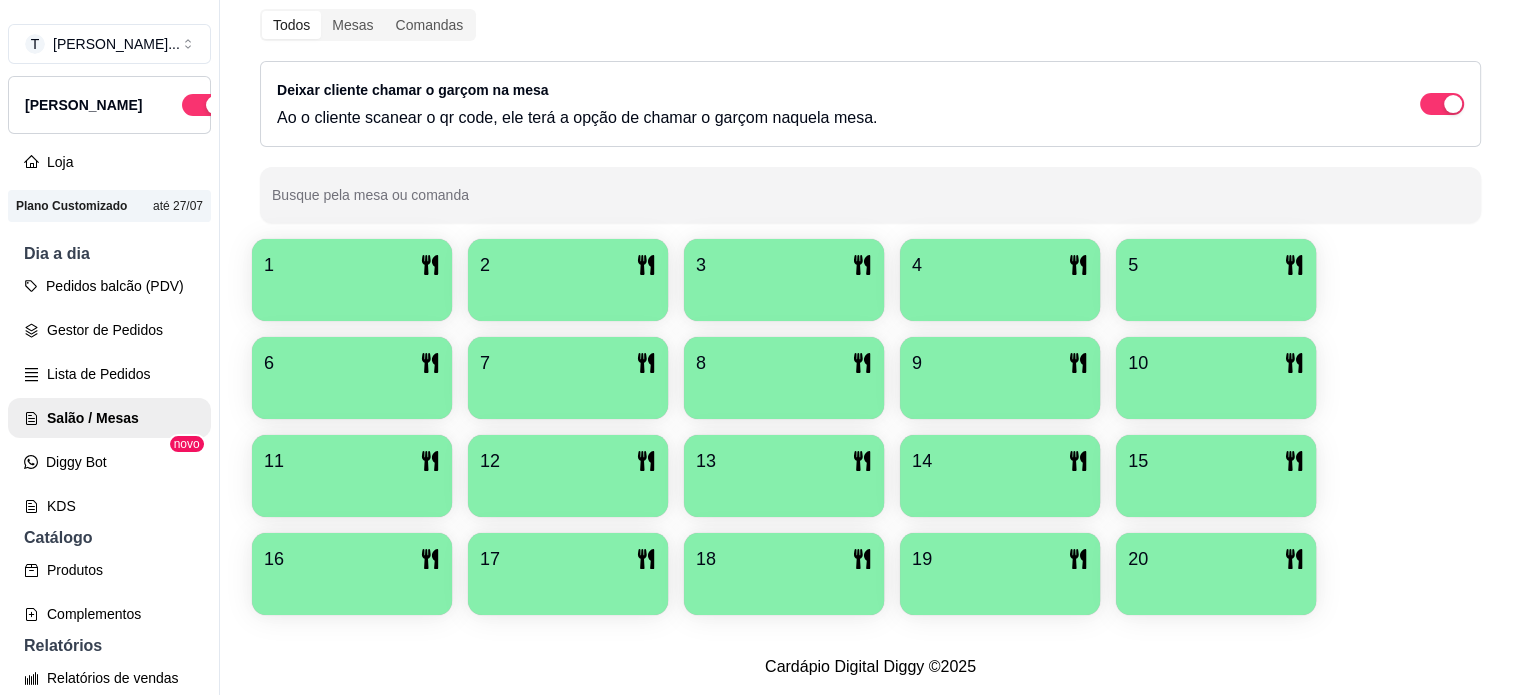 click on "20" at bounding box center (1216, 559) 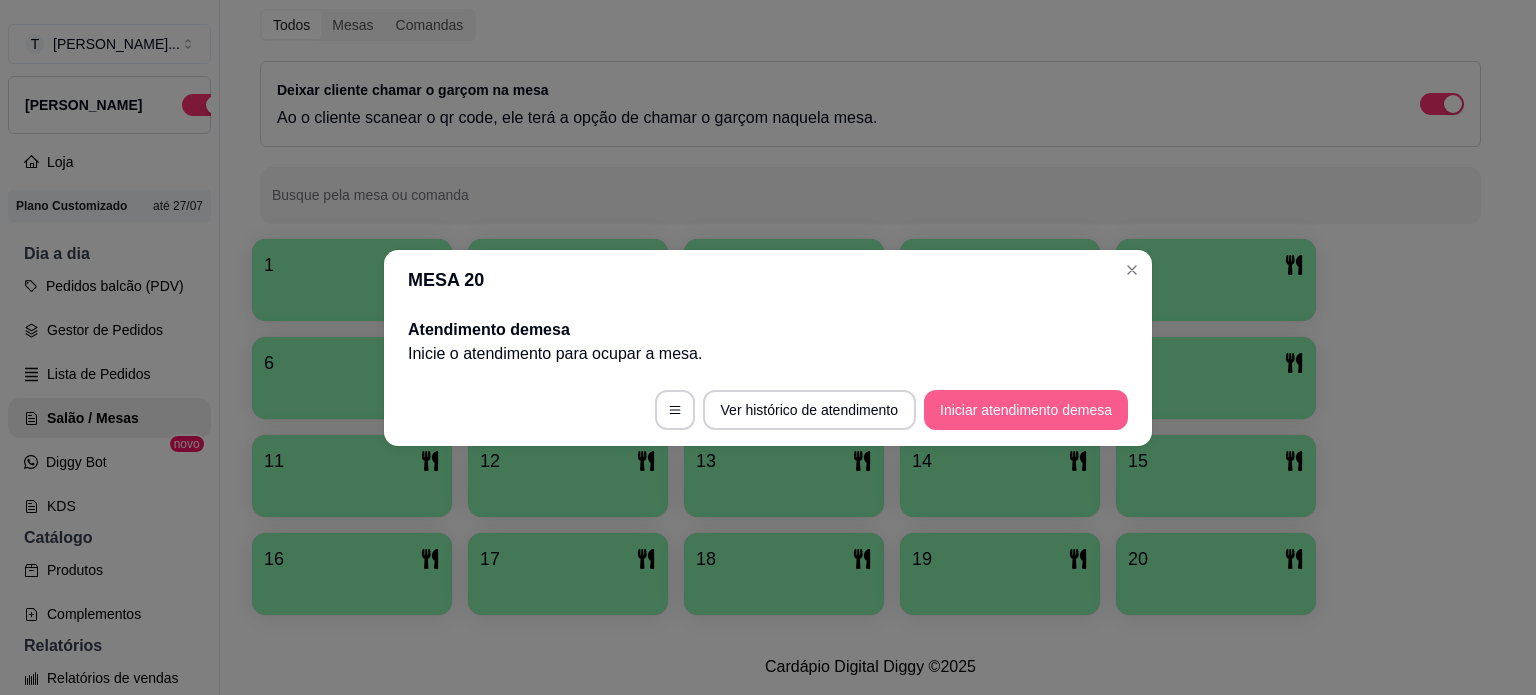 click on "Iniciar atendimento de  mesa" at bounding box center (1026, 410) 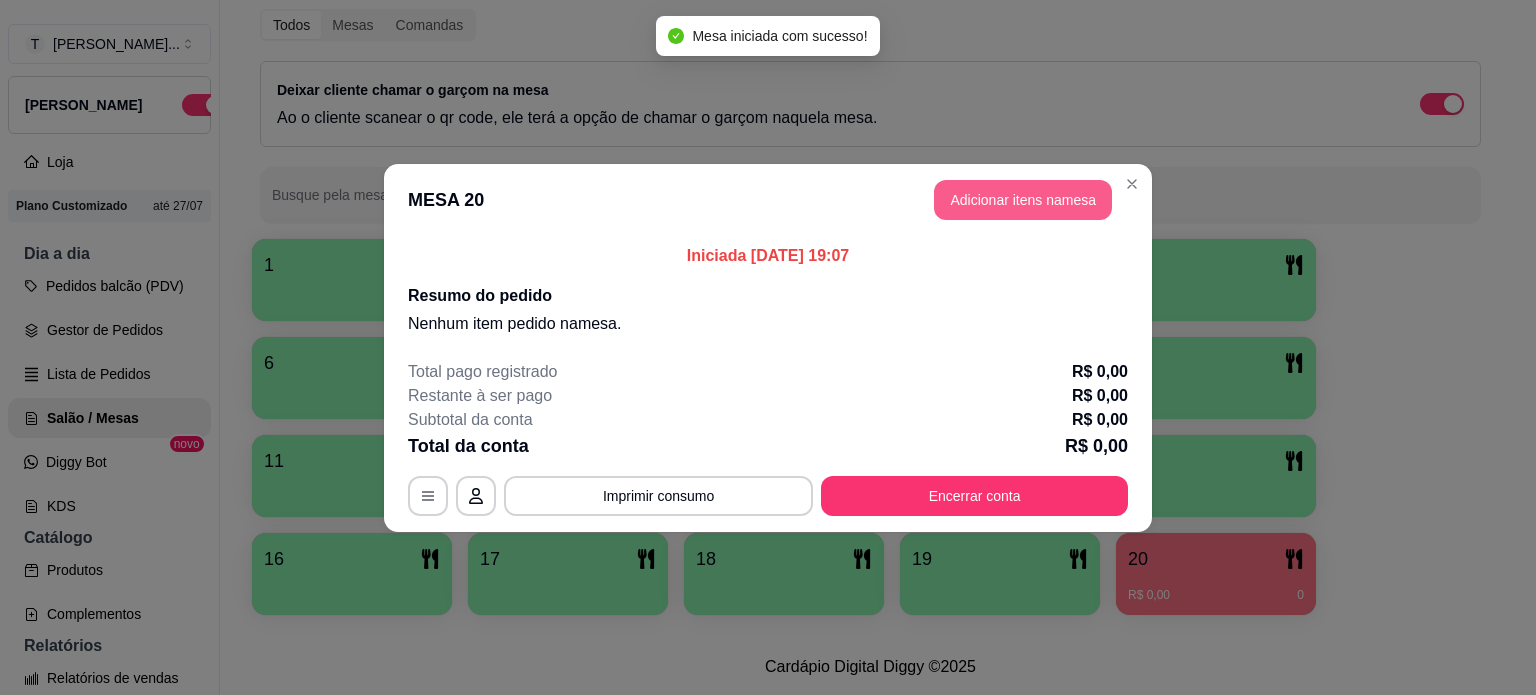 click on "Adicionar itens na  mesa" at bounding box center (1023, 200) 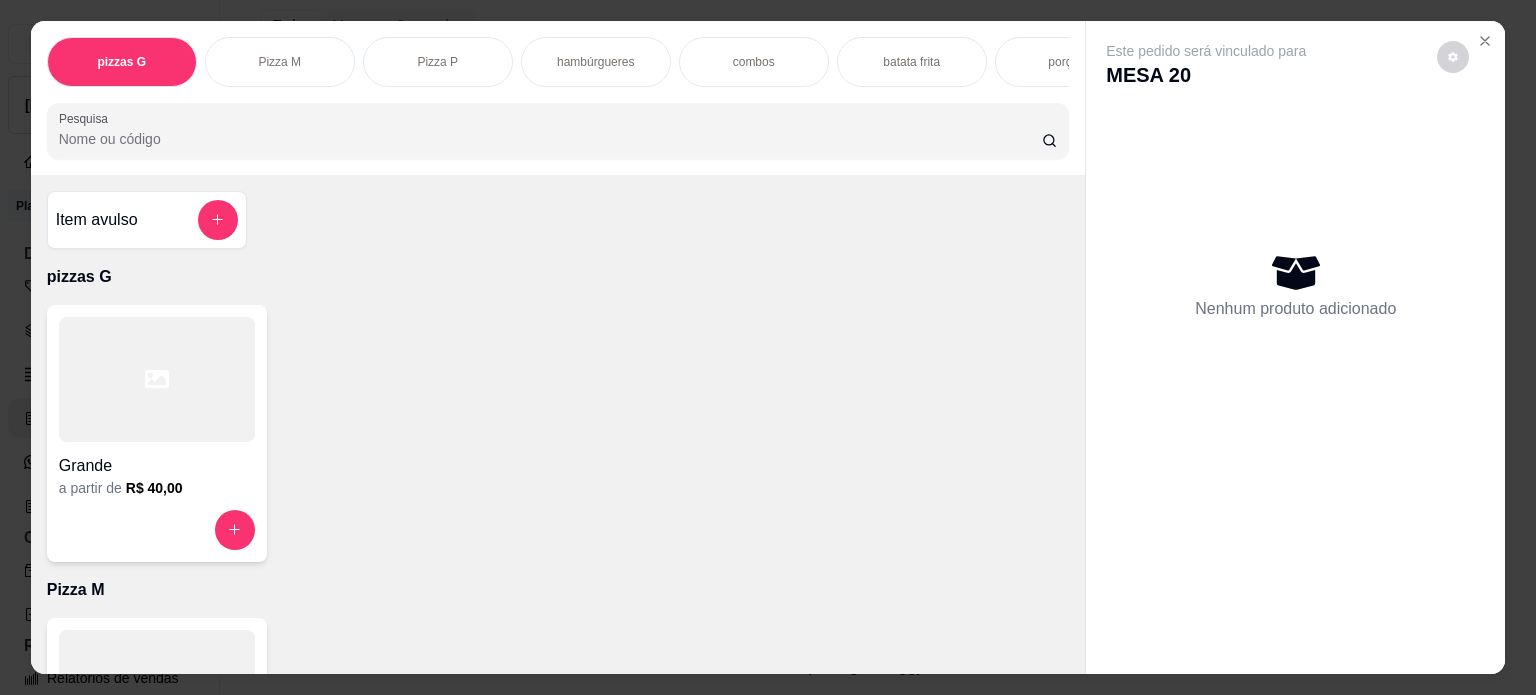 click on "hambúrgueres" at bounding box center [595, 62] 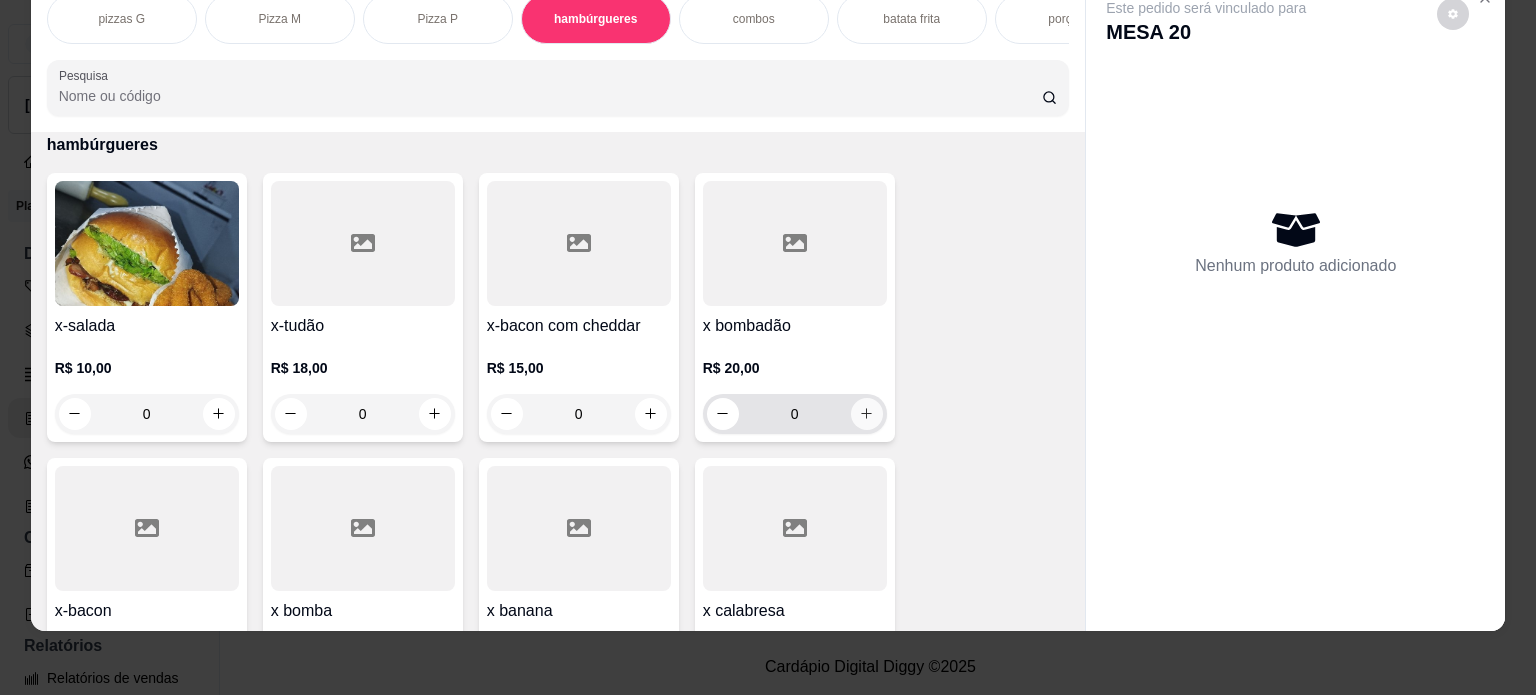 click at bounding box center (867, 414) 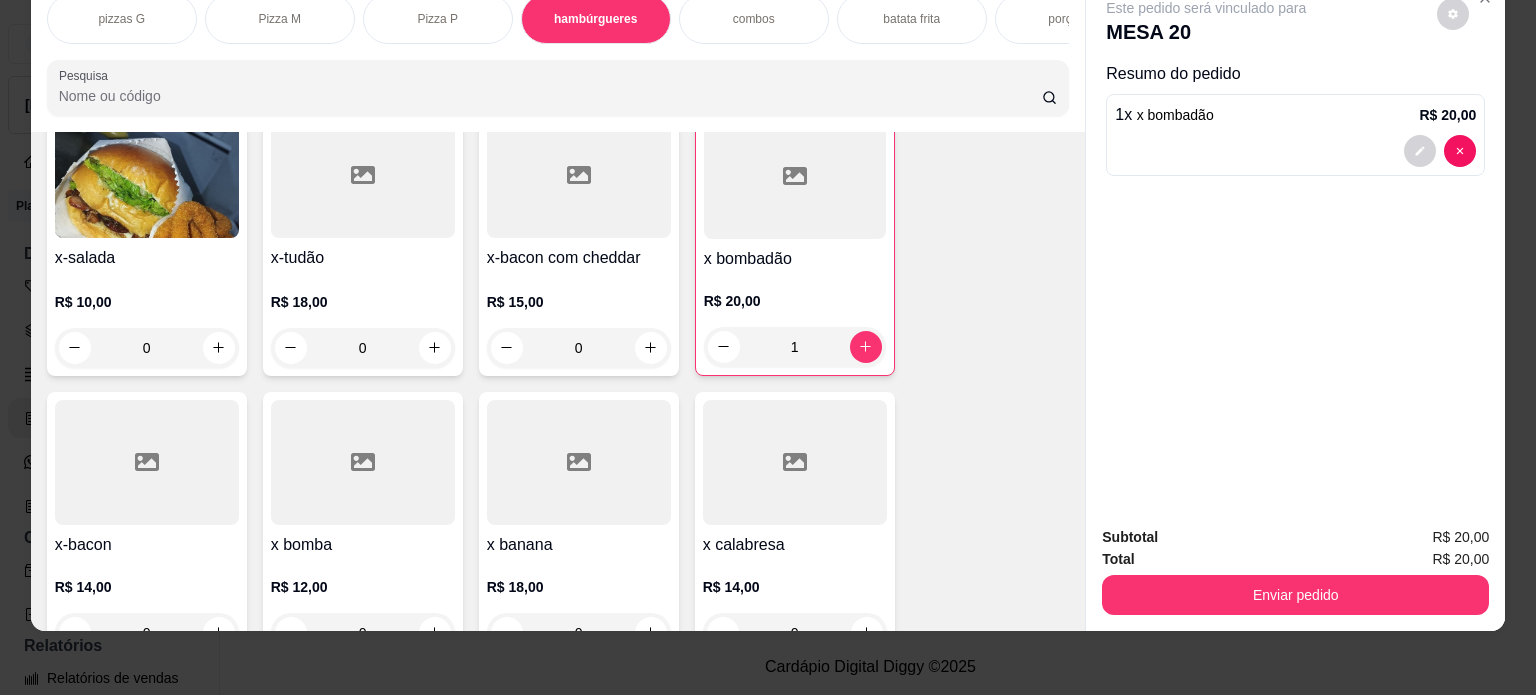 scroll, scrollTop: 1128, scrollLeft: 0, axis: vertical 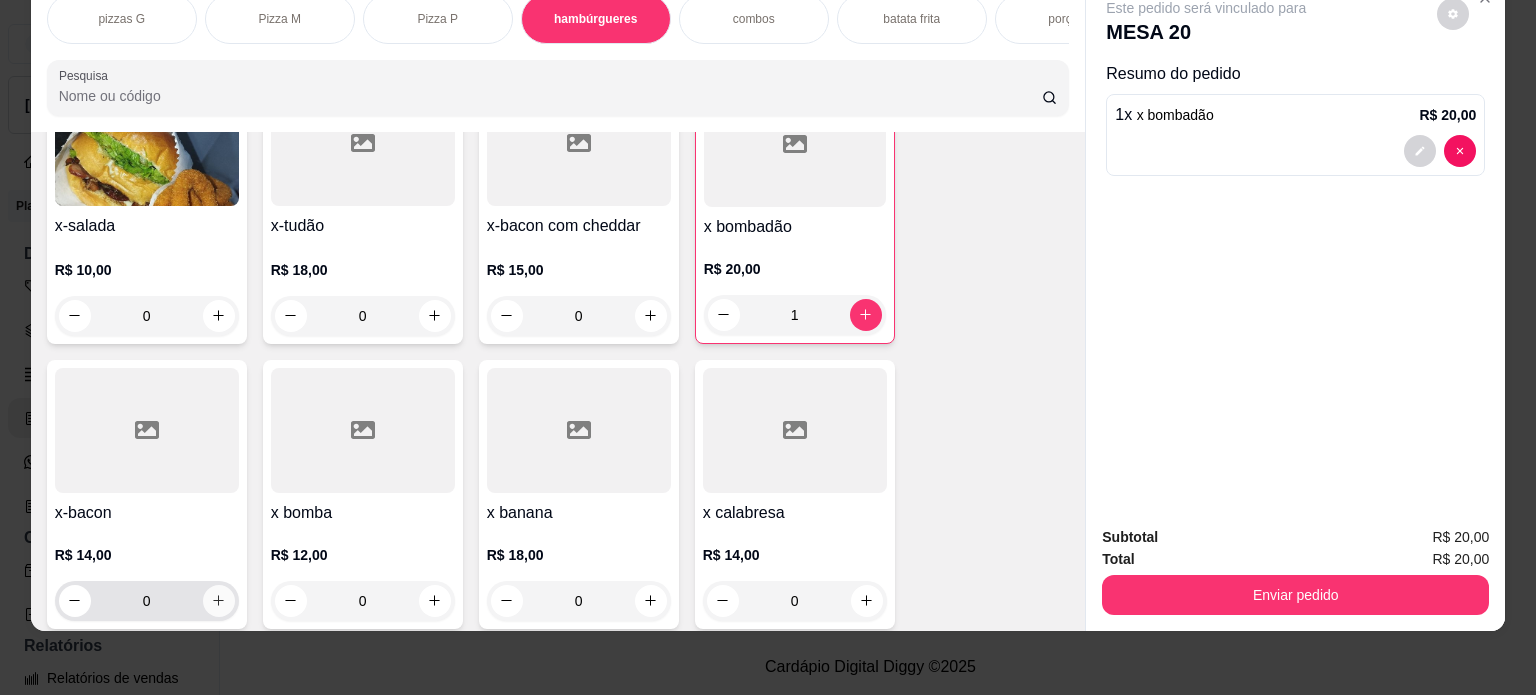click at bounding box center (219, 601) 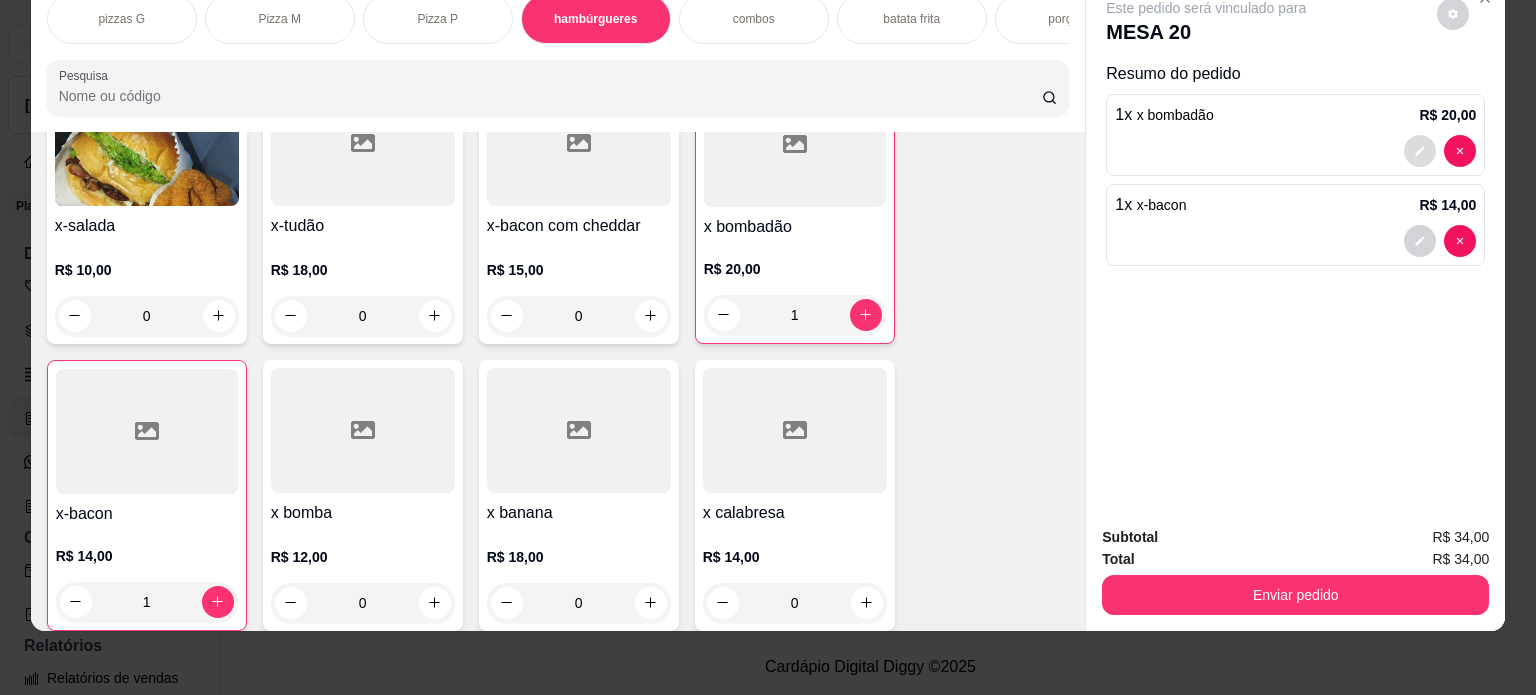 click 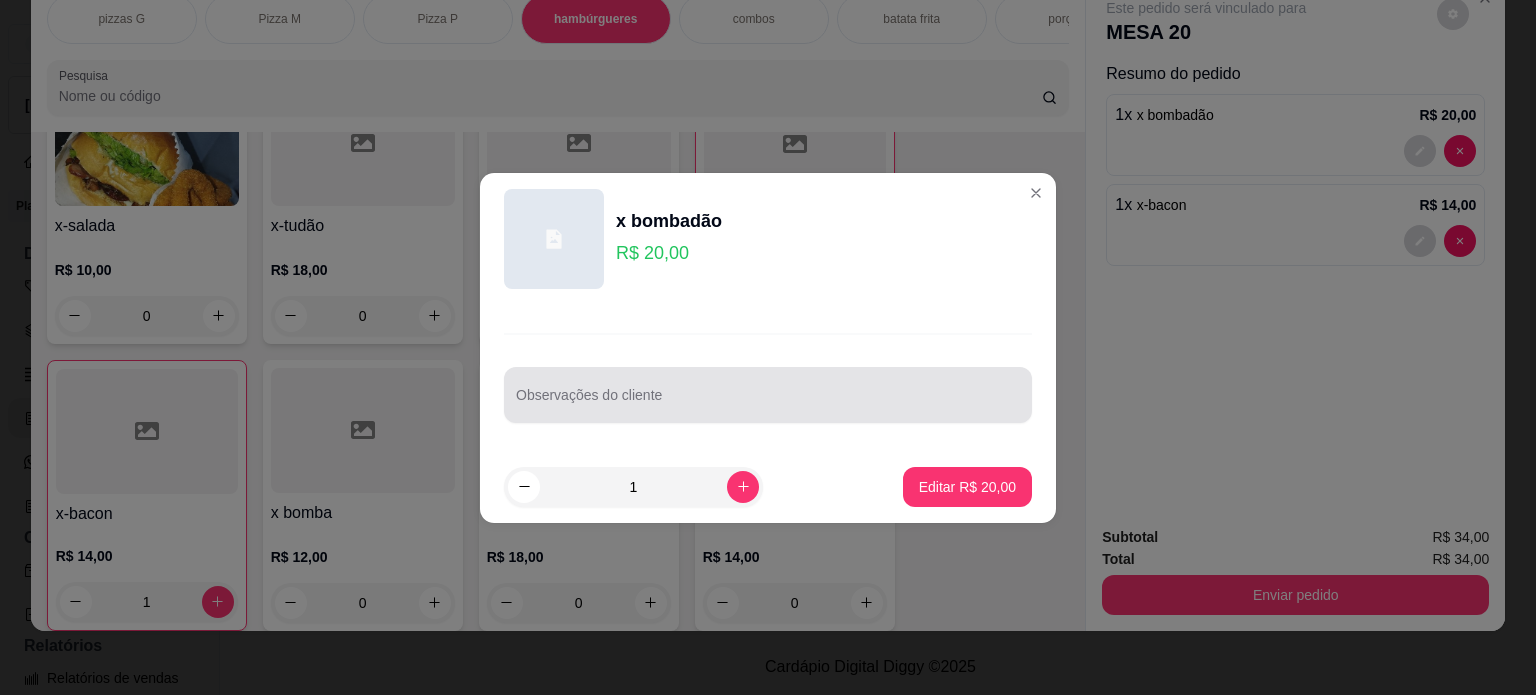 click on "Observações do cliente" at bounding box center [768, 403] 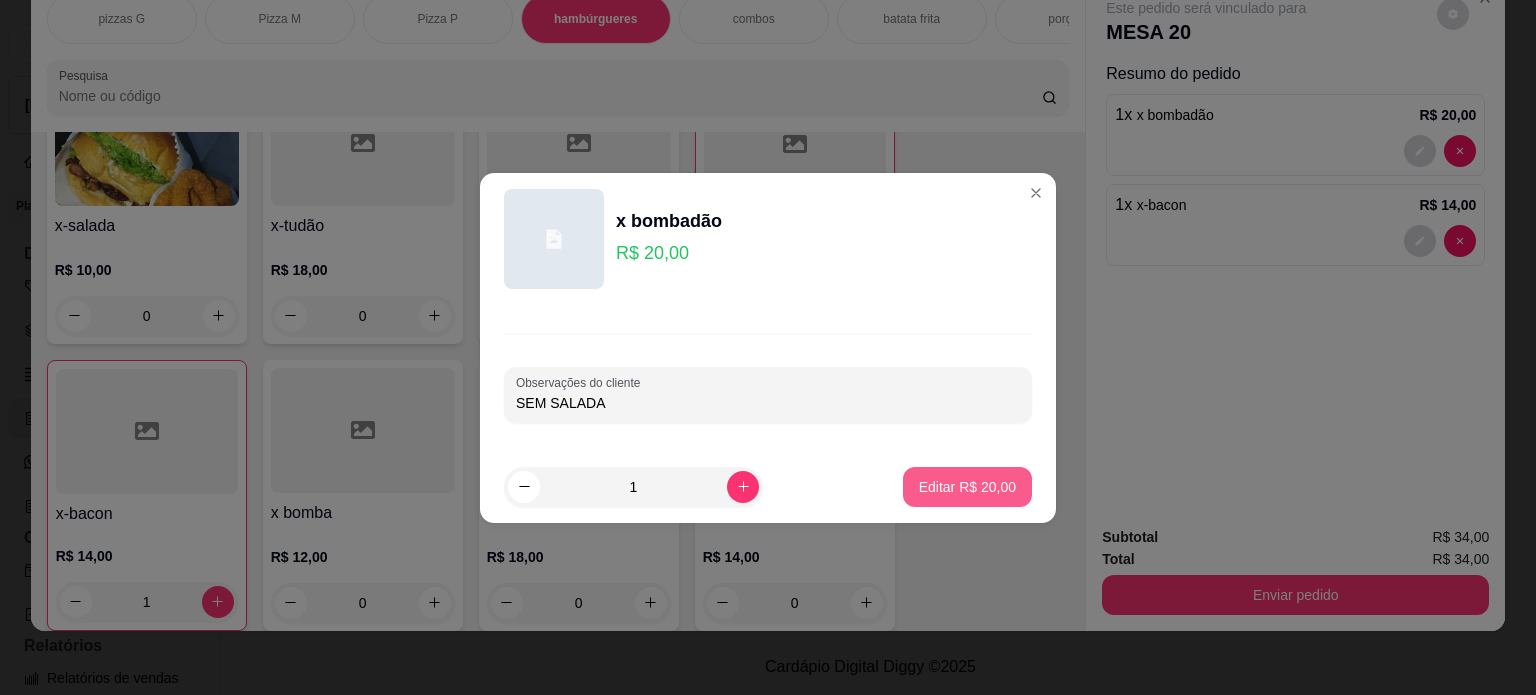 type on "SEM SALADA" 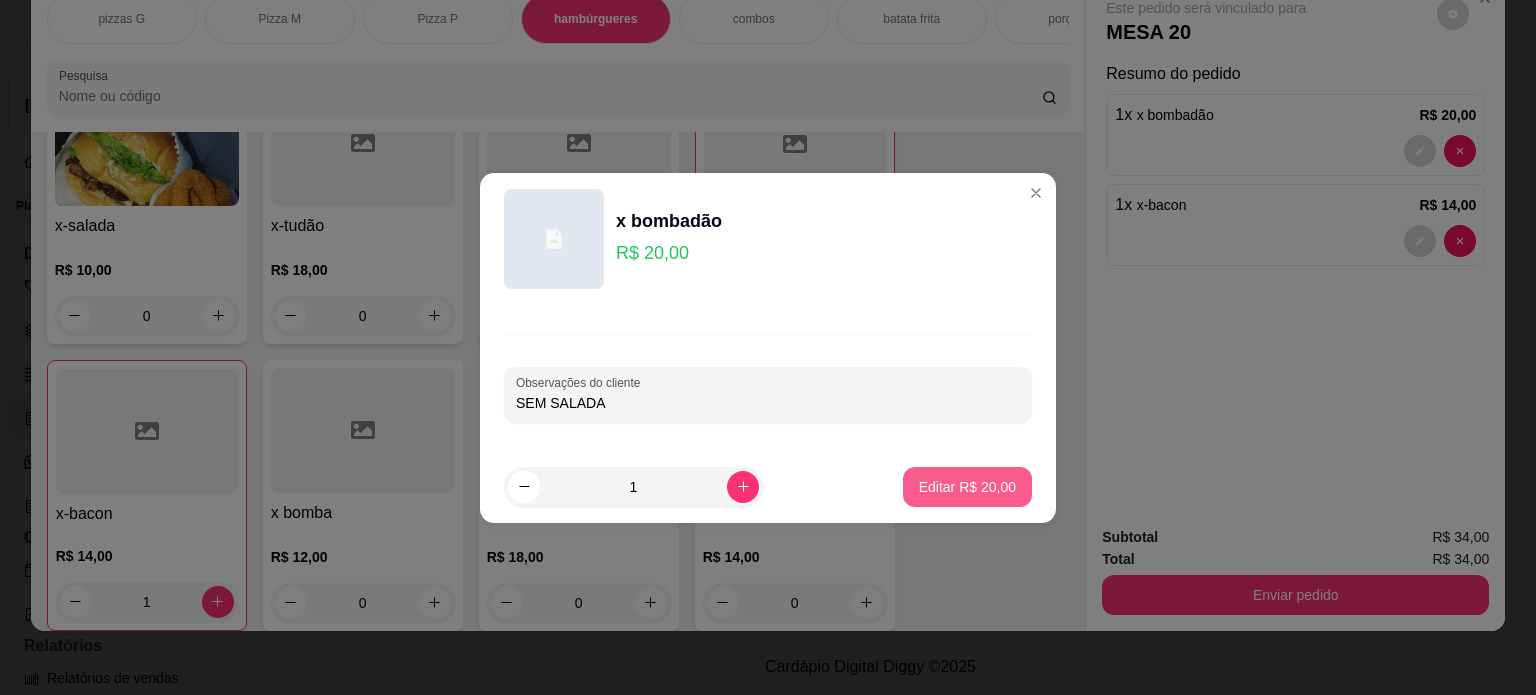 click on "Editar   R$ 20,00" at bounding box center [967, 487] 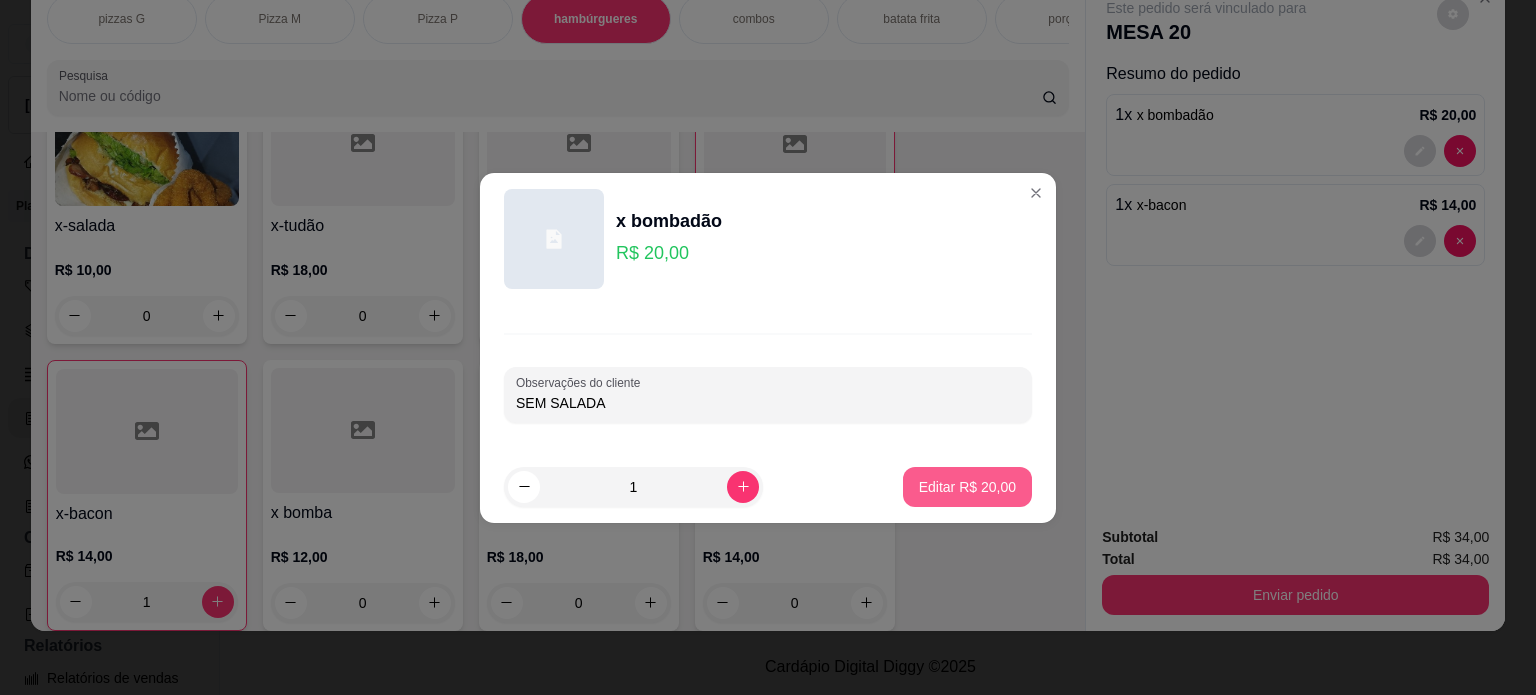 type on "0" 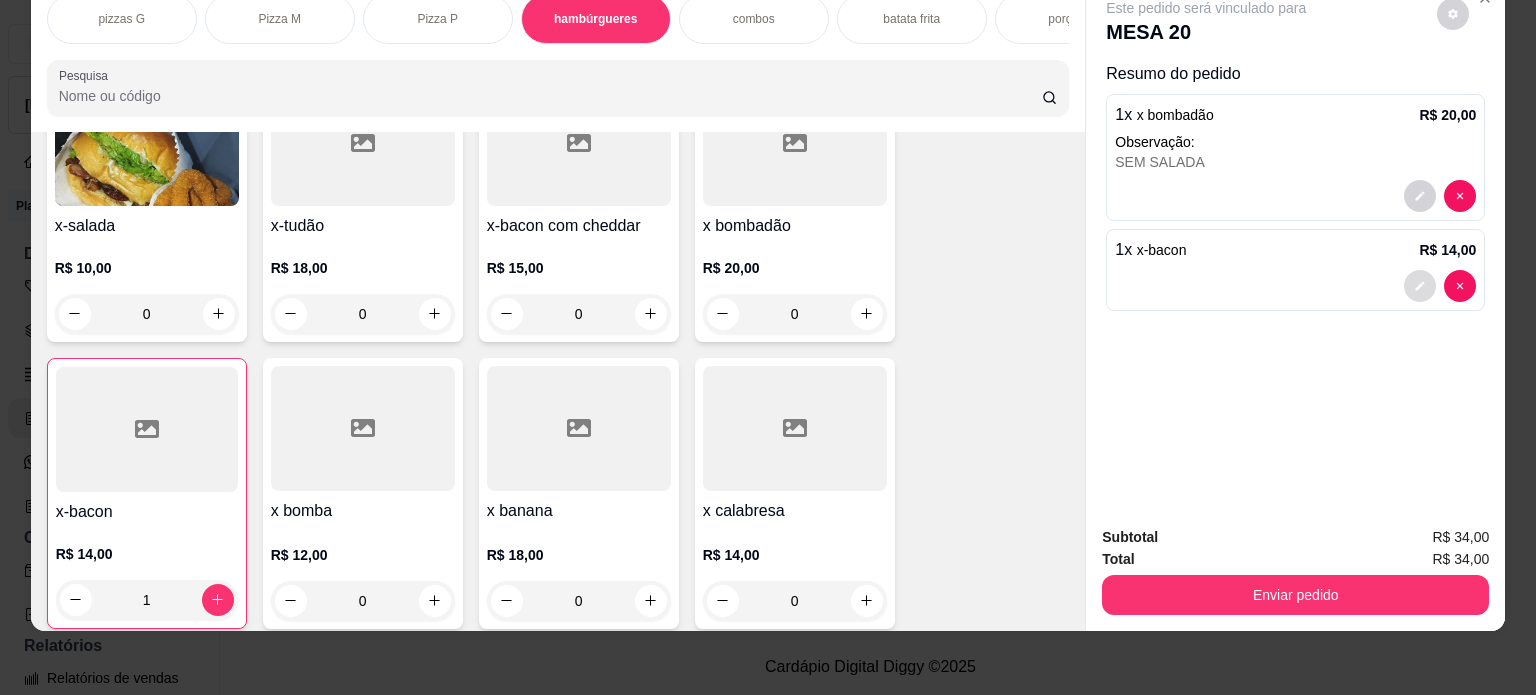 click at bounding box center [1420, 286] 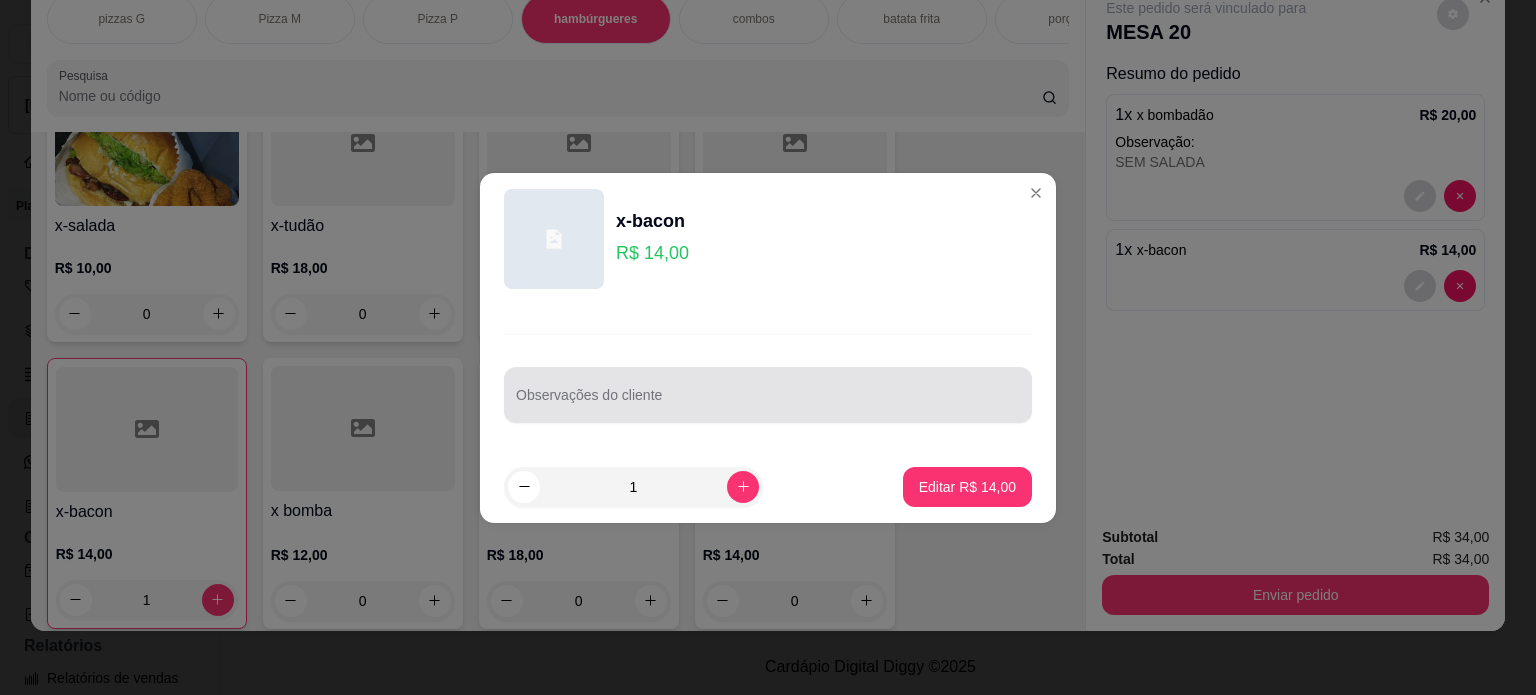 click on "Observações do cliente" at bounding box center (768, 395) 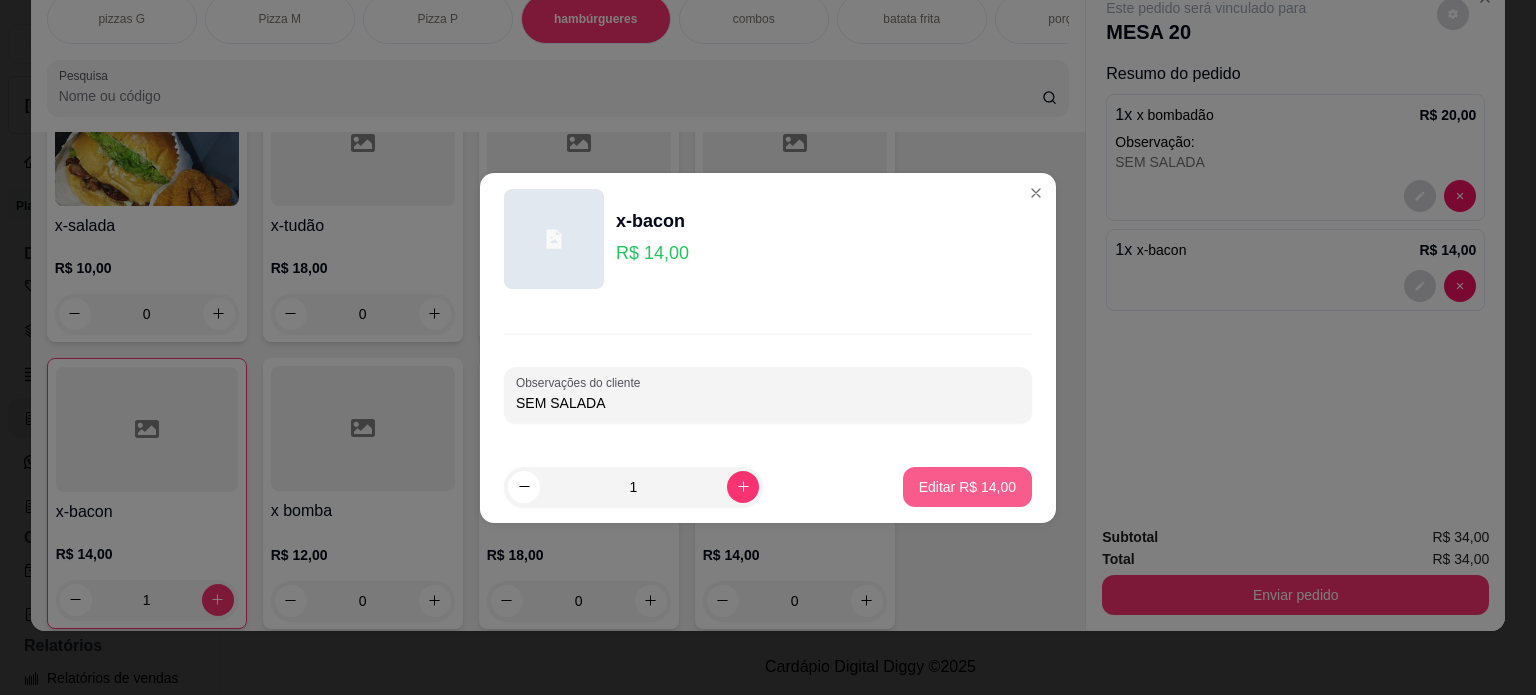 type on "SEM SALADA" 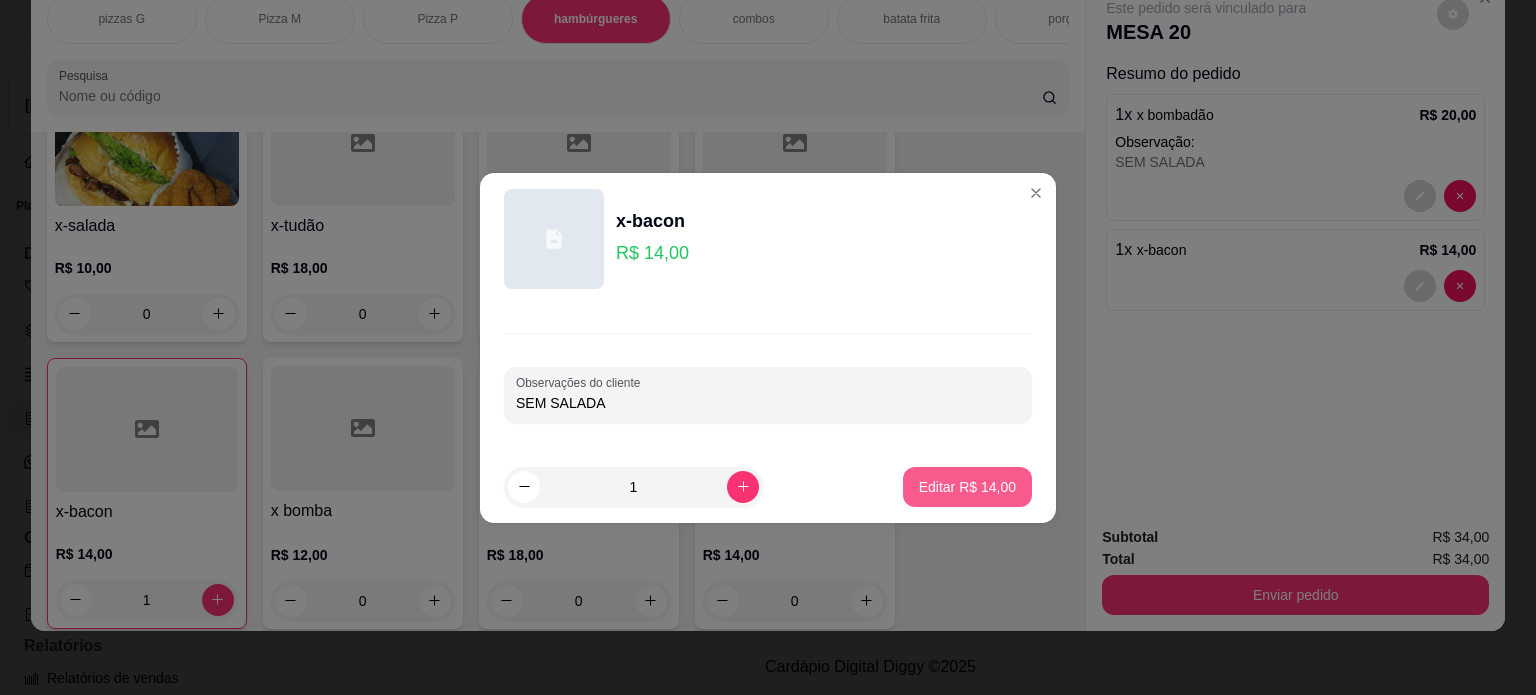 click on "Editar   R$ 14,00" at bounding box center (967, 487) 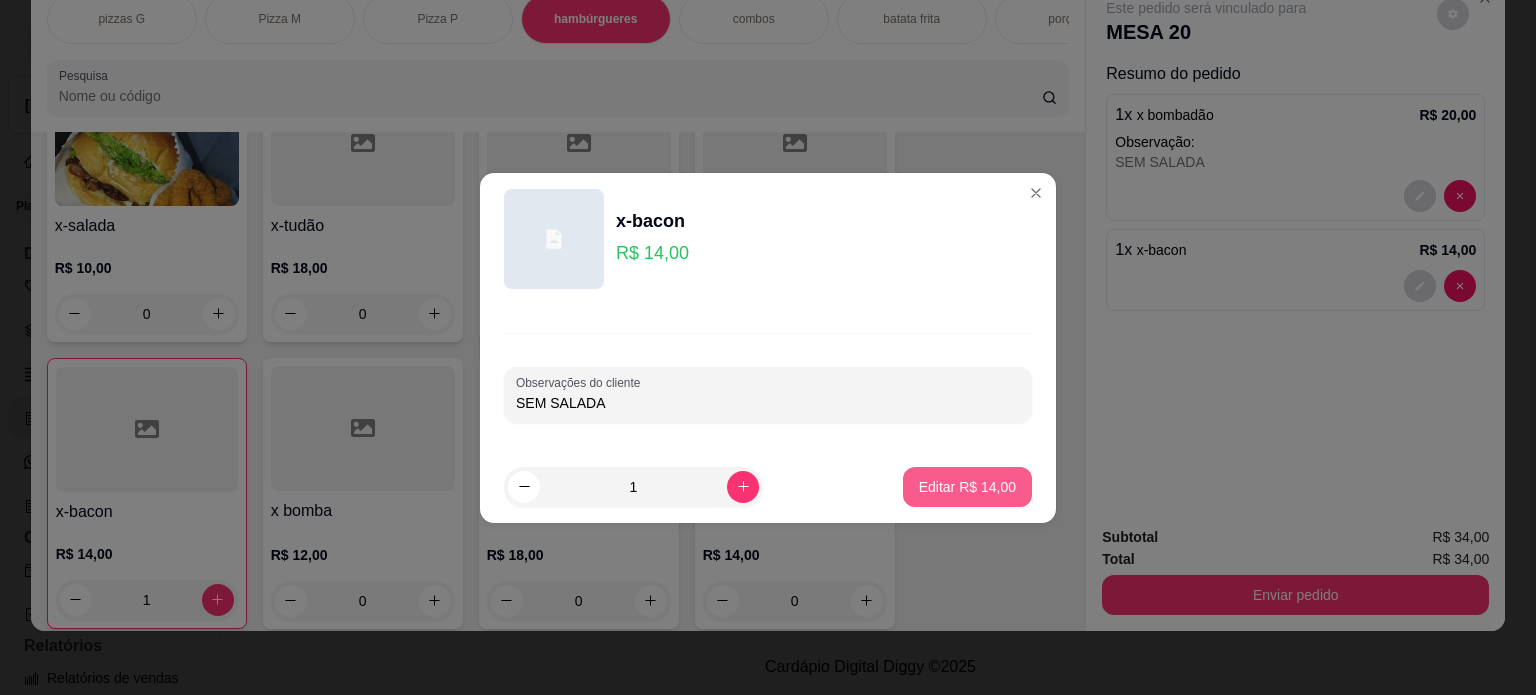 type on "0" 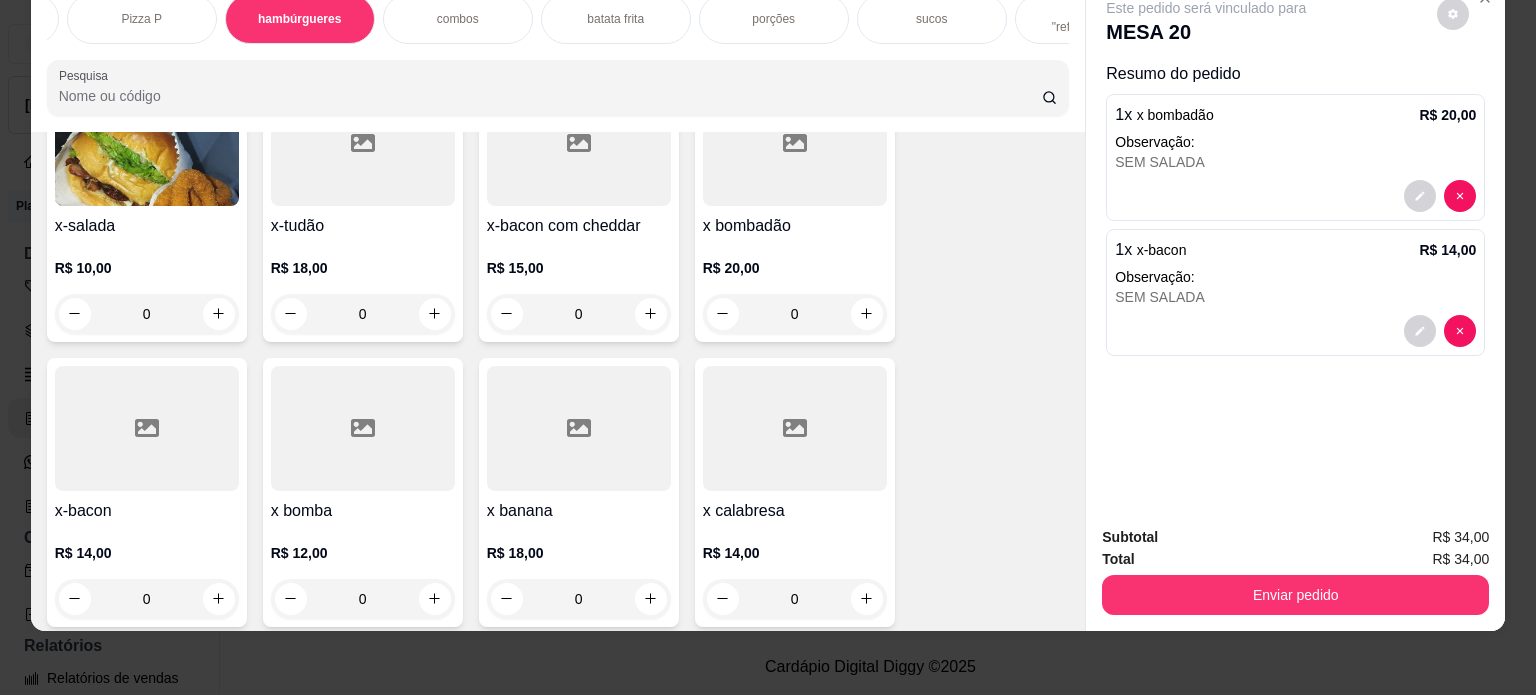 scroll, scrollTop: 0, scrollLeft: 360, axis: horizontal 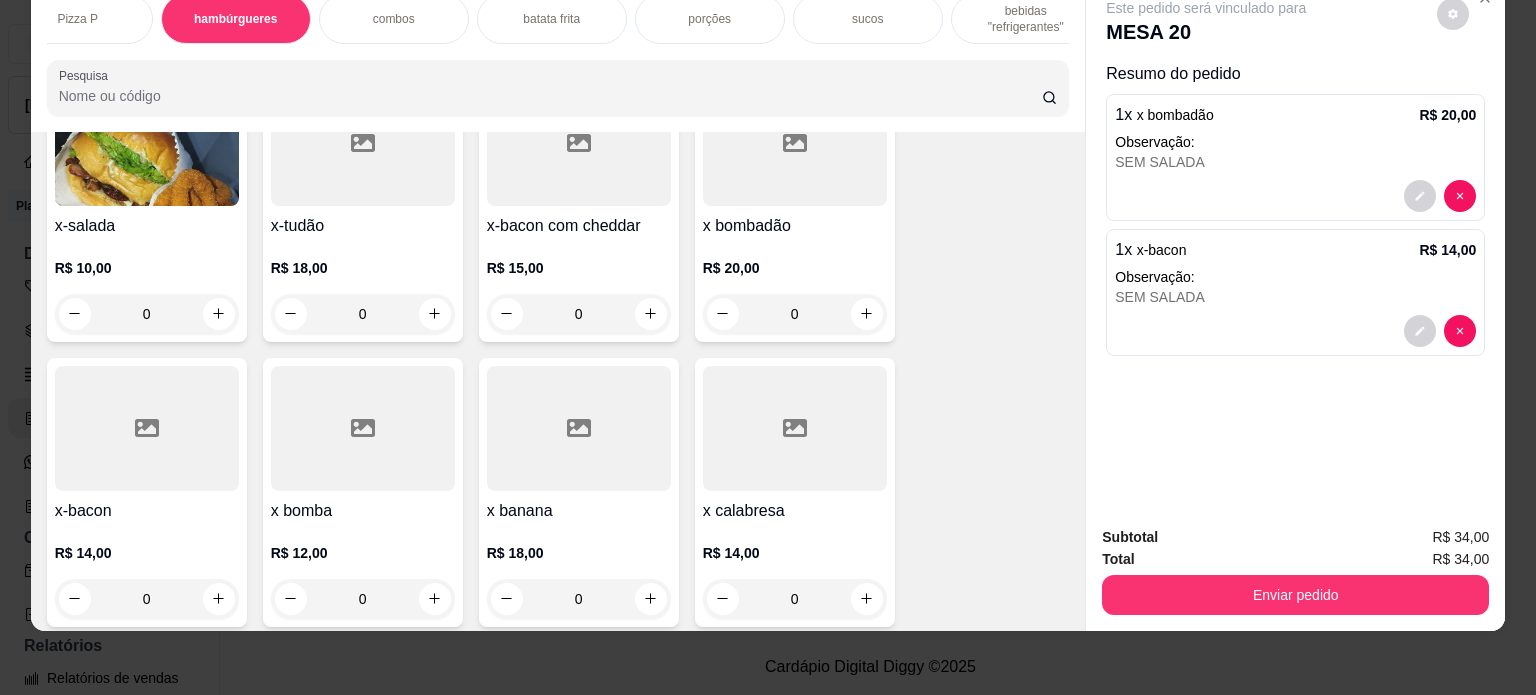 click on "bebidas "refrigerantes"" at bounding box center [1026, 19] 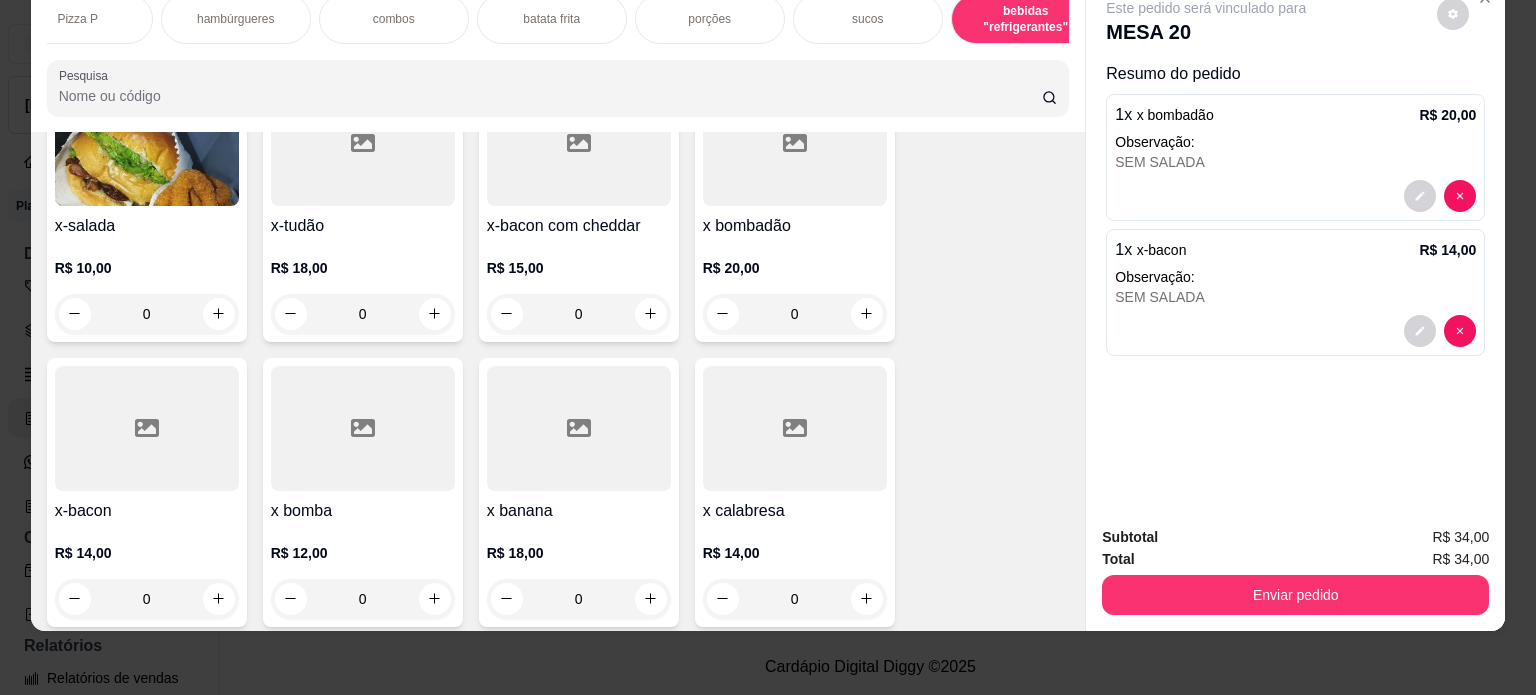 scroll, scrollTop: 3248, scrollLeft: 0, axis: vertical 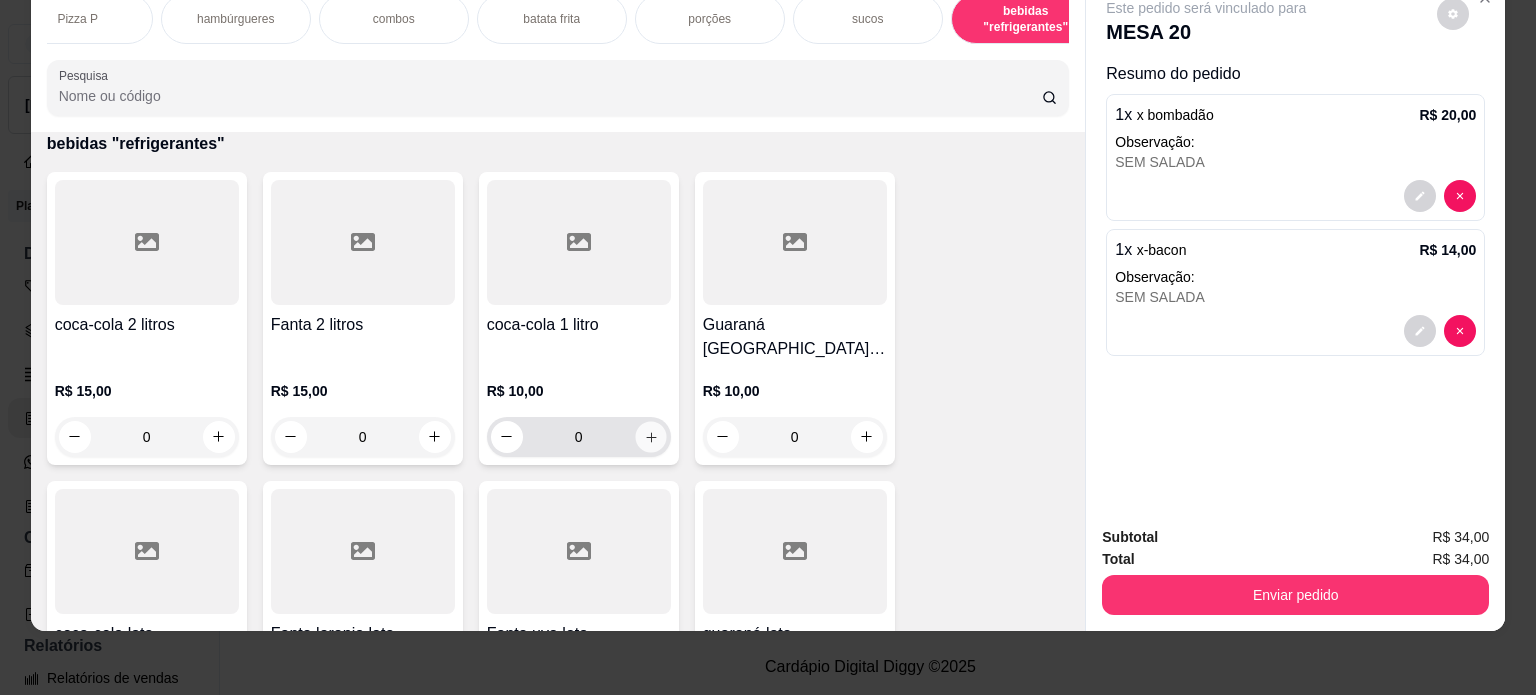 click 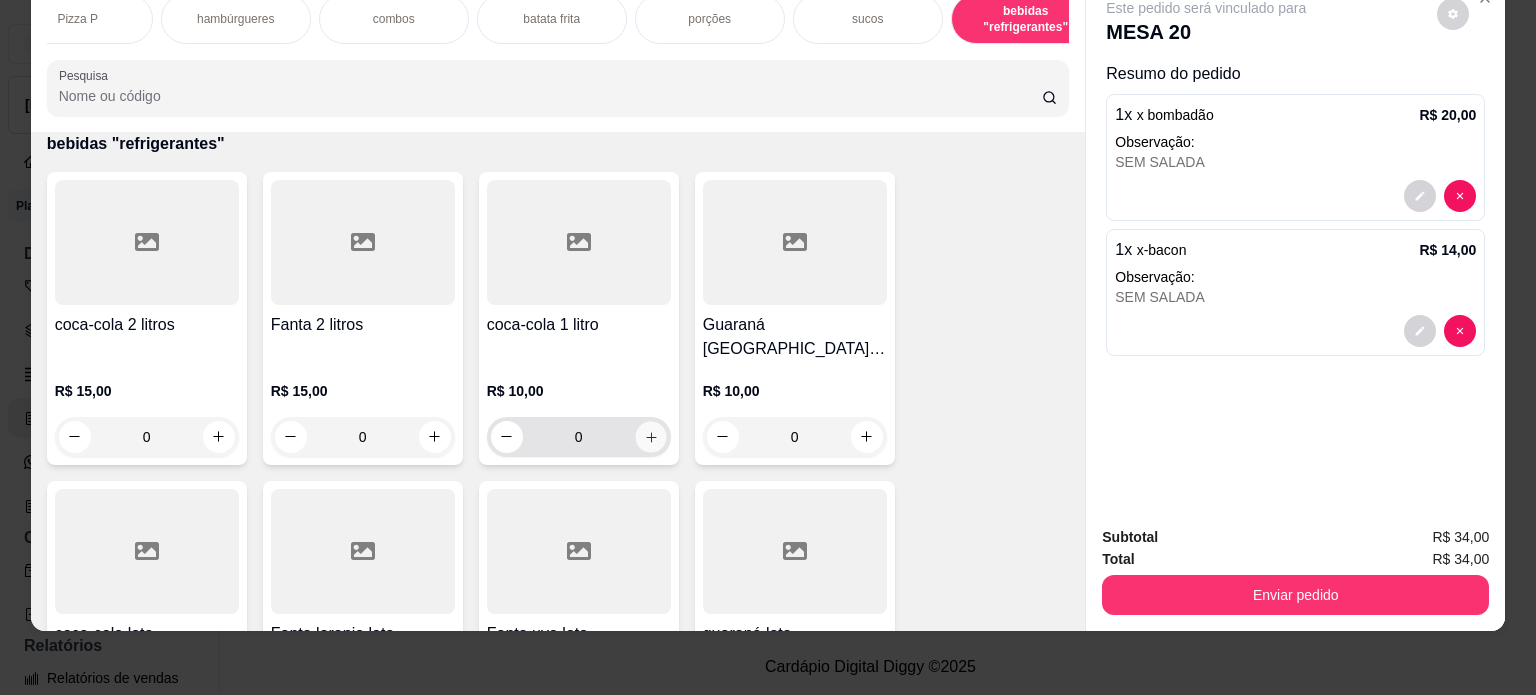 type on "1" 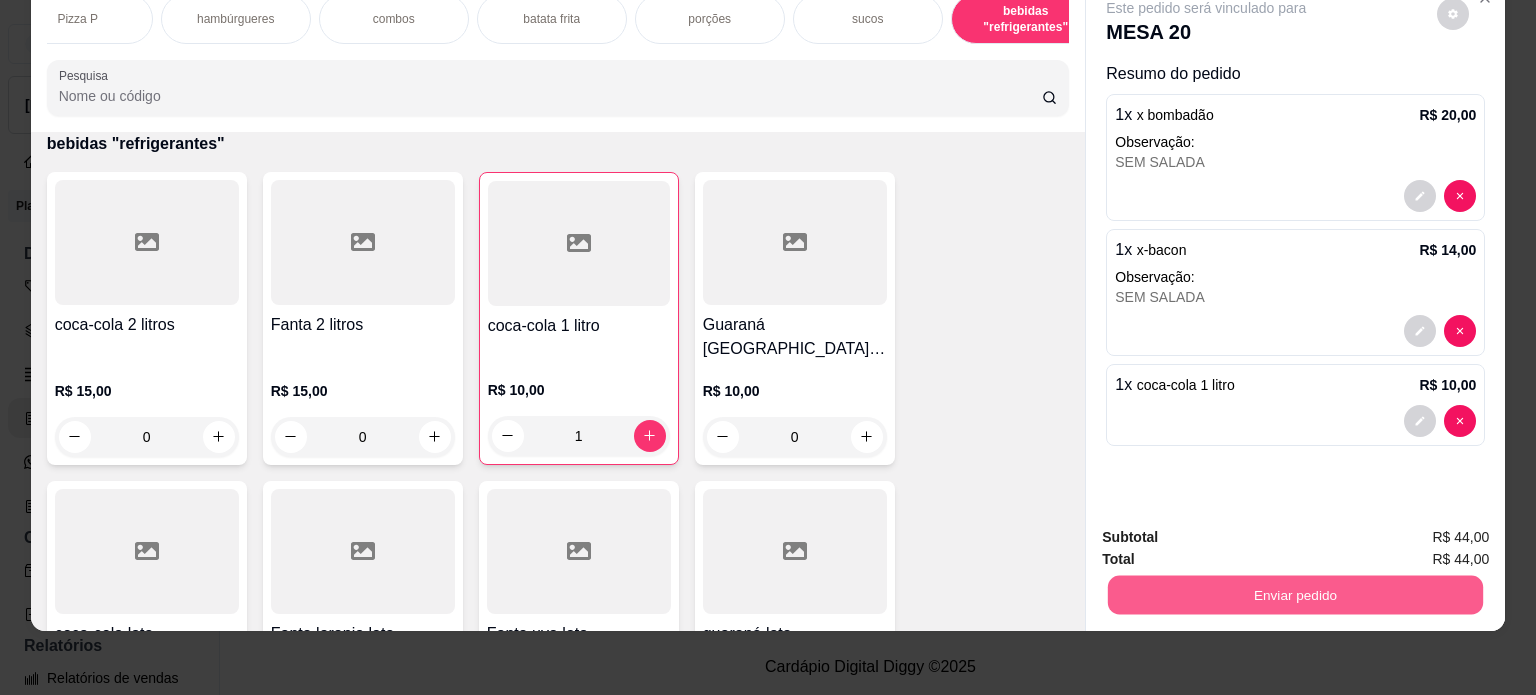 click on "Enviar pedido" at bounding box center [1295, 595] 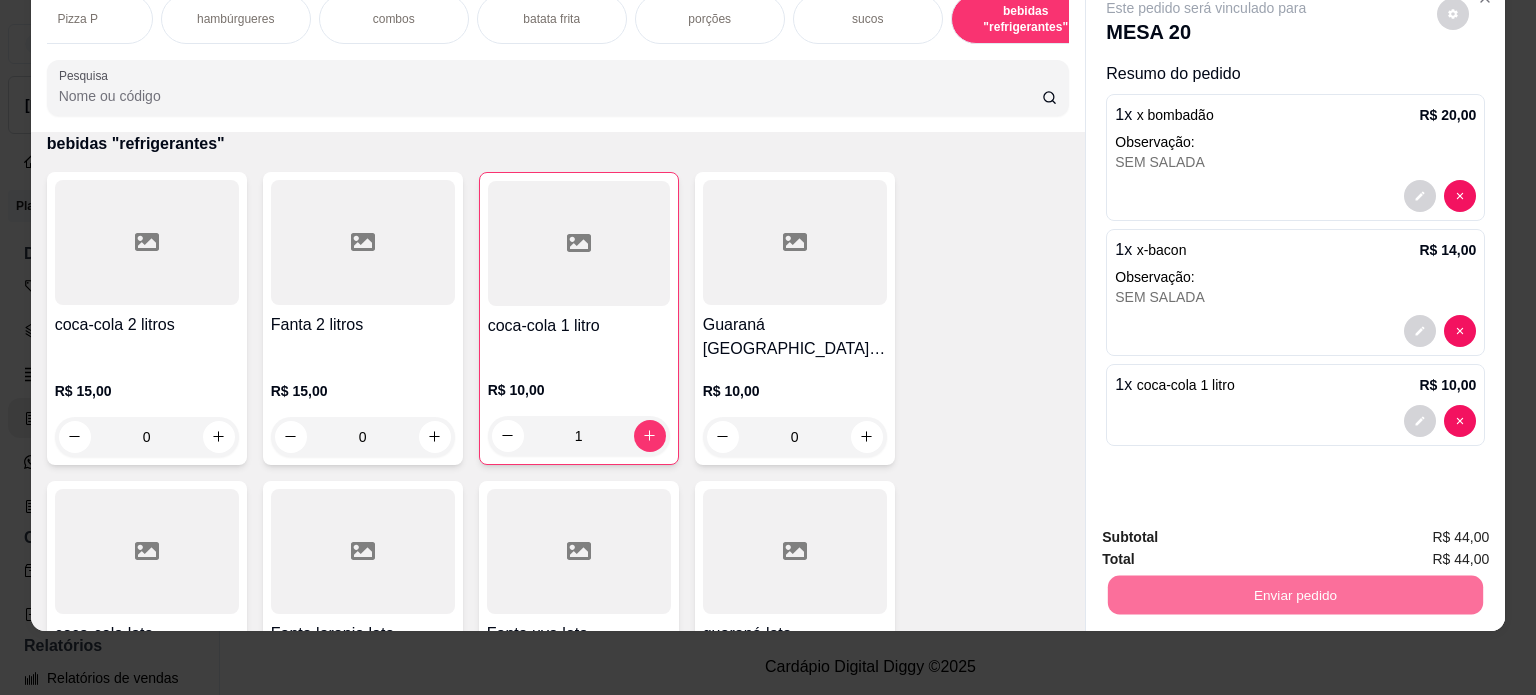 click on "Não registrar e enviar pedido" at bounding box center [1229, 531] 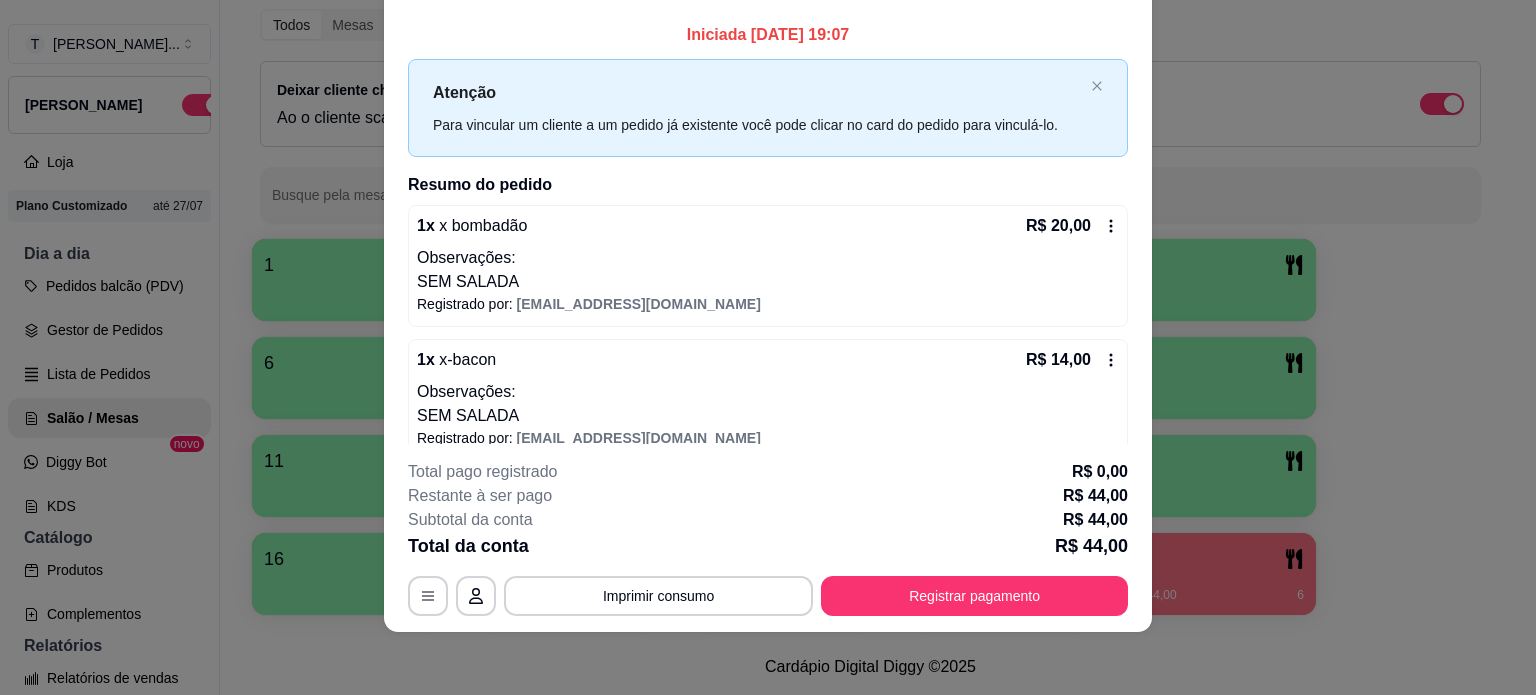 scroll, scrollTop: 60, scrollLeft: 0, axis: vertical 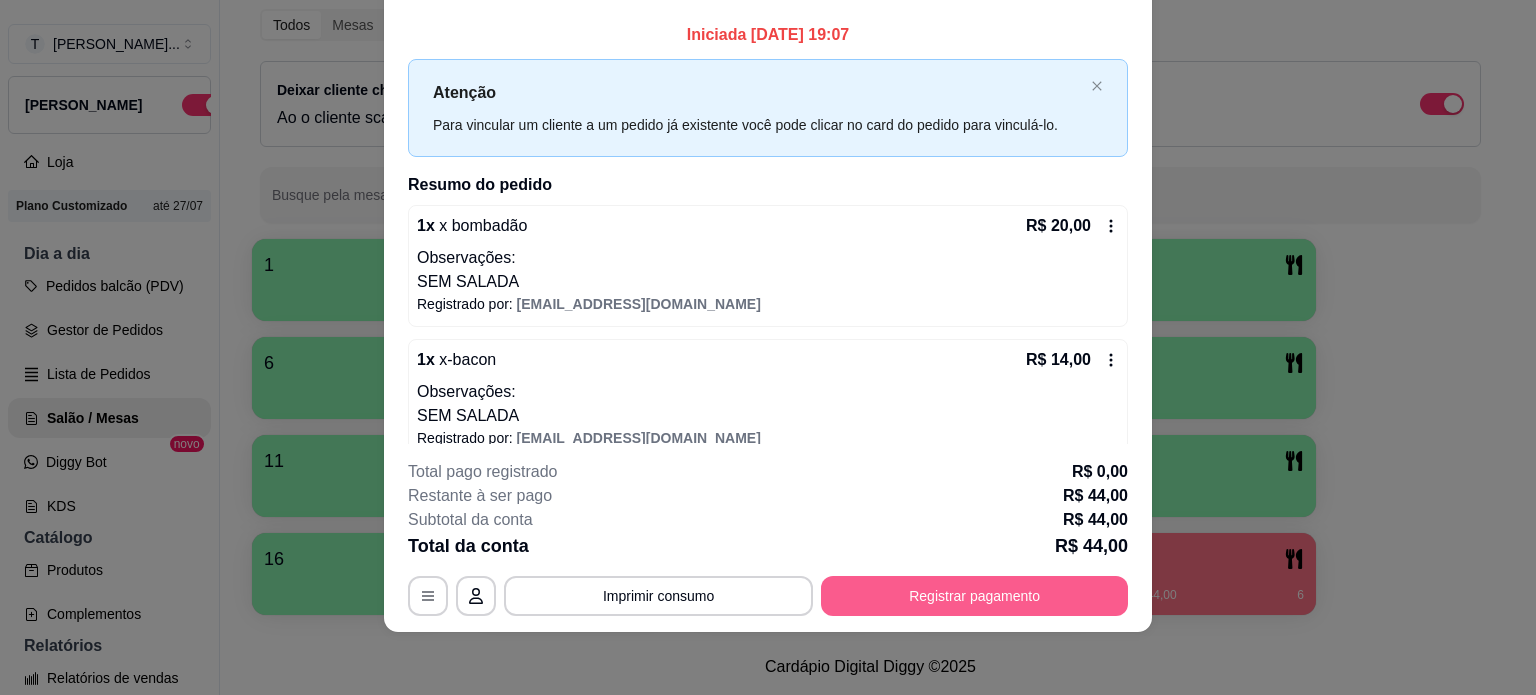 click on "Registrar pagamento" at bounding box center (974, 596) 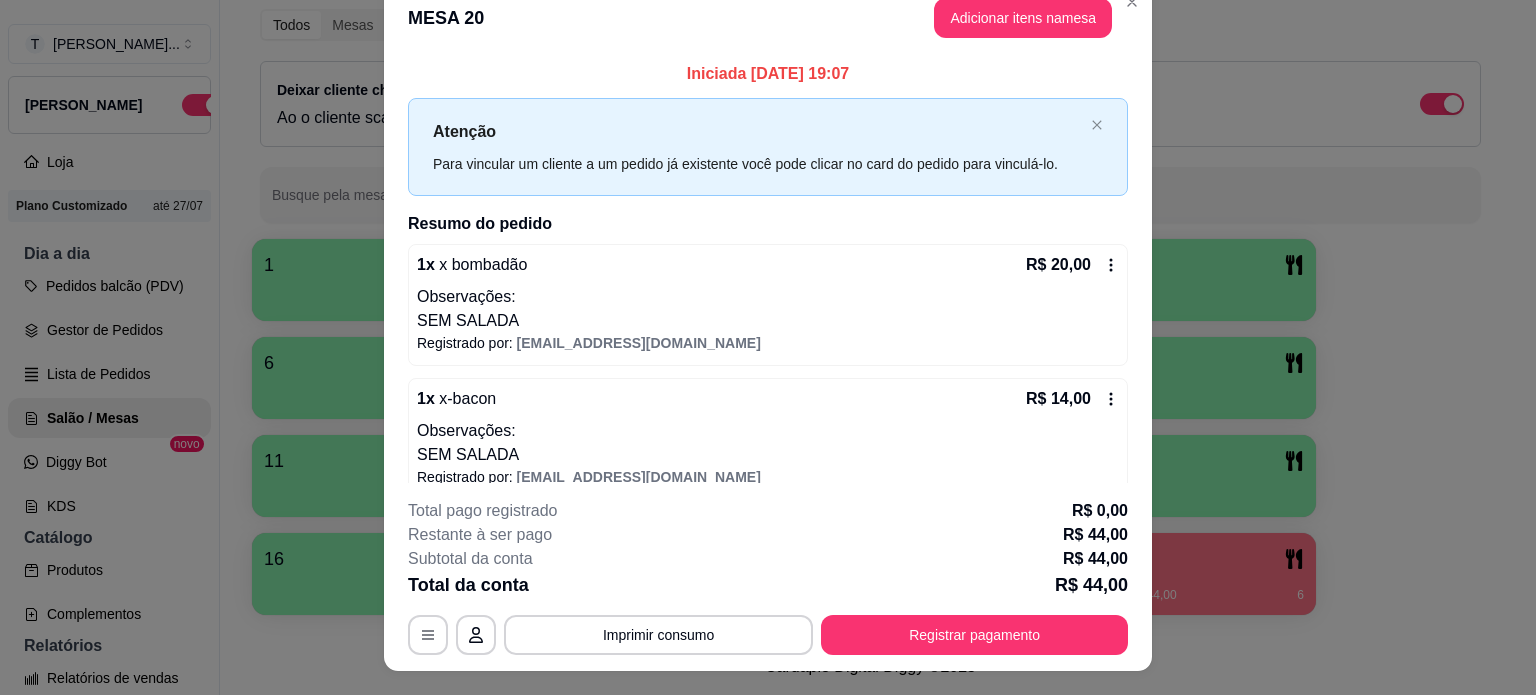 scroll, scrollTop: 0, scrollLeft: 0, axis: both 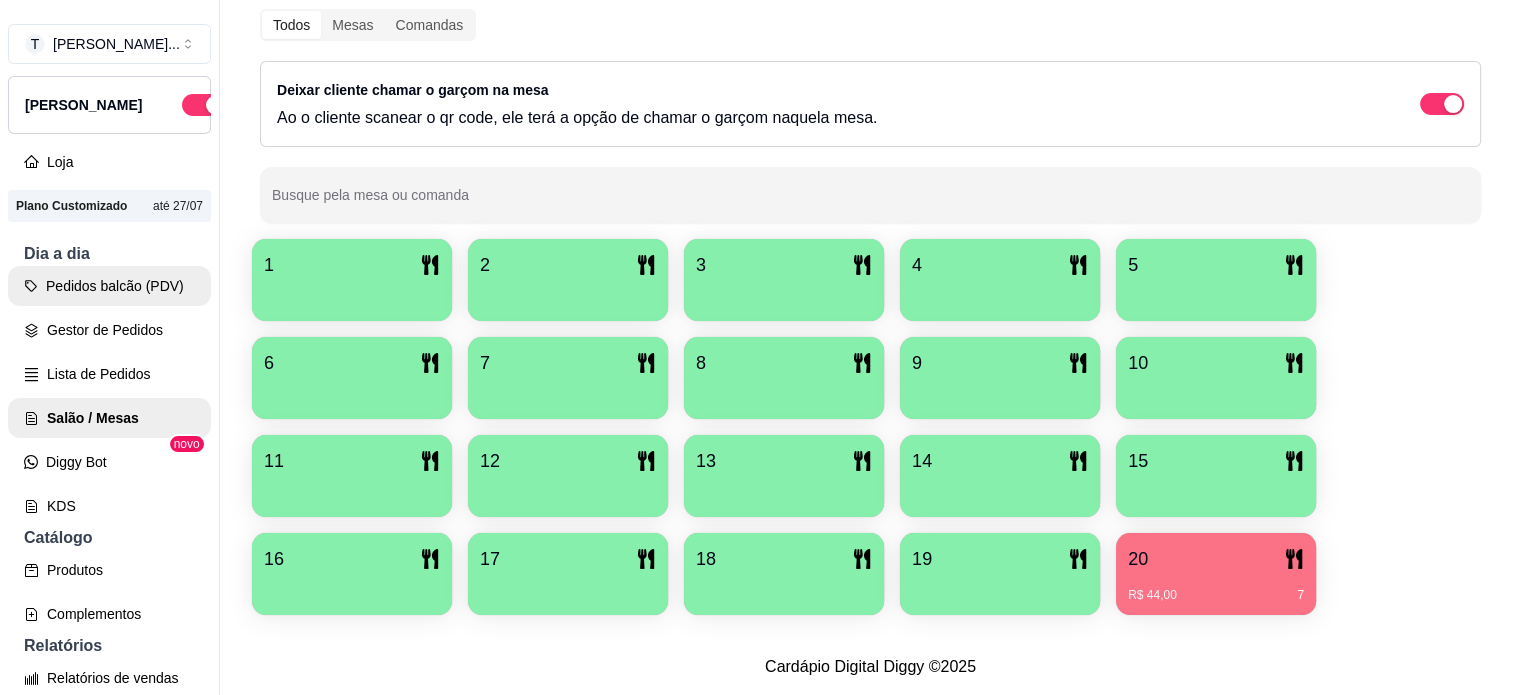 click on "Pedidos balcão (PDV)" at bounding box center (109, 286) 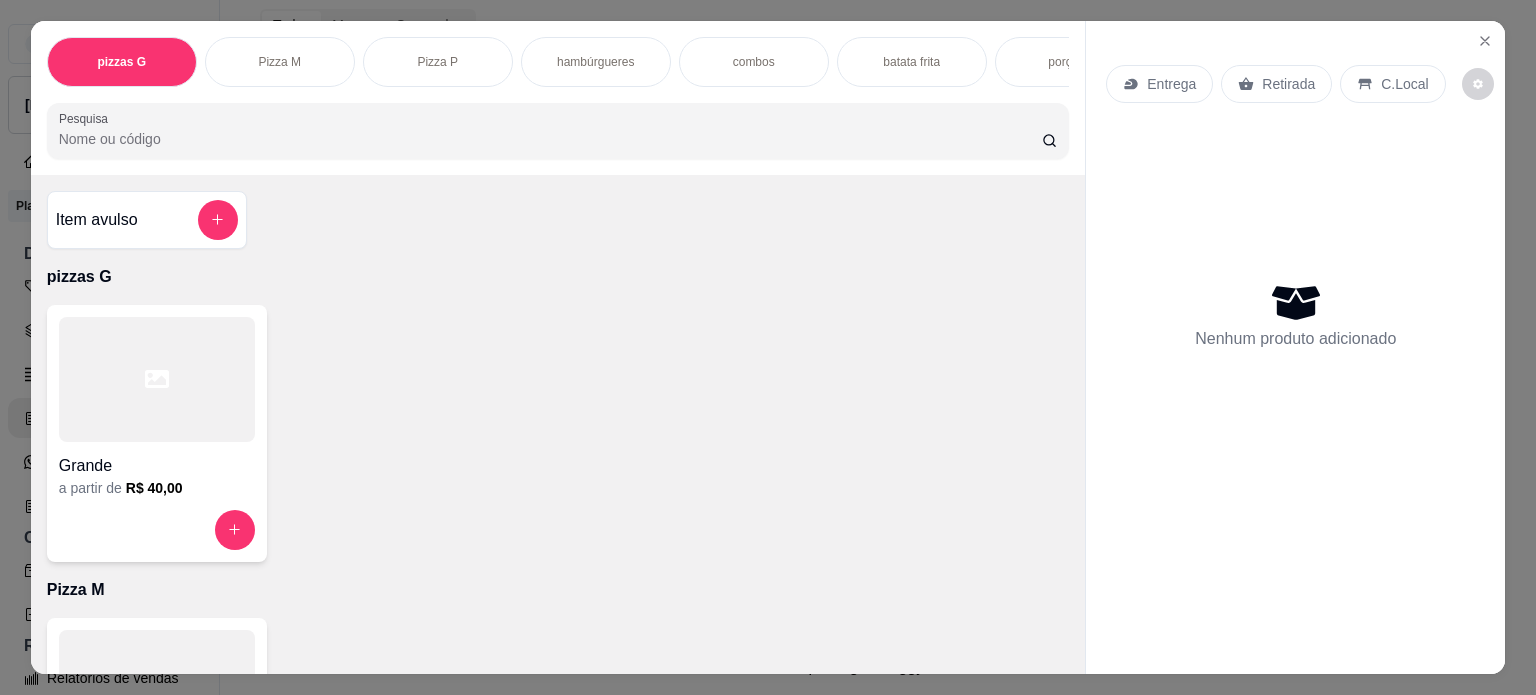click on "batata frita" at bounding box center (911, 62) 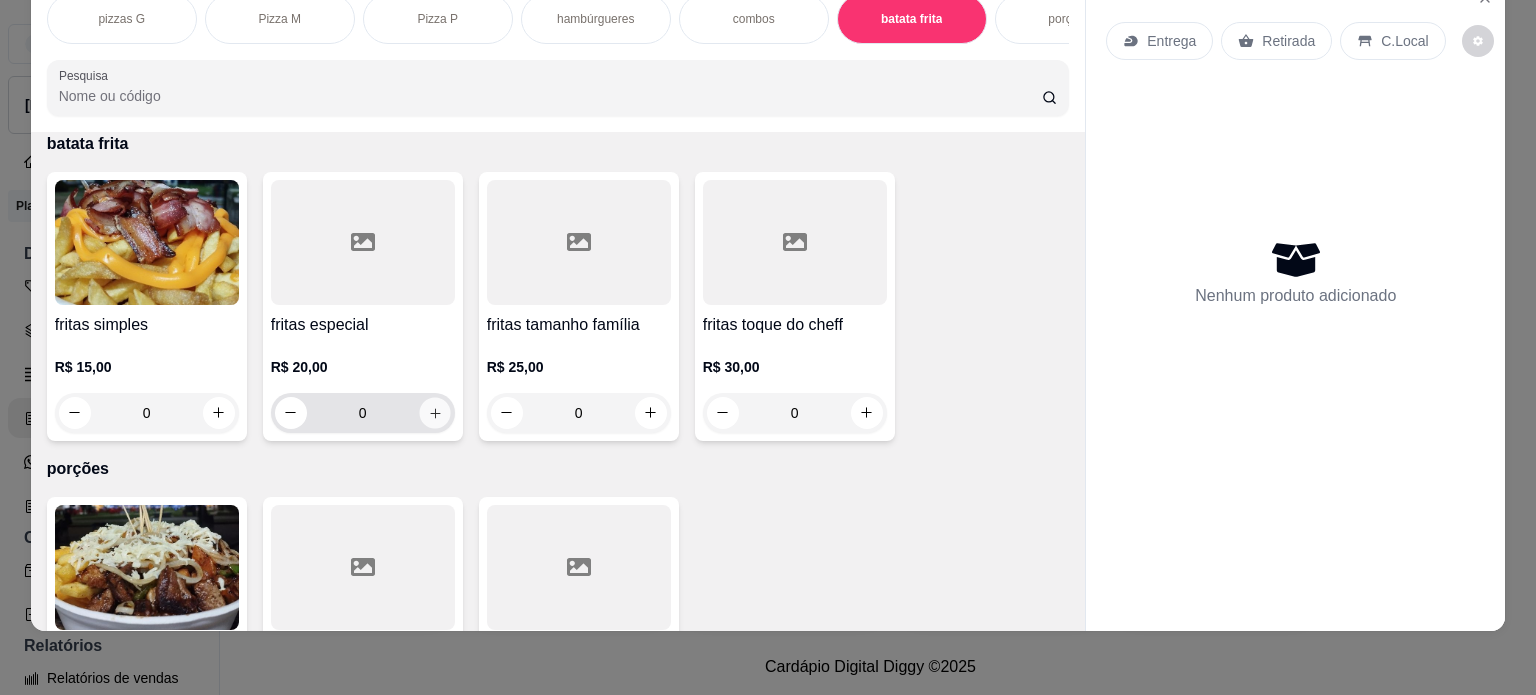 click 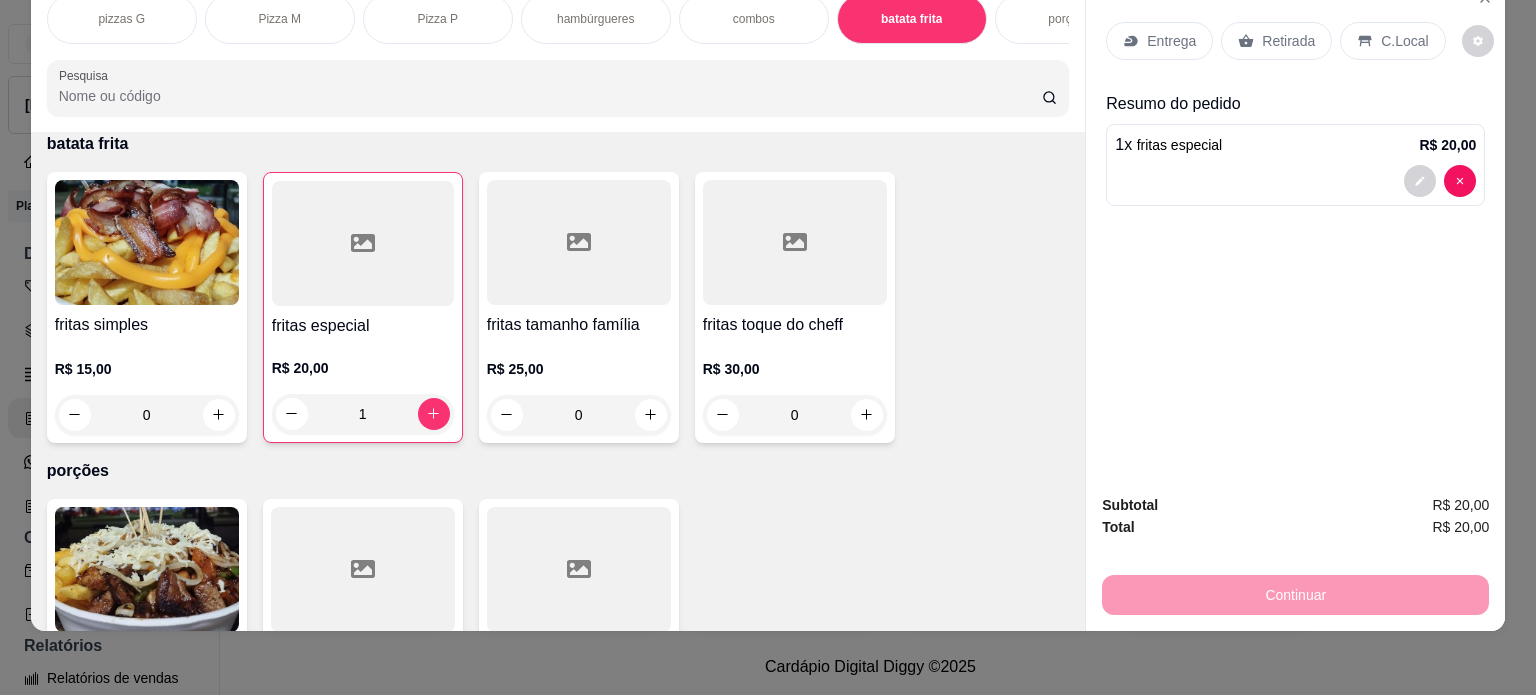 click on "Entrega" at bounding box center [1171, 41] 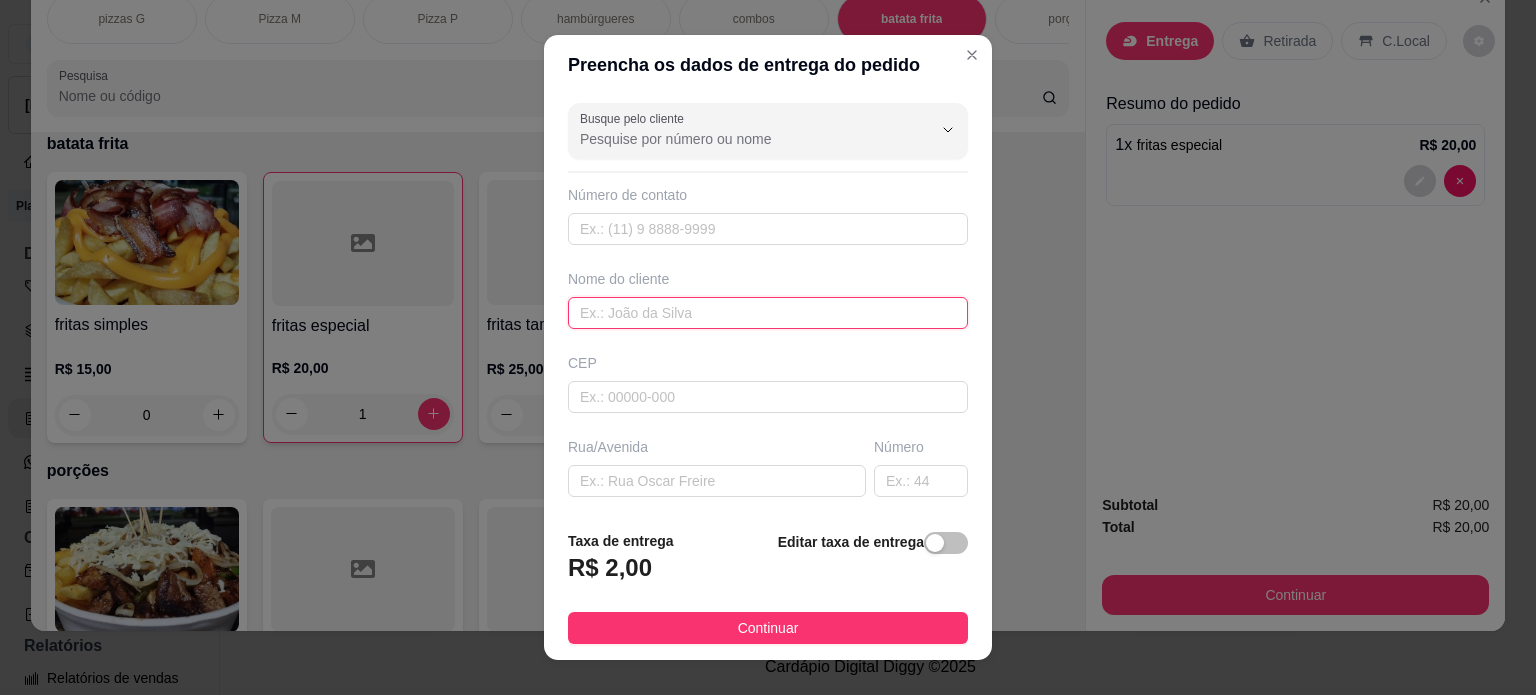 click at bounding box center (768, 313) 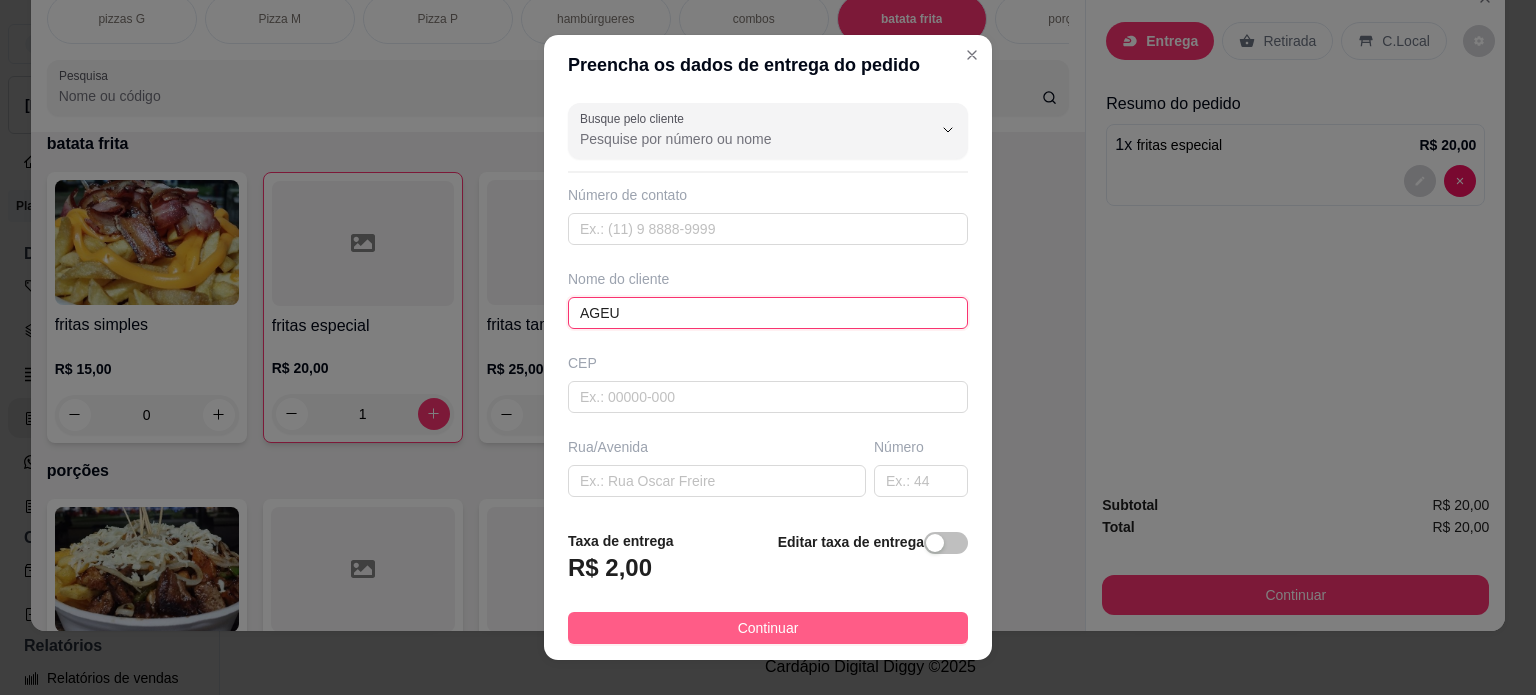 type on "AGEU" 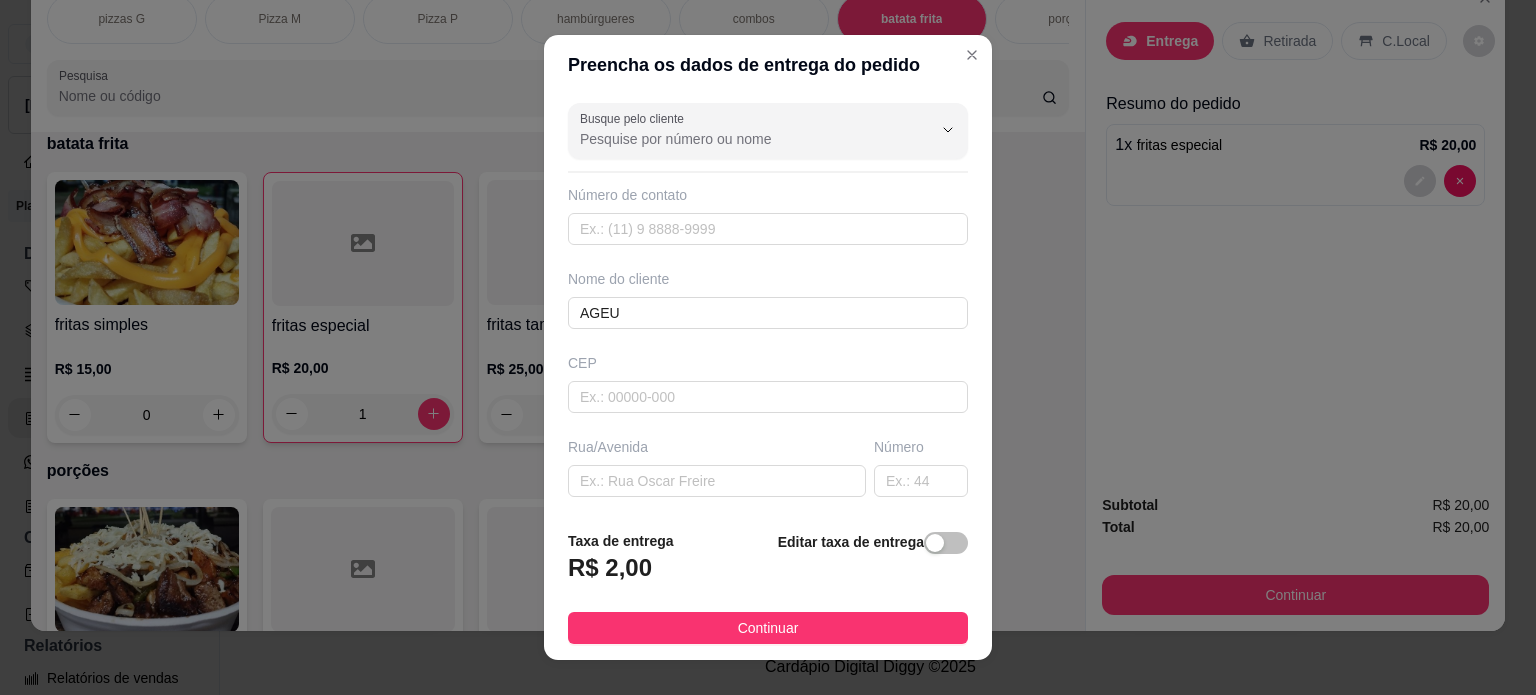 click on "Continuar" at bounding box center [768, 628] 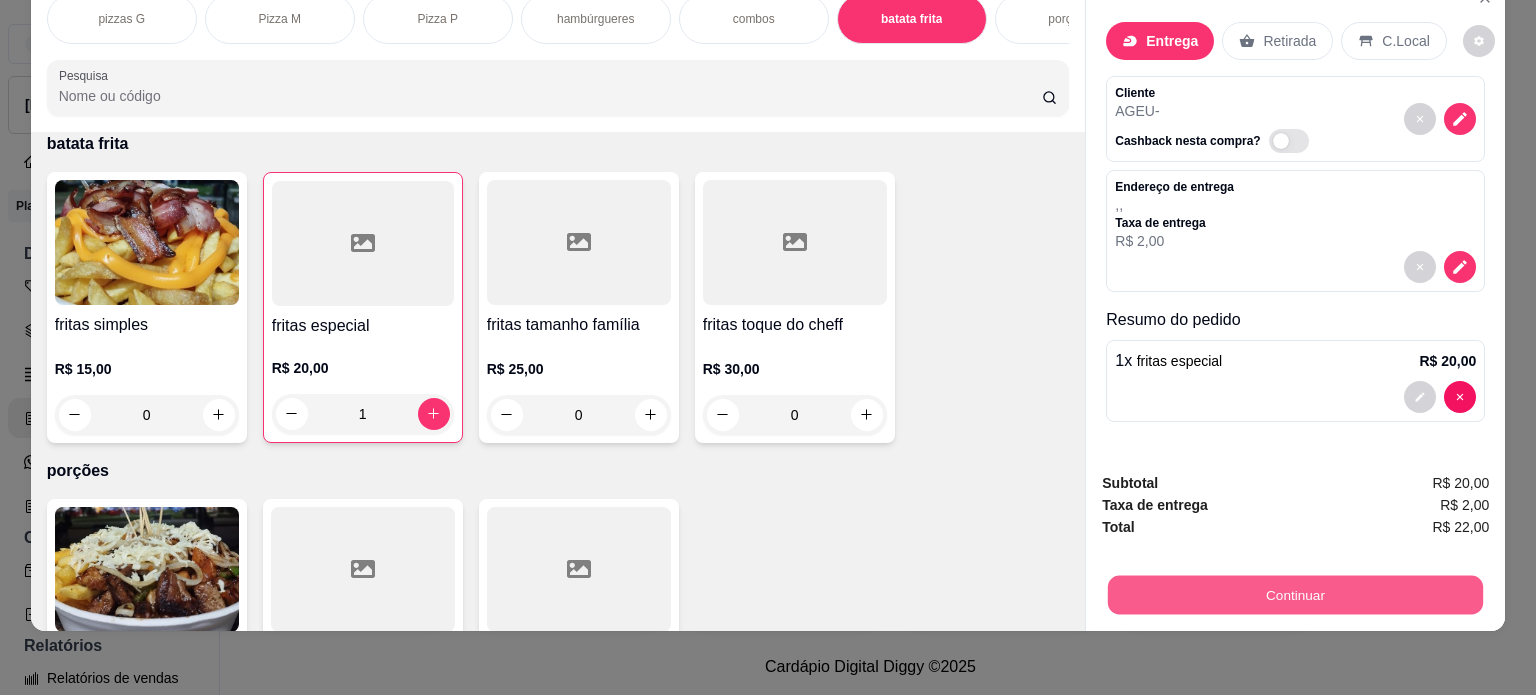 click on "Continuar" at bounding box center (1295, 595) 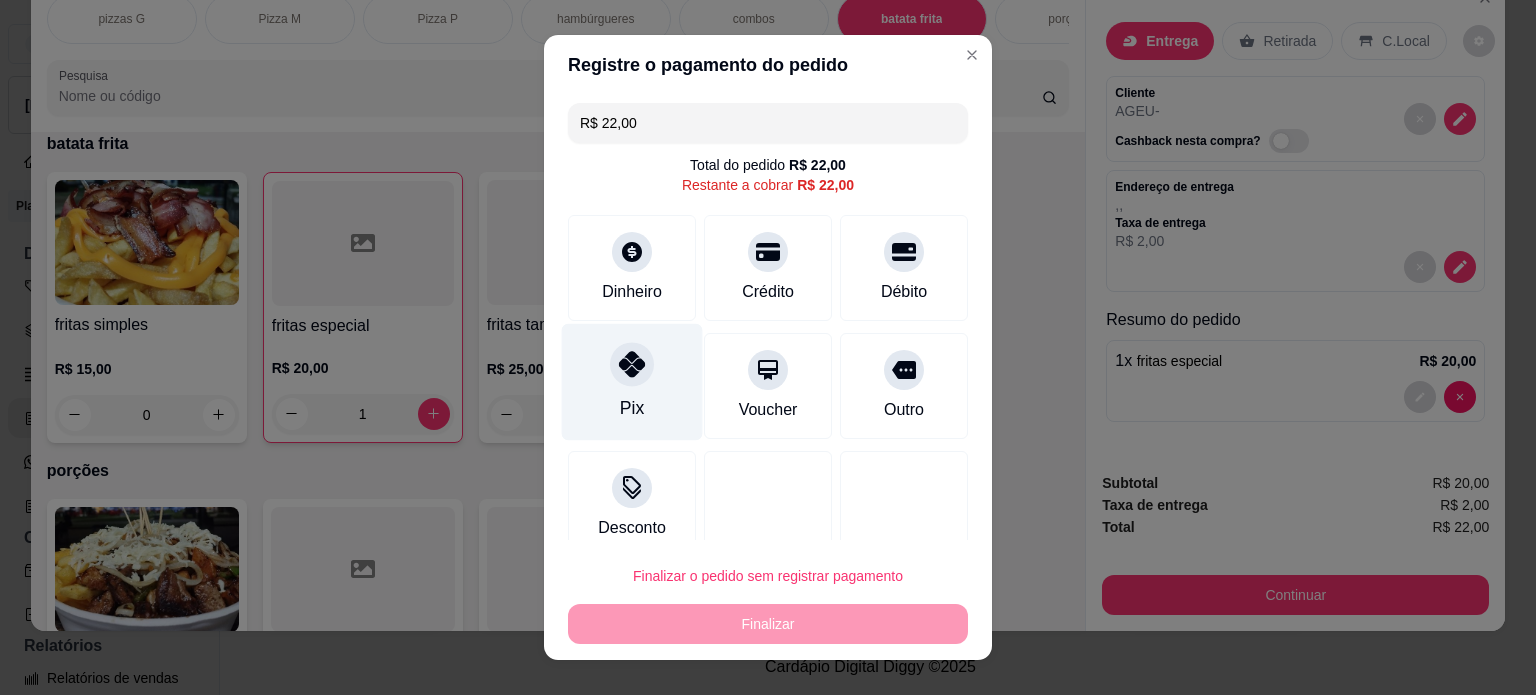 click on "Pix" at bounding box center [632, 408] 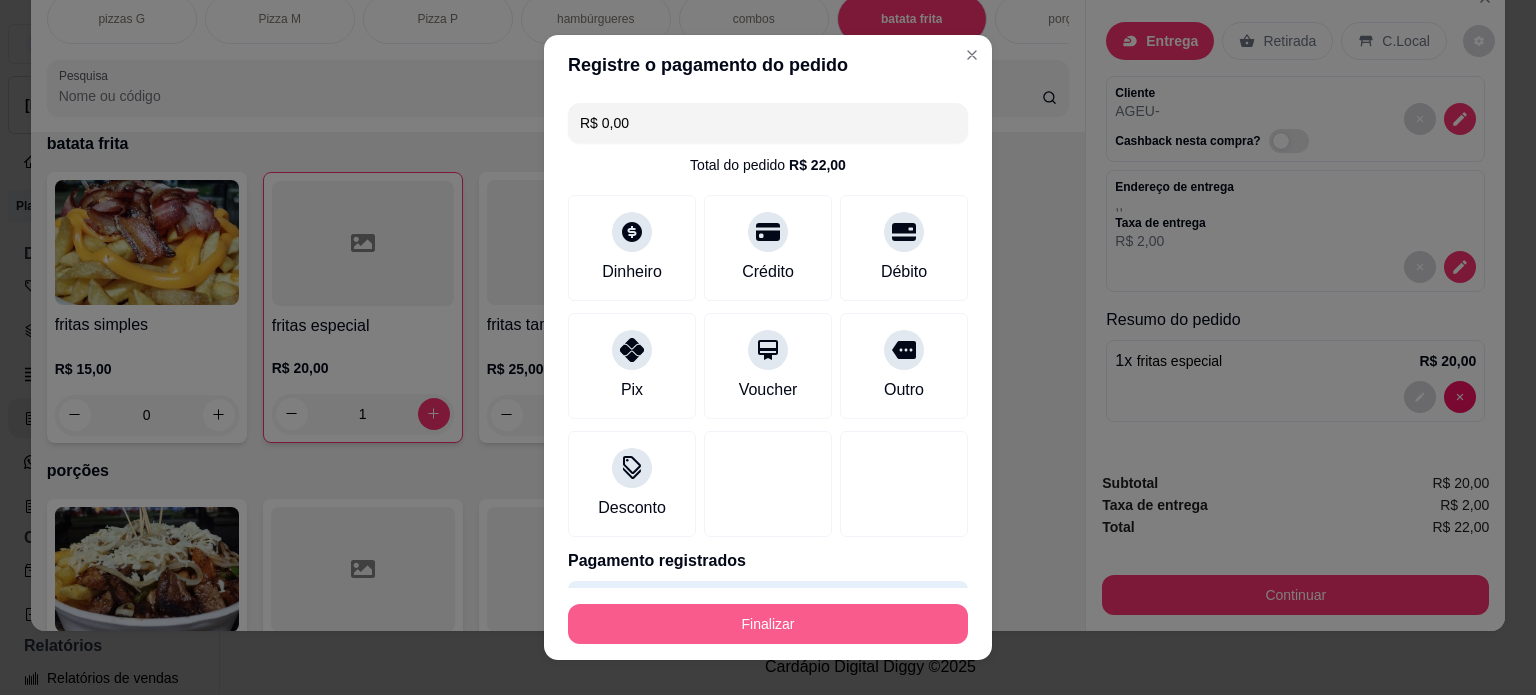click on "Finalizar" at bounding box center (768, 624) 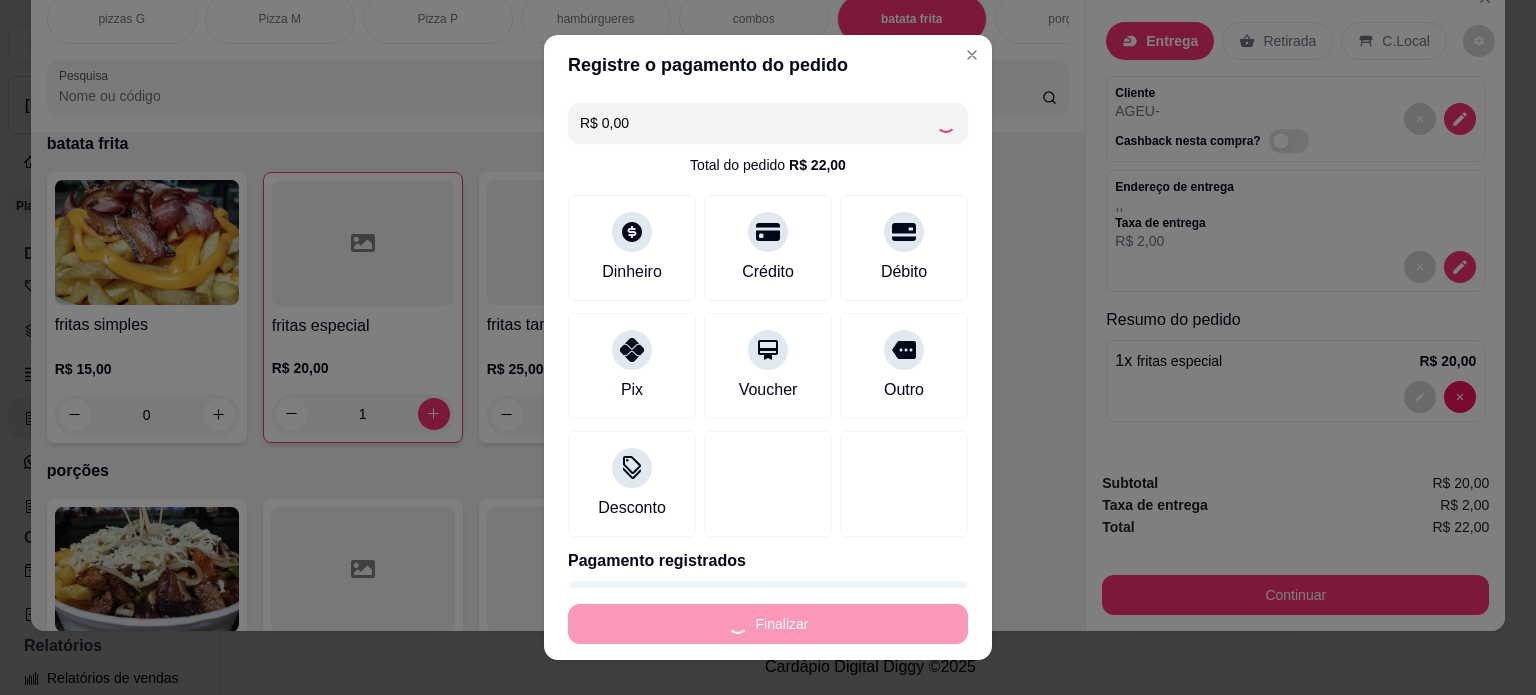 type on "0" 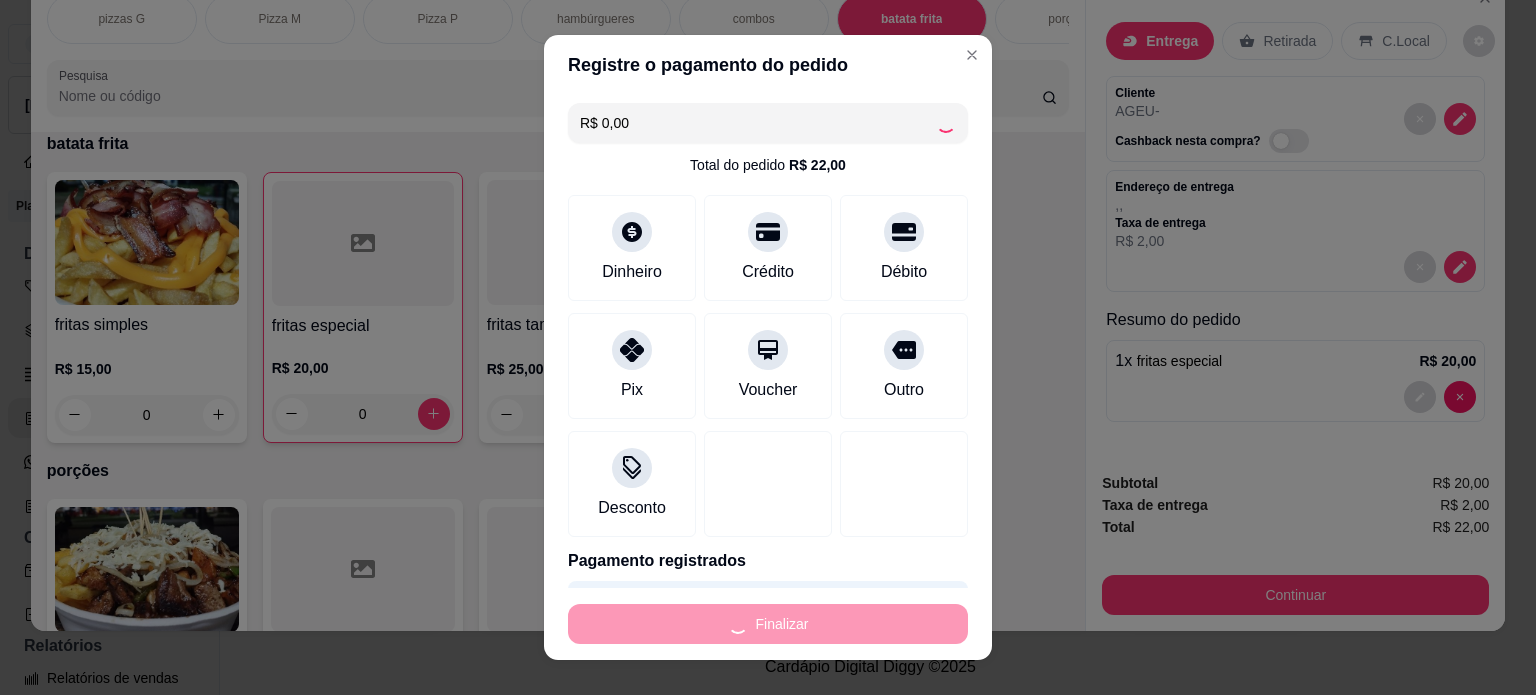 type on "-R$ 22,00" 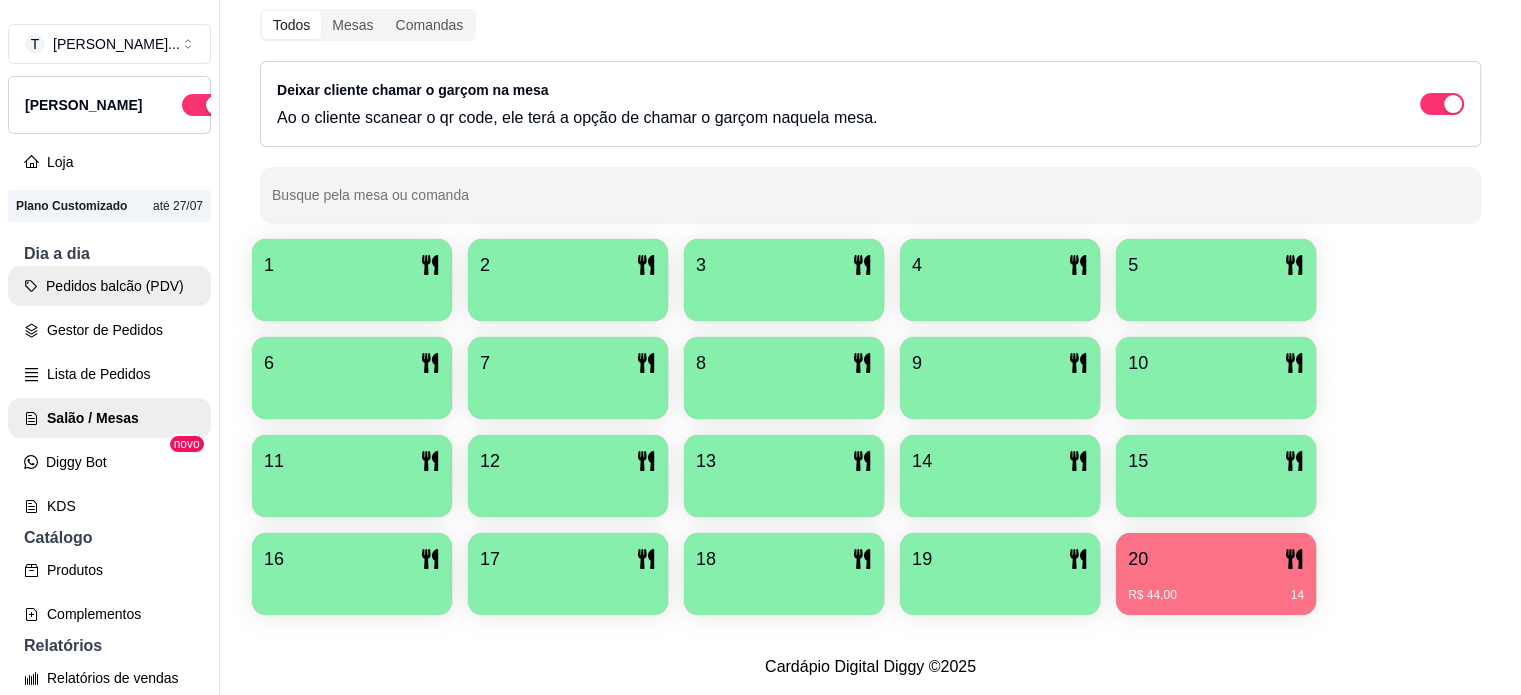 click on "Pedidos balcão (PDV)" at bounding box center (109, 286) 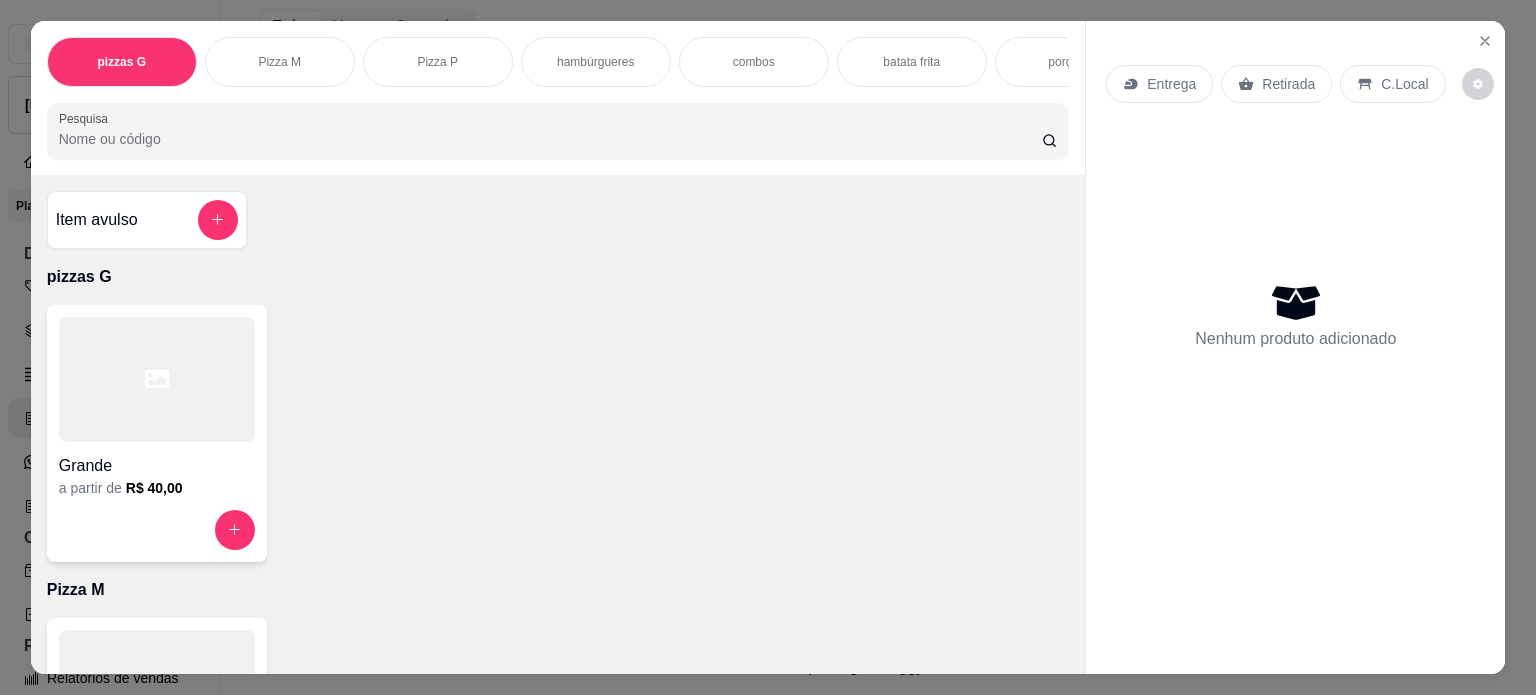 drag, startPoint x: 283, startPoint y: 46, endPoint x: 286, endPoint y: 70, distance: 24.186773 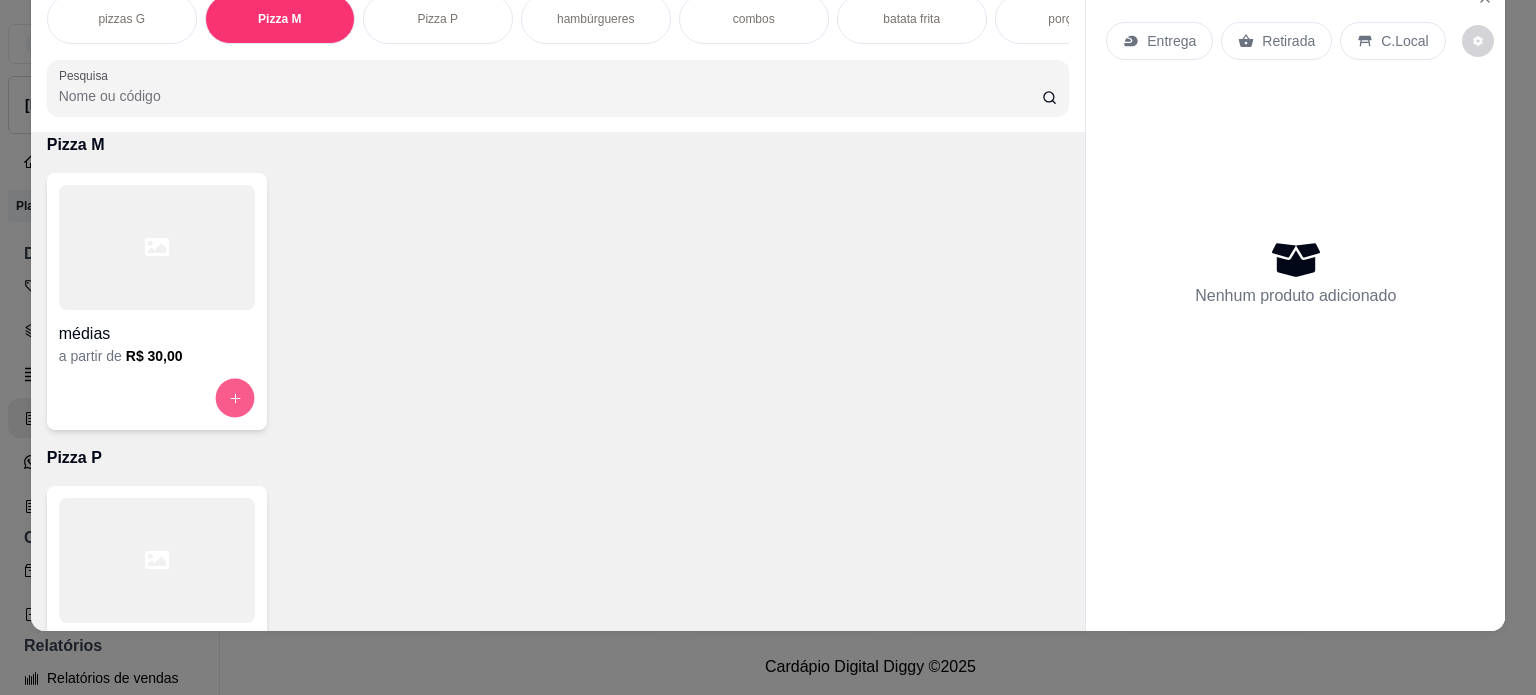 click at bounding box center [234, 397] 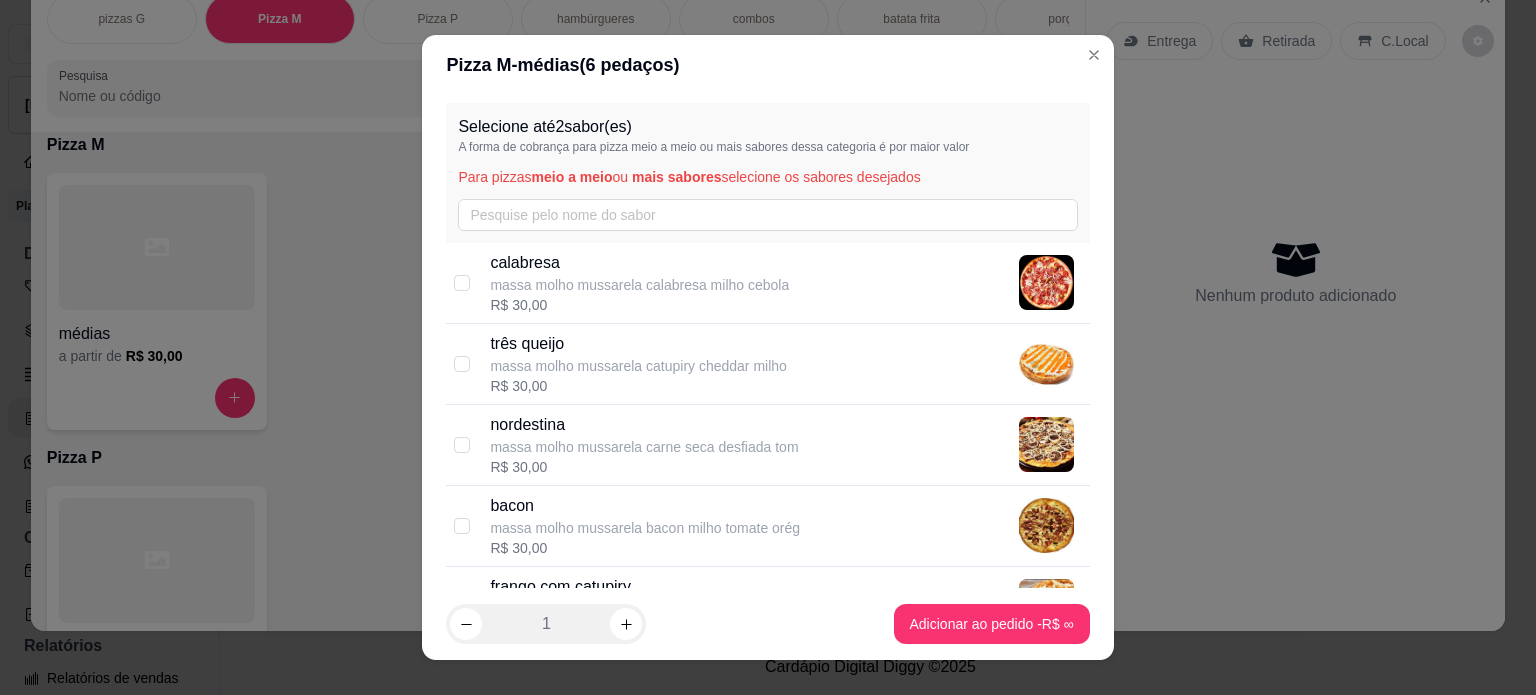 scroll, scrollTop: 100, scrollLeft: 0, axis: vertical 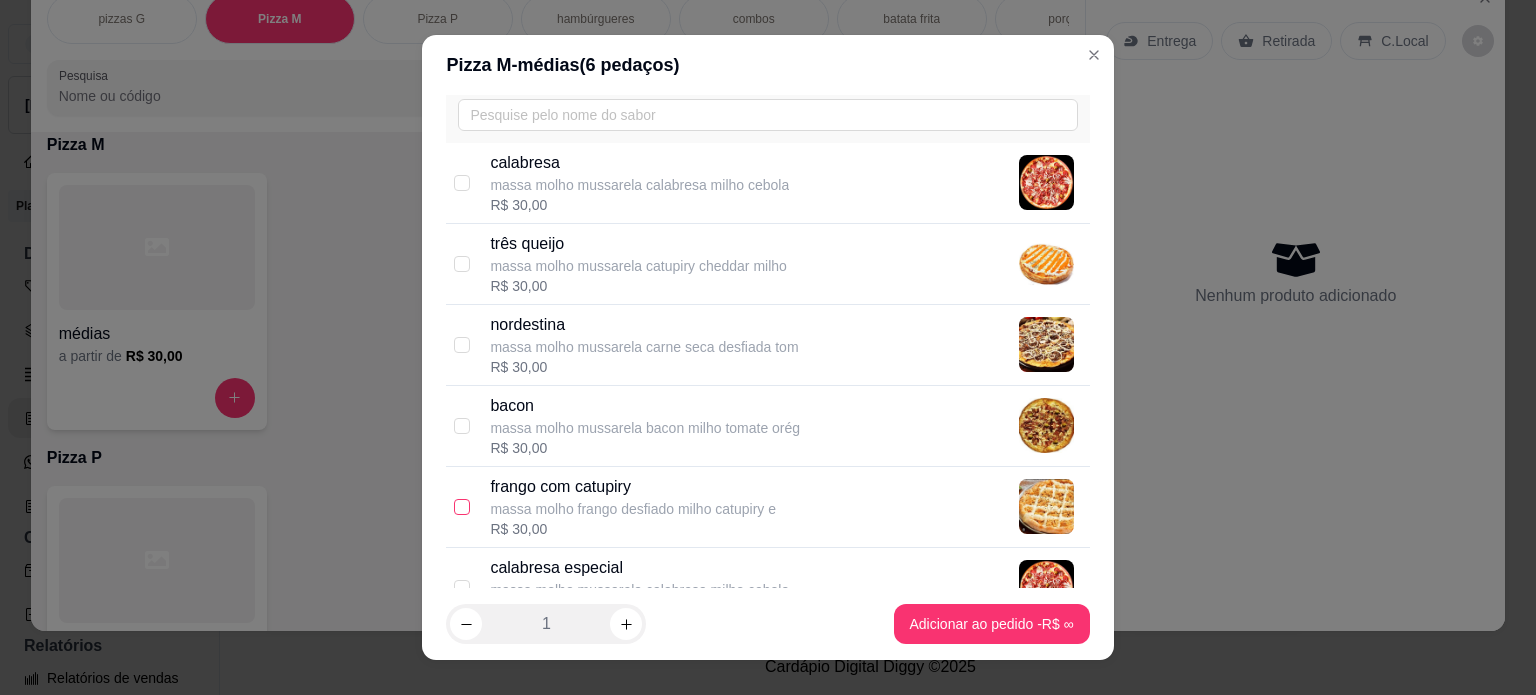 click at bounding box center [462, 507] 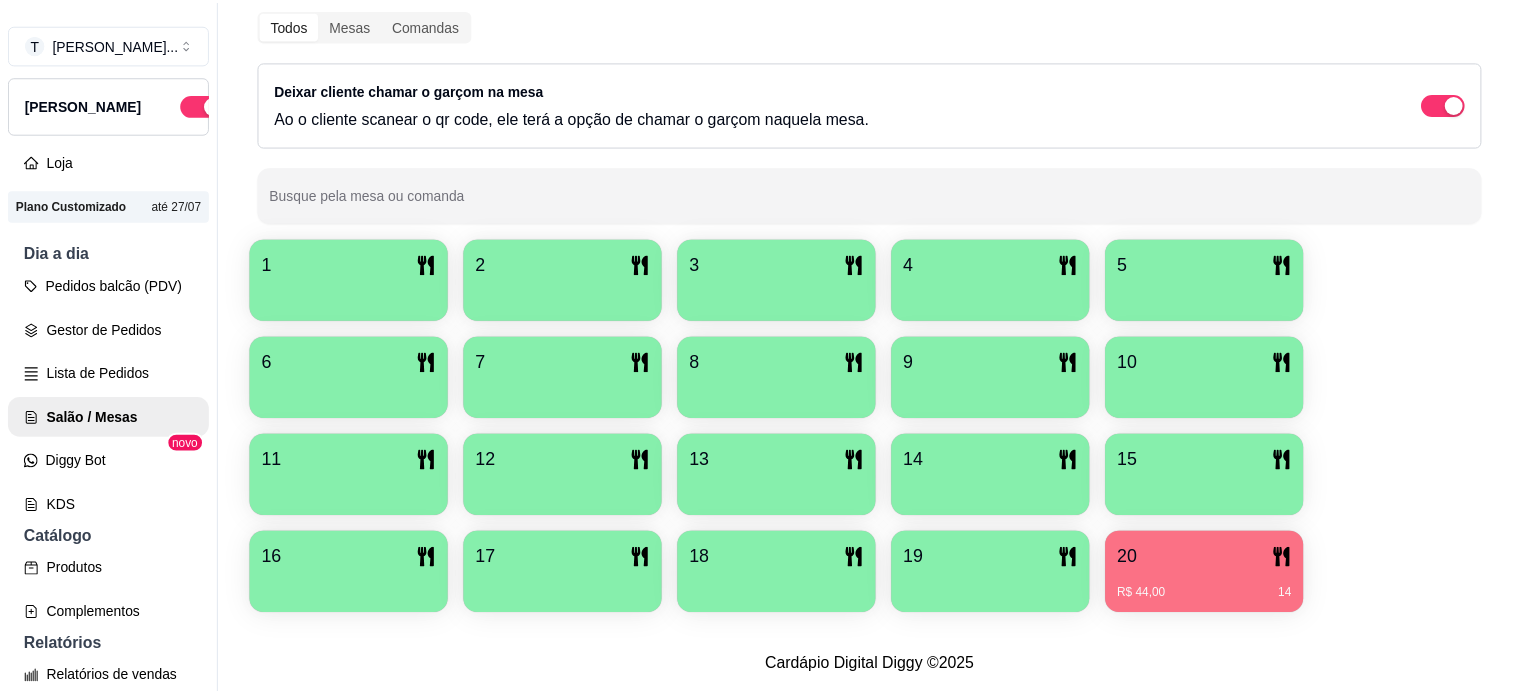 scroll, scrollTop: 32, scrollLeft: 0, axis: vertical 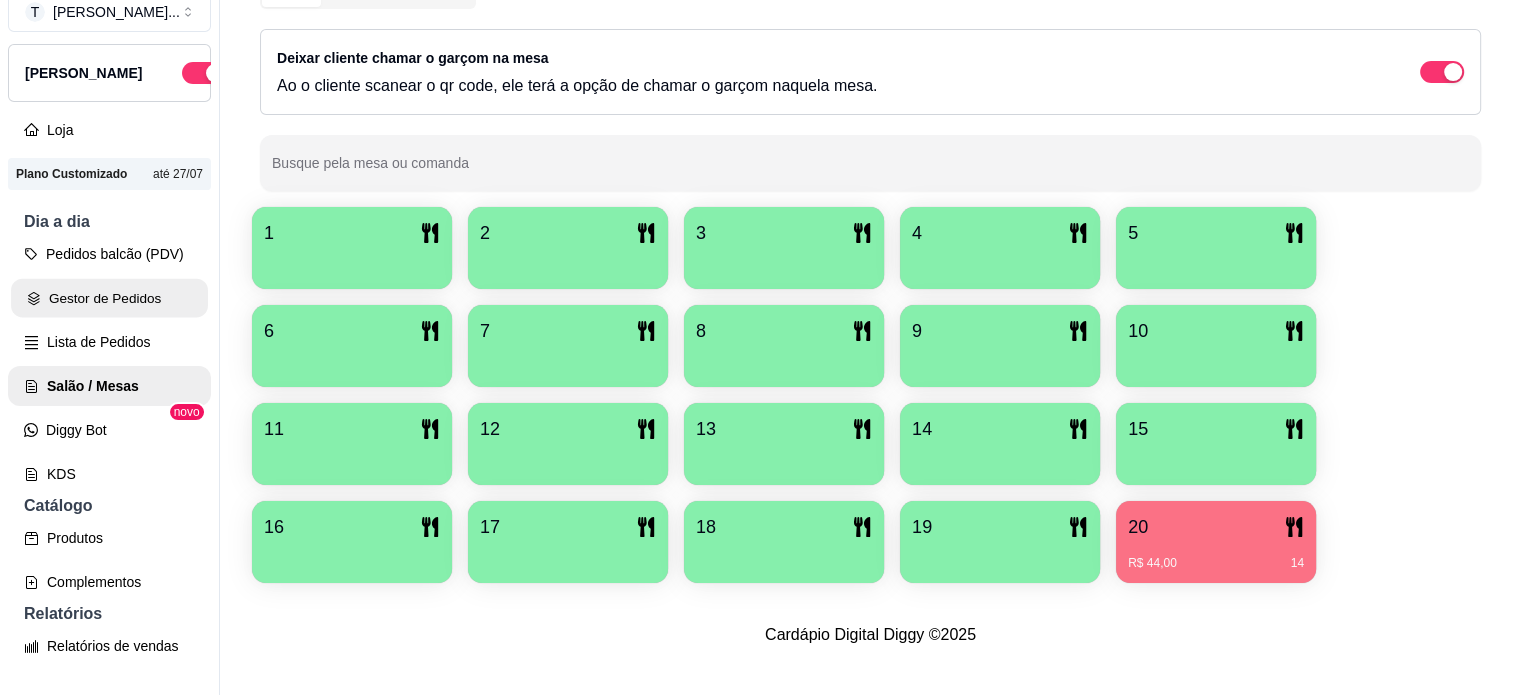 click on "Gestor de Pedidos" at bounding box center (109, 298) 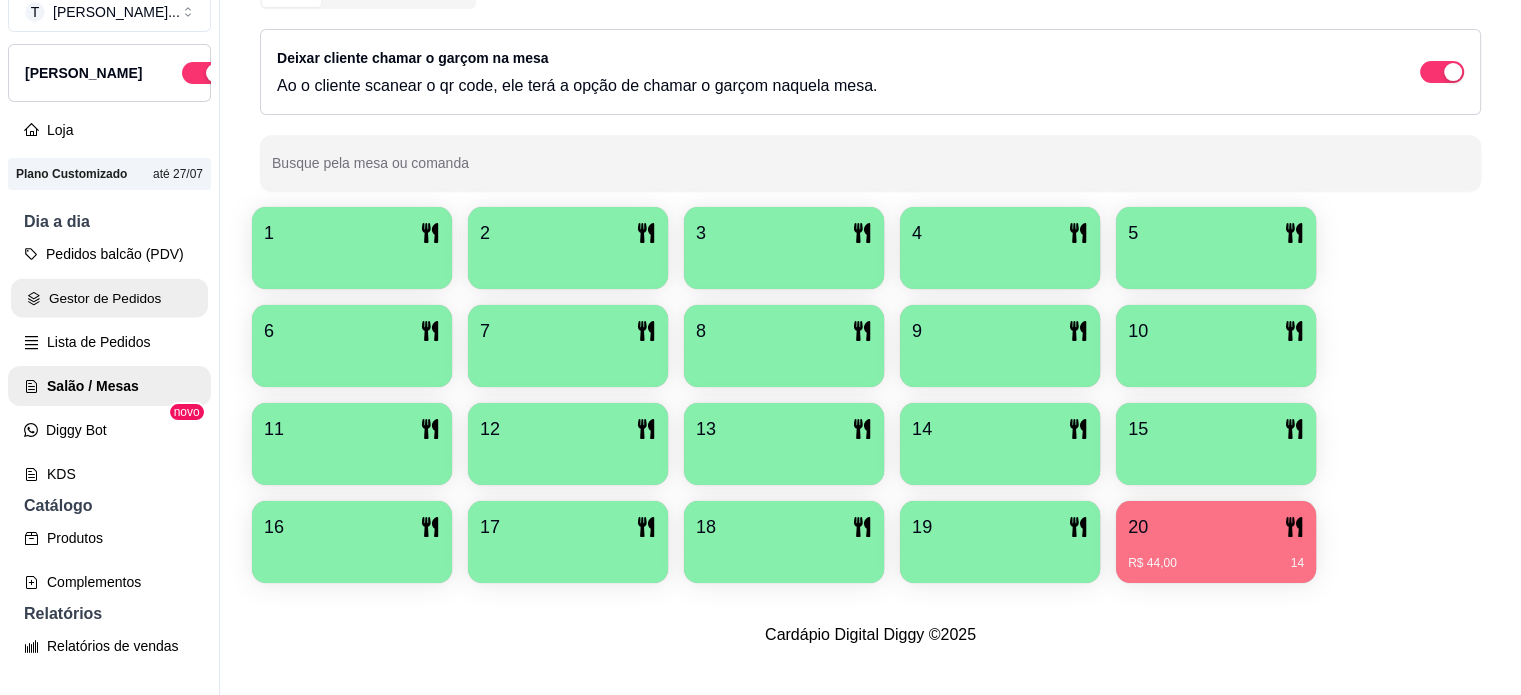 scroll, scrollTop: 0, scrollLeft: 0, axis: both 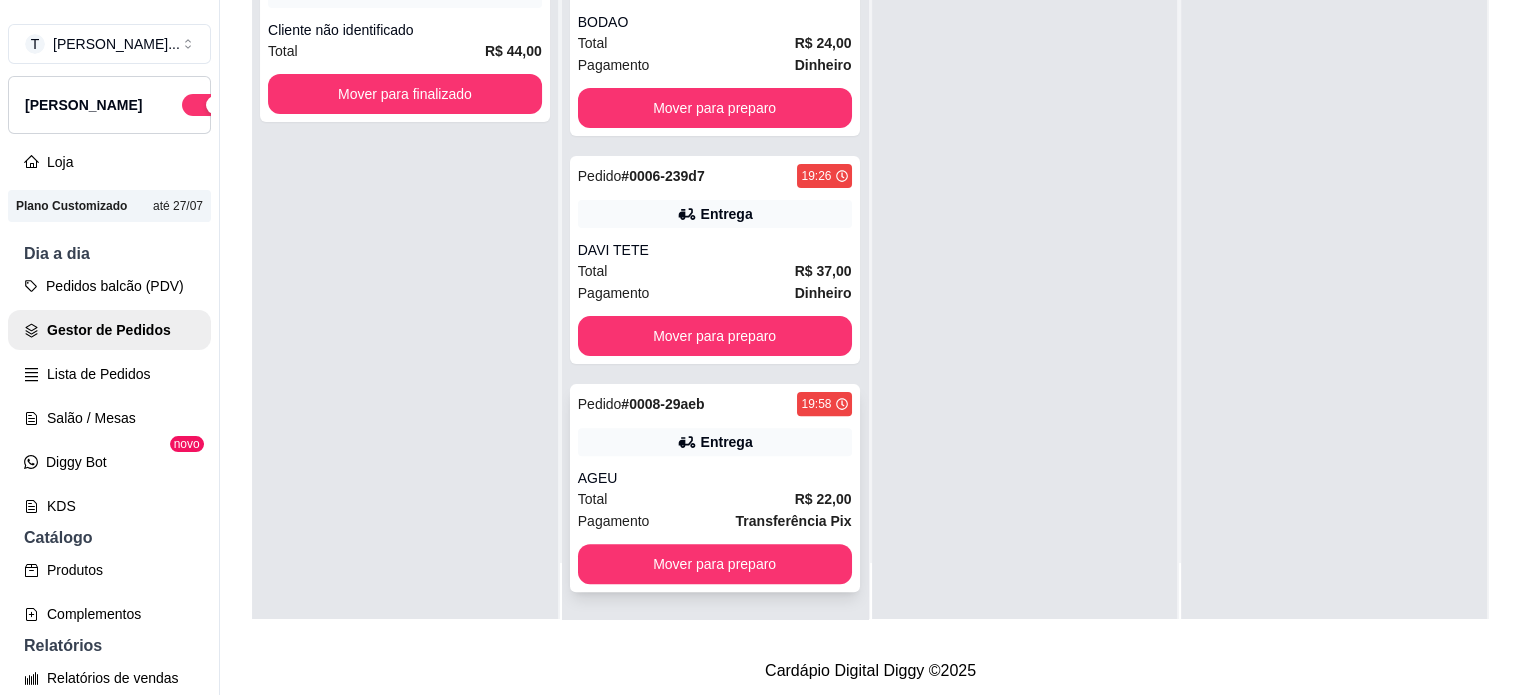 click on "Total R$ 22,00" at bounding box center (715, 499) 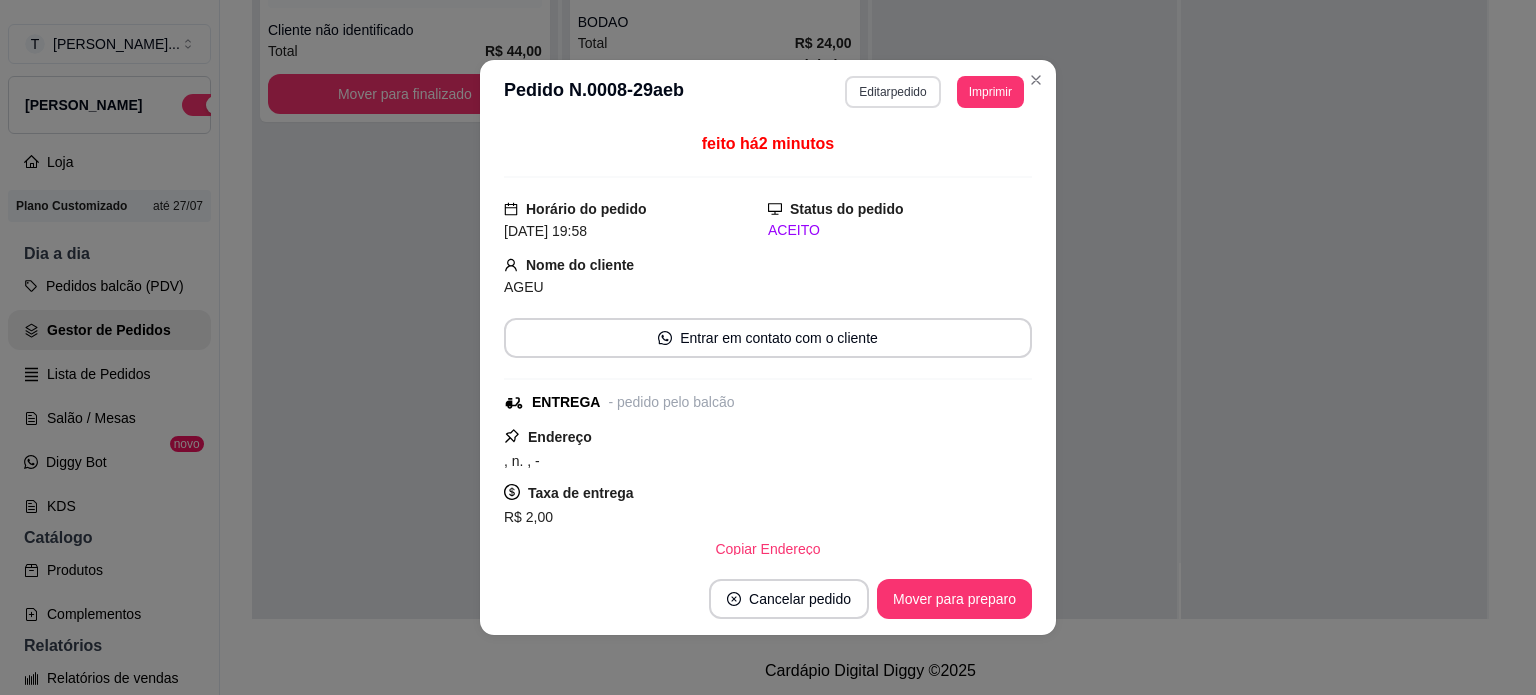 click on "Editar  pedido" at bounding box center (892, 92) 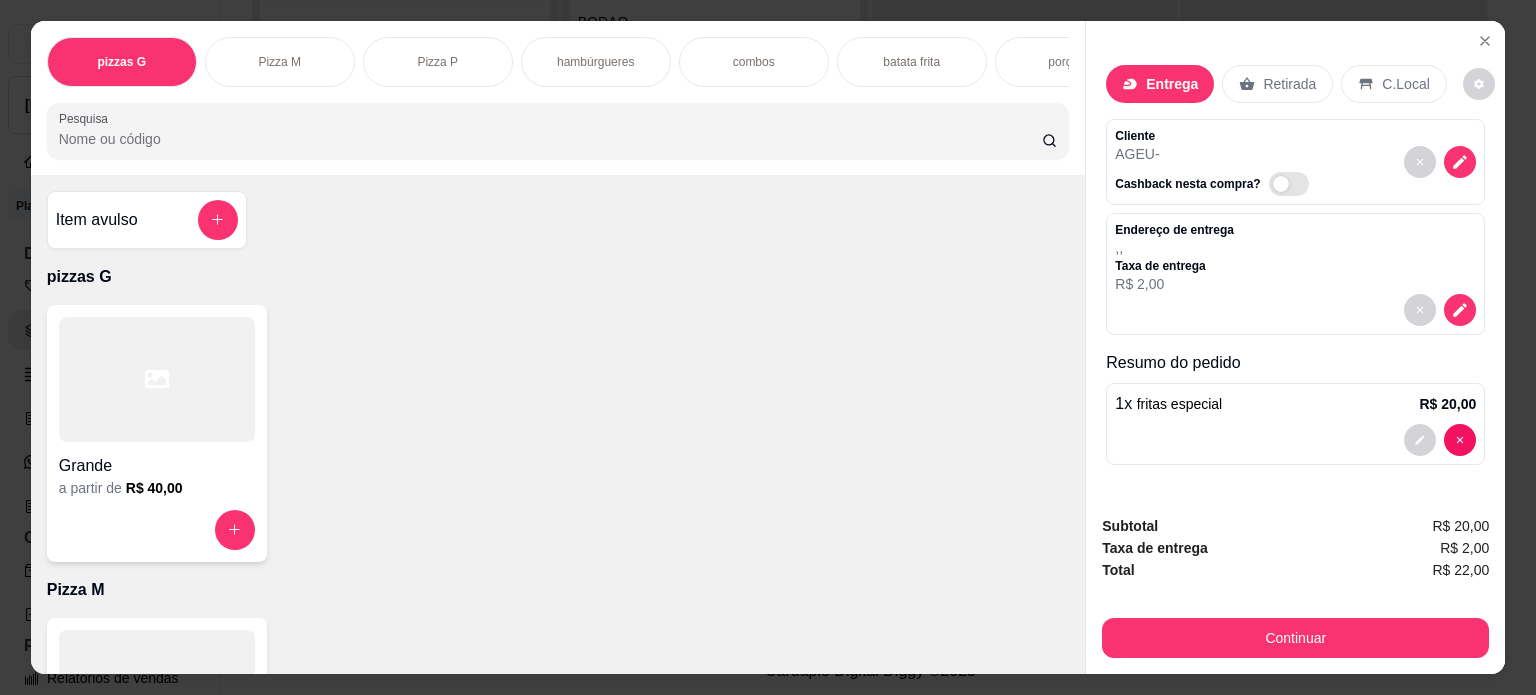 click on "combos" at bounding box center [754, 62] 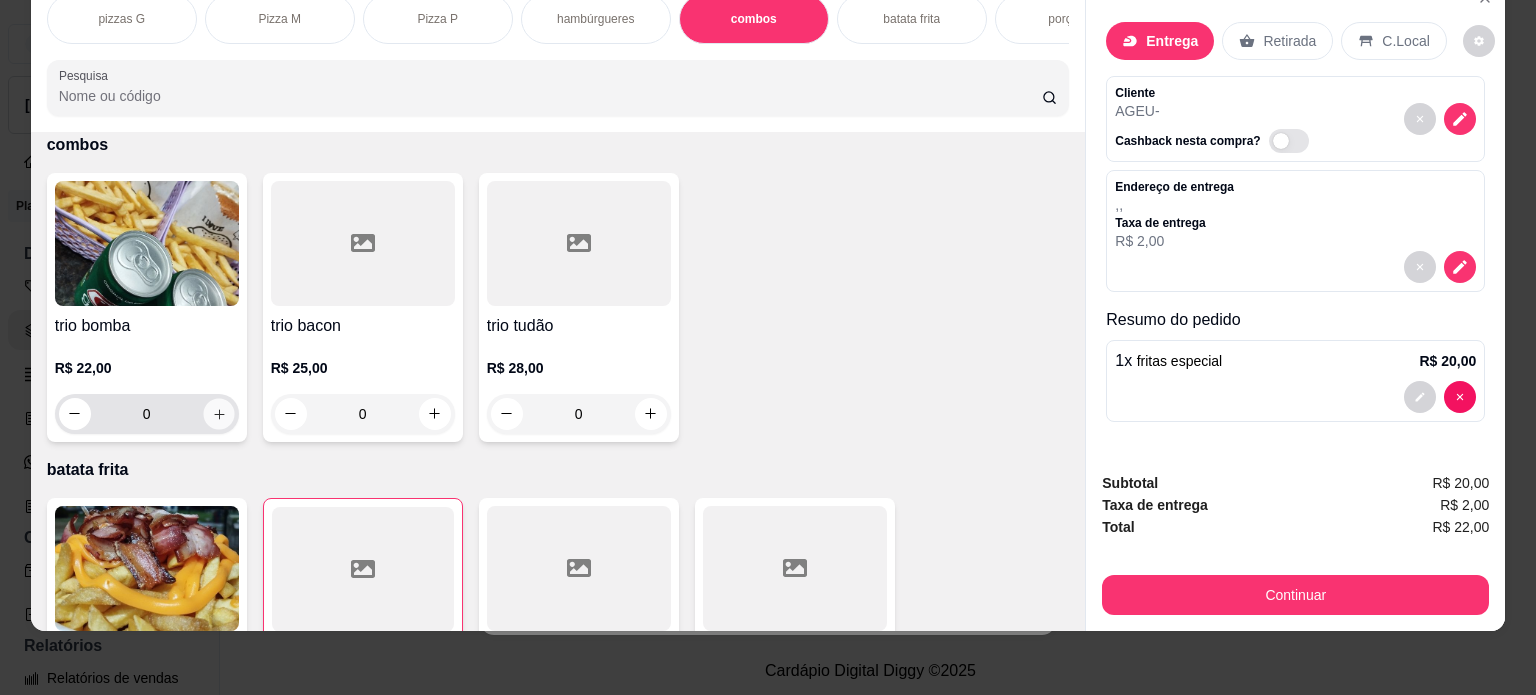 click at bounding box center [218, 413] 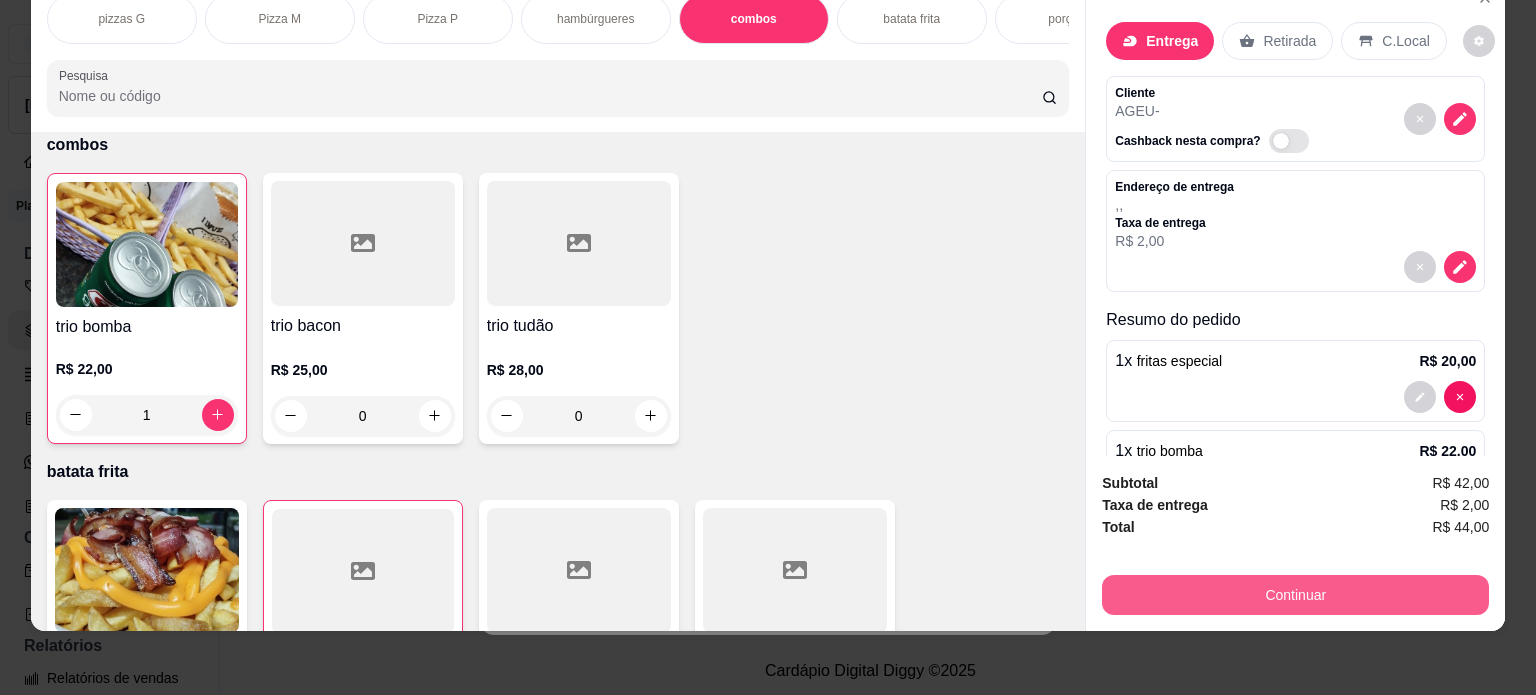 click on "Continuar" at bounding box center (1295, 595) 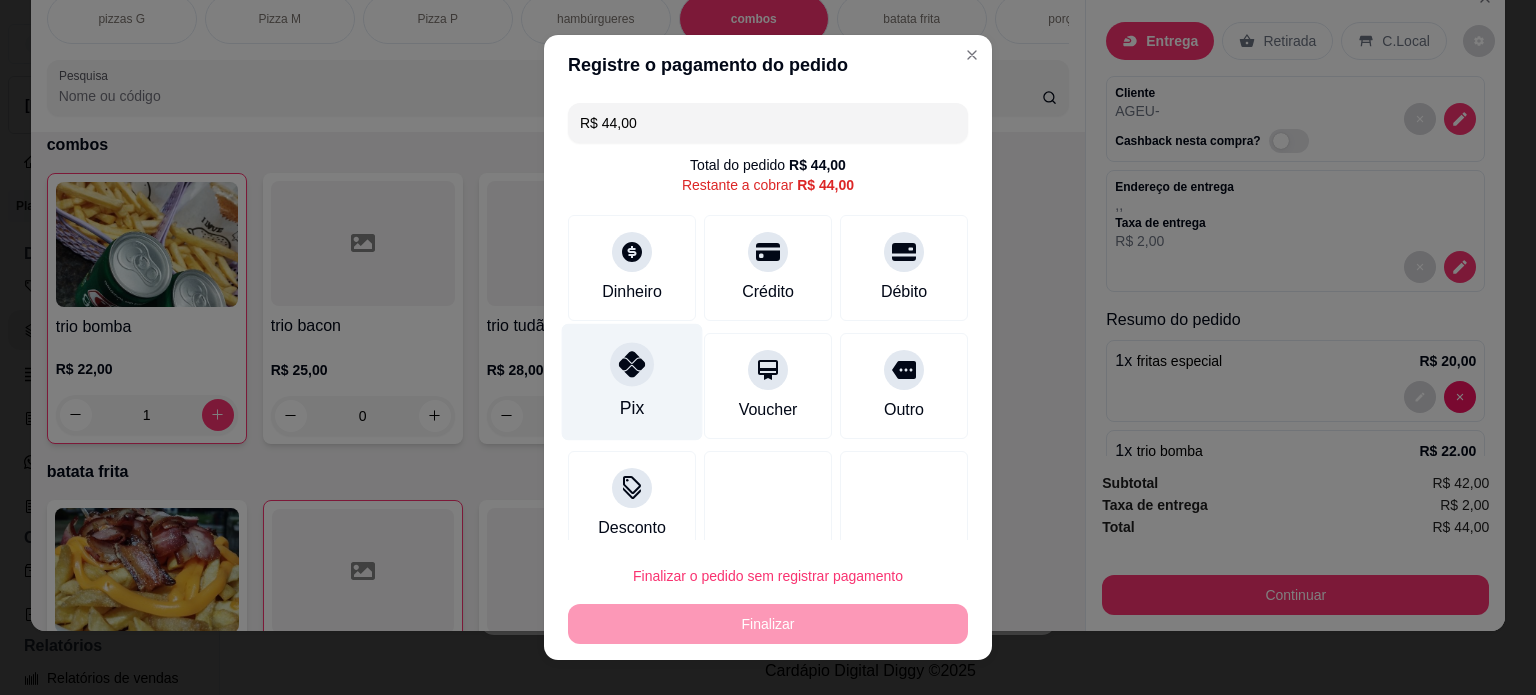 click at bounding box center (632, 364) 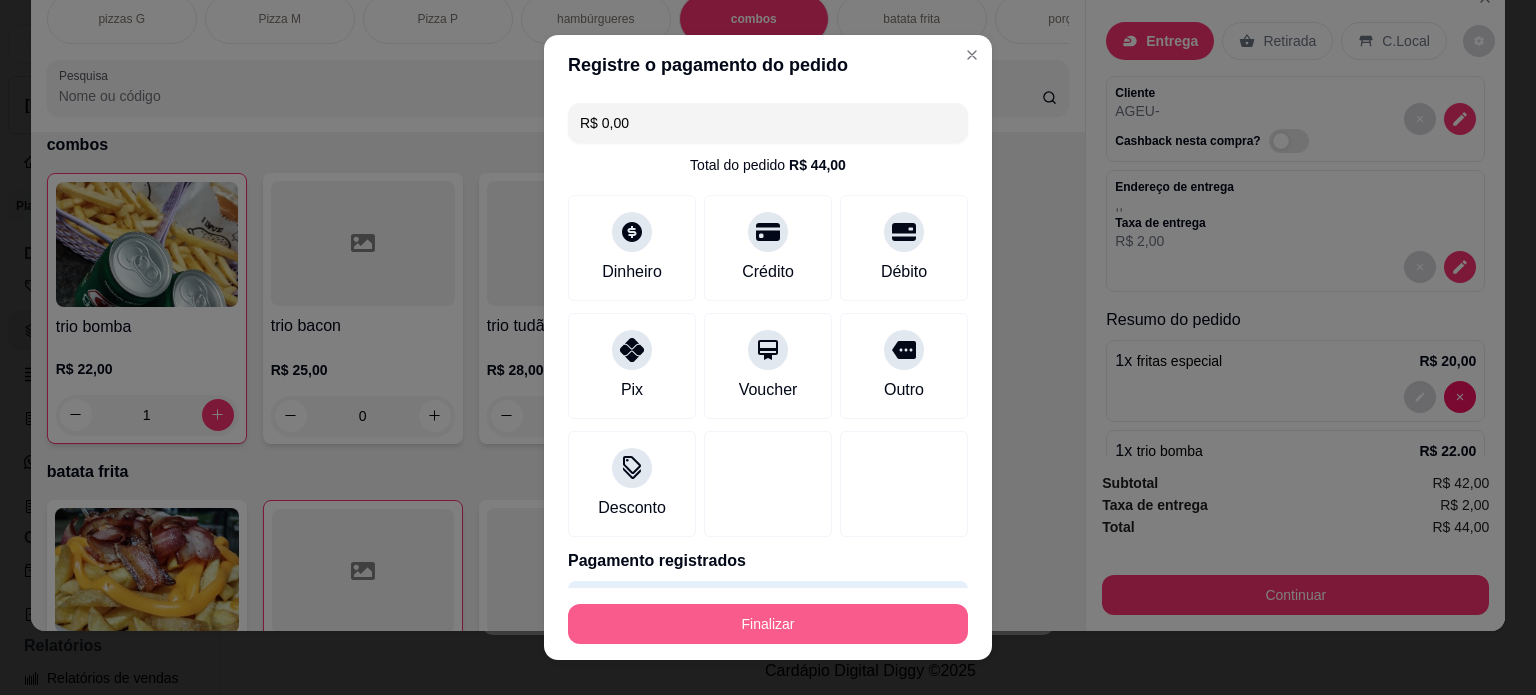 click on "Finalizar" at bounding box center [768, 624] 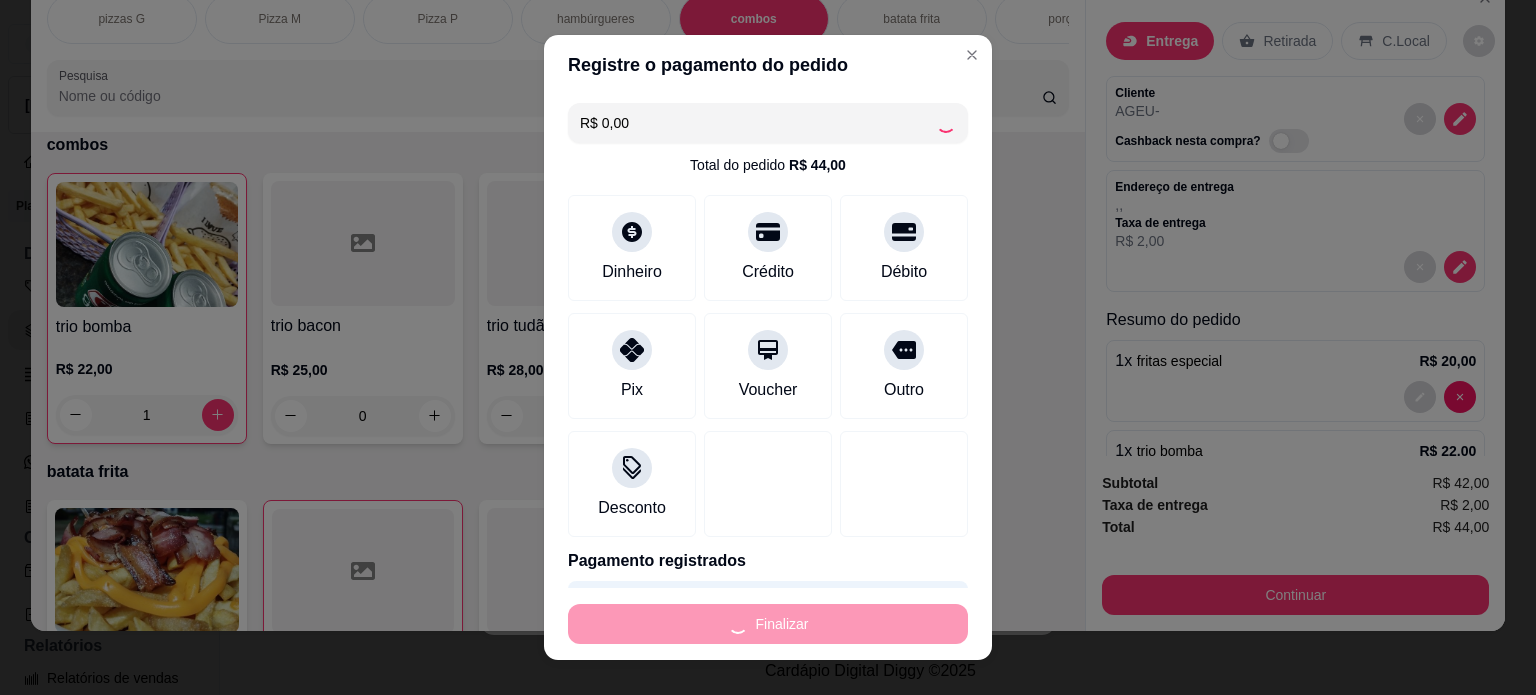 type on "0" 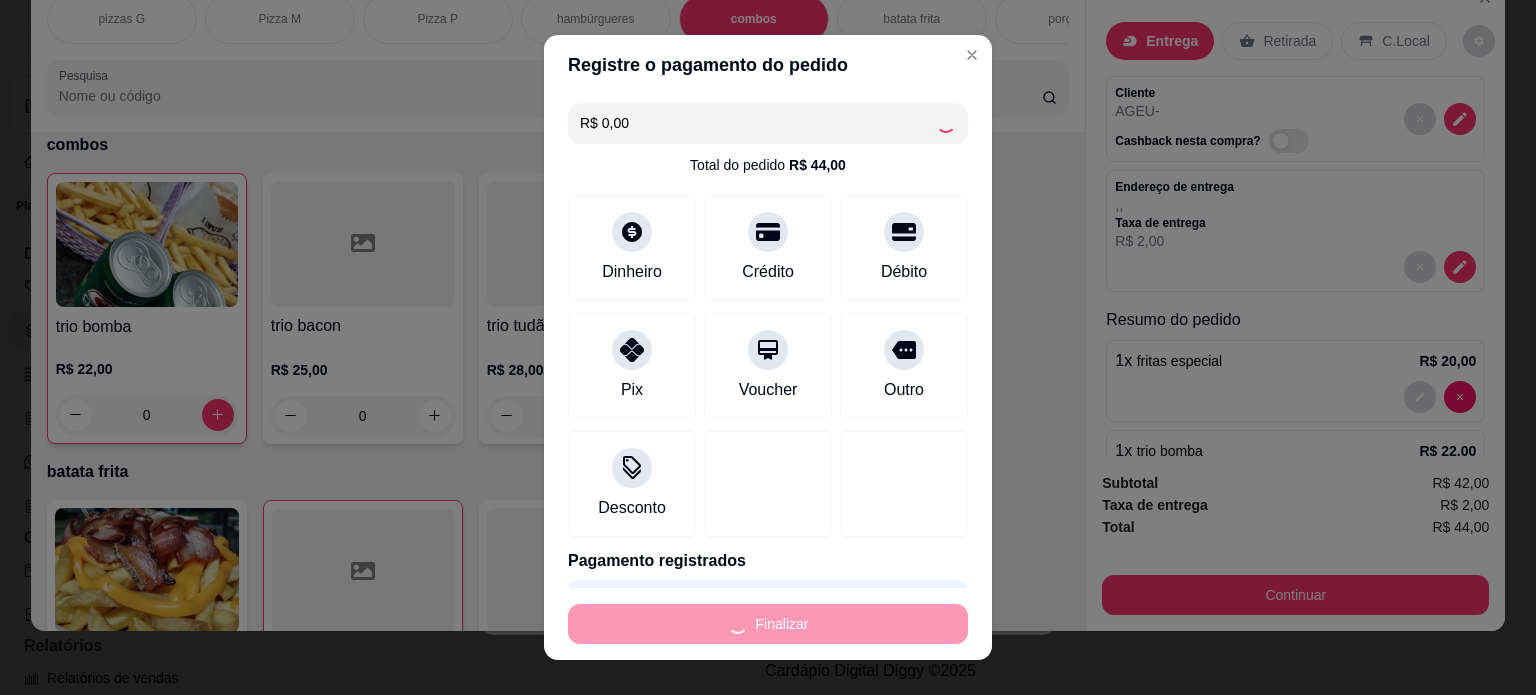 type on "-R$ 44,00" 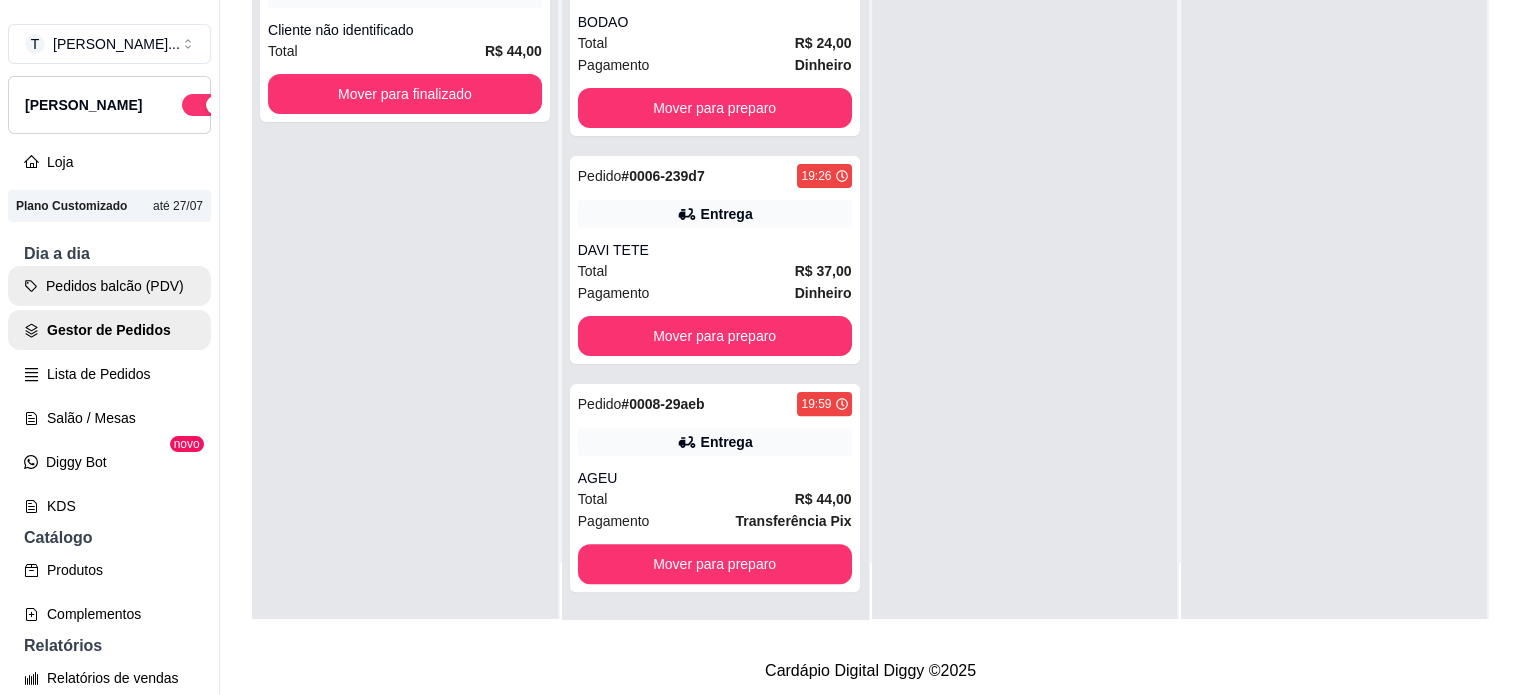 click on "Pedidos balcão (PDV)" at bounding box center [109, 286] 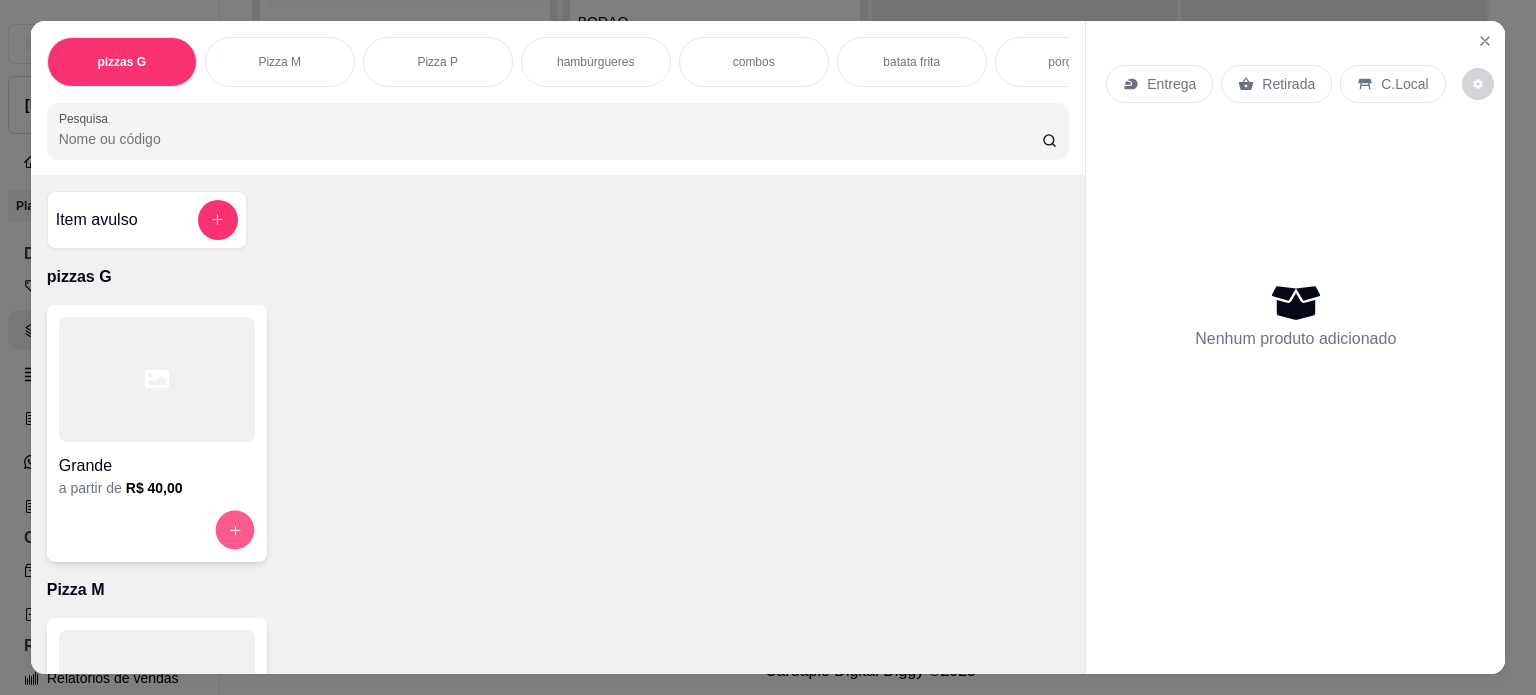 click at bounding box center [234, 529] 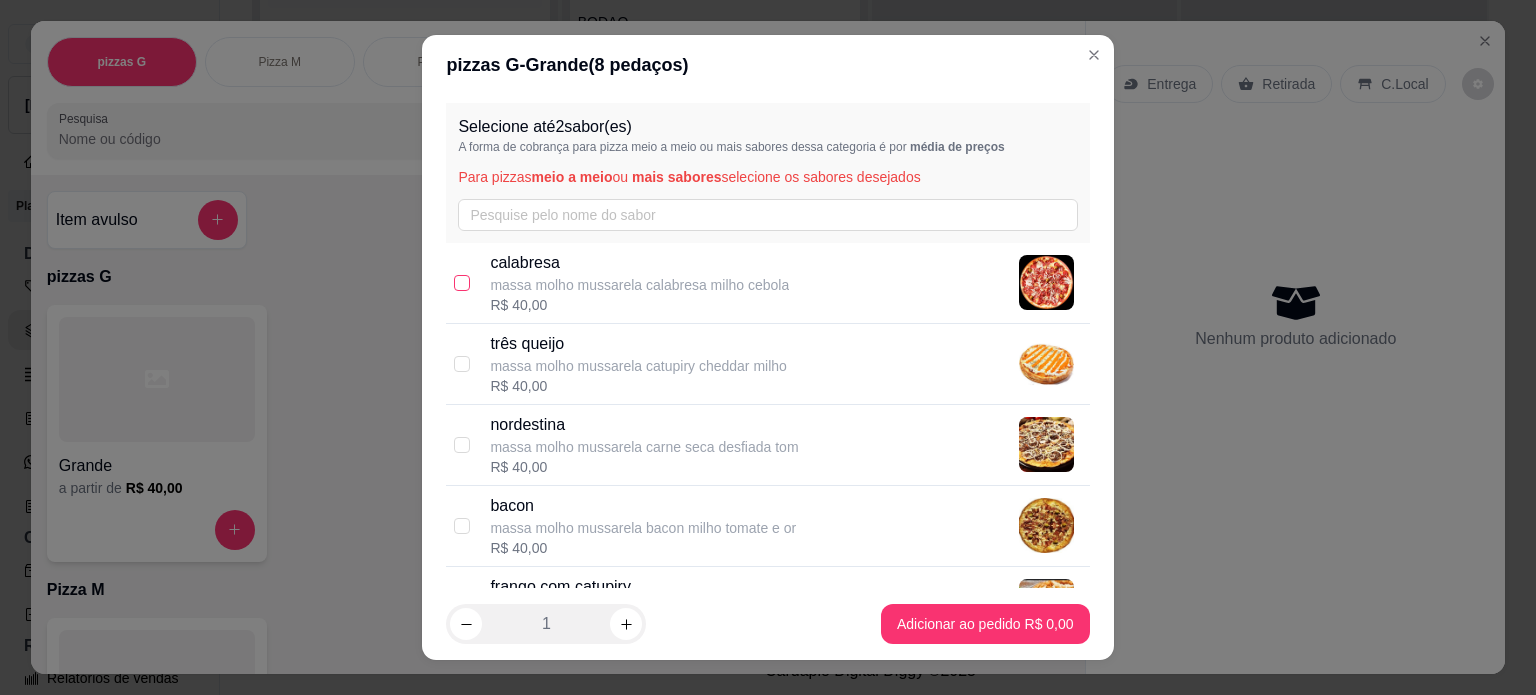 click at bounding box center [462, 283] 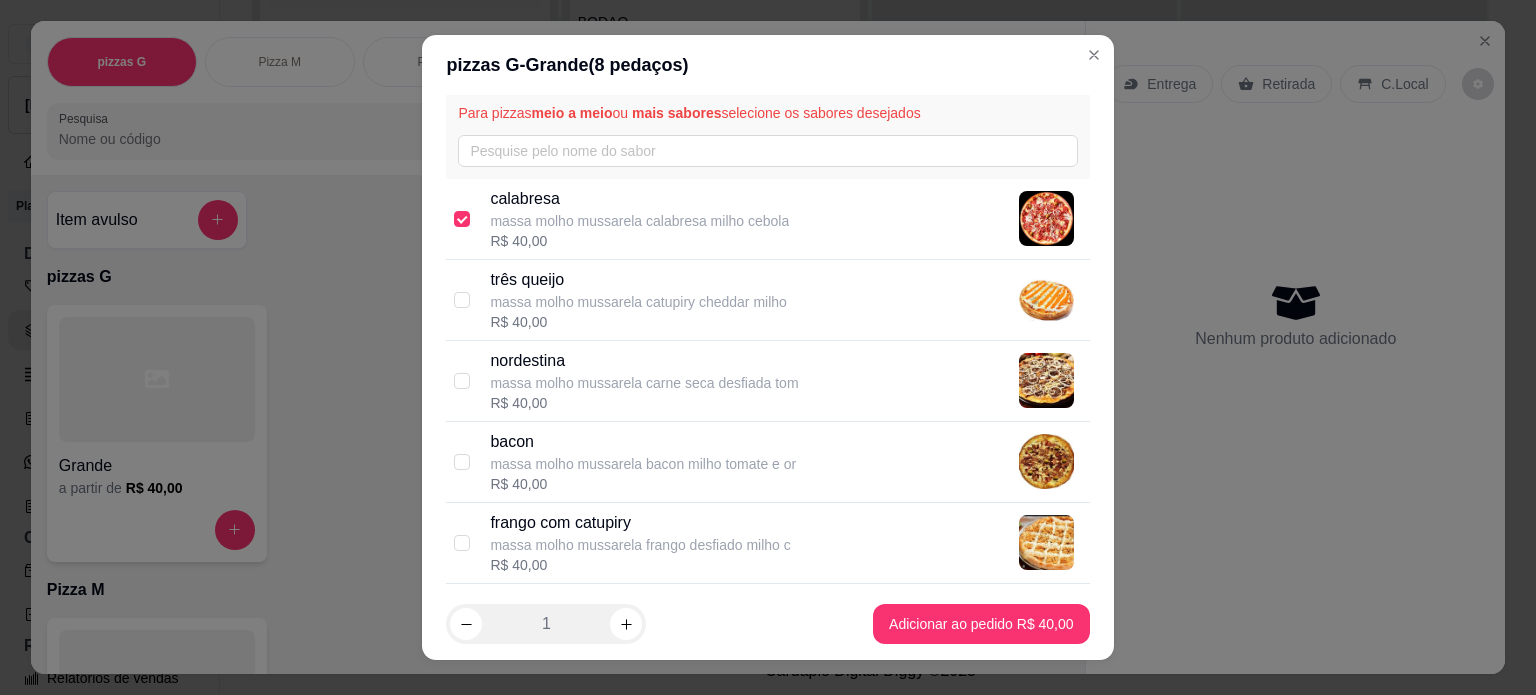 scroll, scrollTop: 100, scrollLeft: 0, axis: vertical 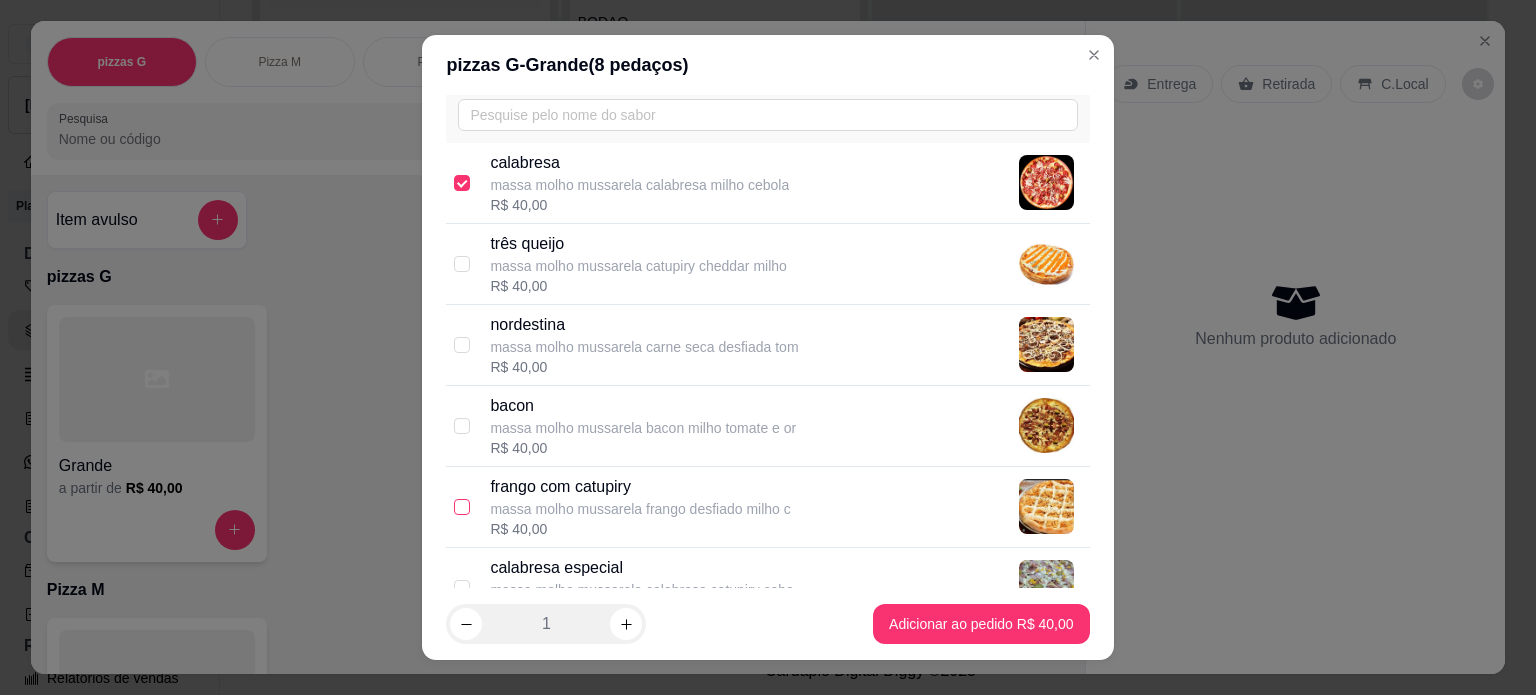 click at bounding box center (462, 507) 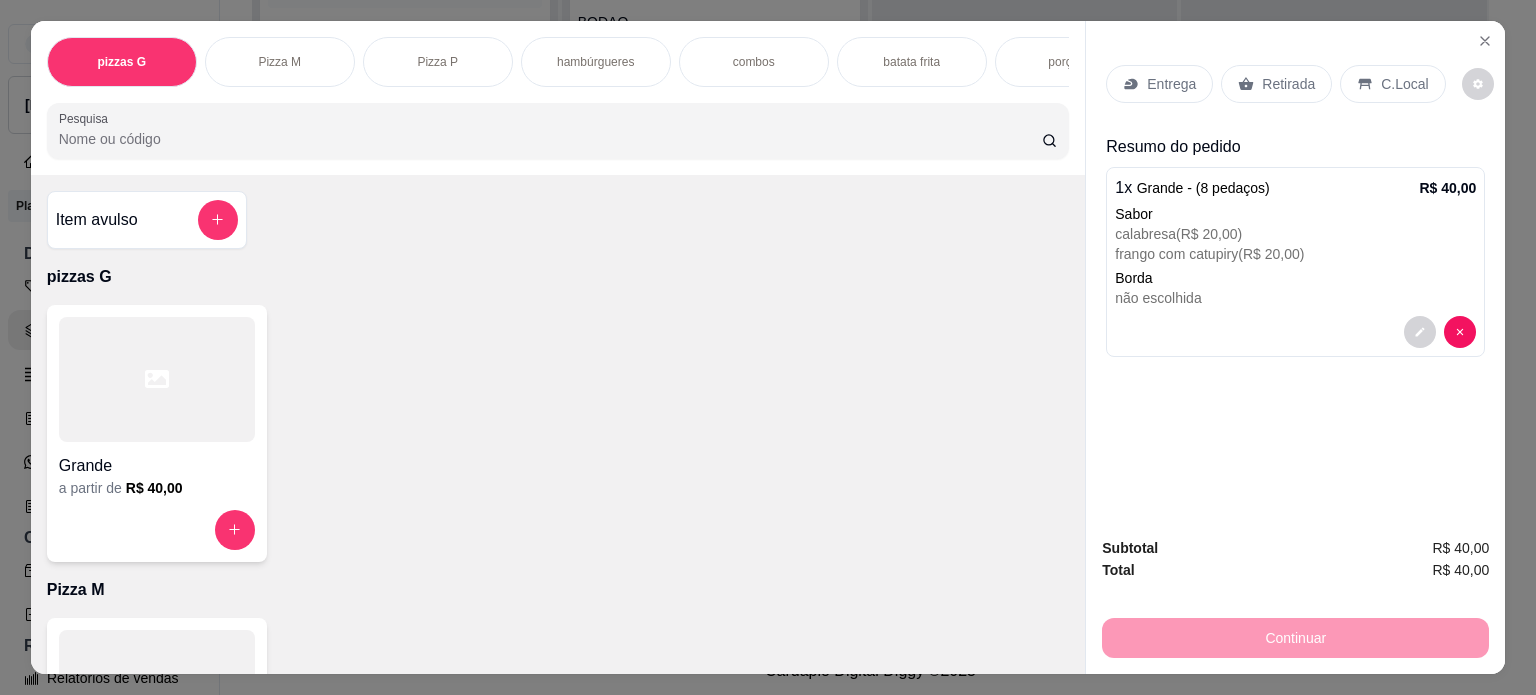 click on "Entrega" at bounding box center (1171, 84) 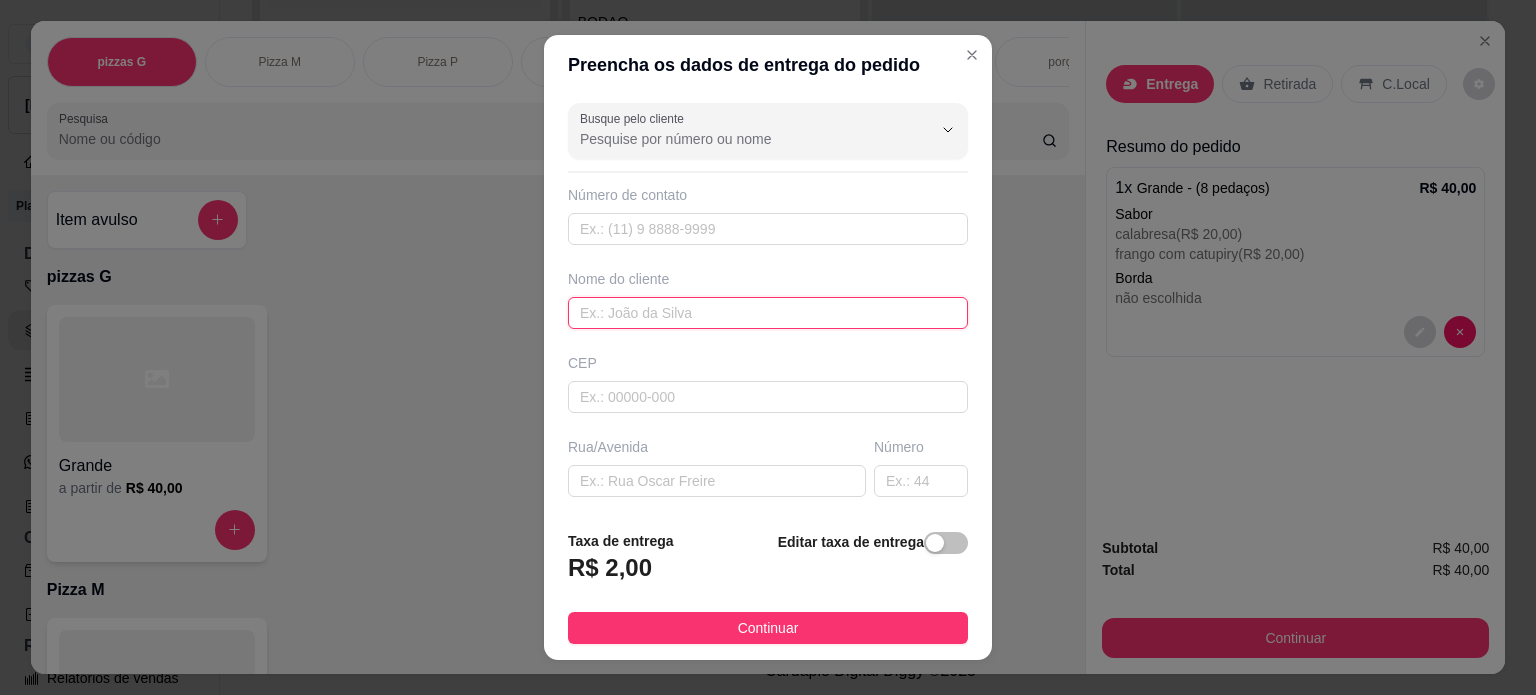 click at bounding box center [768, 313] 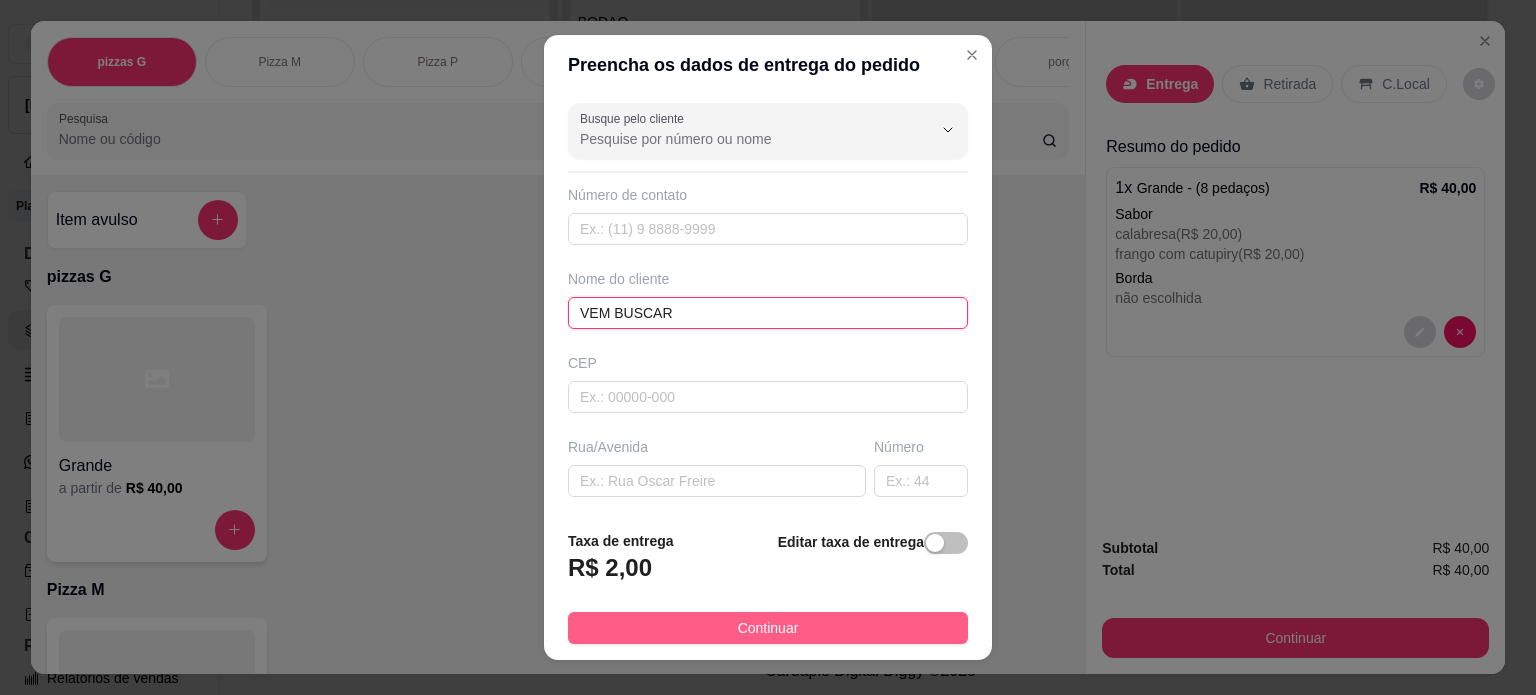 type on "VEM BUSCAR" 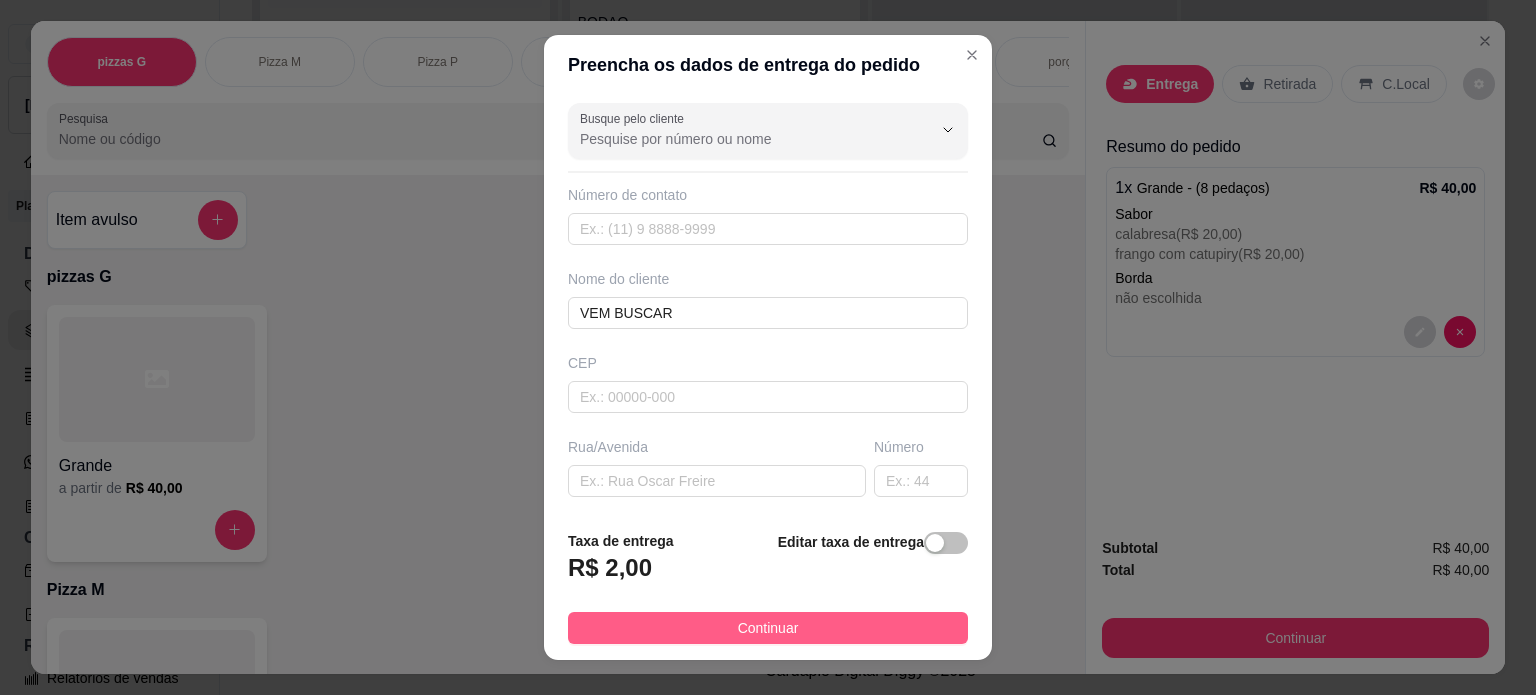 click on "Continuar" at bounding box center [768, 628] 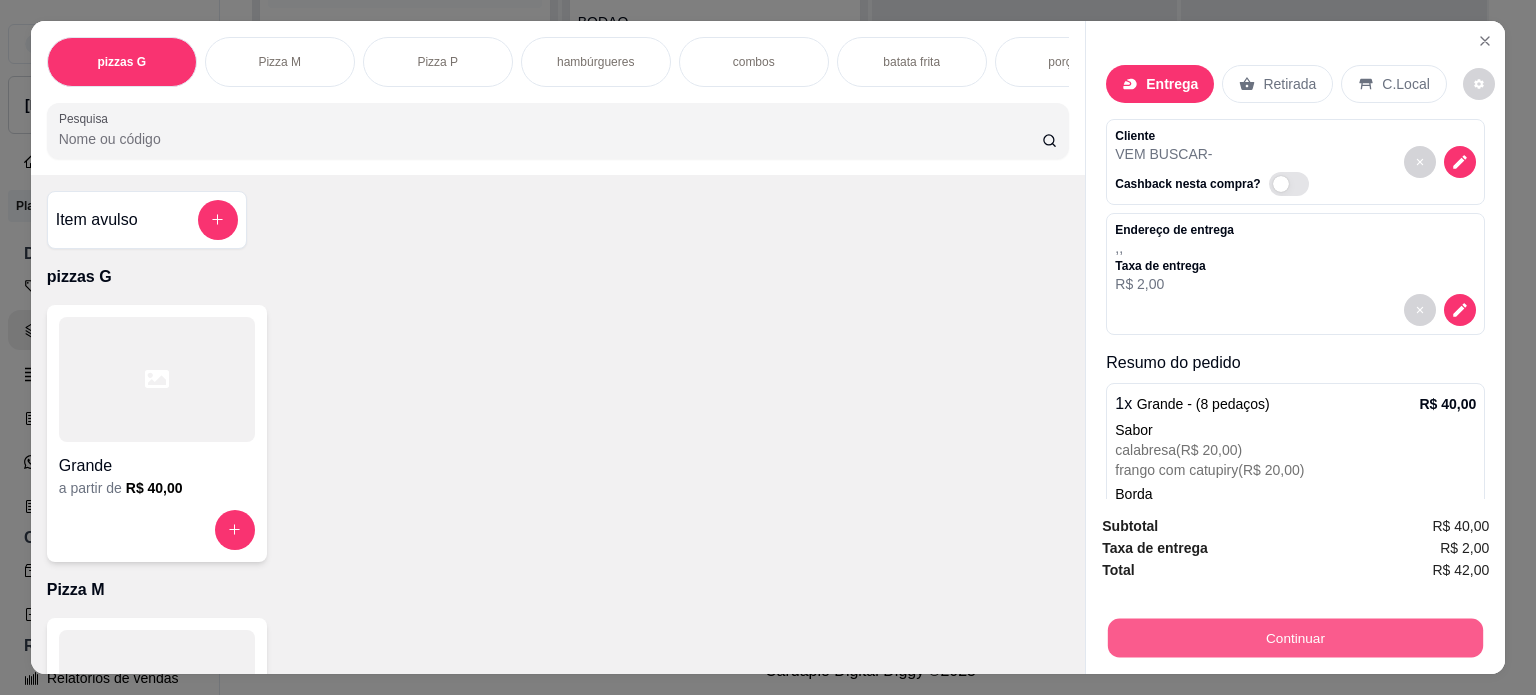 click on "Continuar" at bounding box center (1295, 638) 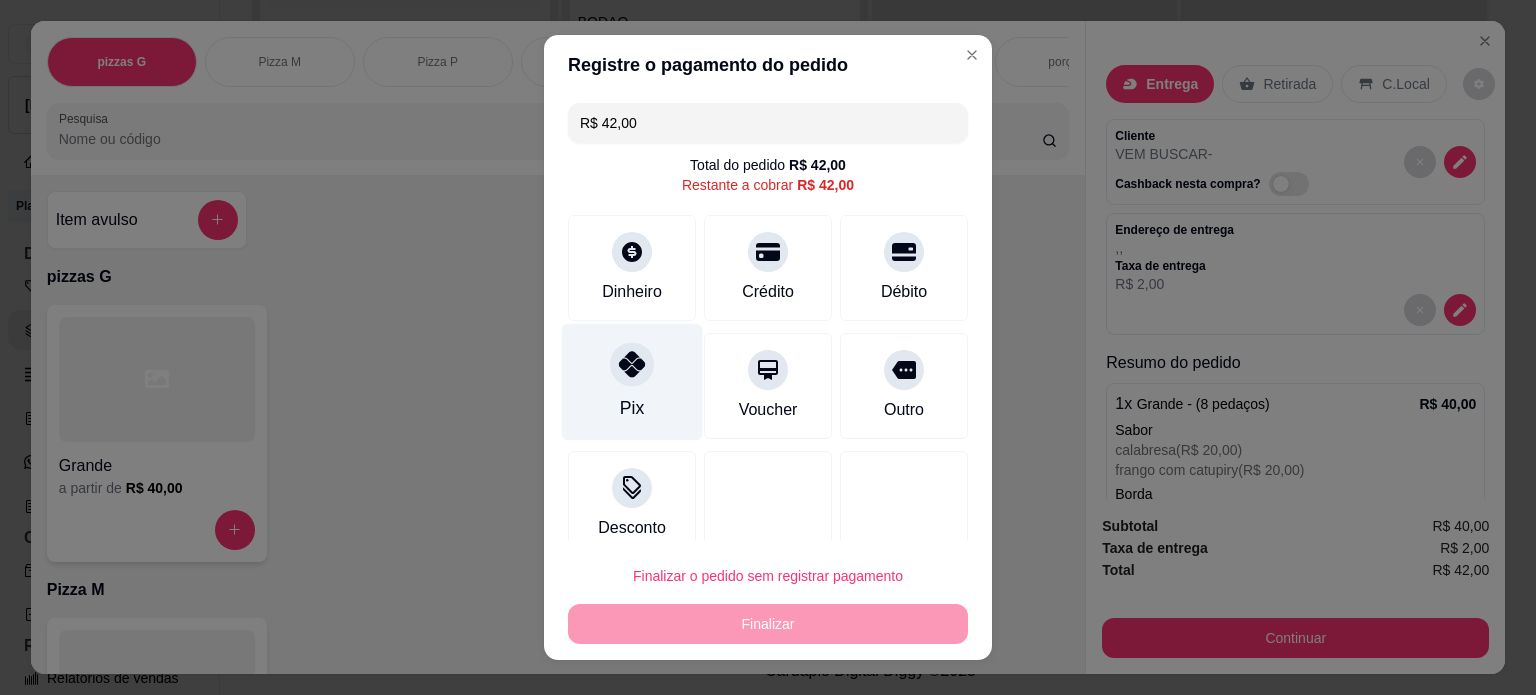 click on "Pix" at bounding box center [632, 408] 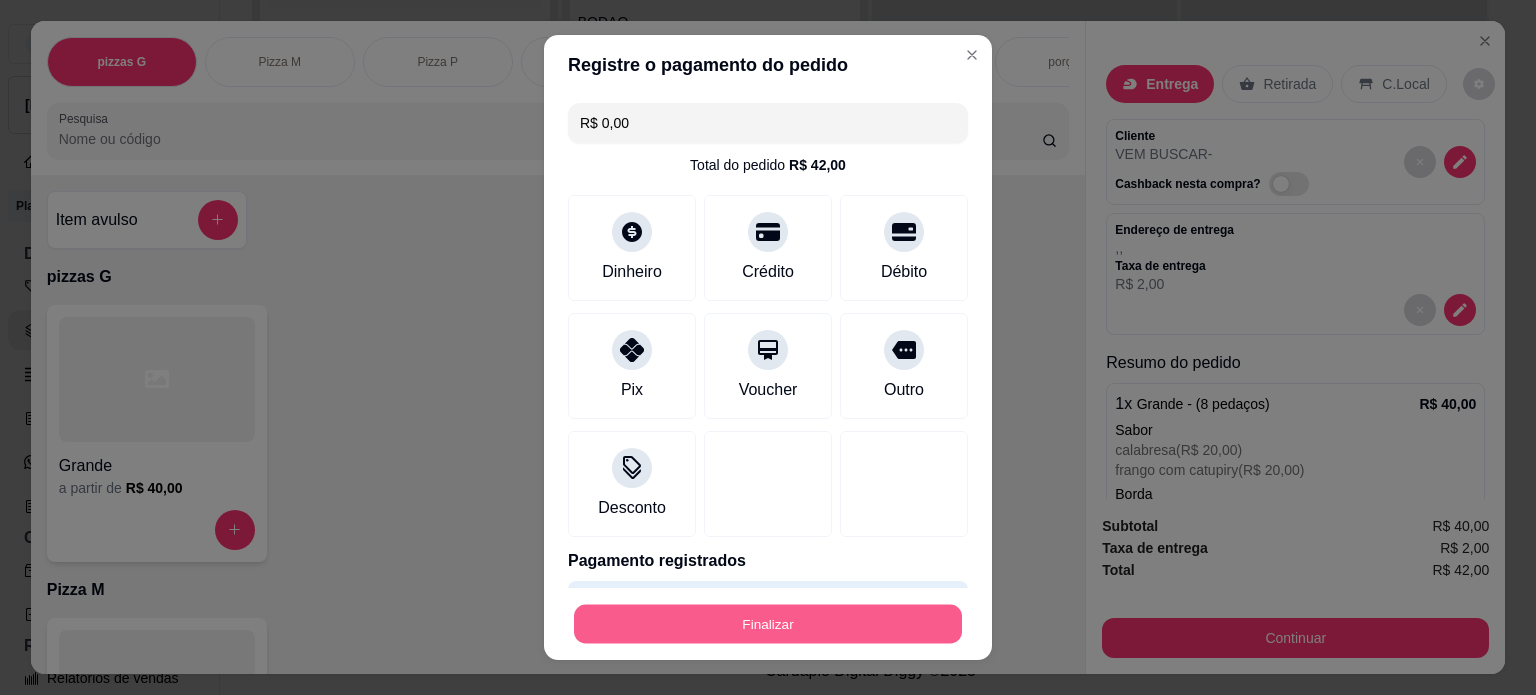 click on "Finalizar" at bounding box center [768, 624] 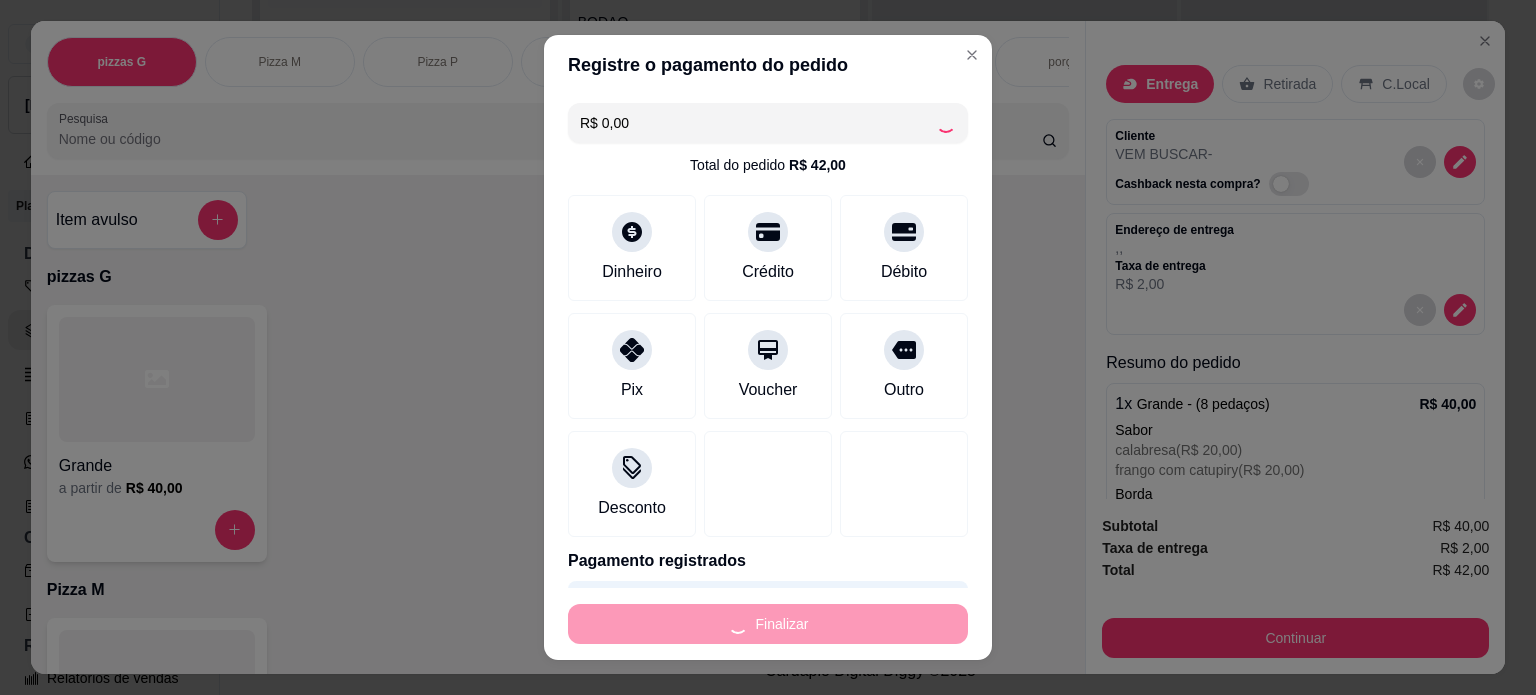 type on "-R$ 42,00" 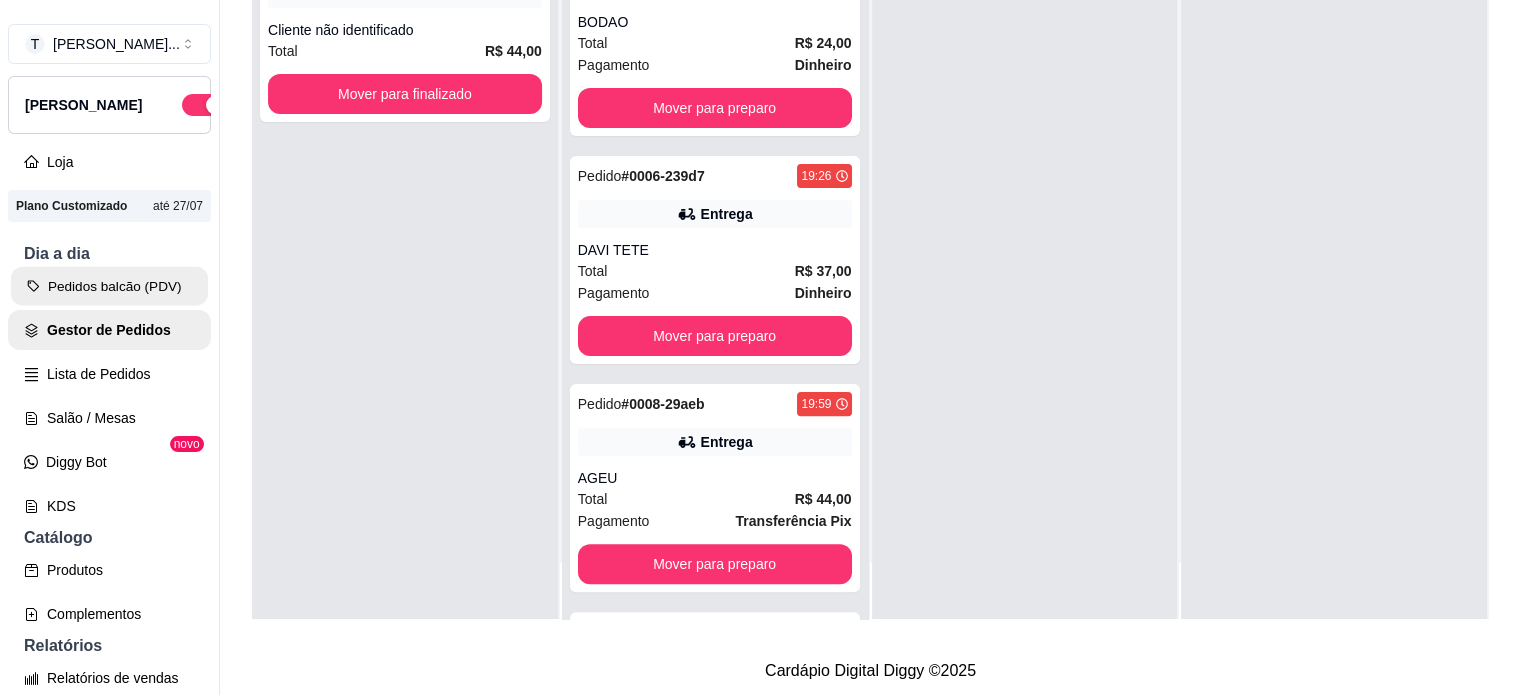 click on "Pedidos balcão (PDV)" at bounding box center (109, 286) 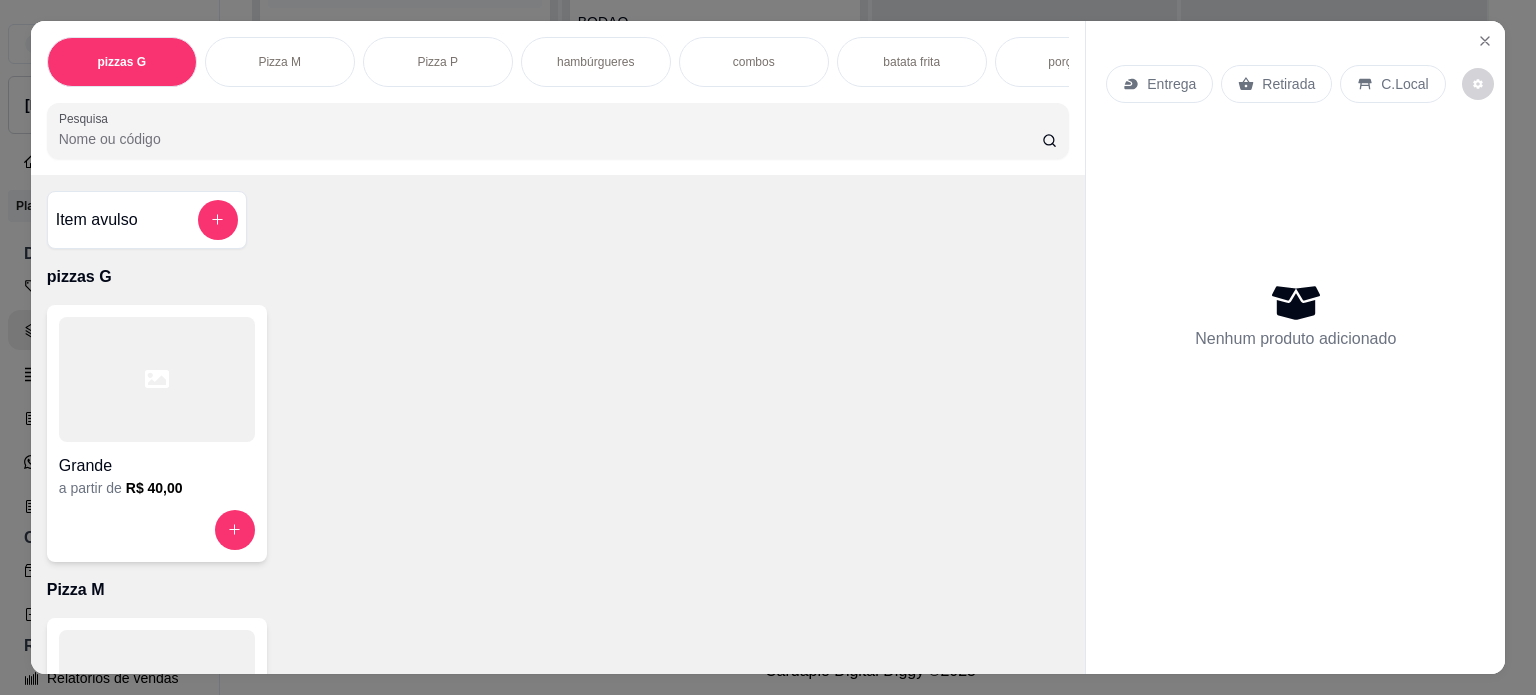 click on "Pizza M" at bounding box center [280, 62] 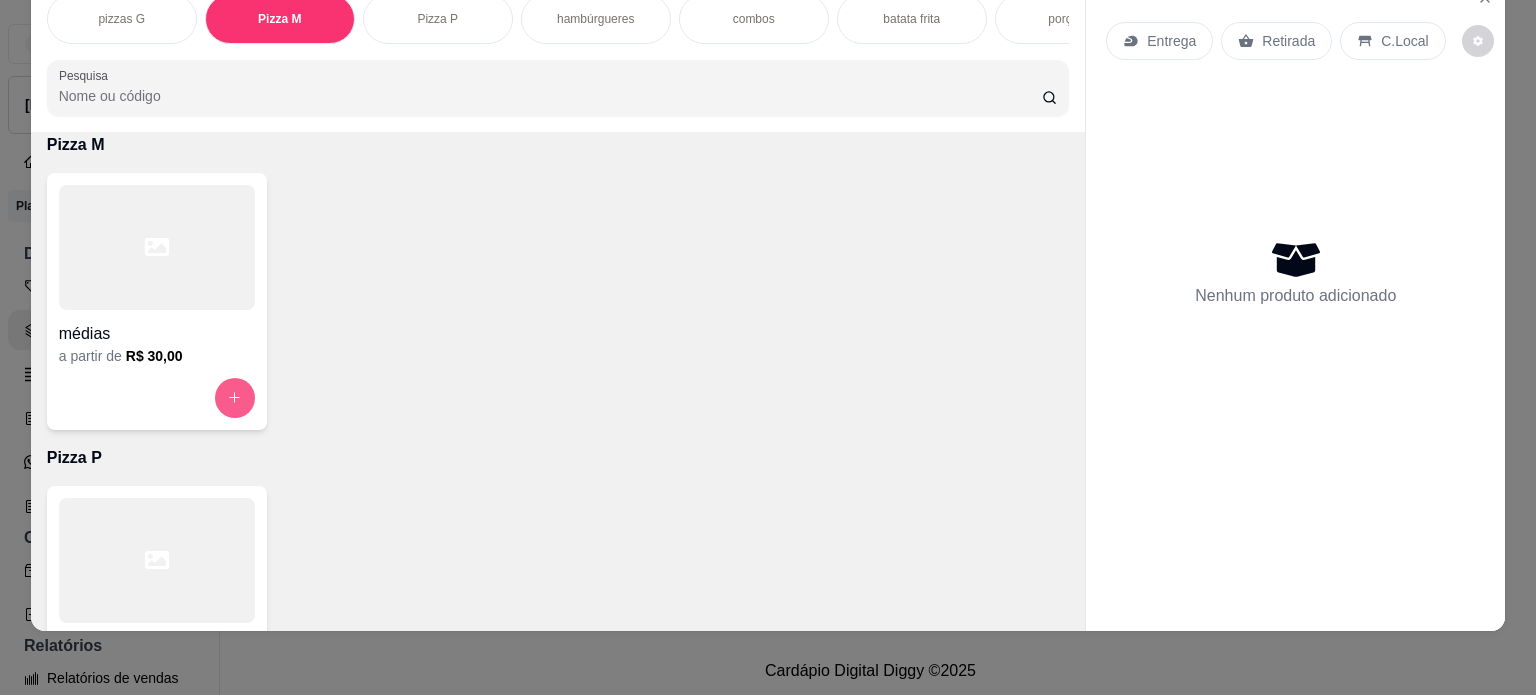 click at bounding box center [235, 398] 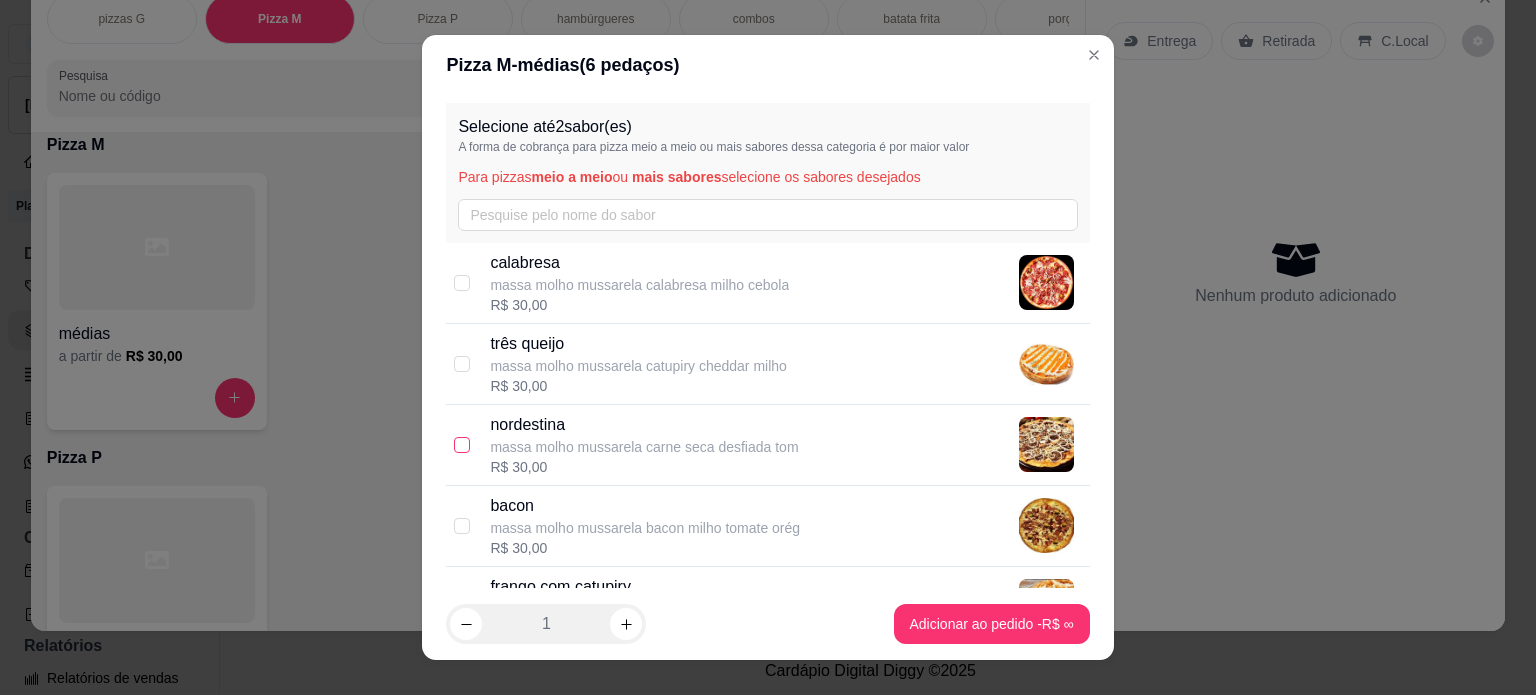 click at bounding box center [462, 445] 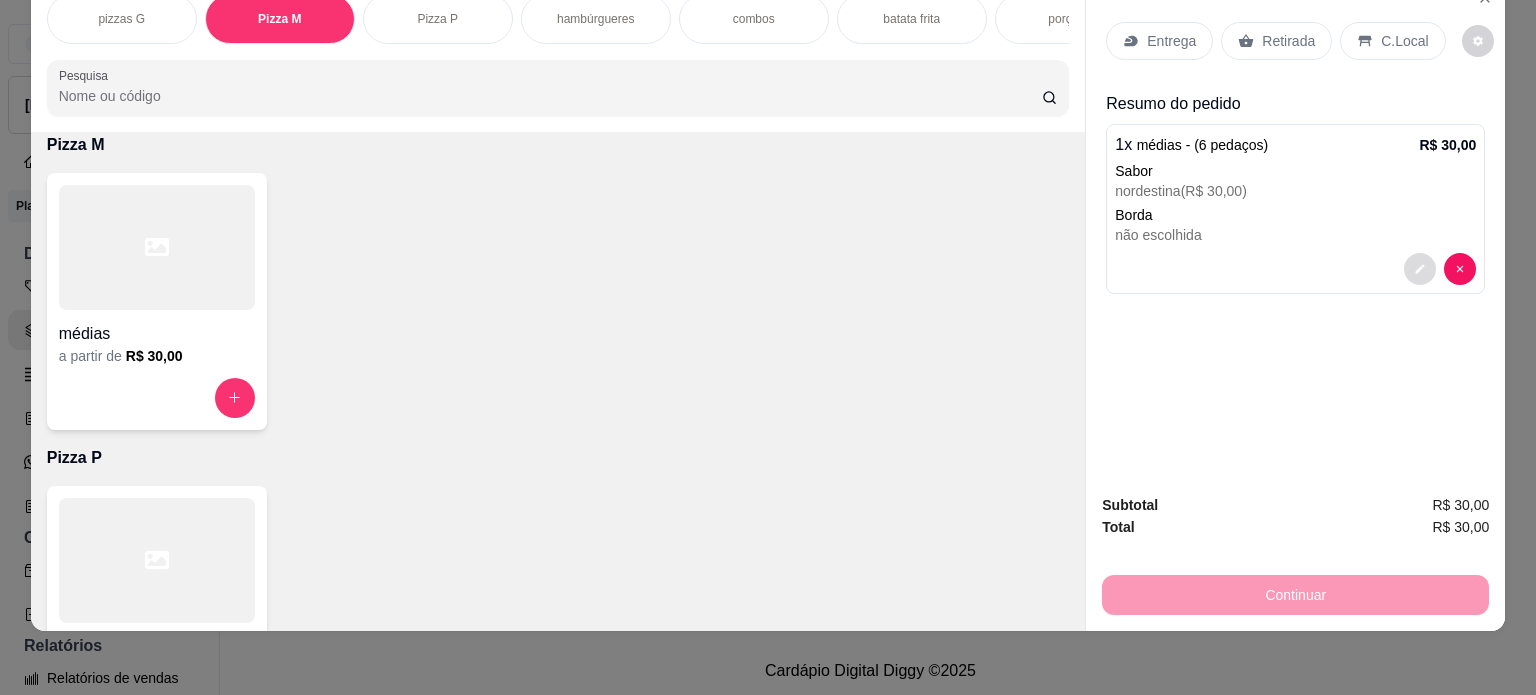 click 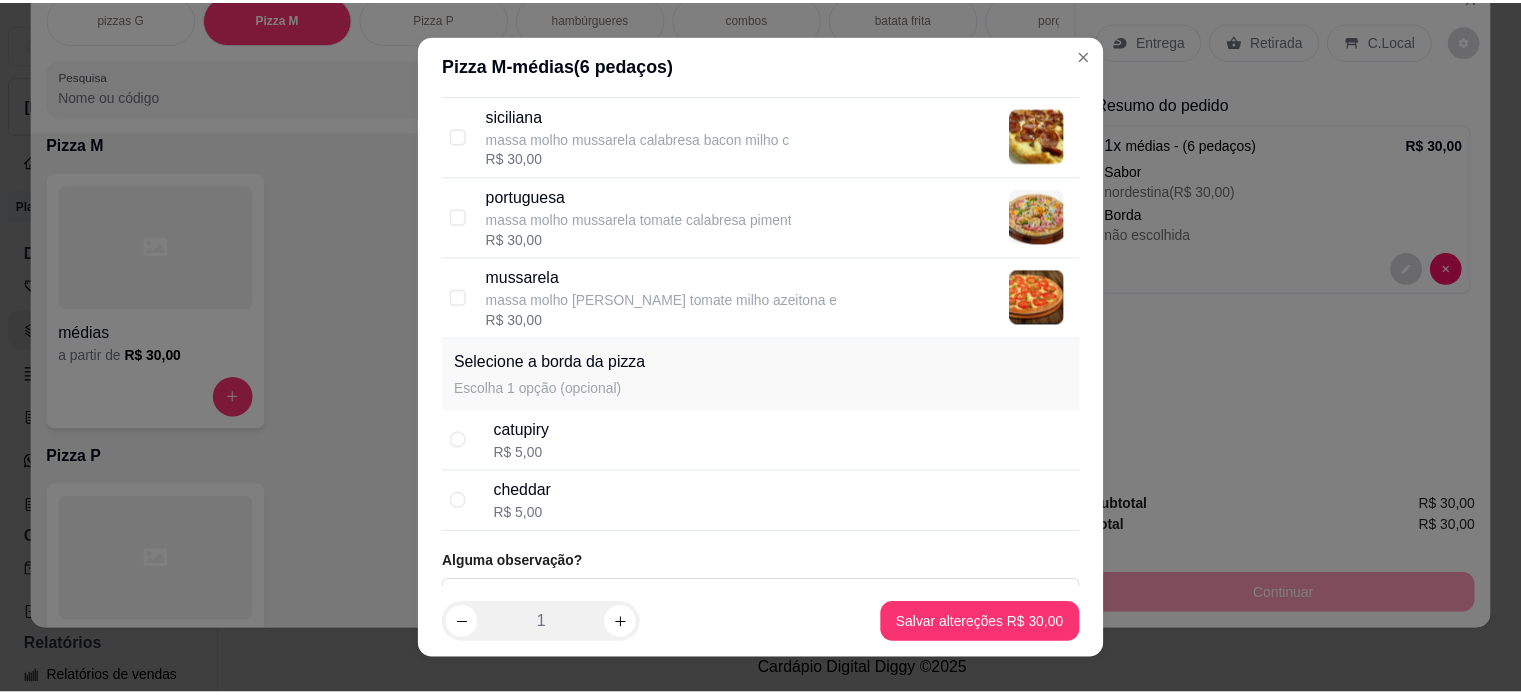 scroll, scrollTop: 661, scrollLeft: 0, axis: vertical 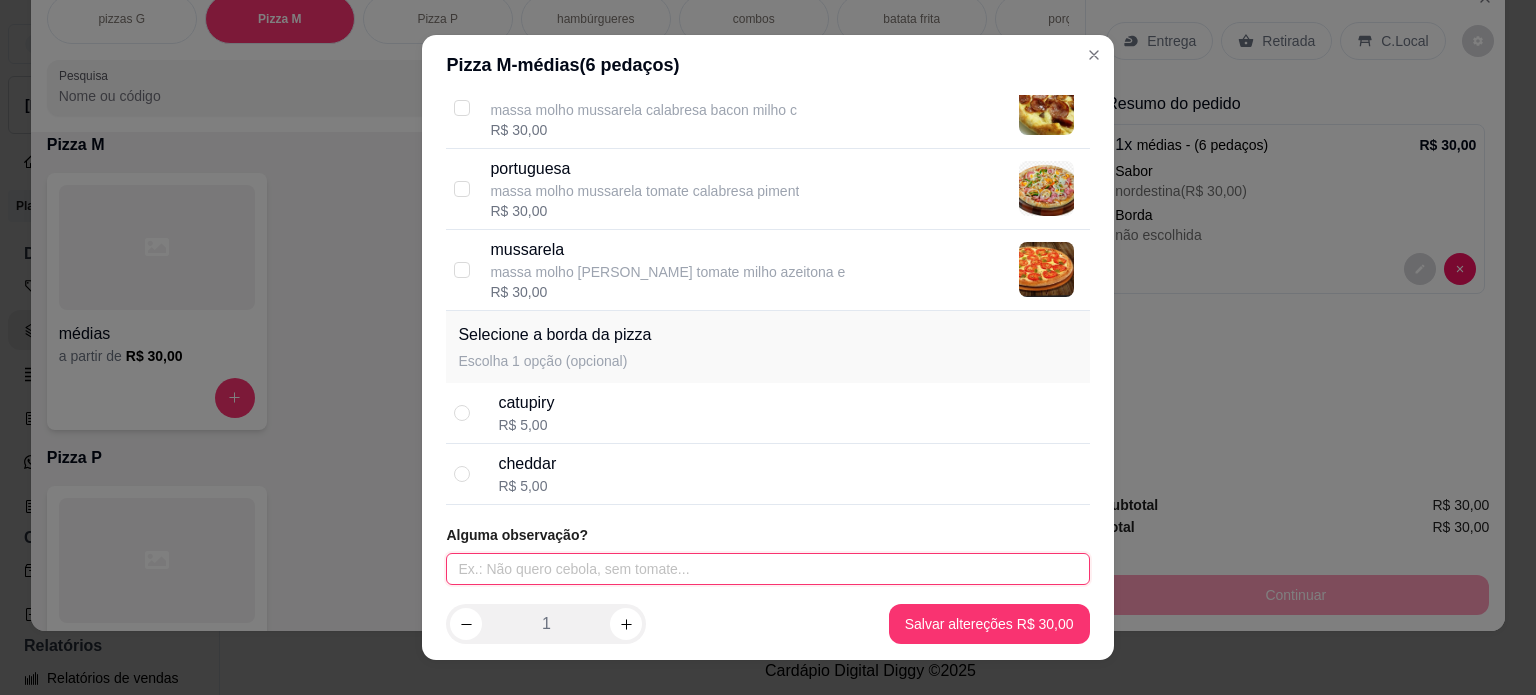 click at bounding box center [767, 569] 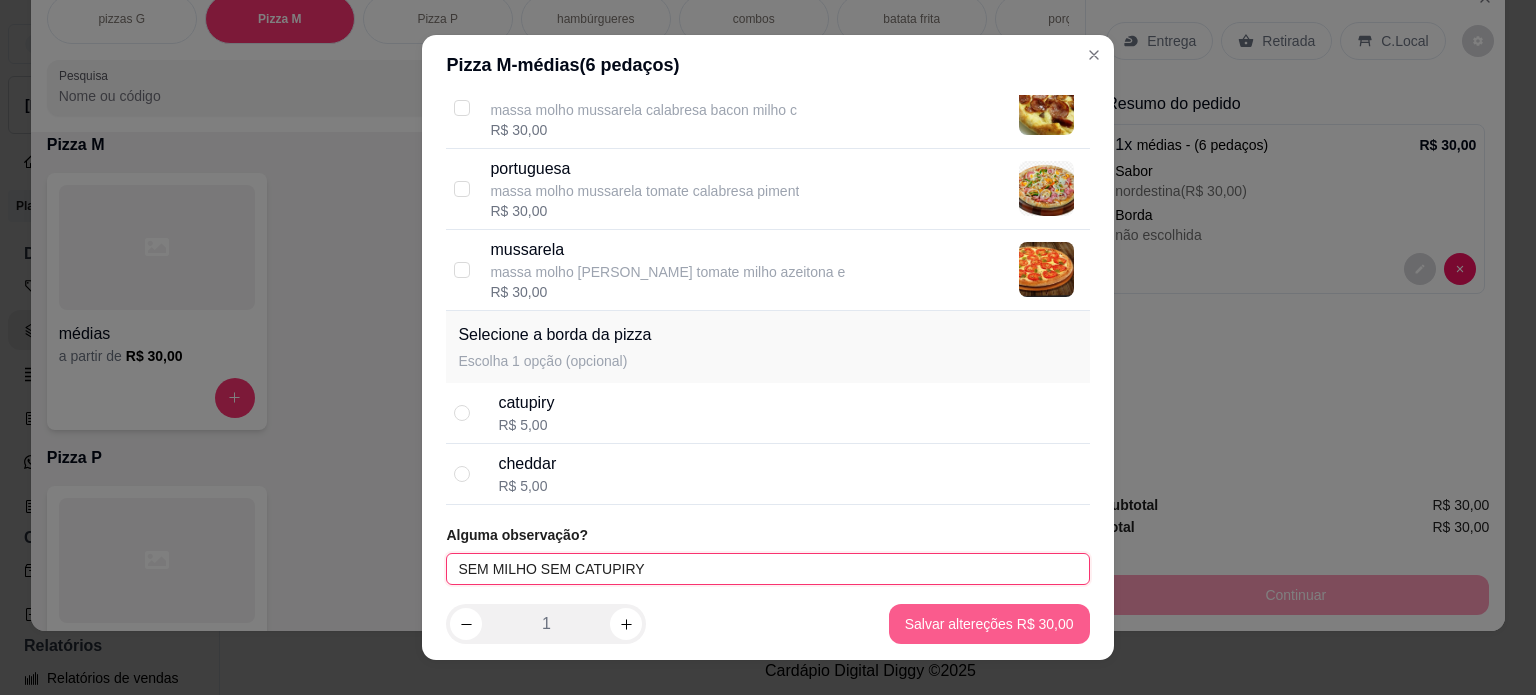 type on "SEM MILHO SEM CATUPIRY" 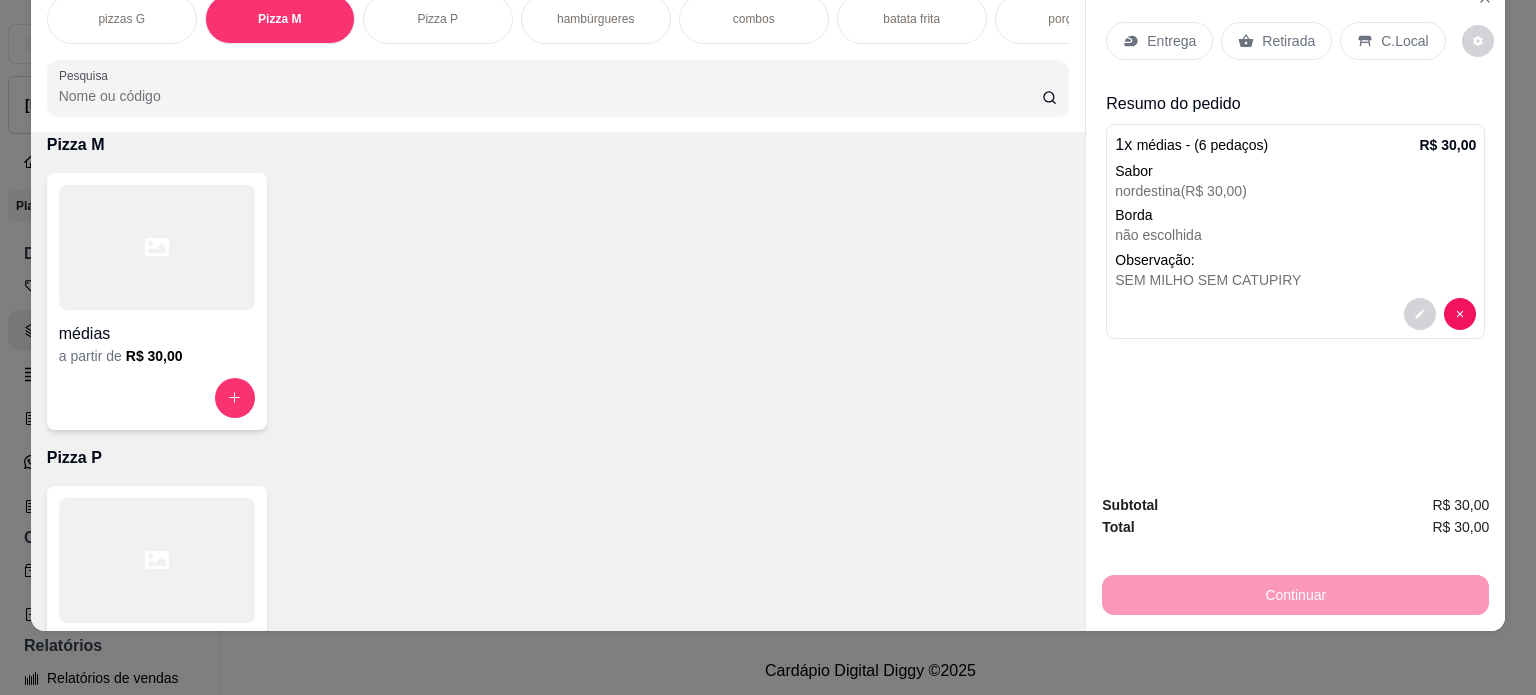 click on "Entrega" at bounding box center [1171, 41] 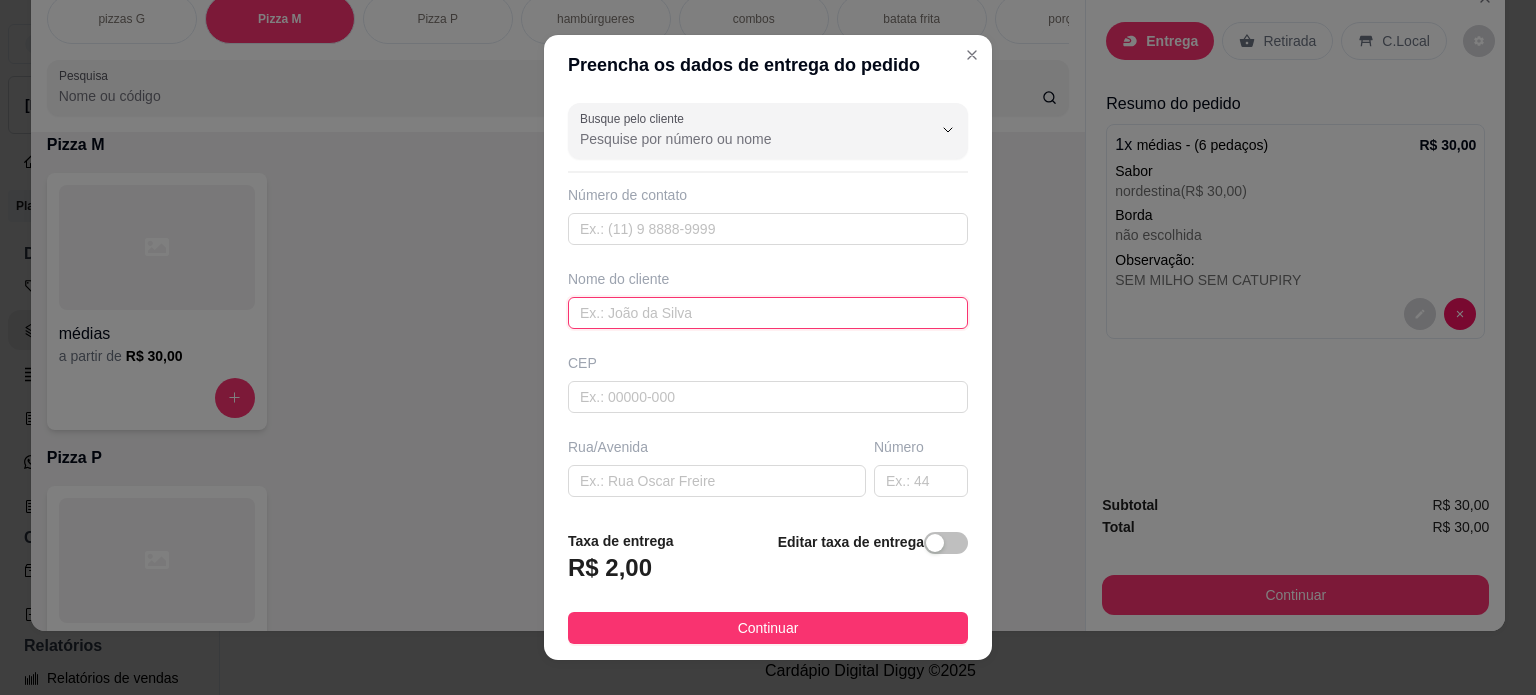 click at bounding box center [768, 313] 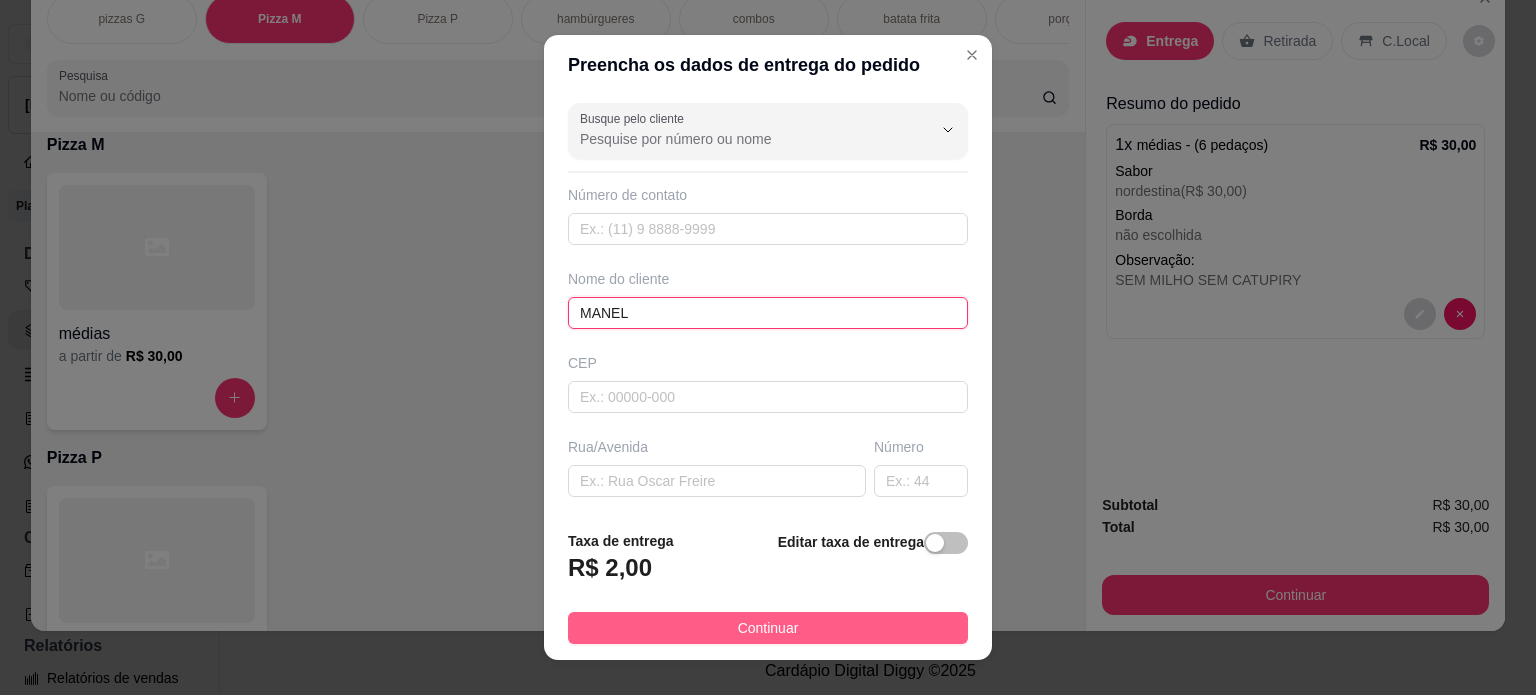 type on "MANEL" 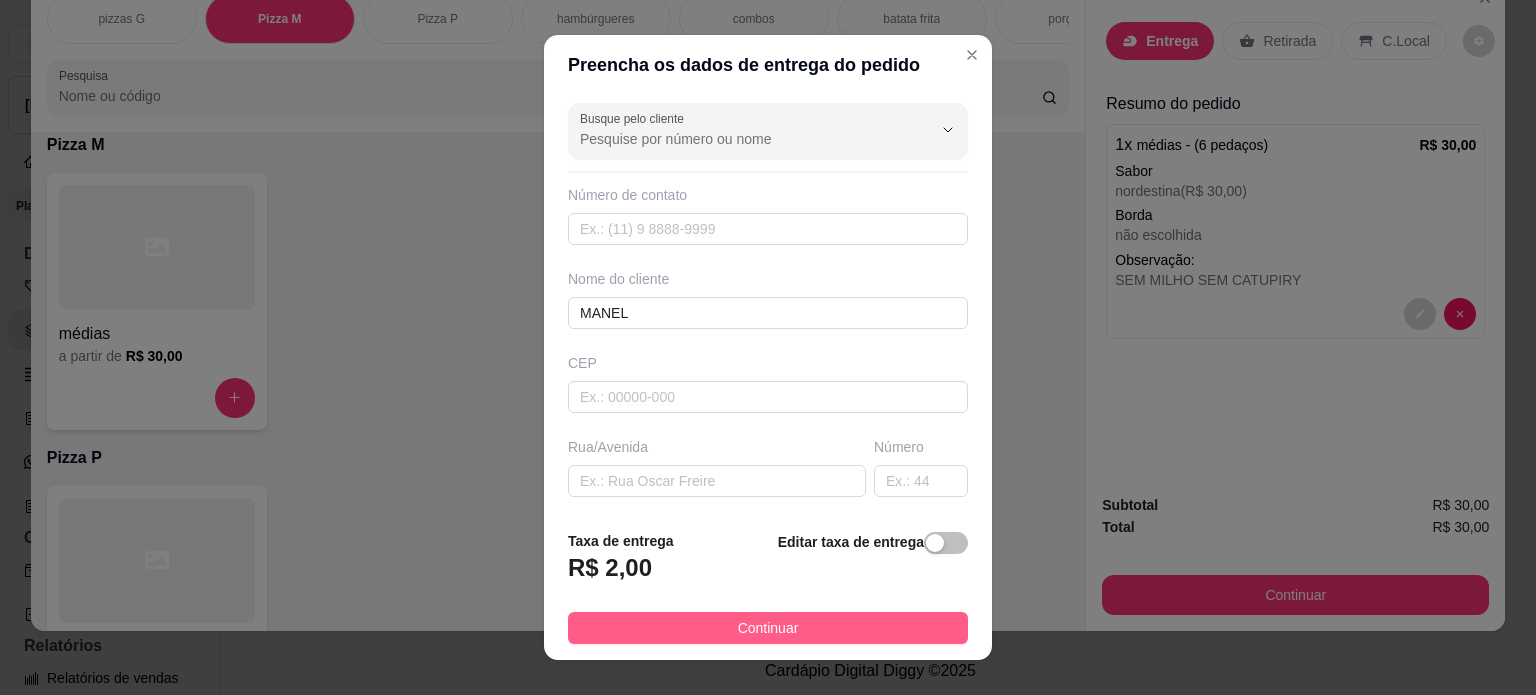 click on "Continuar" at bounding box center (768, 628) 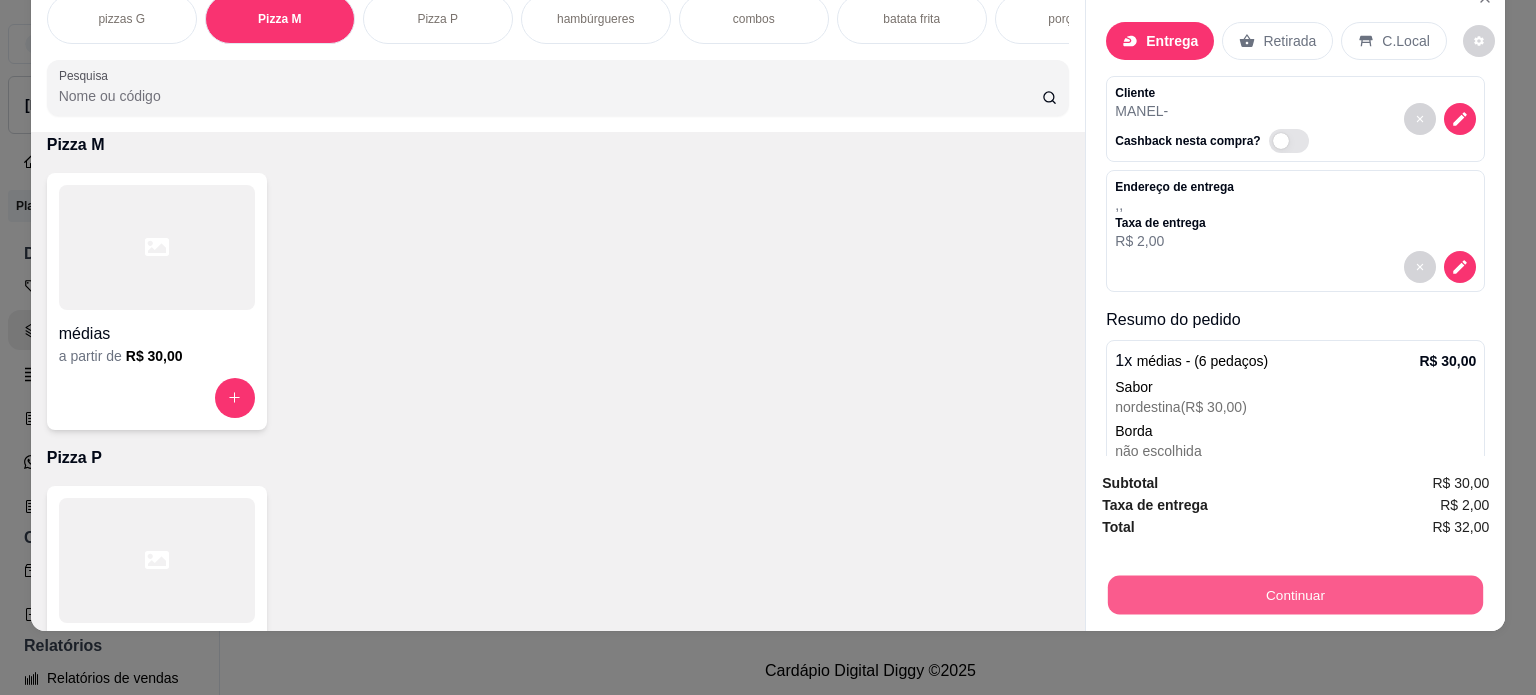click on "Continuar" at bounding box center (1295, 595) 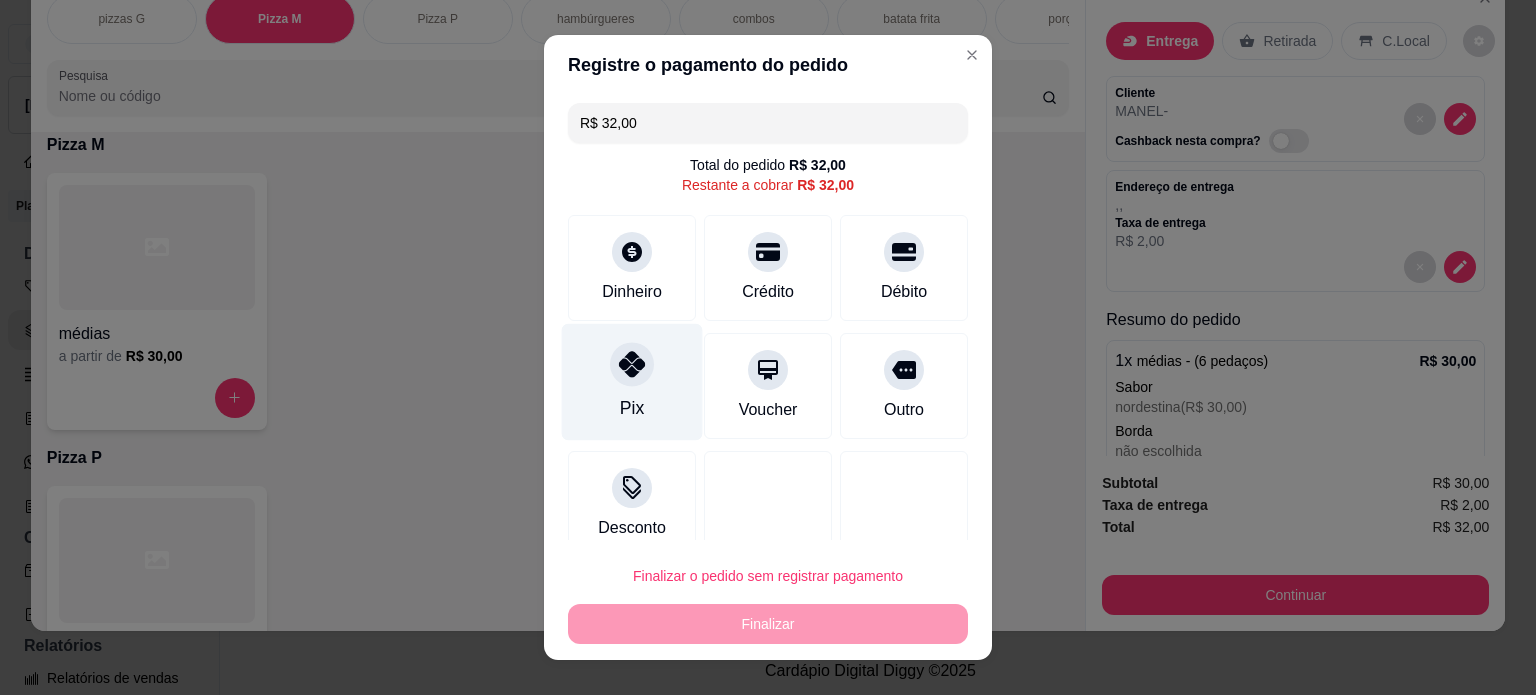 drag, startPoint x: 632, startPoint y: 343, endPoint x: 632, endPoint y: 354, distance: 11 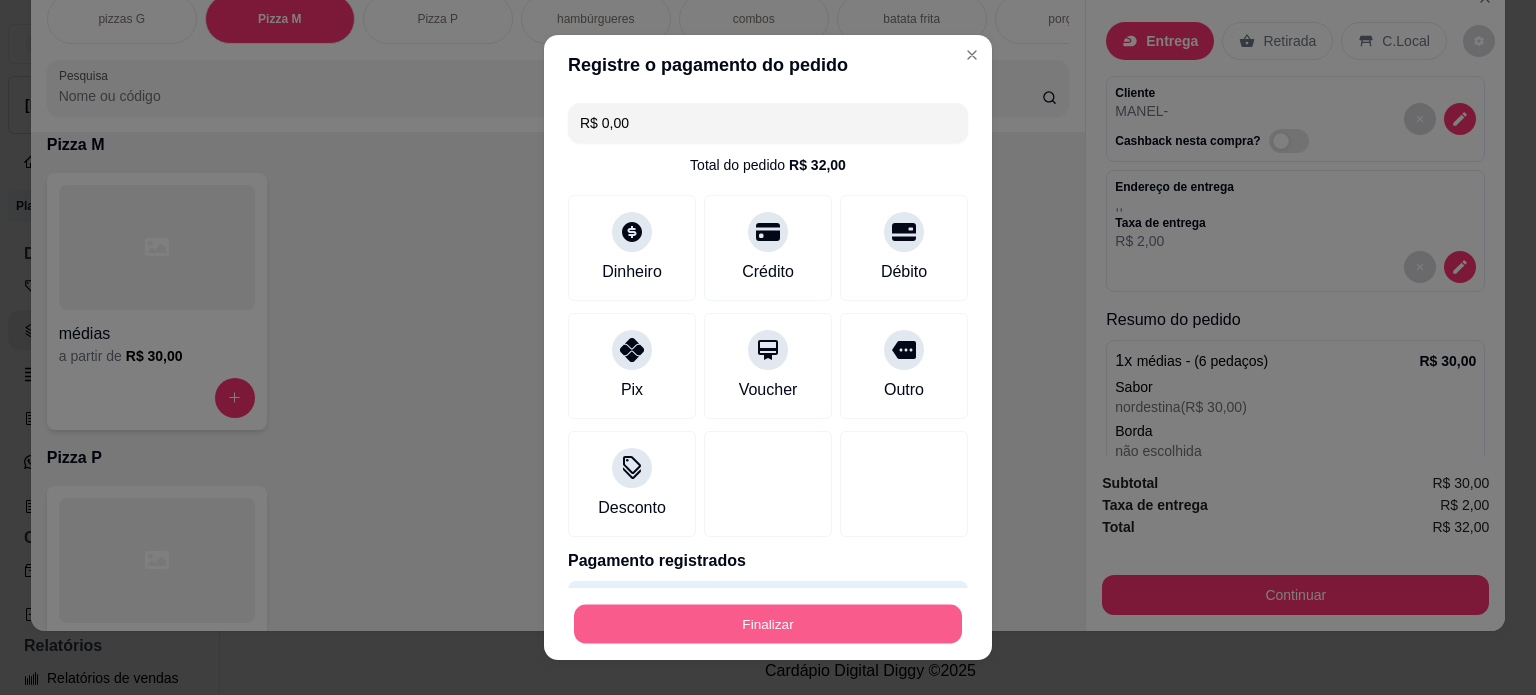 click on "Finalizar" at bounding box center [768, 624] 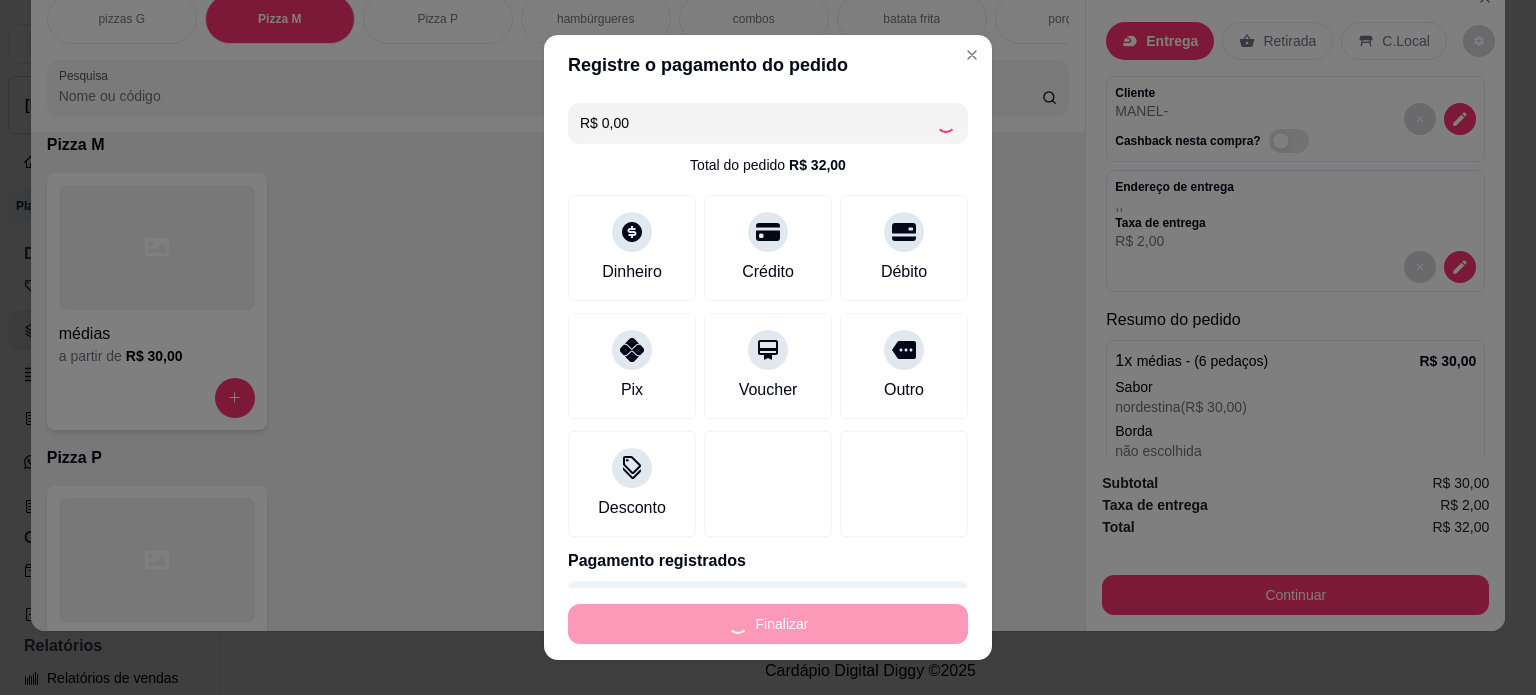 type on "-R$ 32,00" 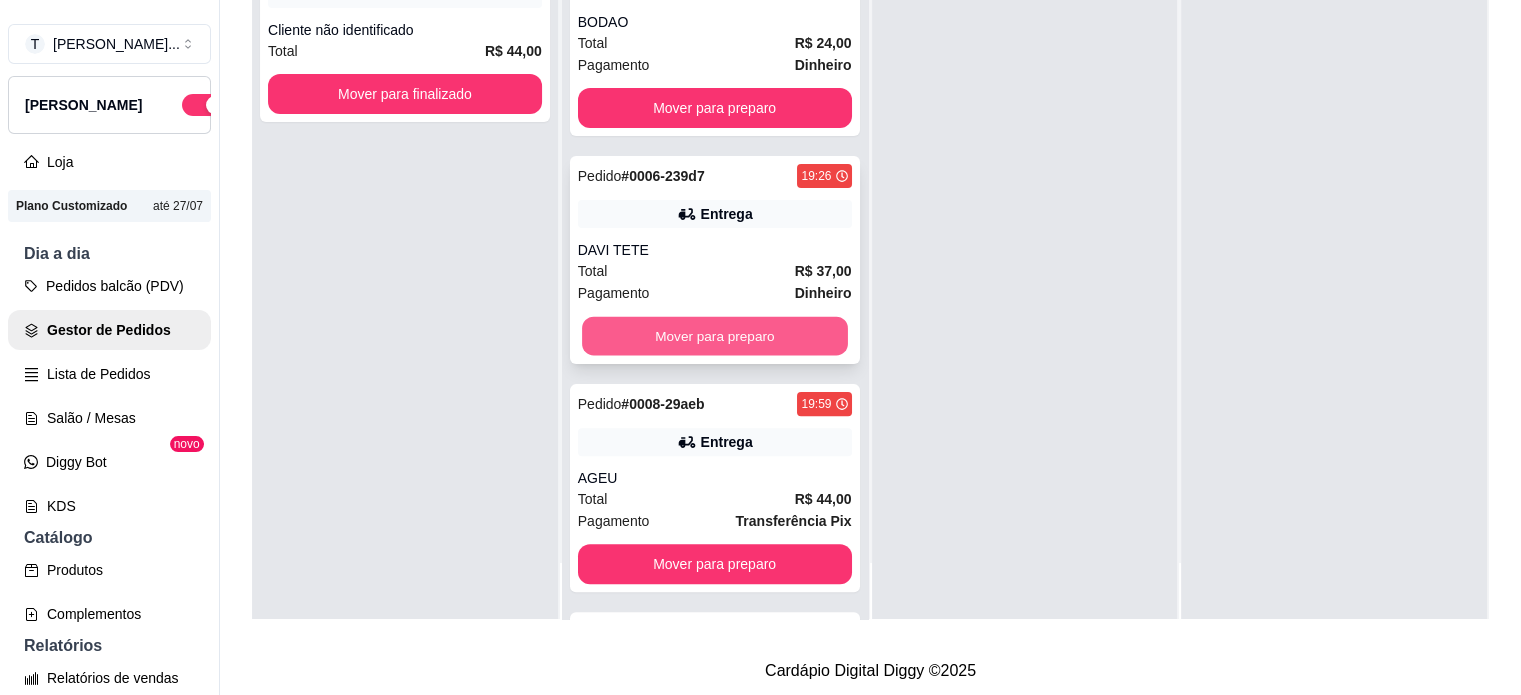 click on "Mover para preparo" at bounding box center (715, 336) 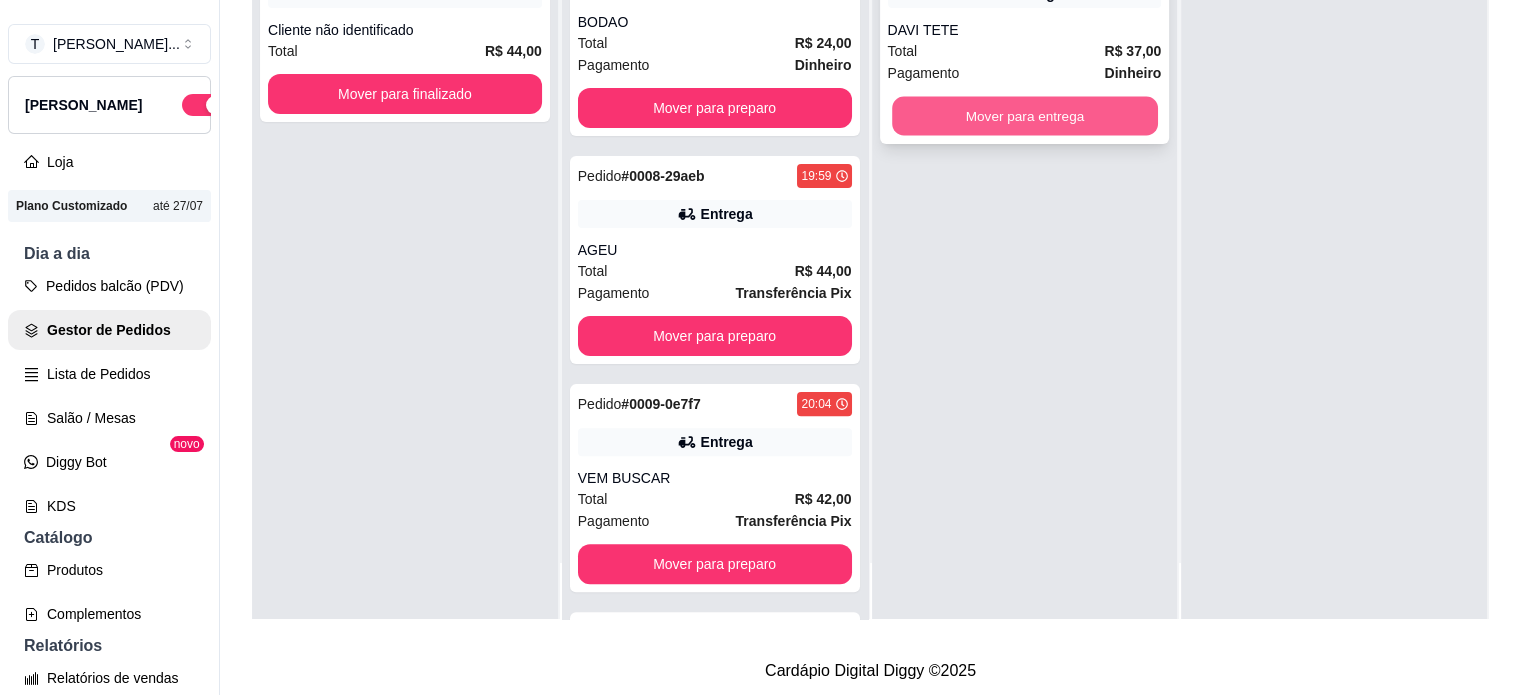 click on "Mover para entrega" at bounding box center [1025, 116] 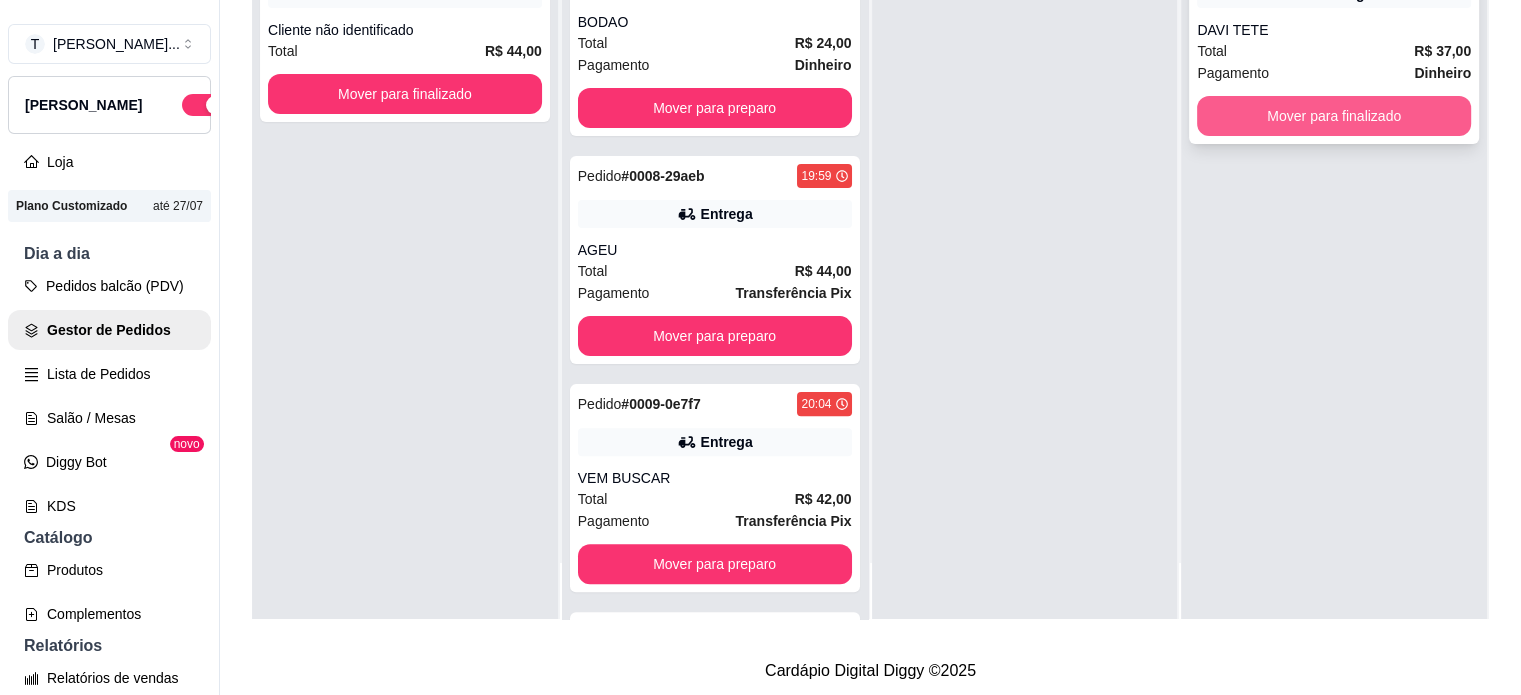 click on "Mover para finalizado" at bounding box center (1334, 116) 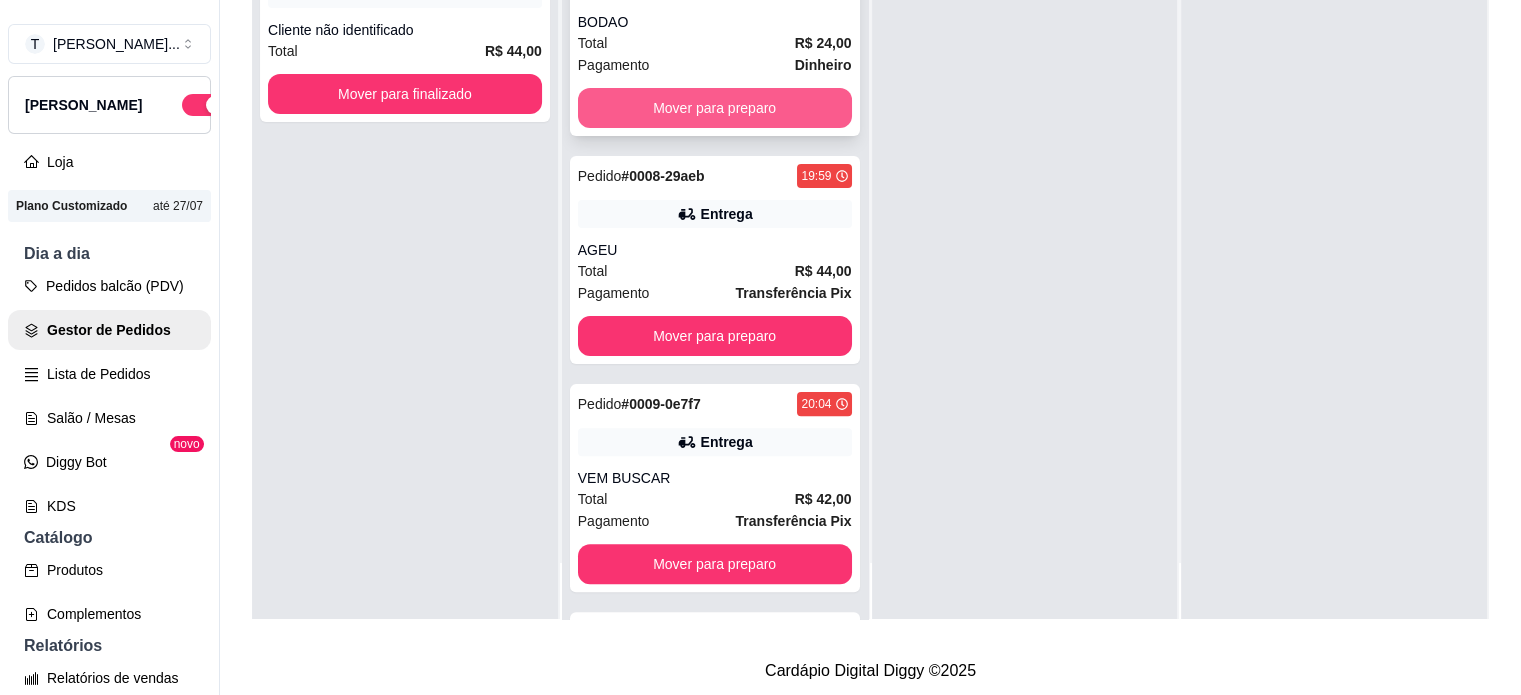 click on "Mover para preparo" at bounding box center (715, 108) 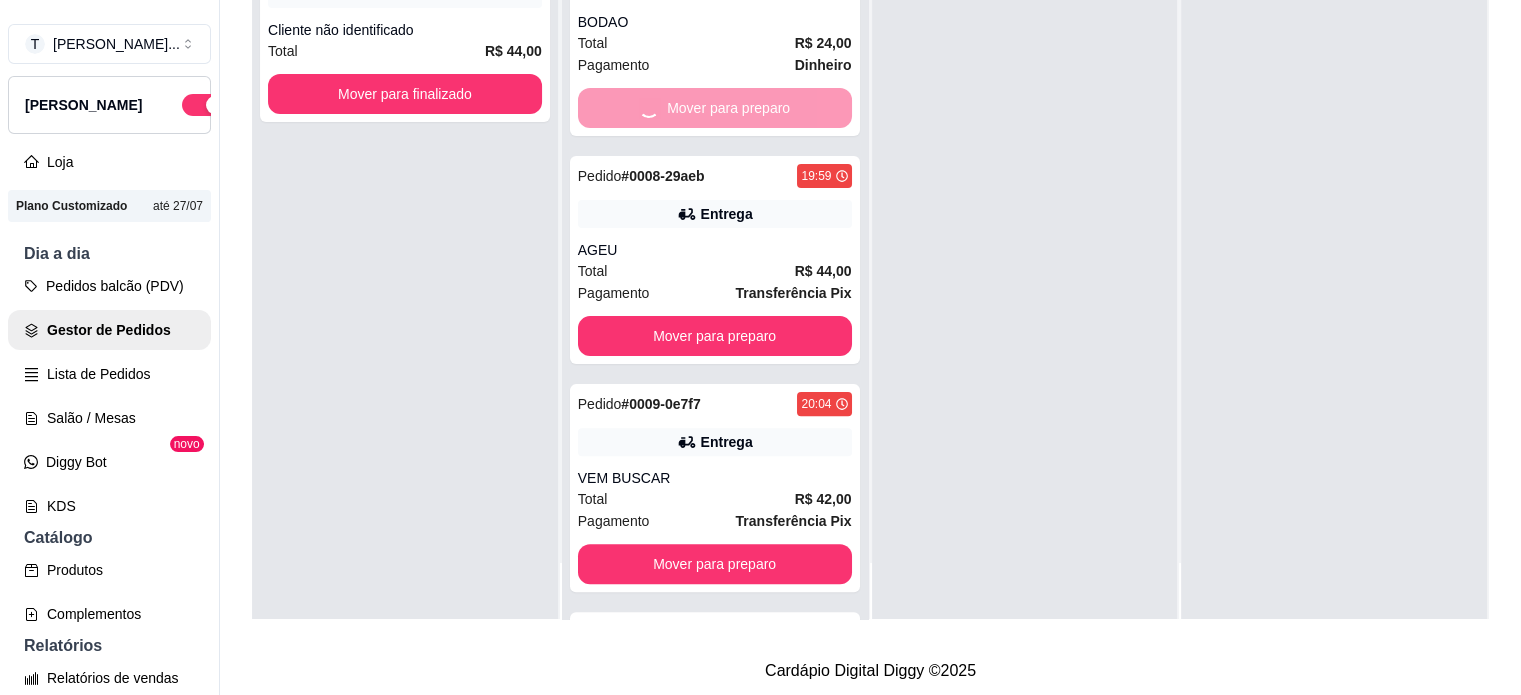scroll, scrollTop: 236, scrollLeft: 0, axis: vertical 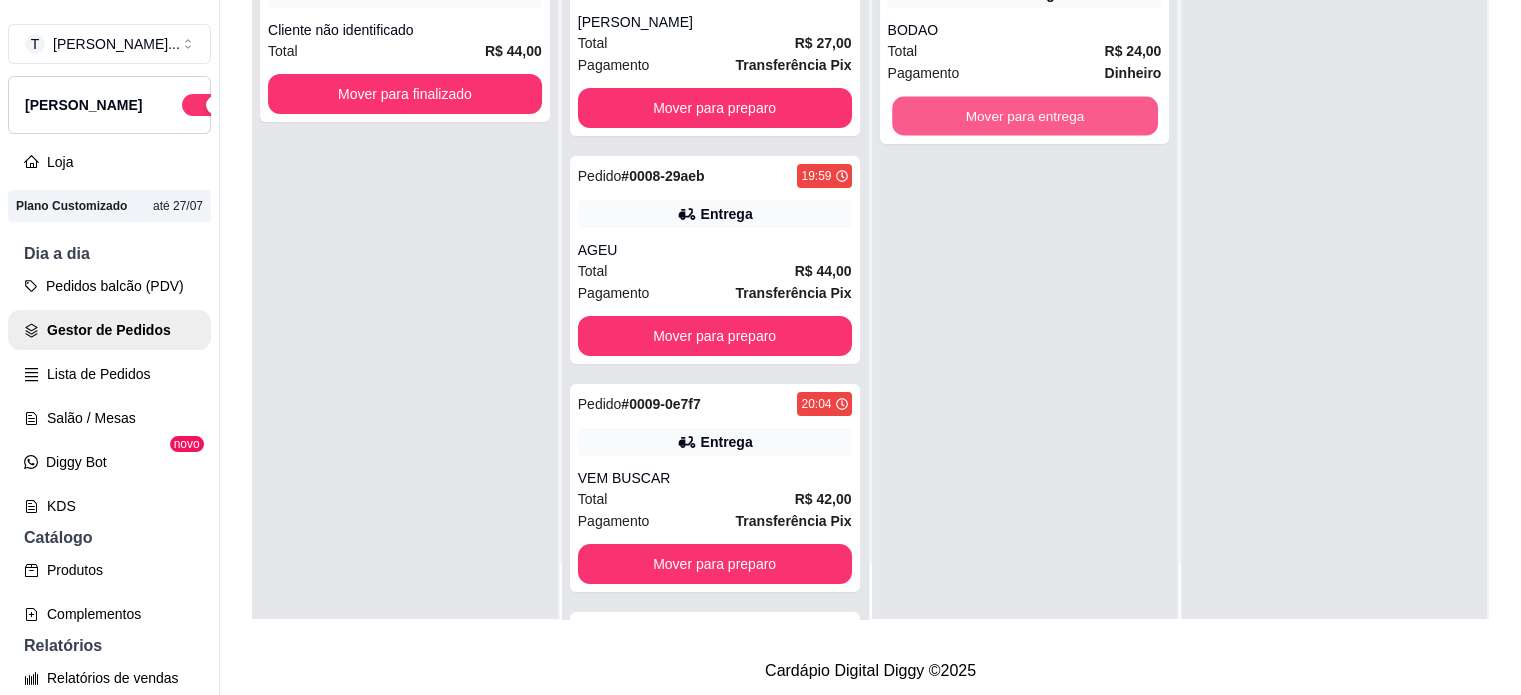 click on "Mover para entrega" at bounding box center [1025, 116] 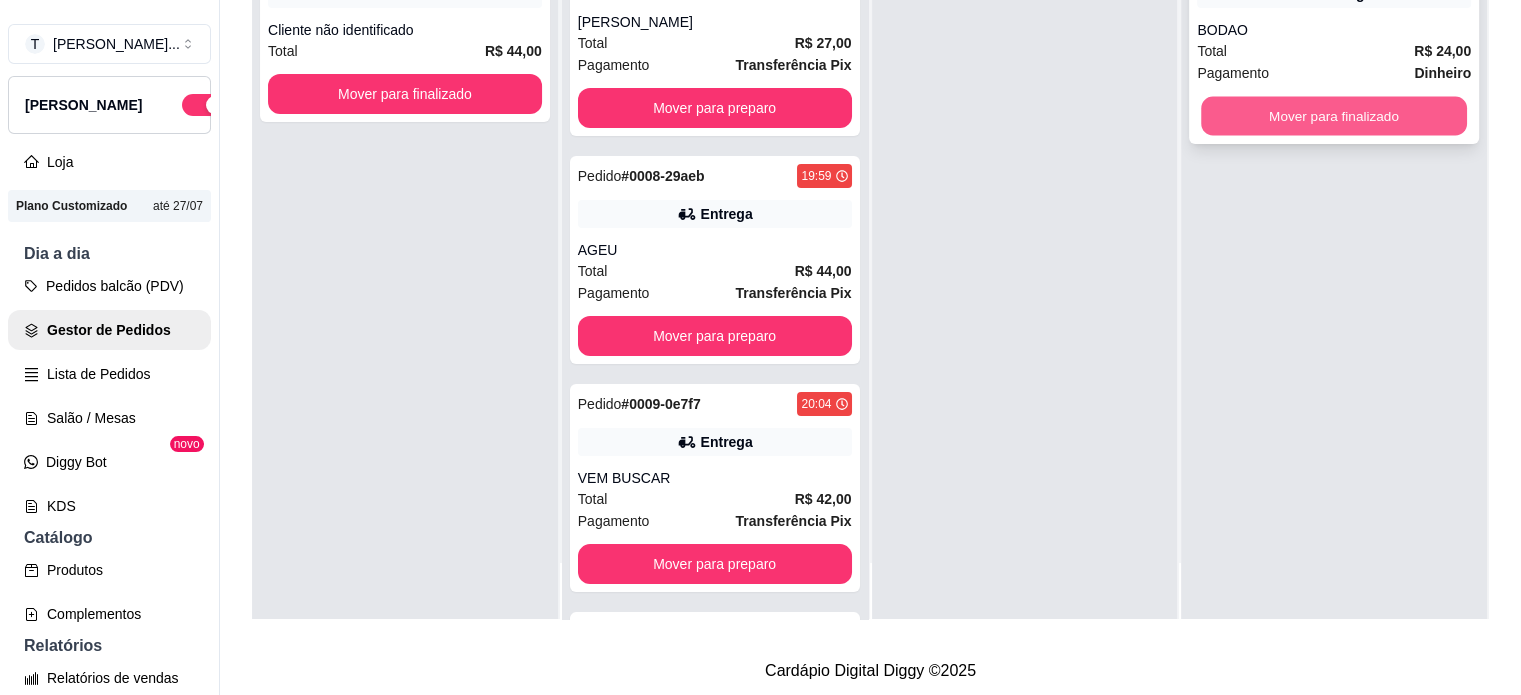 click on "Mover para finalizado" at bounding box center (1334, 116) 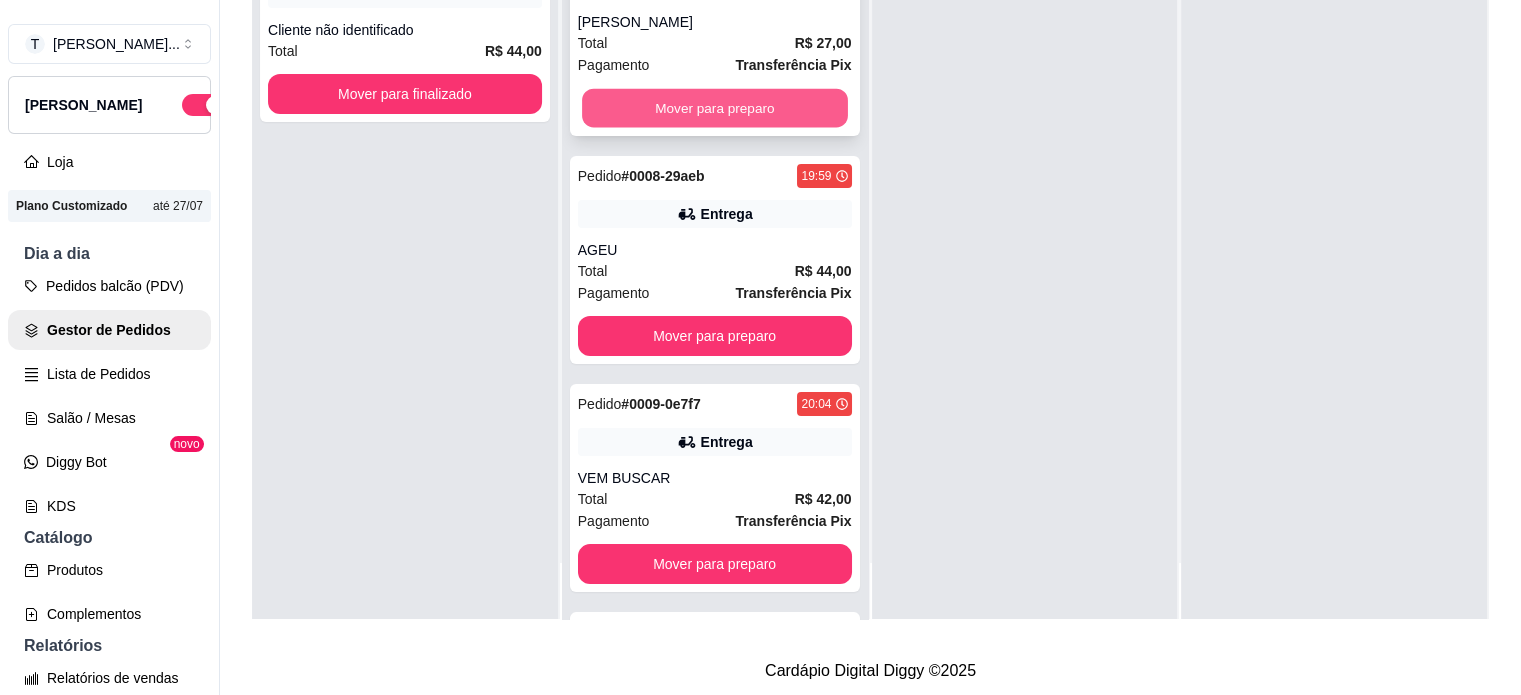 click on "Mover para preparo" at bounding box center (715, 108) 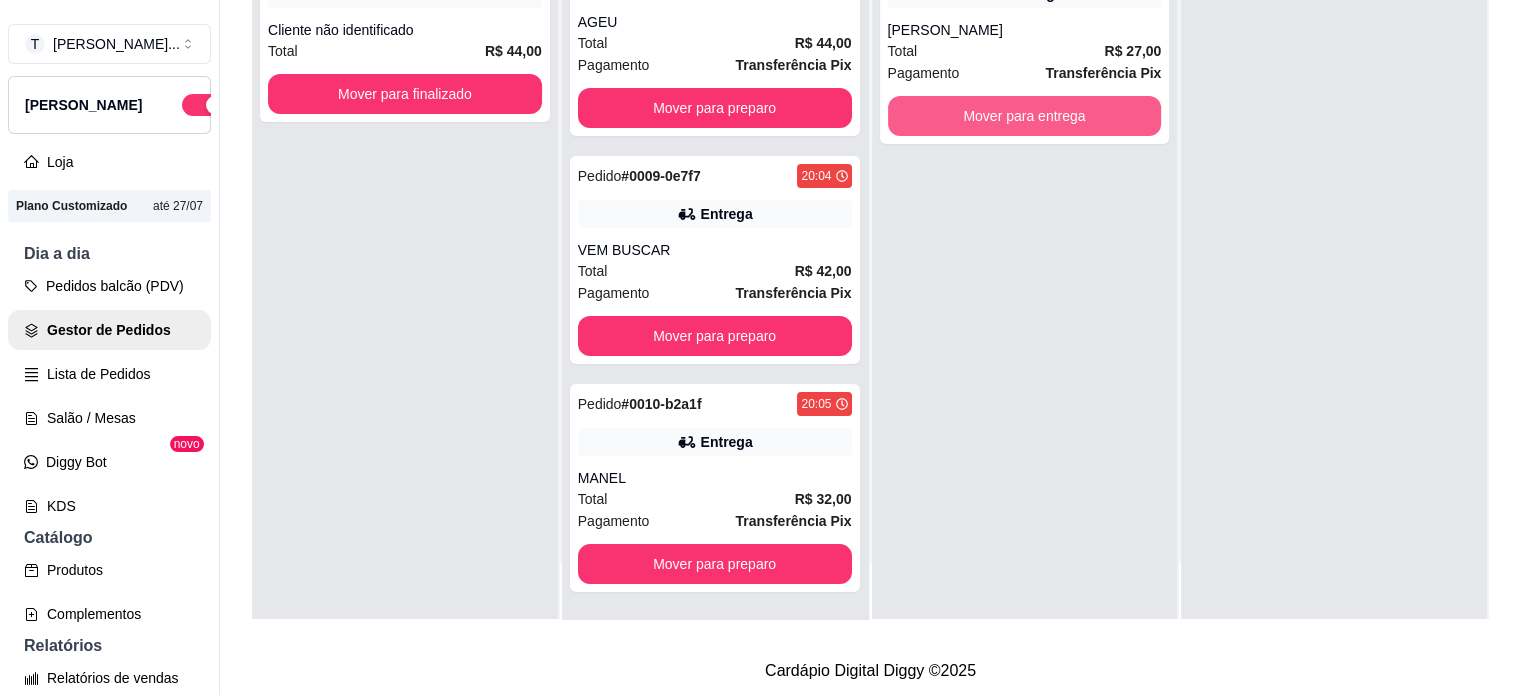 scroll, scrollTop: 8, scrollLeft: 0, axis: vertical 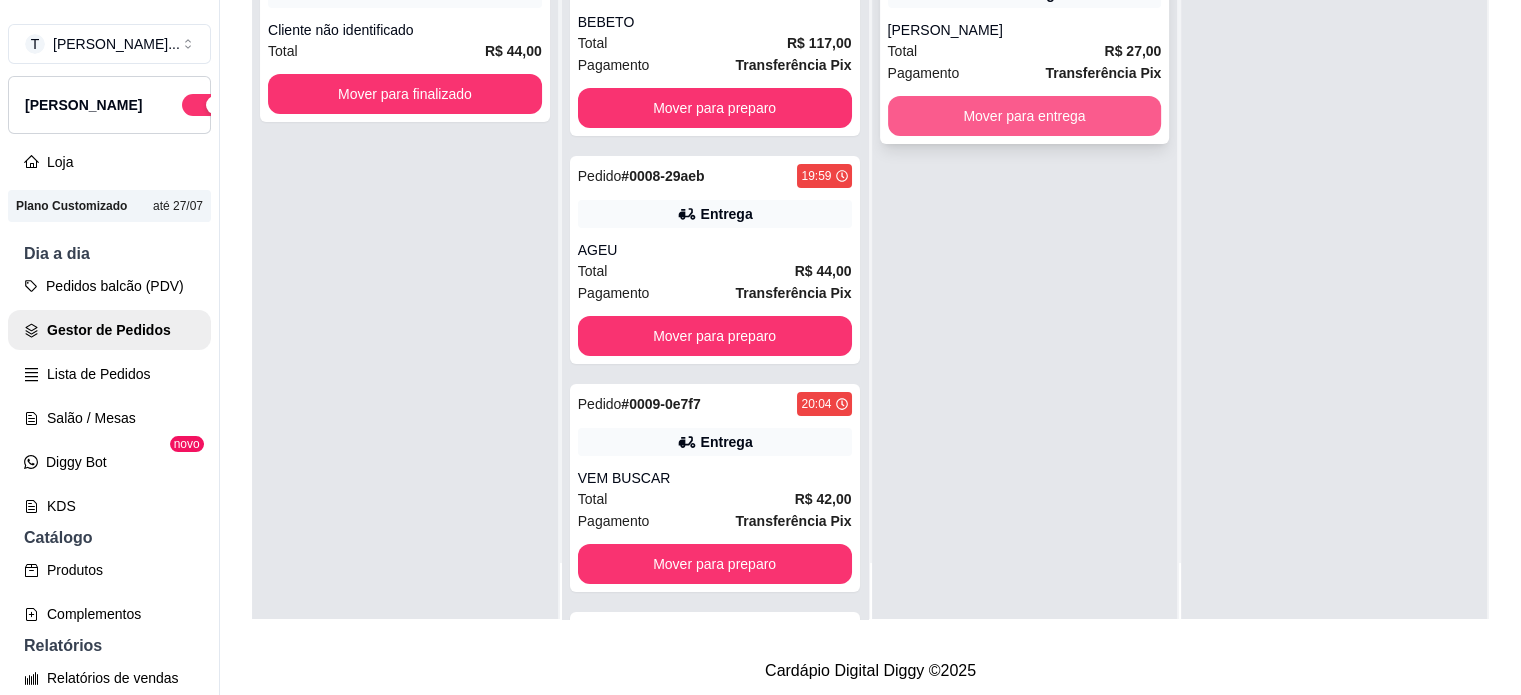 click on "Mover para entrega" at bounding box center (1025, 116) 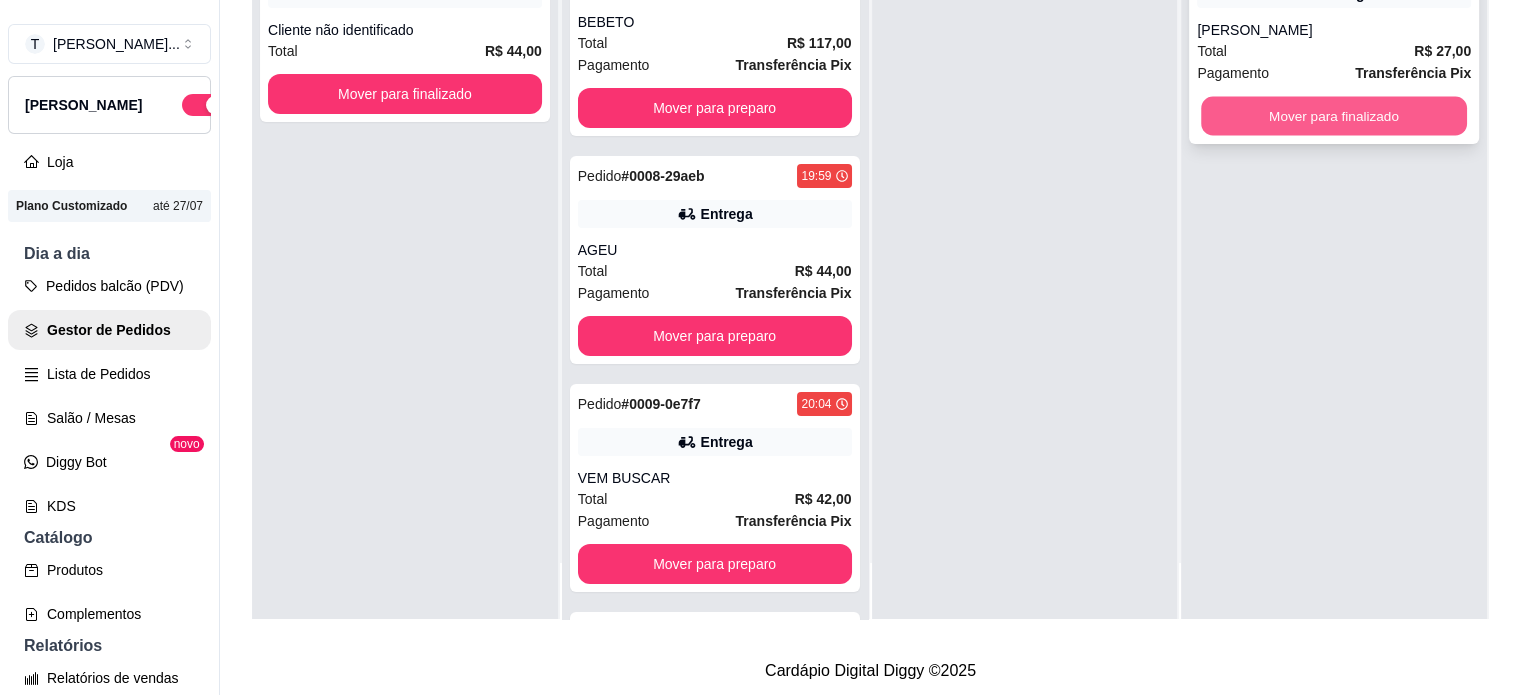 click on "Mover para finalizado" at bounding box center [1334, 116] 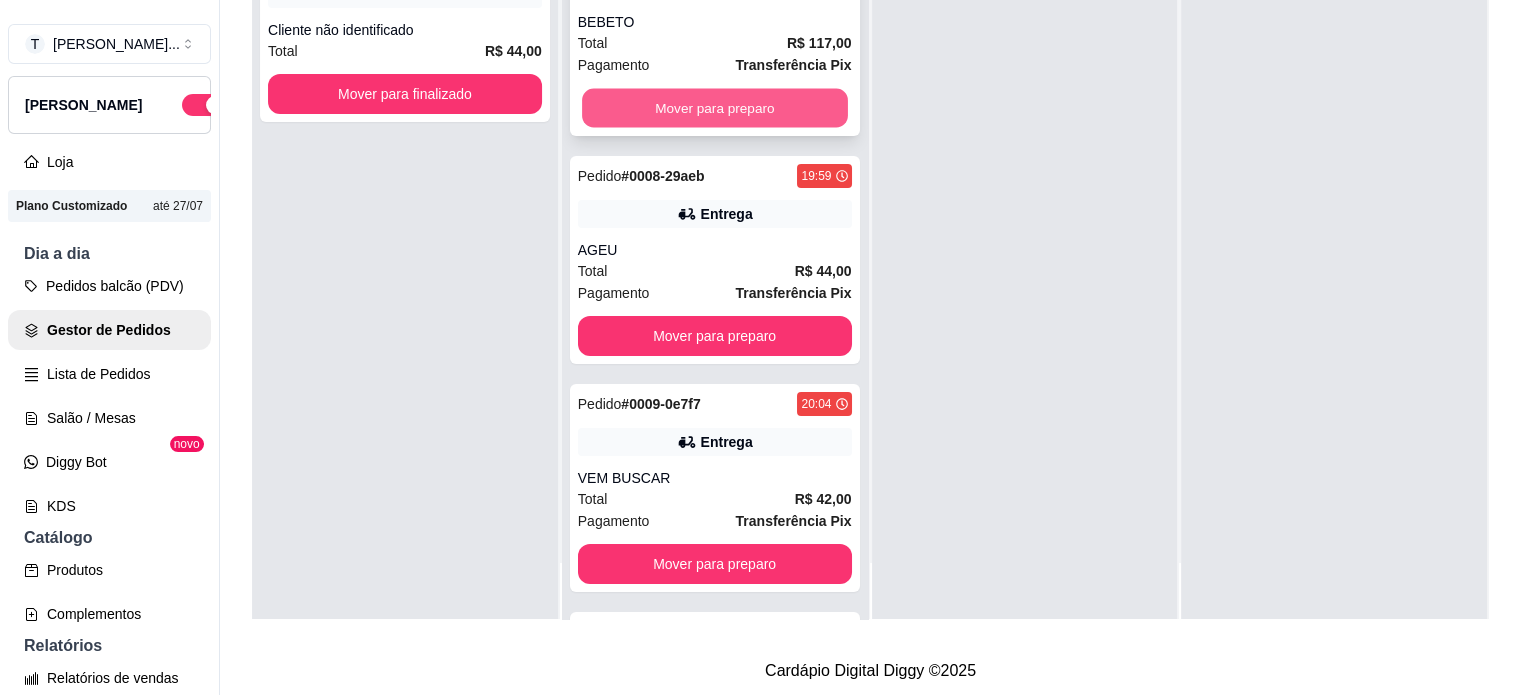 click on "Mover para preparo" at bounding box center [715, 108] 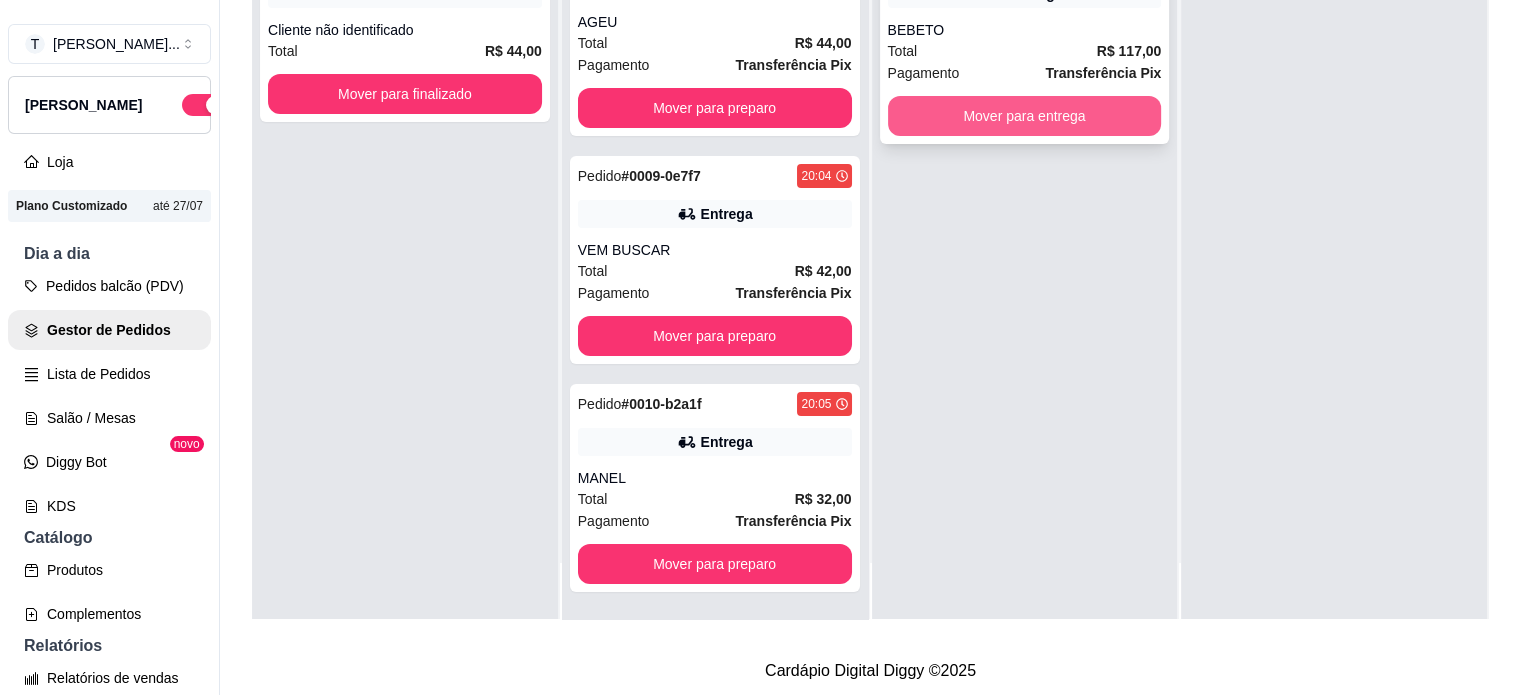 scroll, scrollTop: 0, scrollLeft: 0, axis: both 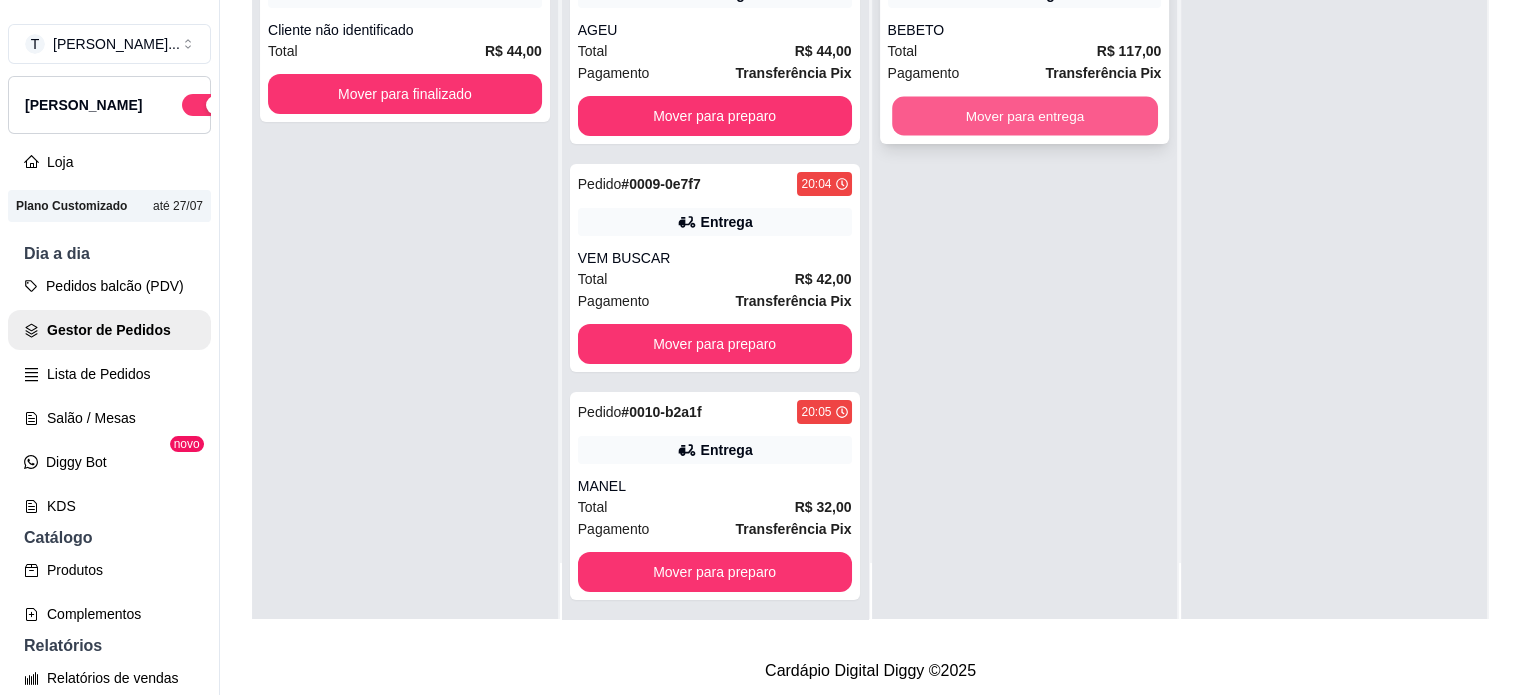 click on "Mover para entrega" at bounding box center [1025, 116] 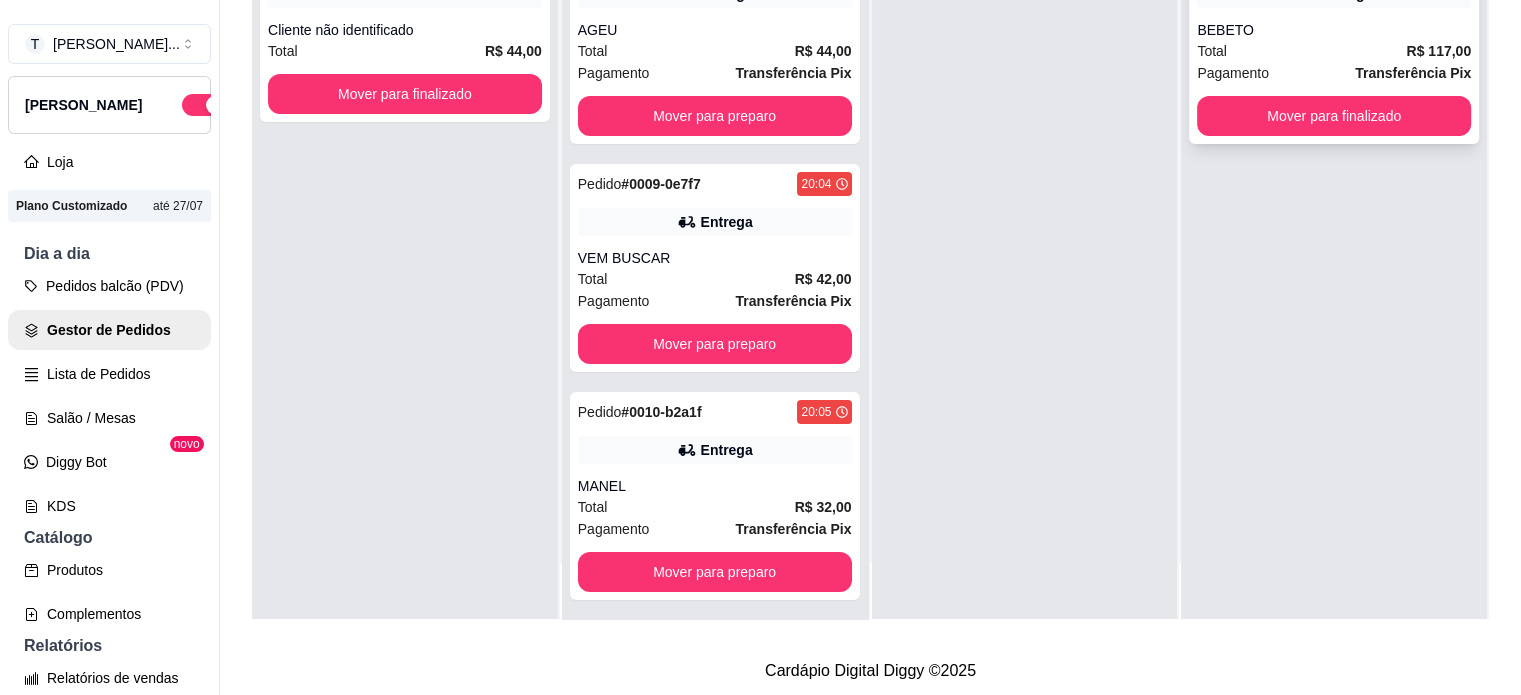 click on "Pedido  # 0001-4b3e5 18:54 Entrega BEBETO Total R$ 117,00 Pagamento Transferência Pix Mover para finalizado" at bounding box center [1334, 40] 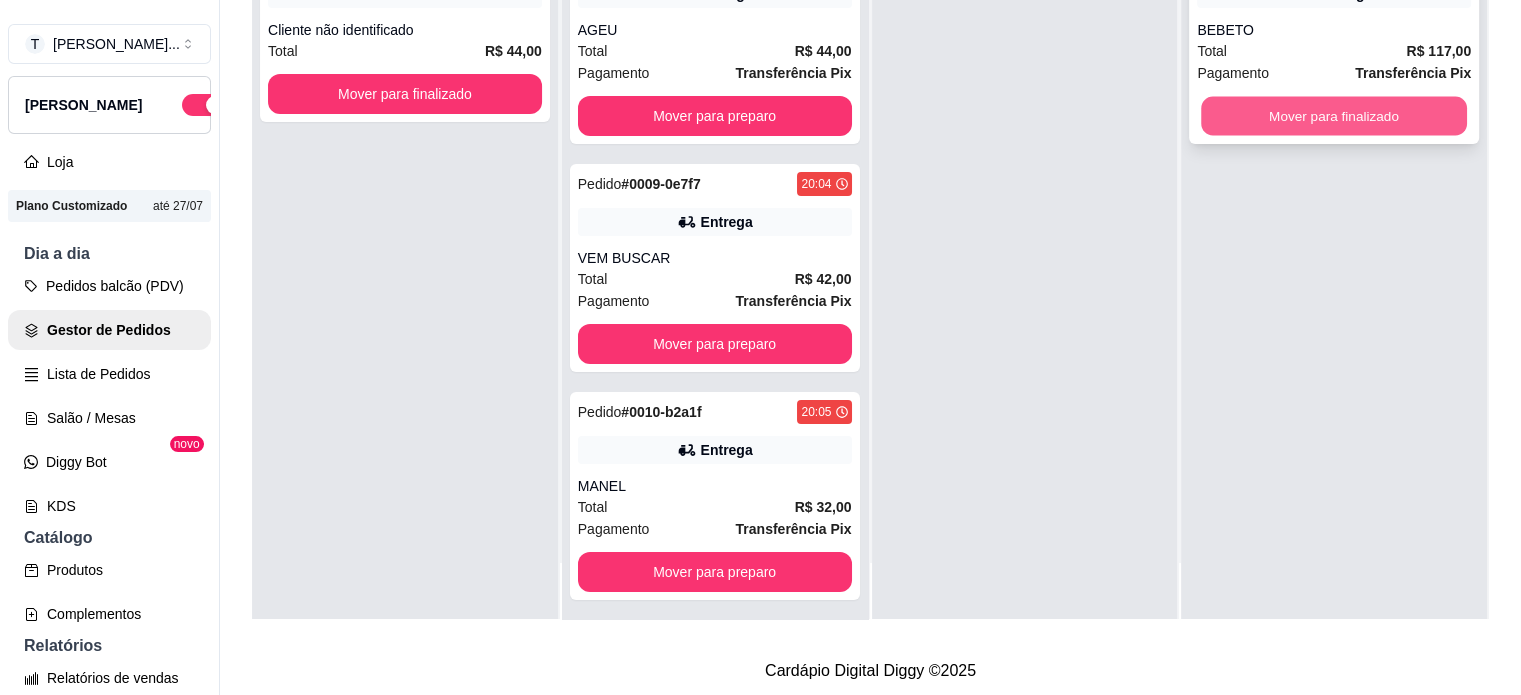 click on "Mover para finalizado" at bounding box center (1334, 116) 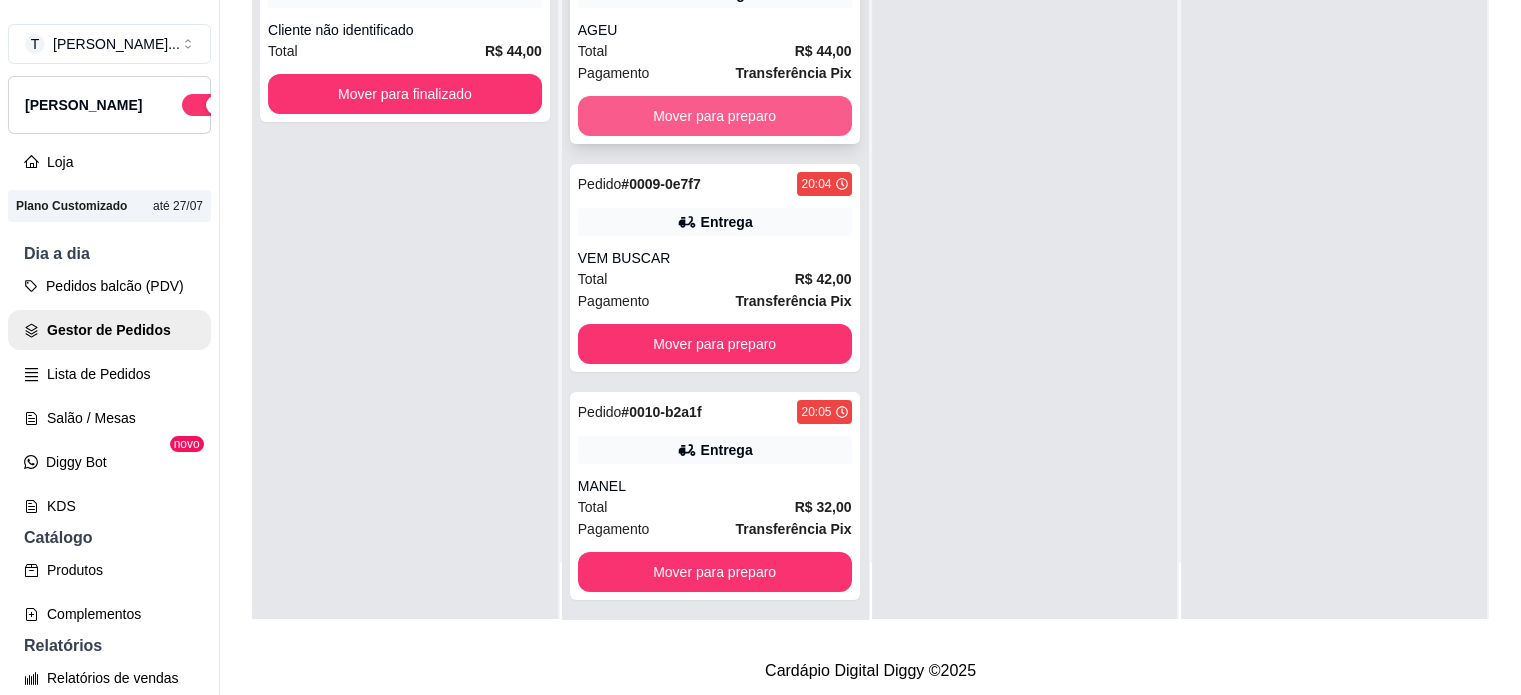 click on "Mover para preparo" at bounding box center [715, 116] 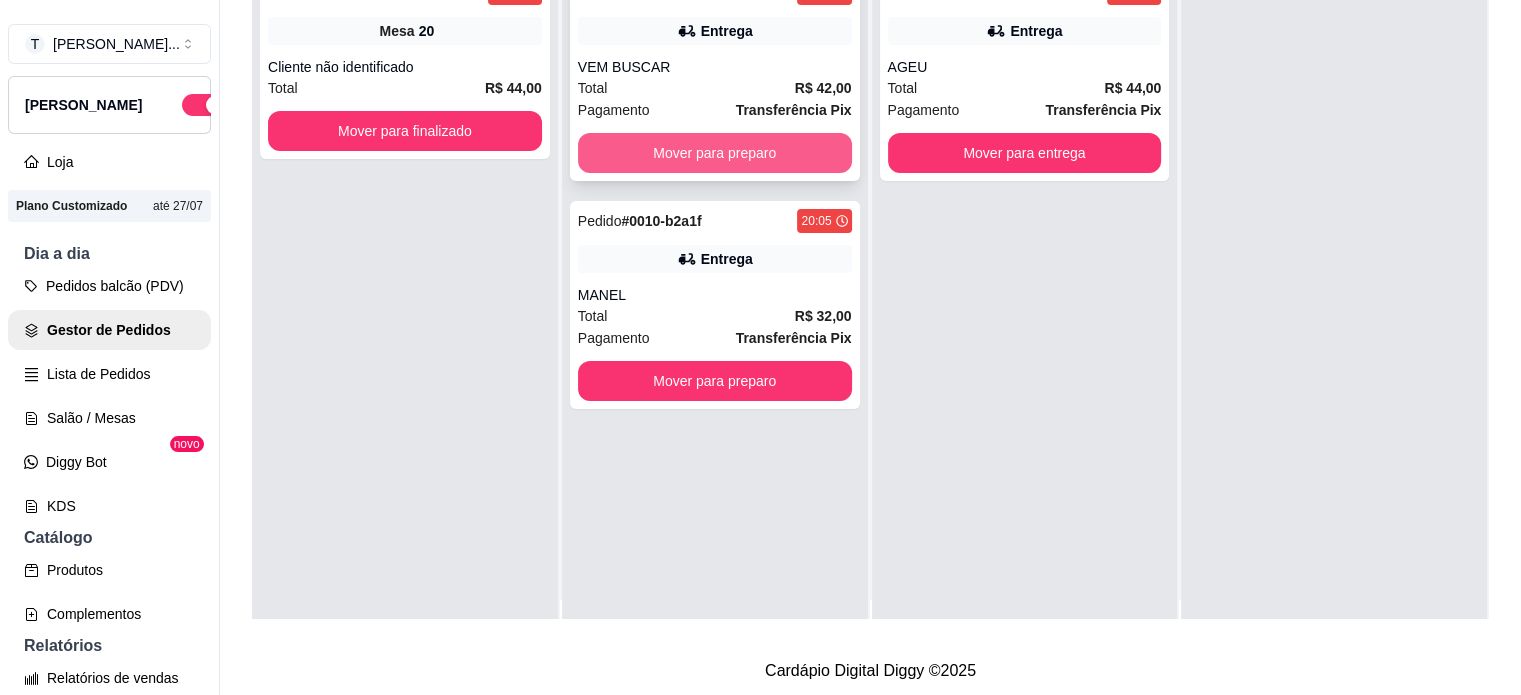 scroll, scrollTop: 0, scrollLeft: 0, axis: both 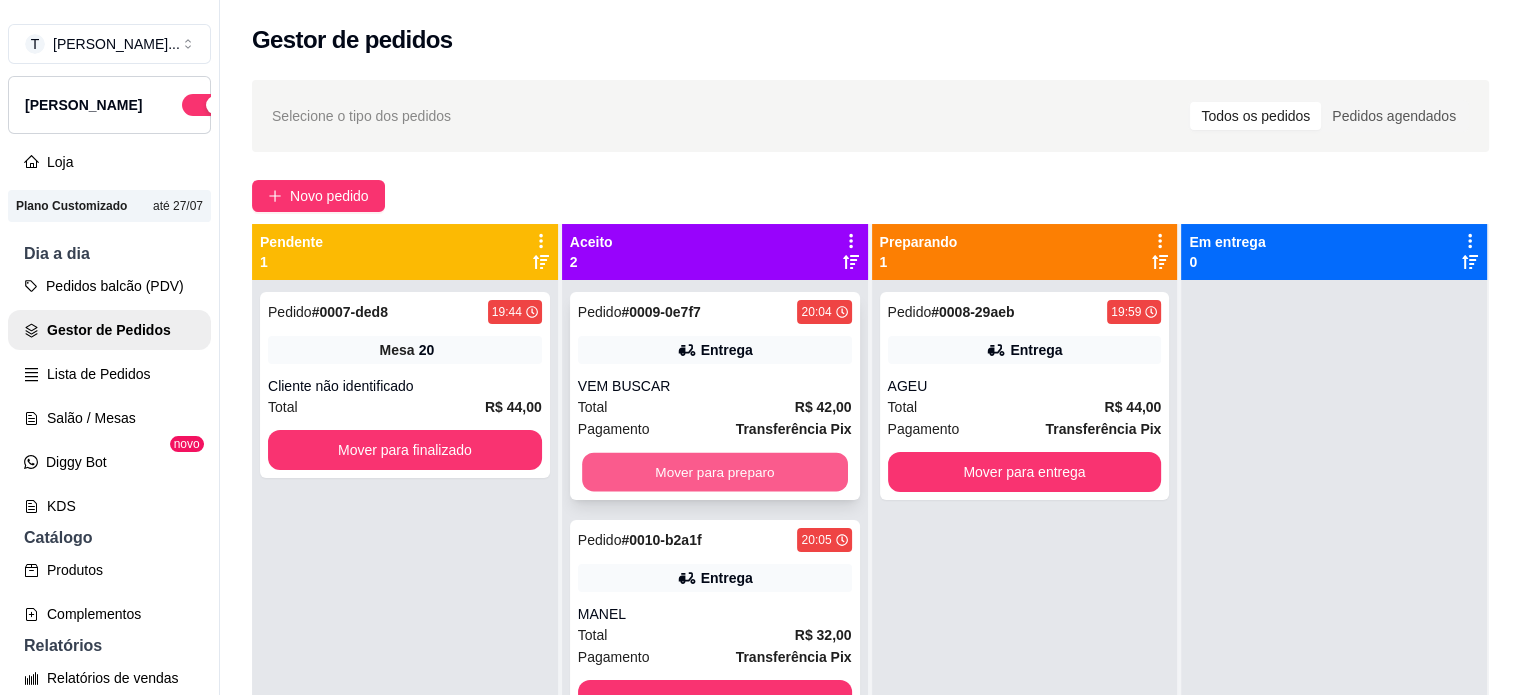 click on "Mover para preparo" at bounding box center (715, 472) 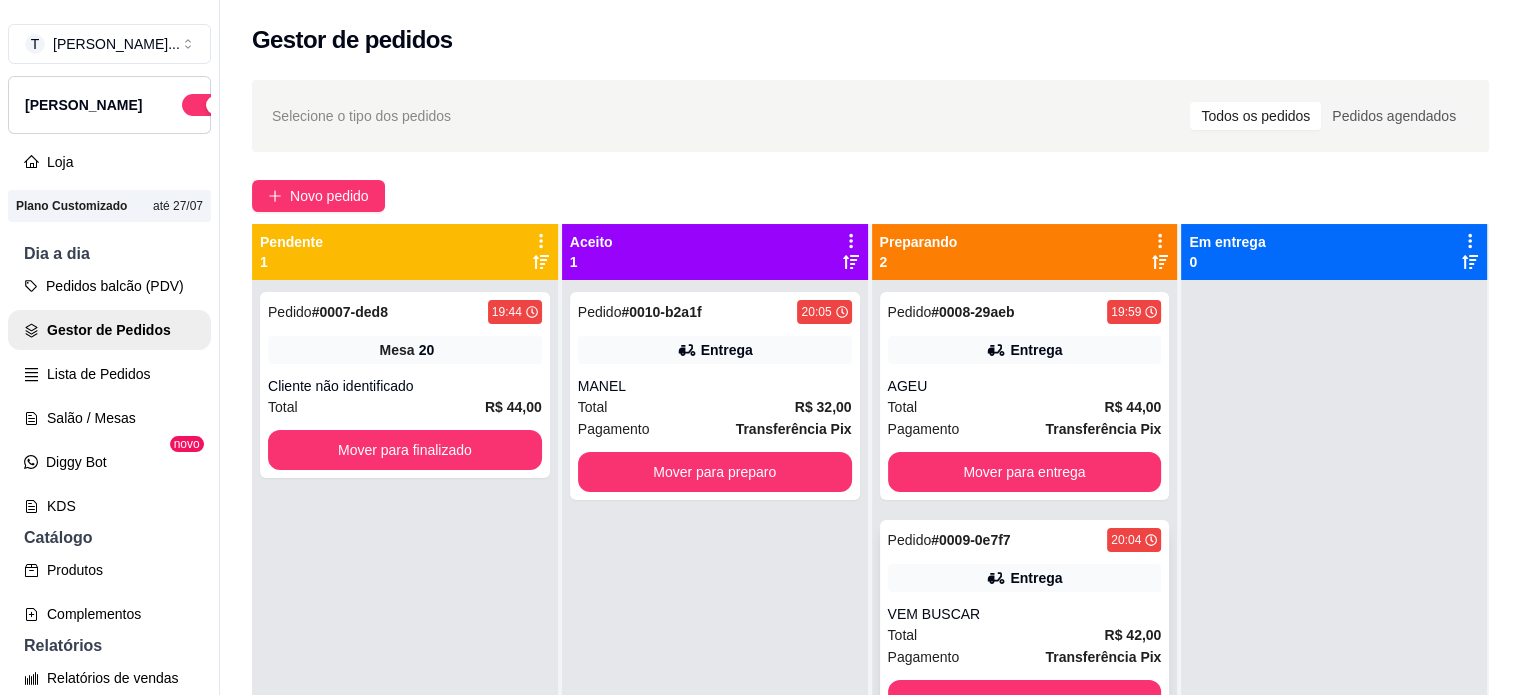 scroll, scrollTop: 56, scrollLeft: 0, axis: vertical 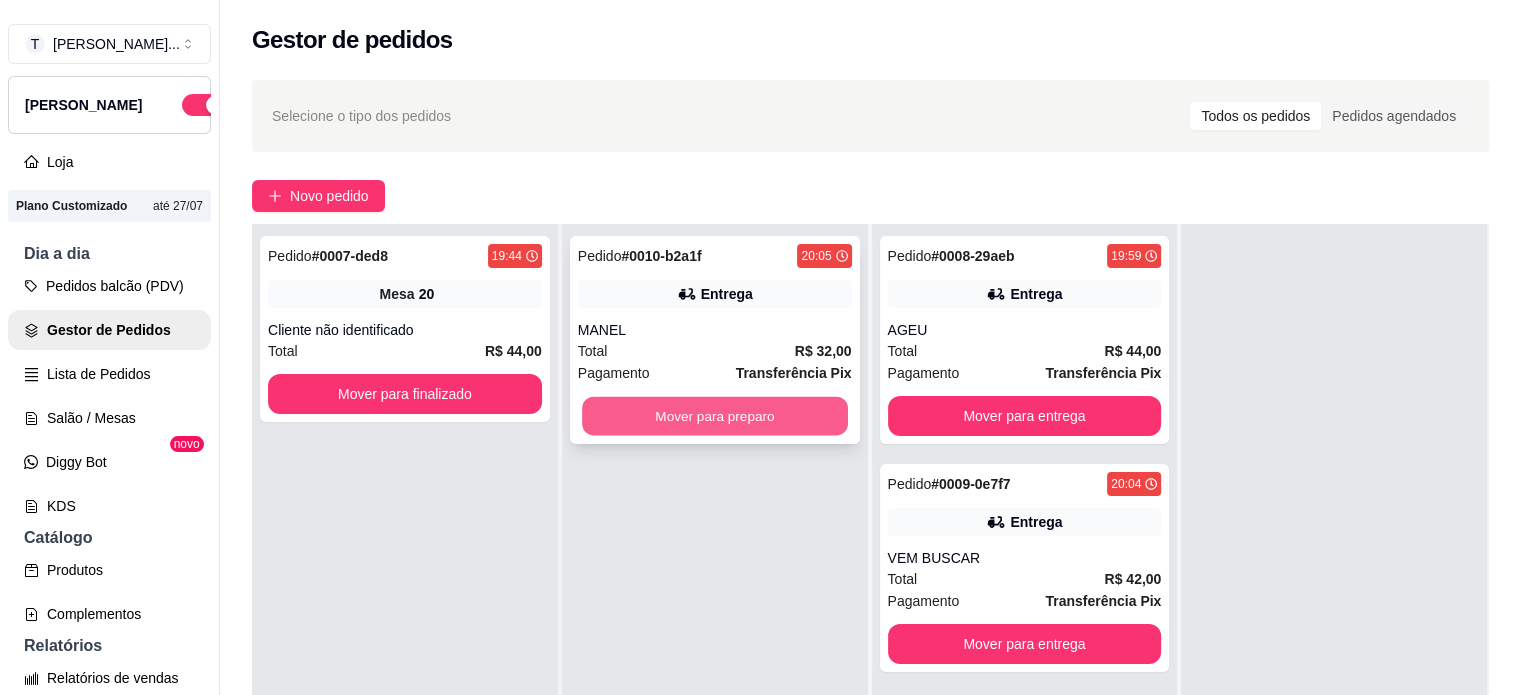 click on "Mover para preparo" at bounding box center [715, 416] 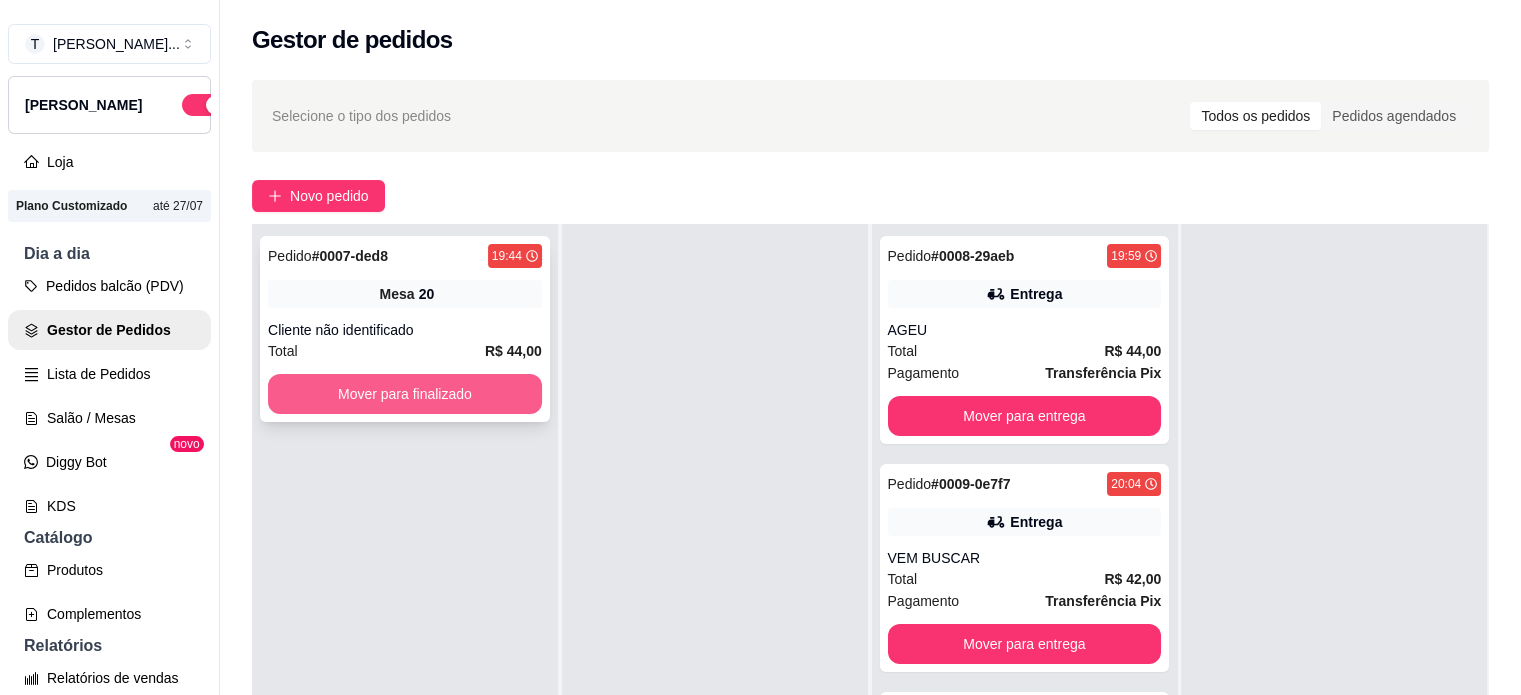 click on "Mover para finalizado" at bounding box center (405, 394) 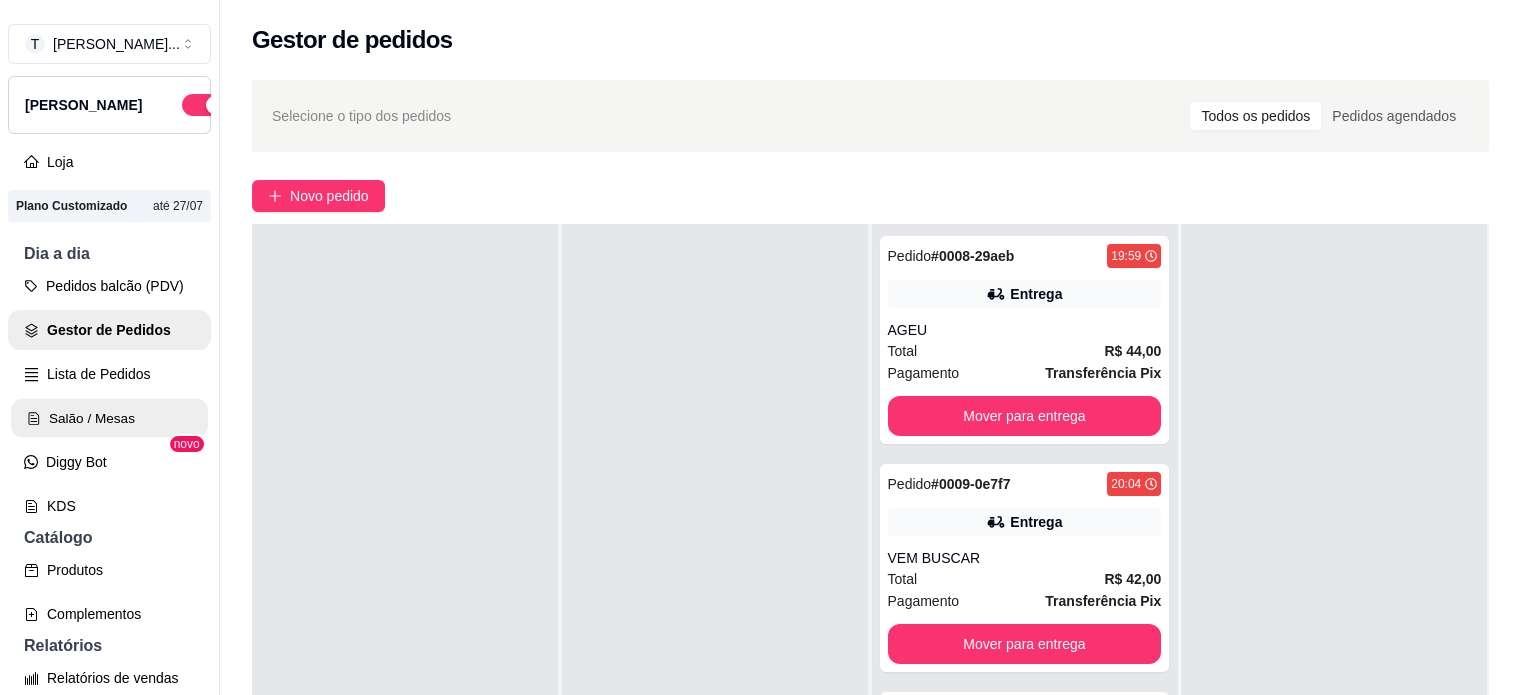 click on "Salão / Mesas" at bounding box center (109, 418) 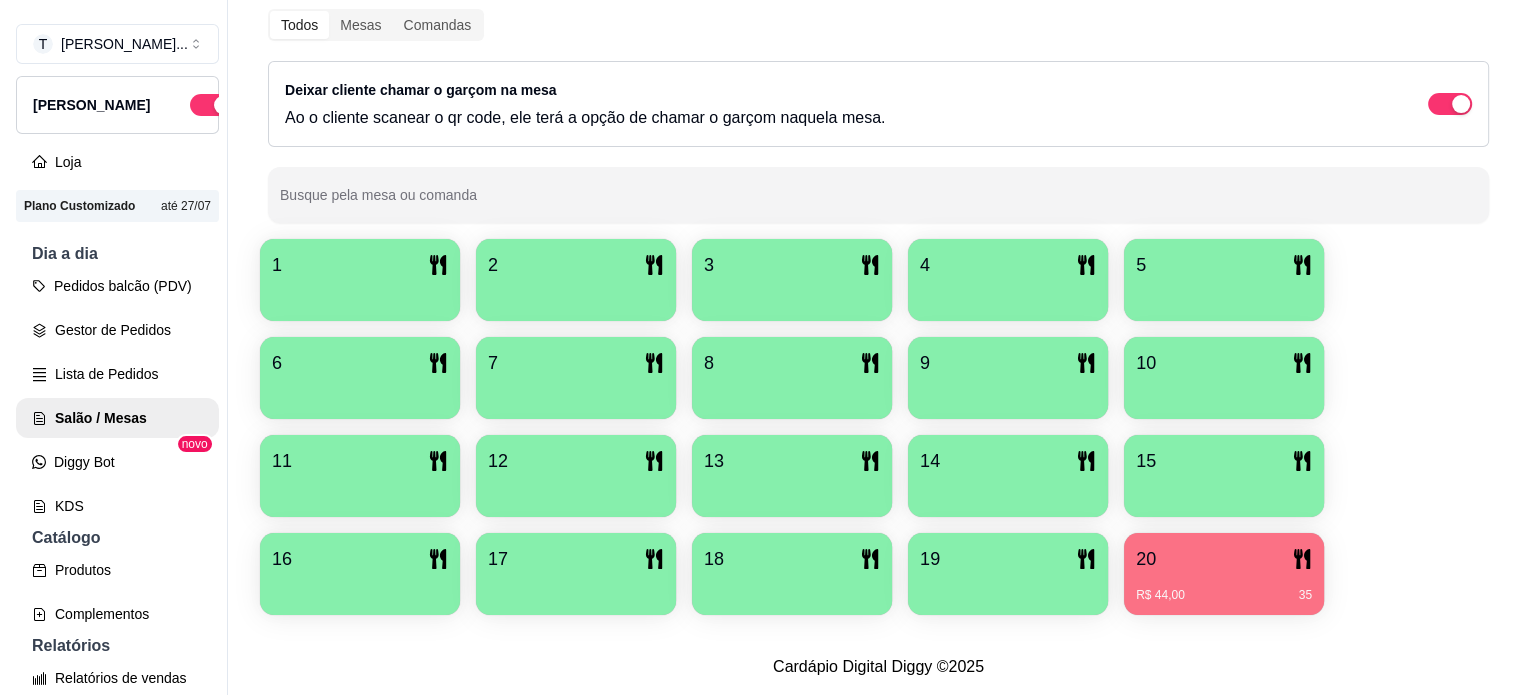 scroll, scrollTop: 224, scrollLeft: 0, axis: vertical 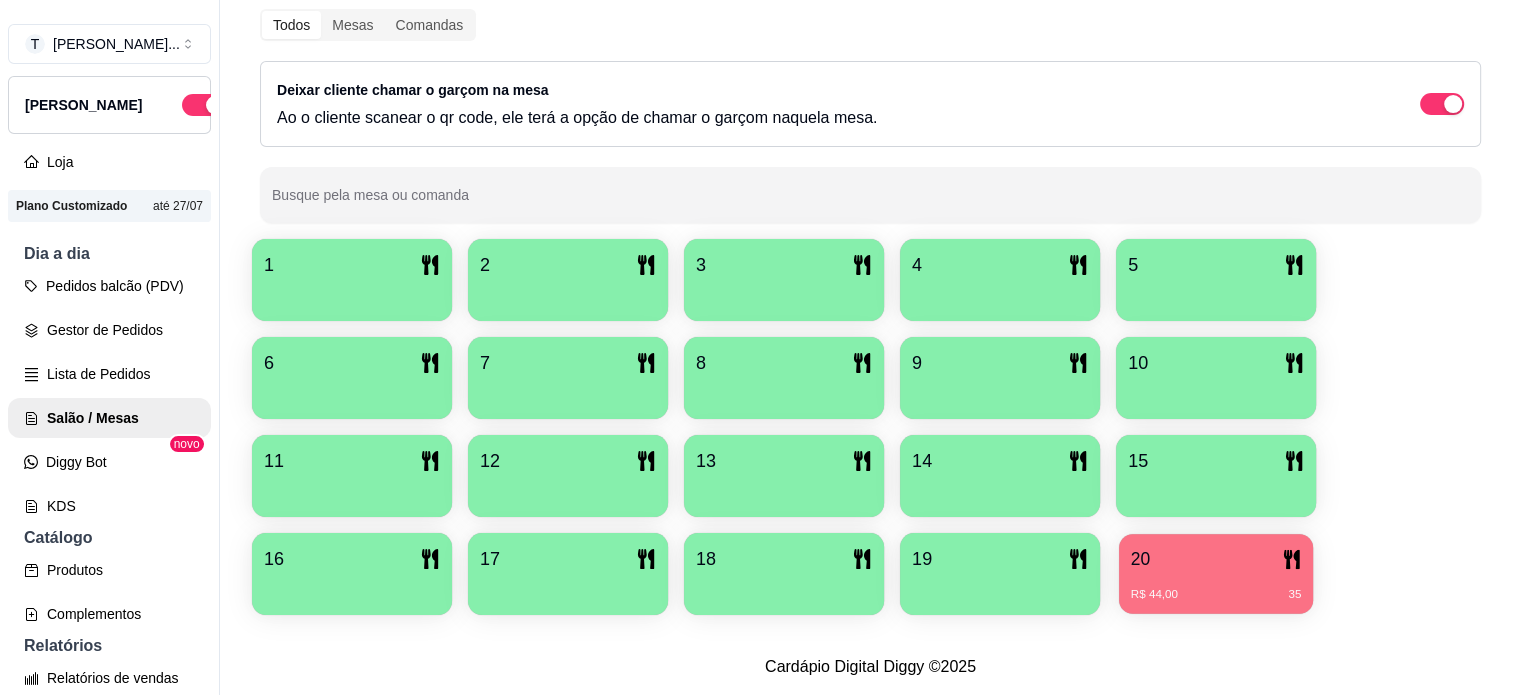click on "R$ 44,00 35" at bounding box center (1216, 587) 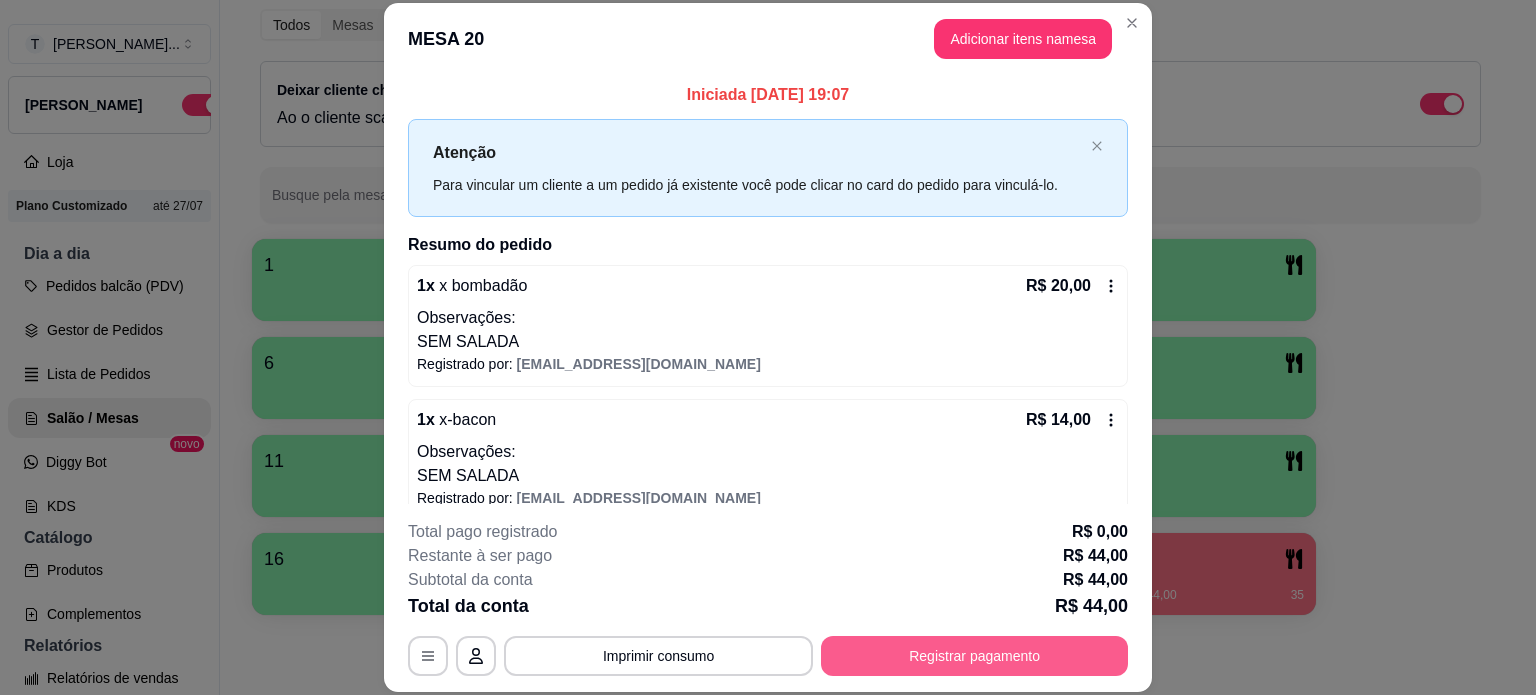 click on "Registrar pagamento" at bounding box center (974, 656) 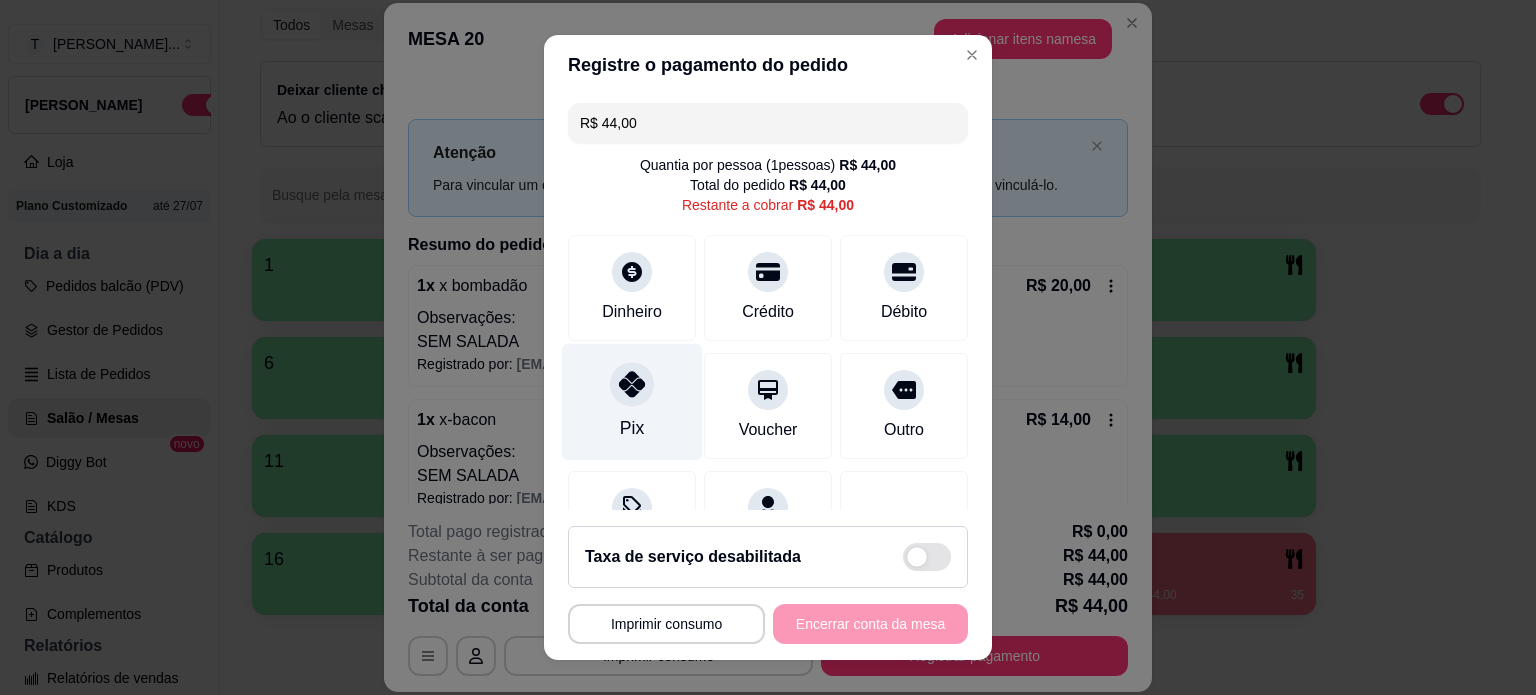 click on "Pix" at bounding box center (632, 428) 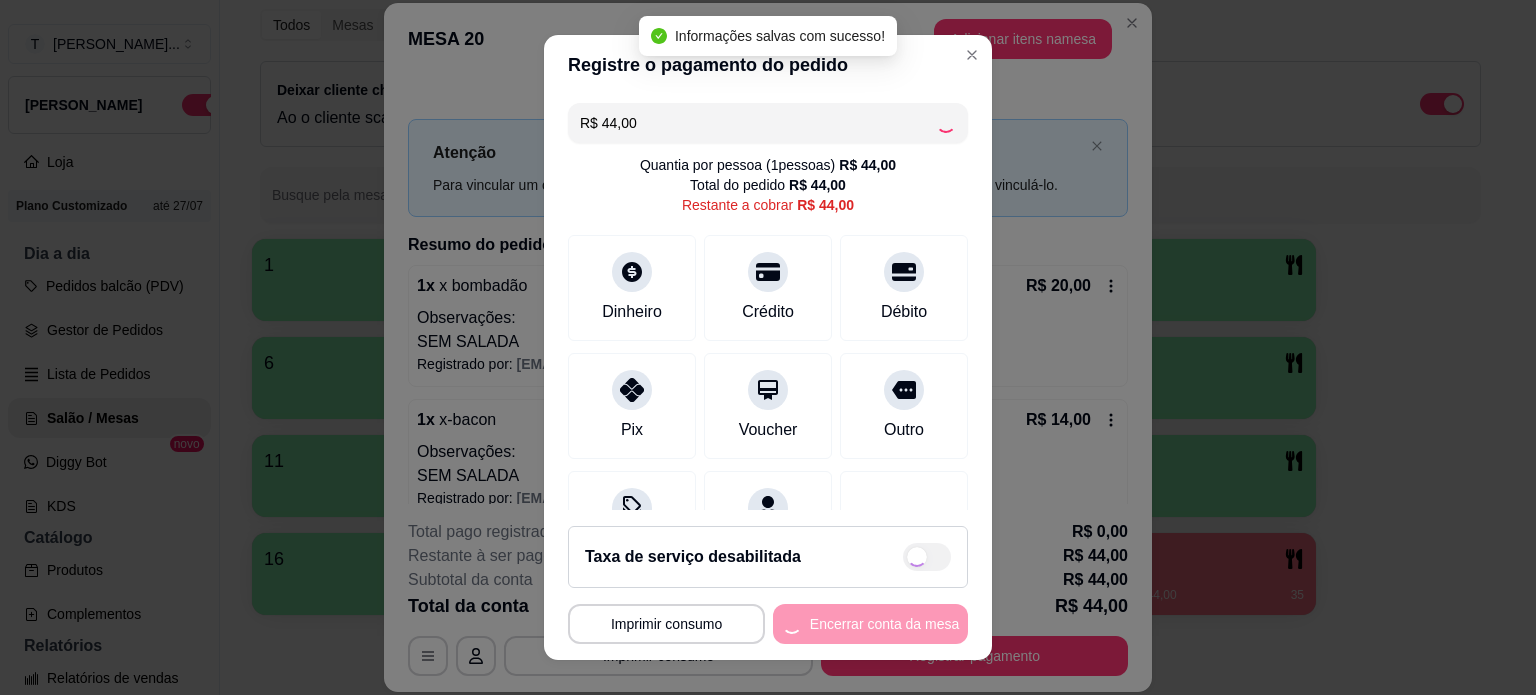 type on "R$ 0,00" 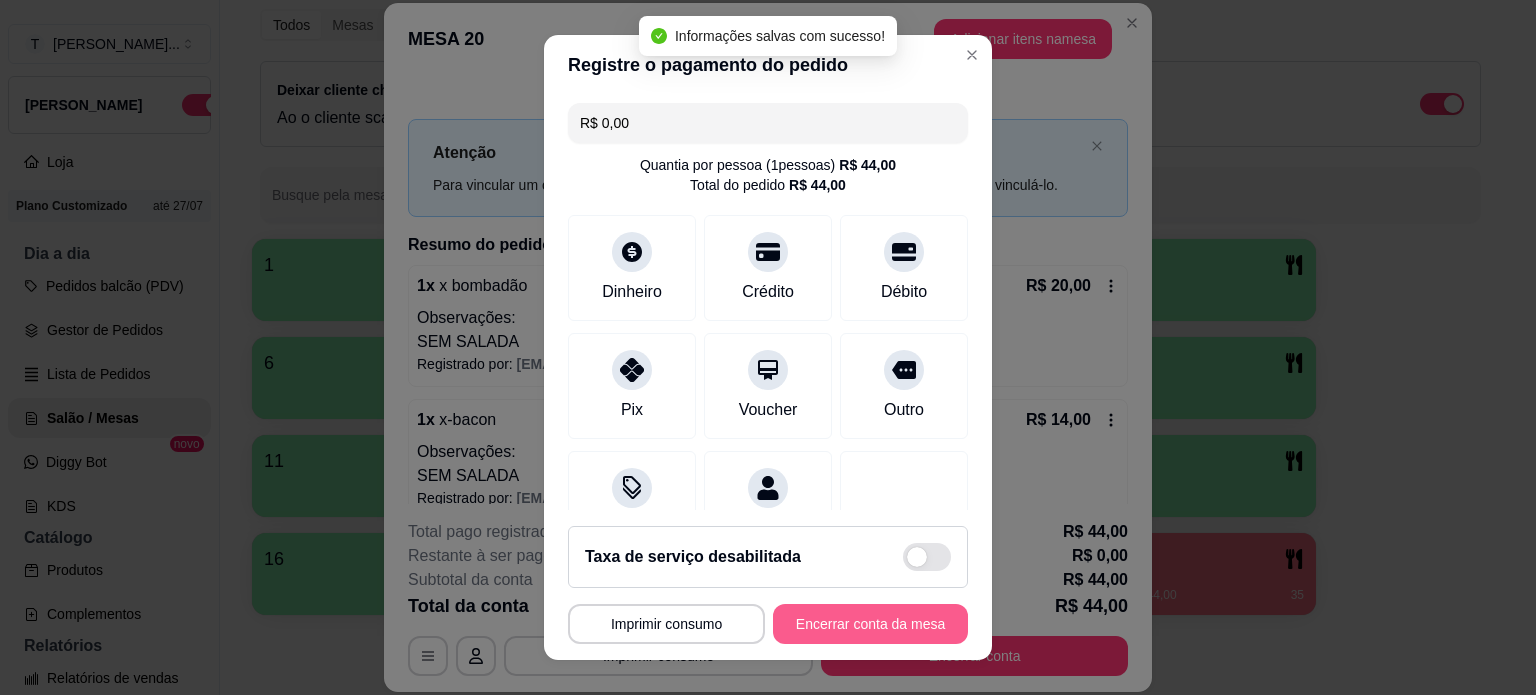 click on "Encerrar conta da mesa" at bounding box center (870, 624) 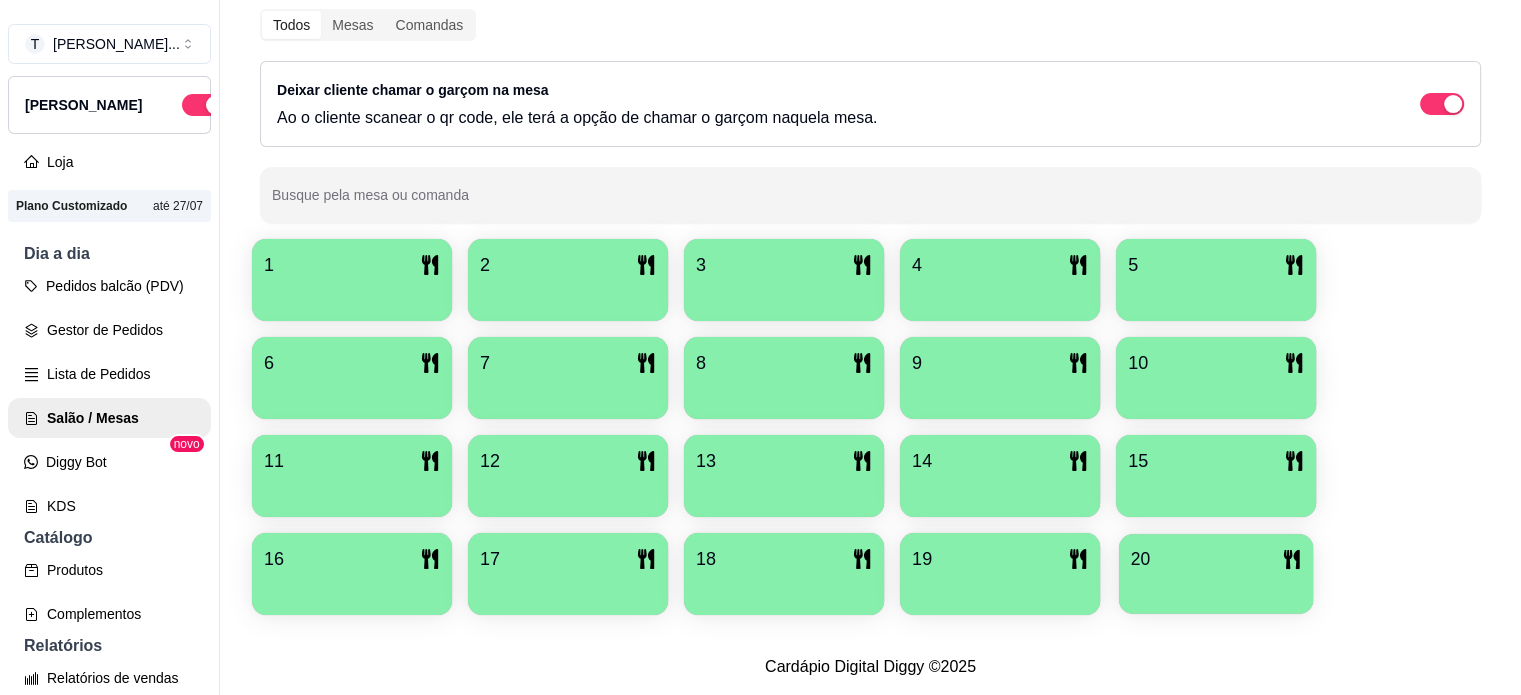 click on "20" at bounding box center (1216, 574) 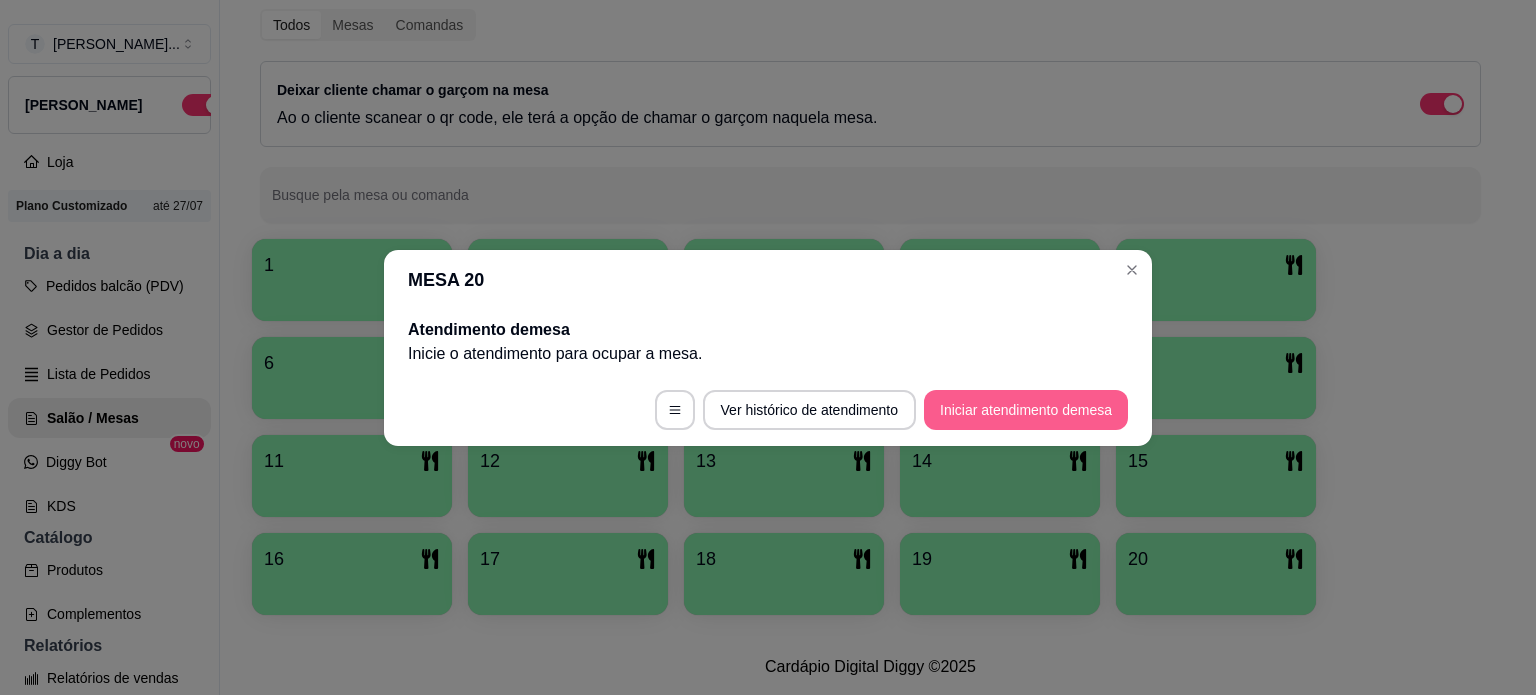 click on "Iniciar atendimento de  mesa" at bounding box center (1026, 410) 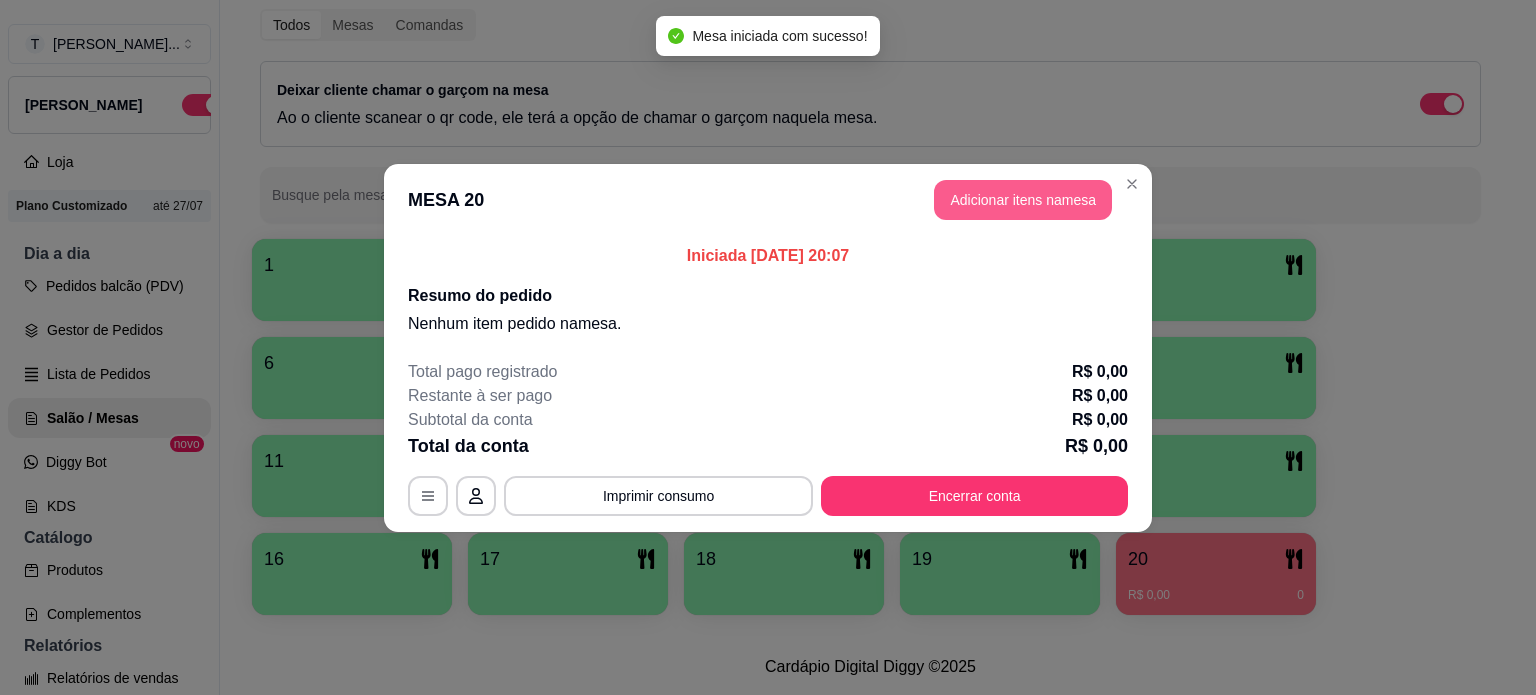 click on "Adicionar itens na  mesa" at bounding box center (1023, 200) 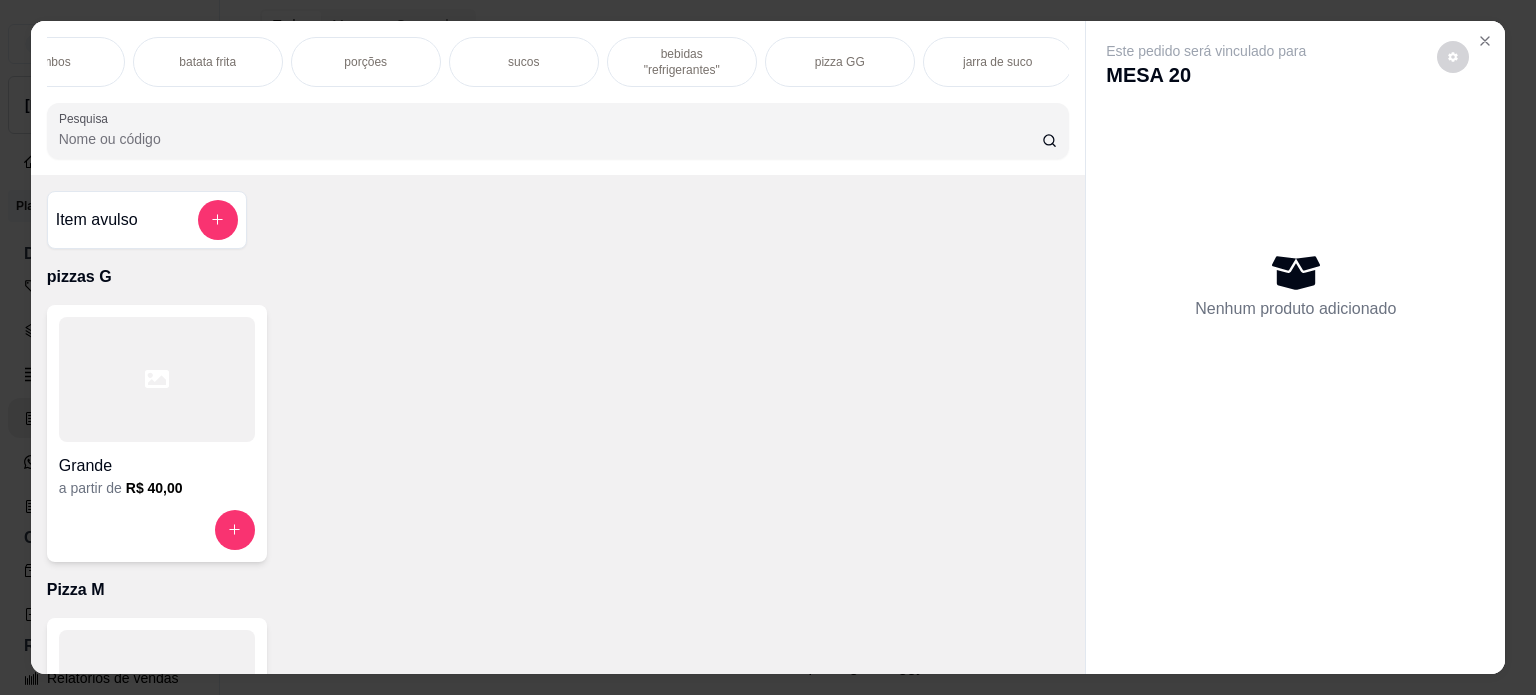 scroll, scrollTop: 0, scrollLeft: 707, axis: horizontal 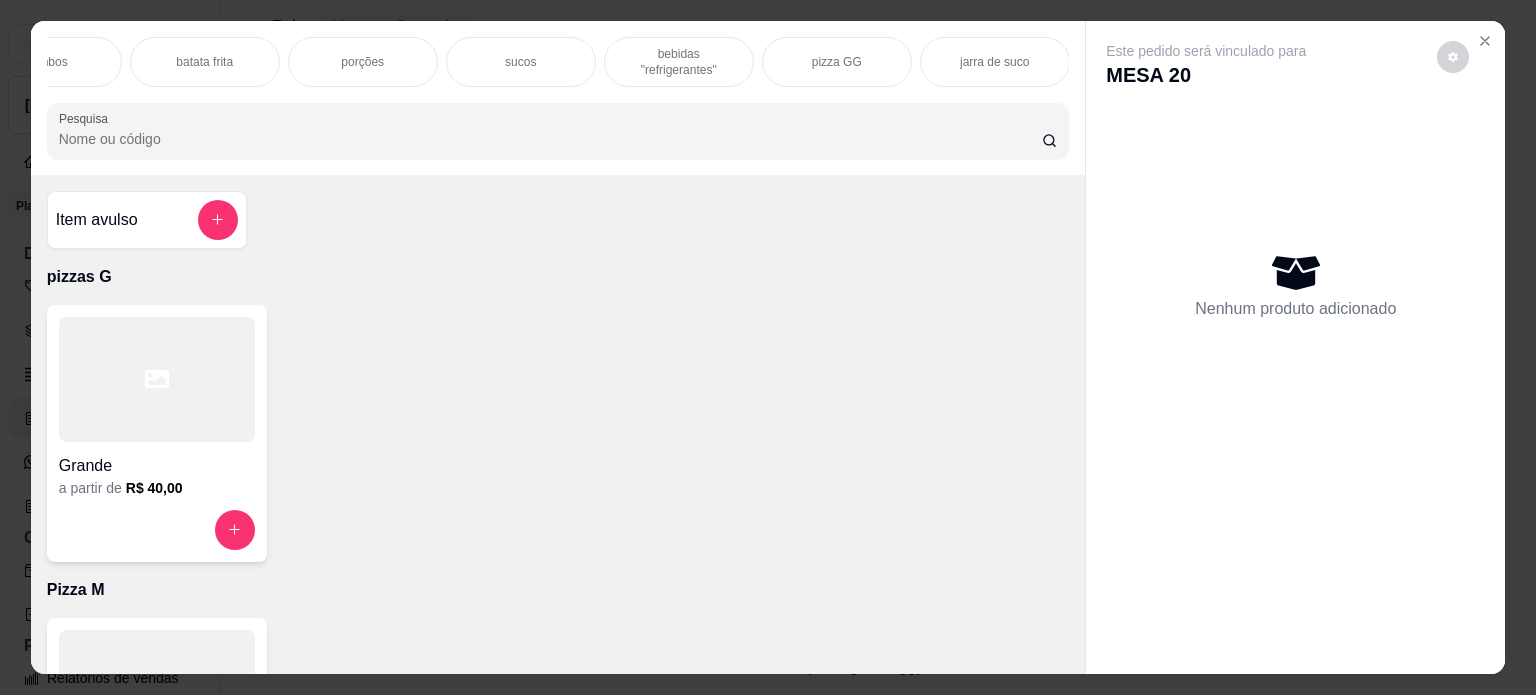 click on "pizza GG" at bounding box center [837, 62] 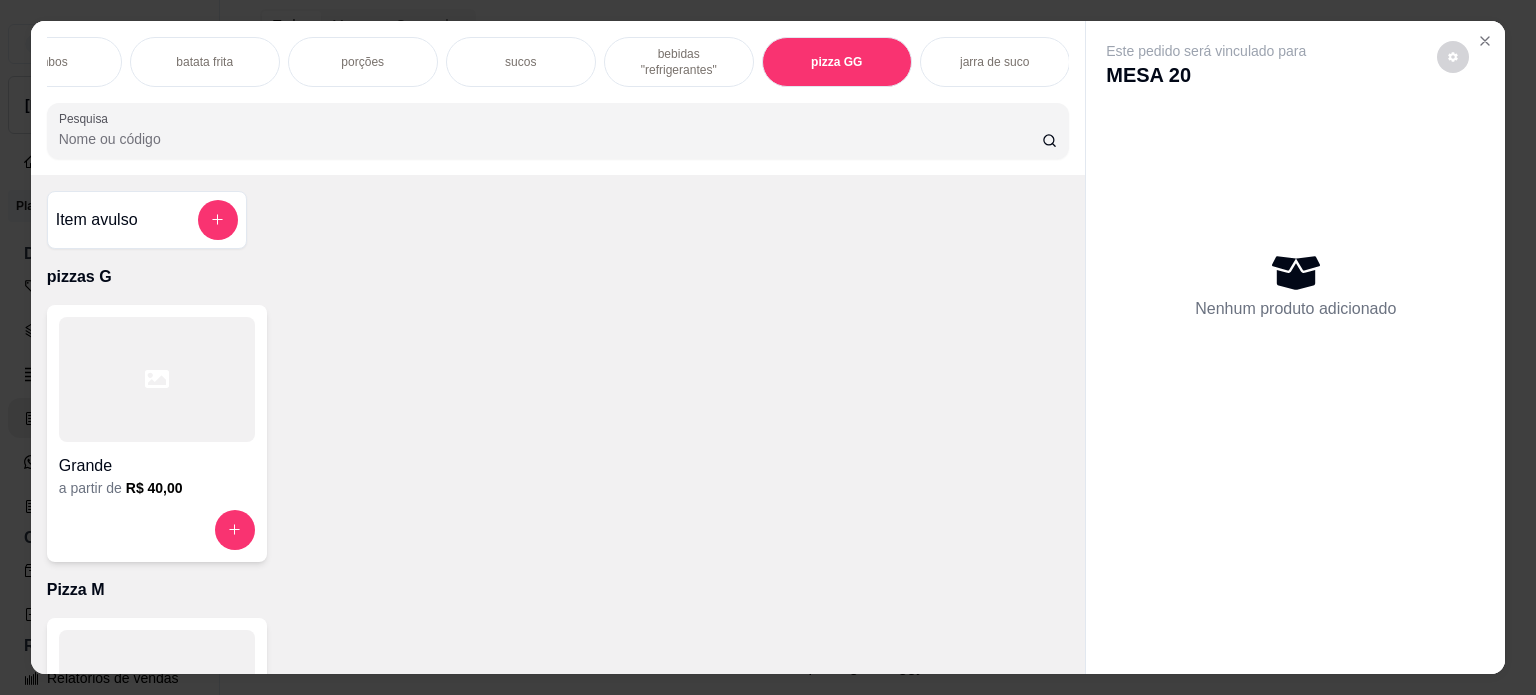 scroll, scrollTop: 4142, scrollLeft: 0, axis: vertical 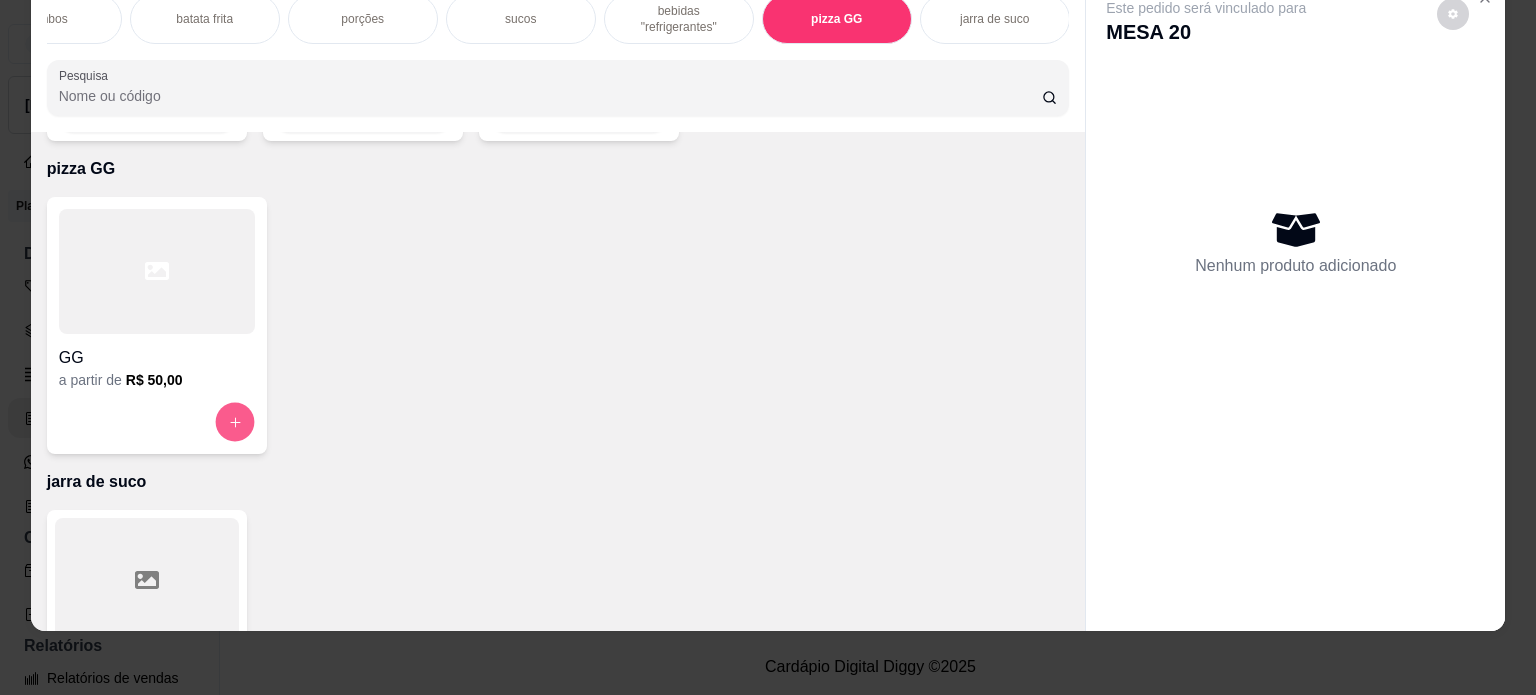 click 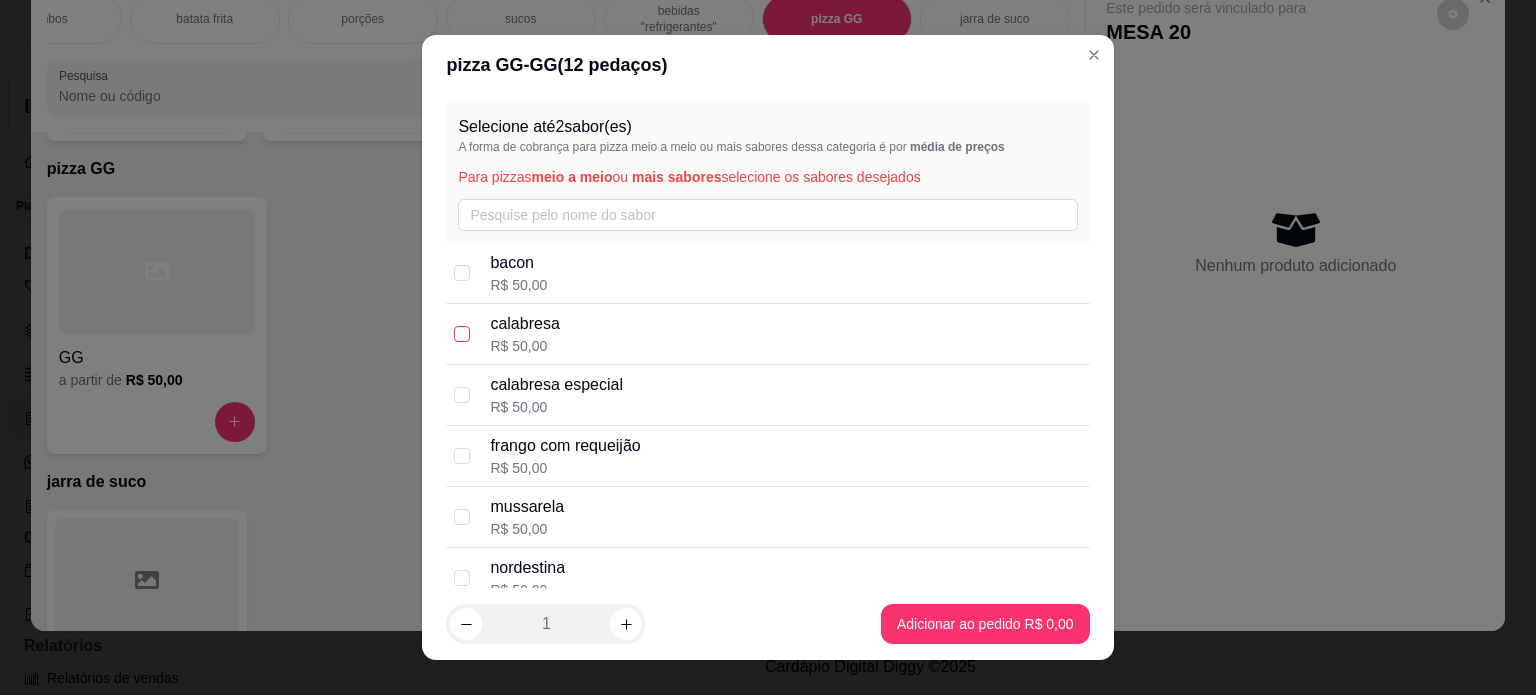 click at bounding box center (462, 334) 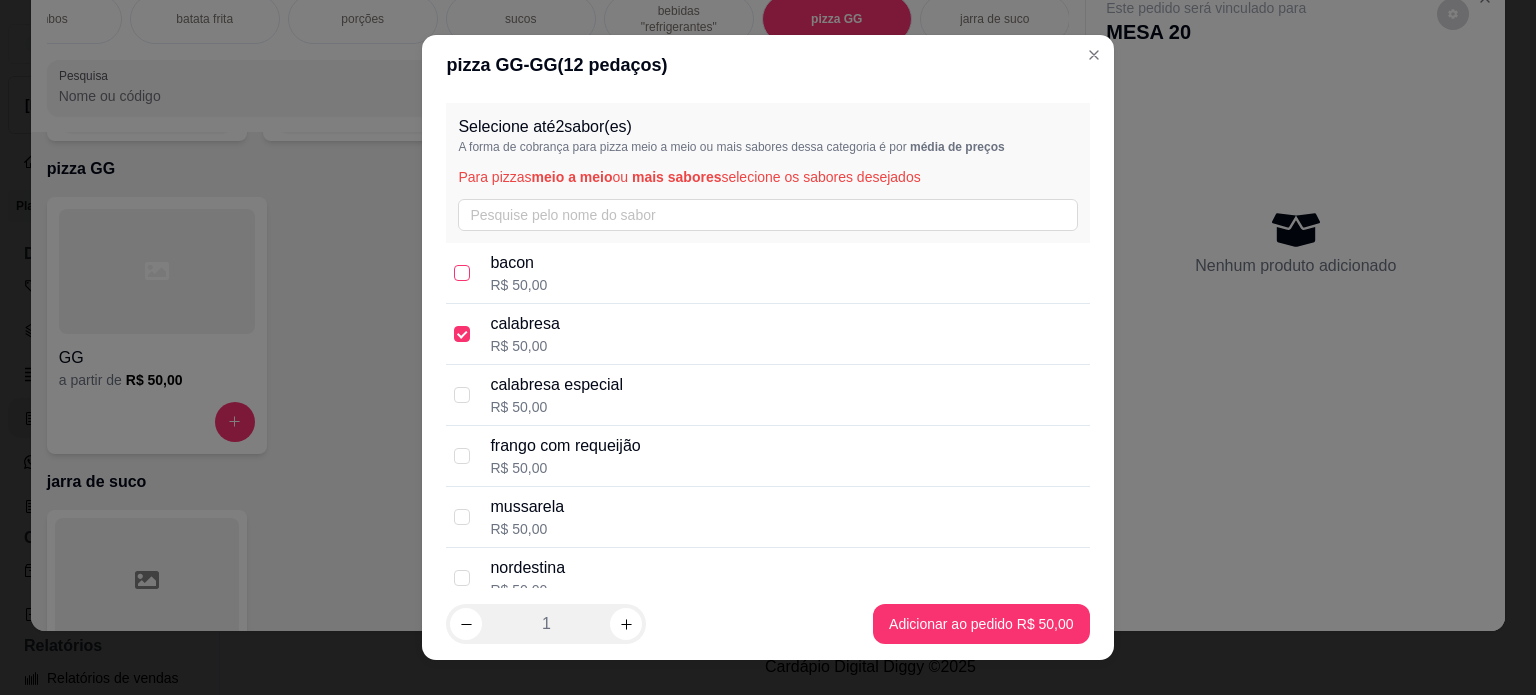 click at bounding box center [462, 273] 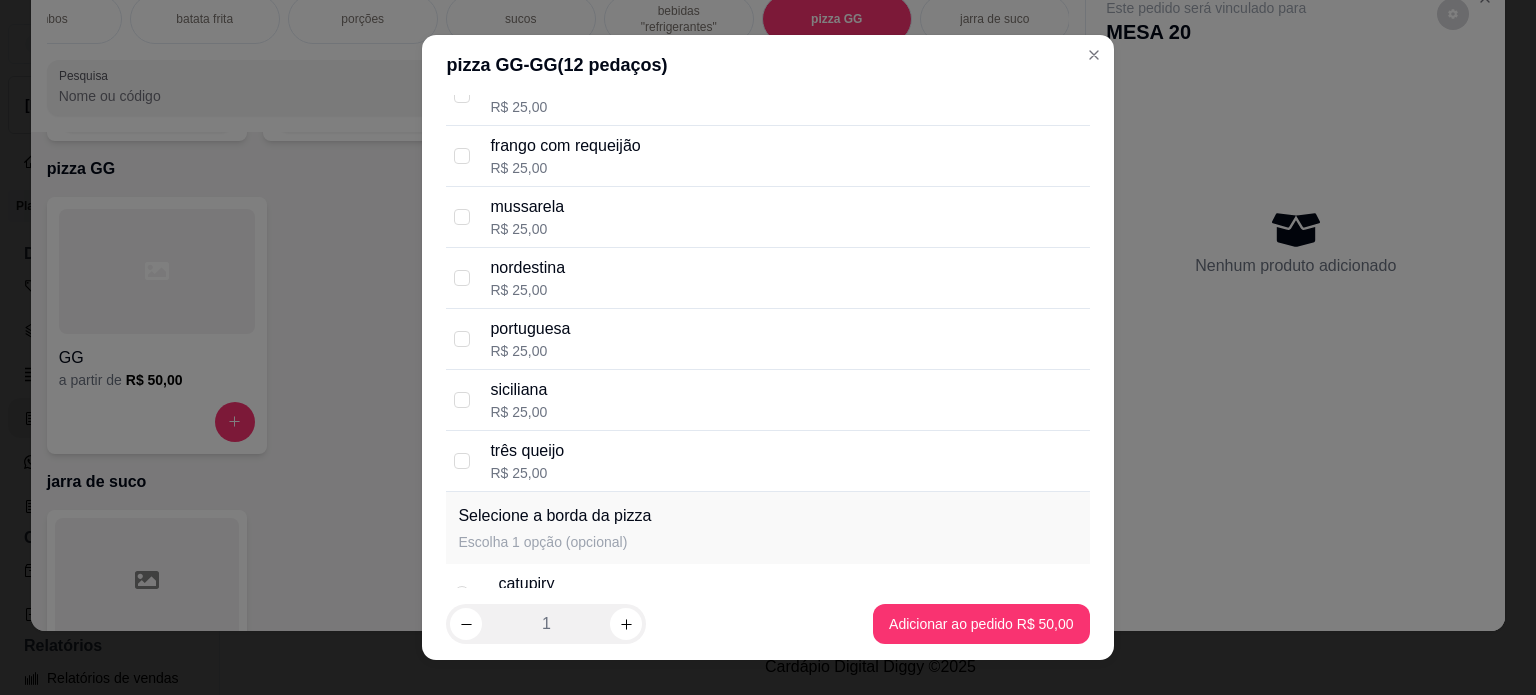 scroll, scrollTop: 481, scrollLeft: 0, axis: vertical 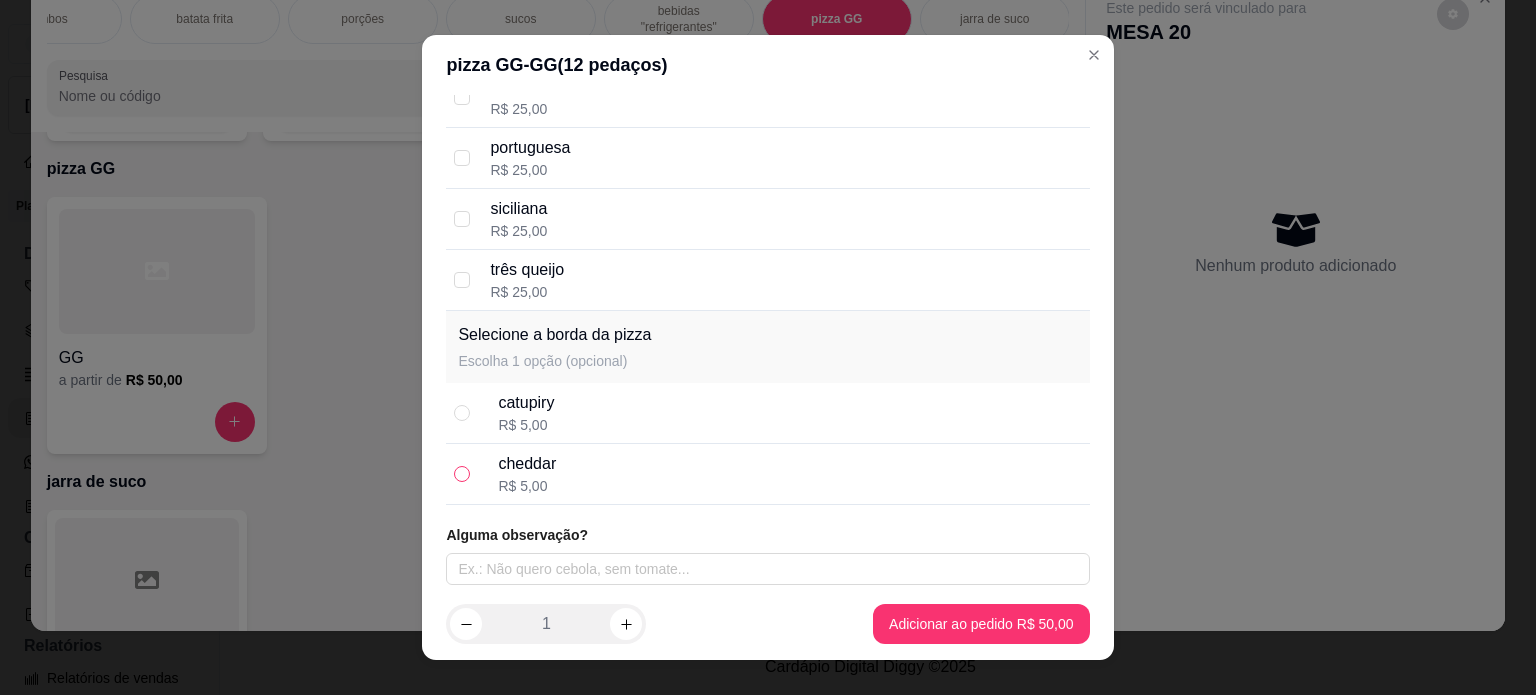click at bounding box center [462, 474] 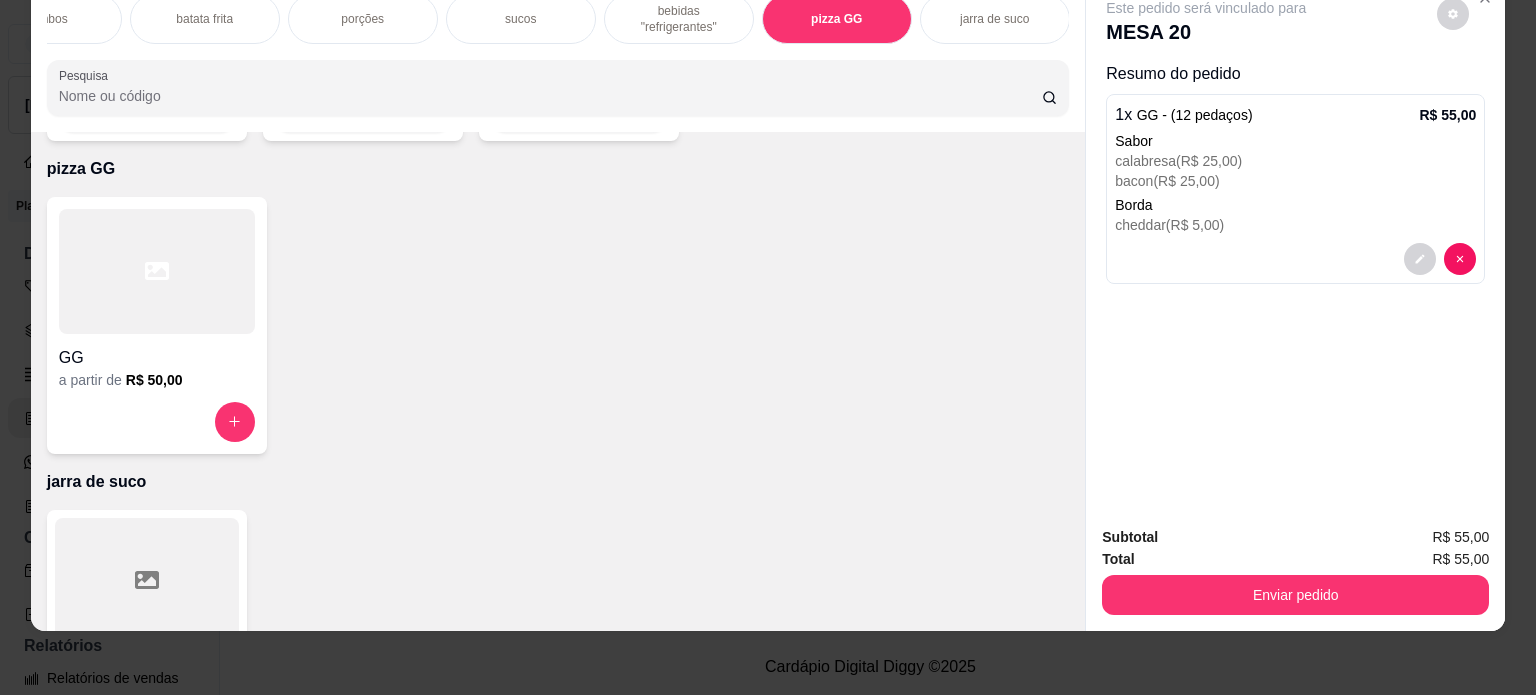 click on "bebidas "refrigerantes"" at bounding box center [679, 19] 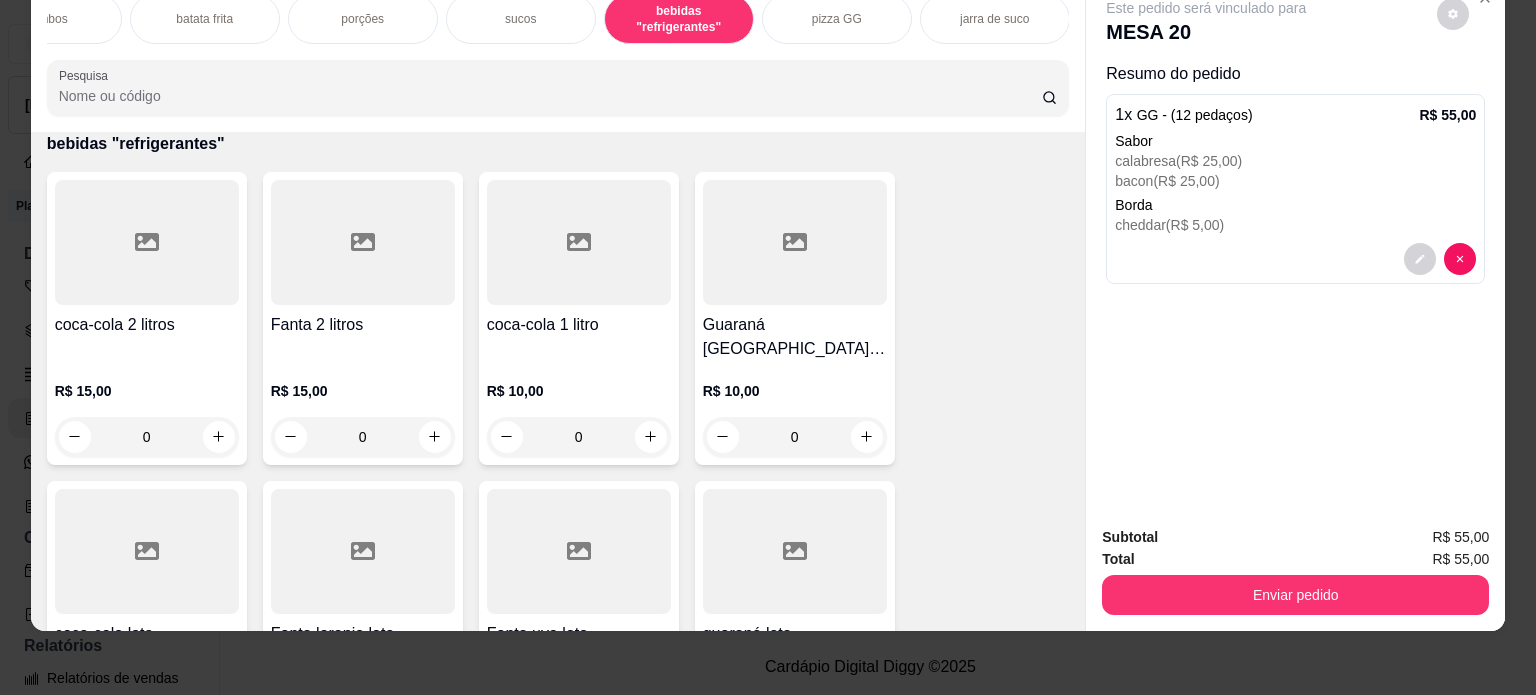 scroll, scrollTop: 3348, scrollLeft: 0, axis: vertical 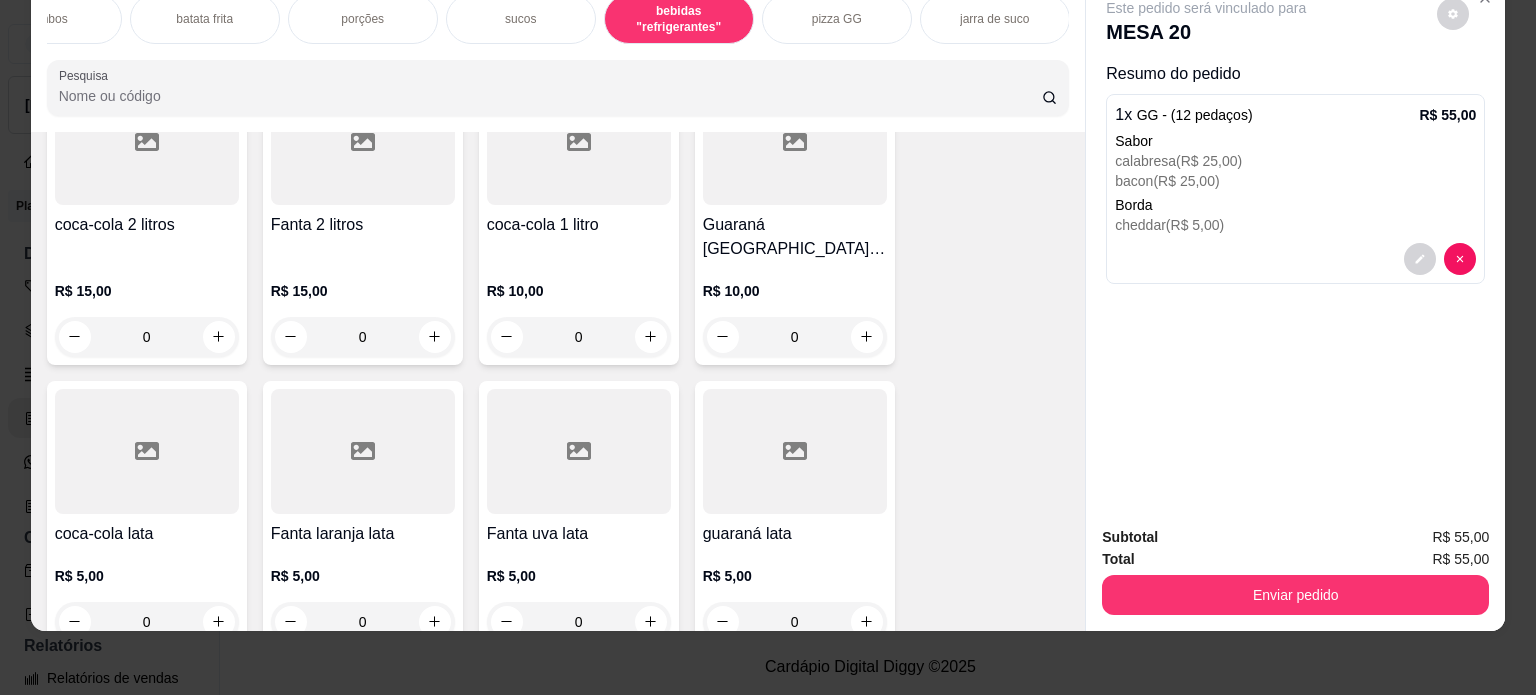 click on "sucos" at bounding box center [521, 19] 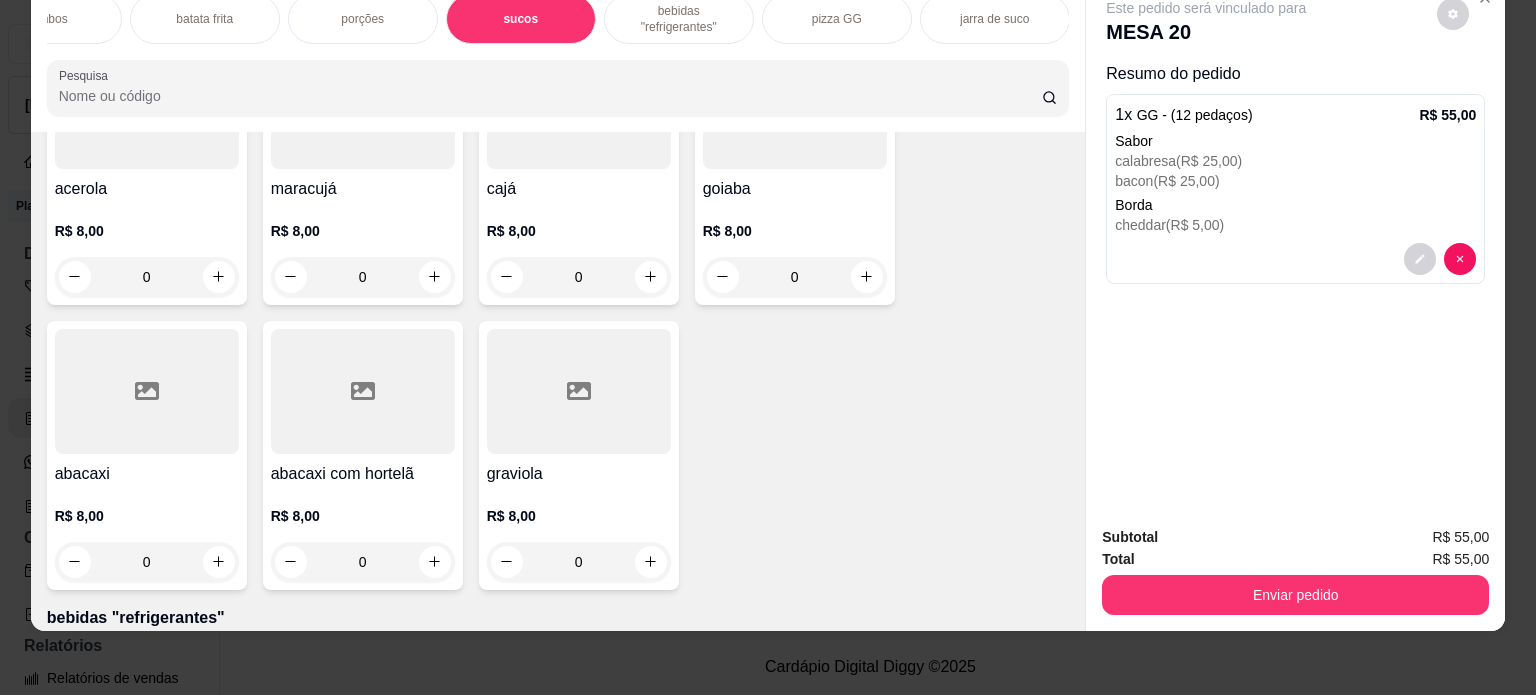 scroll, scrollTop: 2837, scrollLeft: 0, axis: vertical 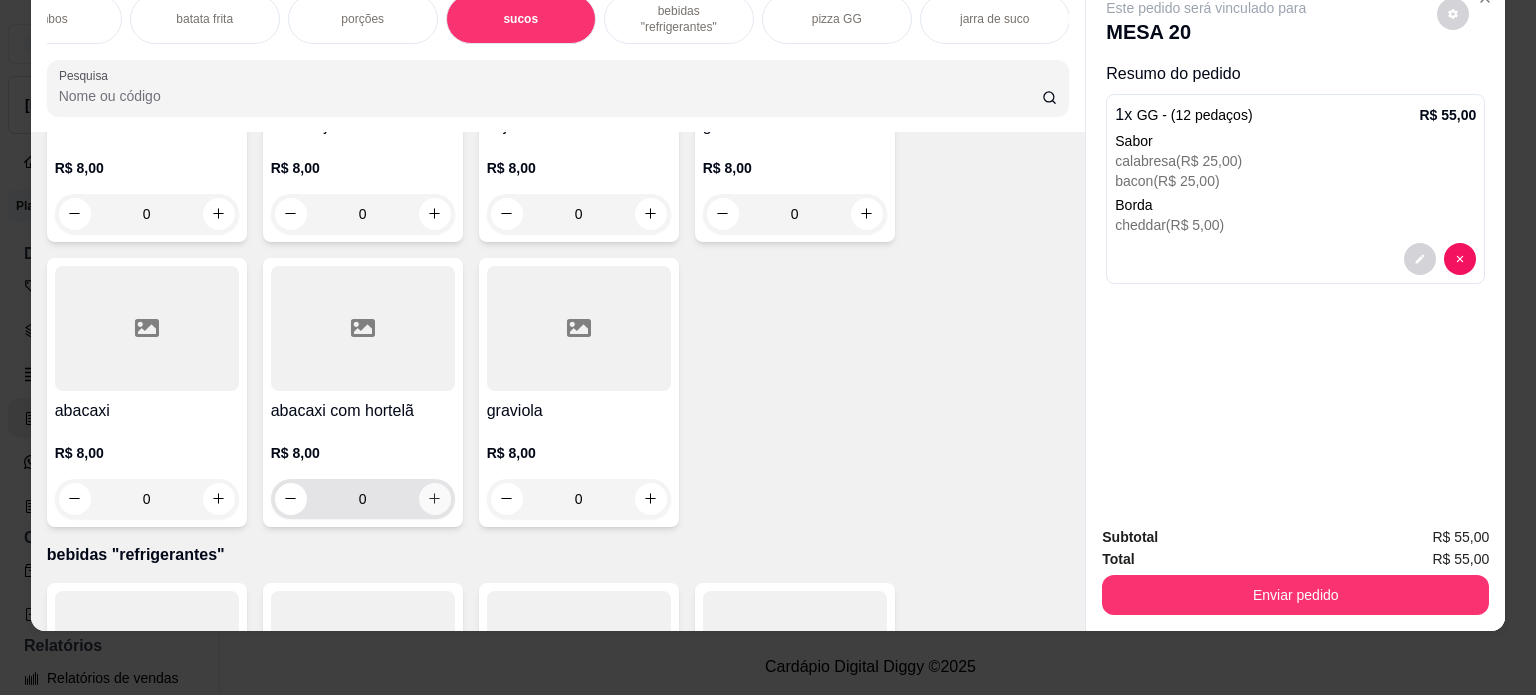 click 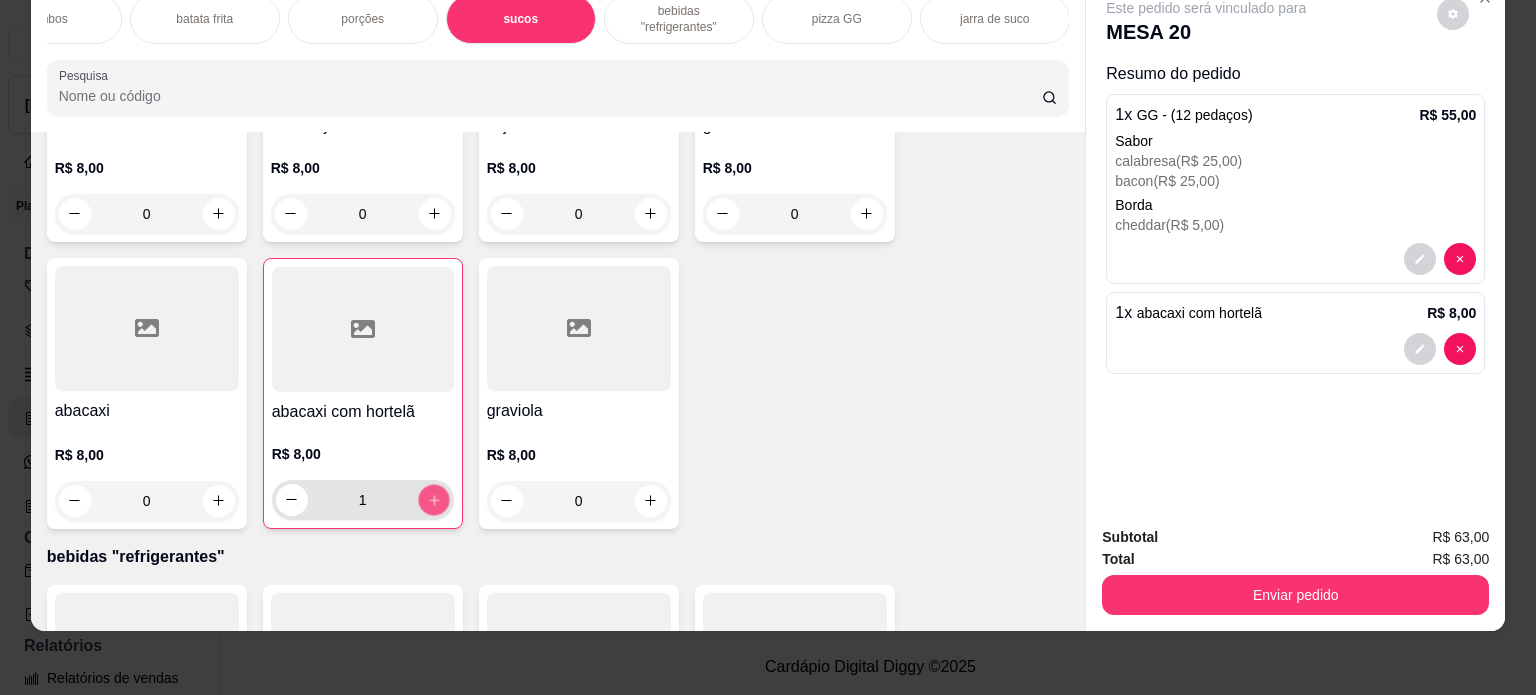click 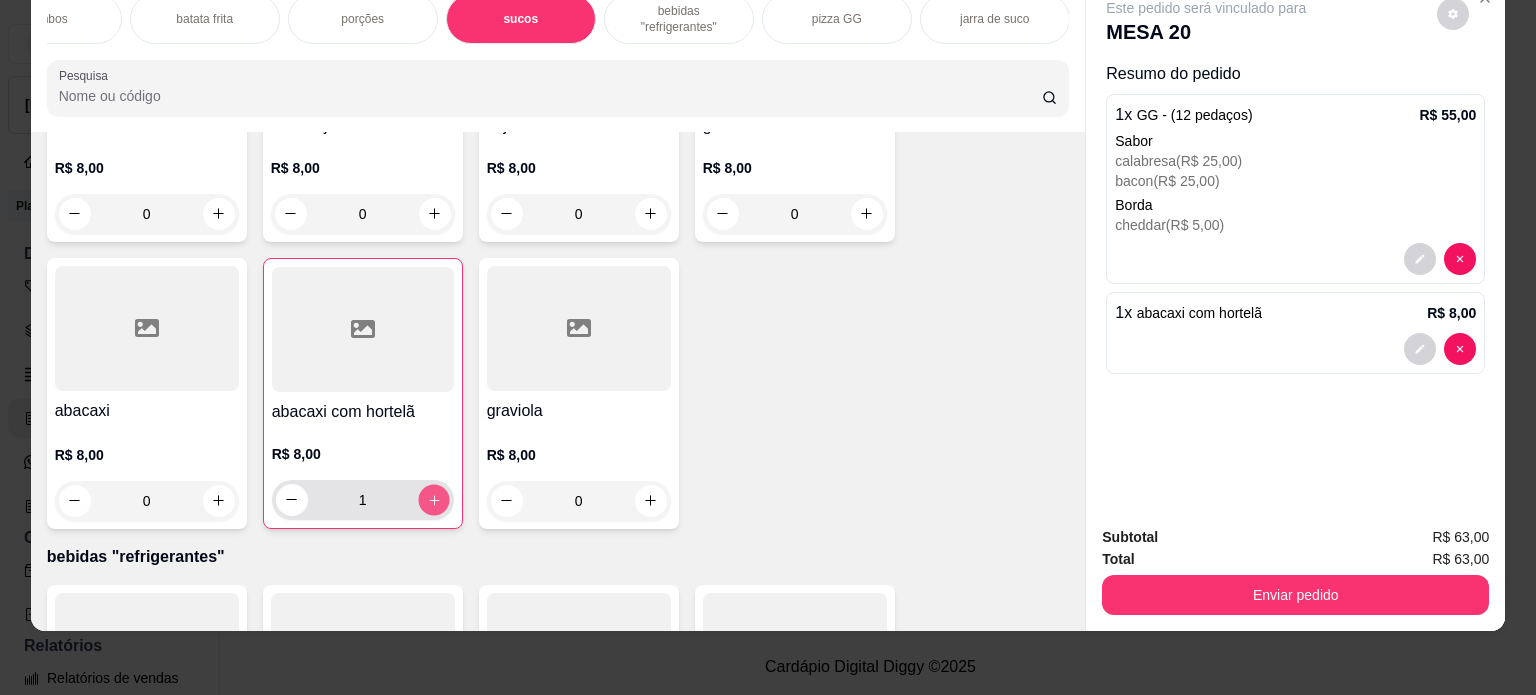 type on "2" 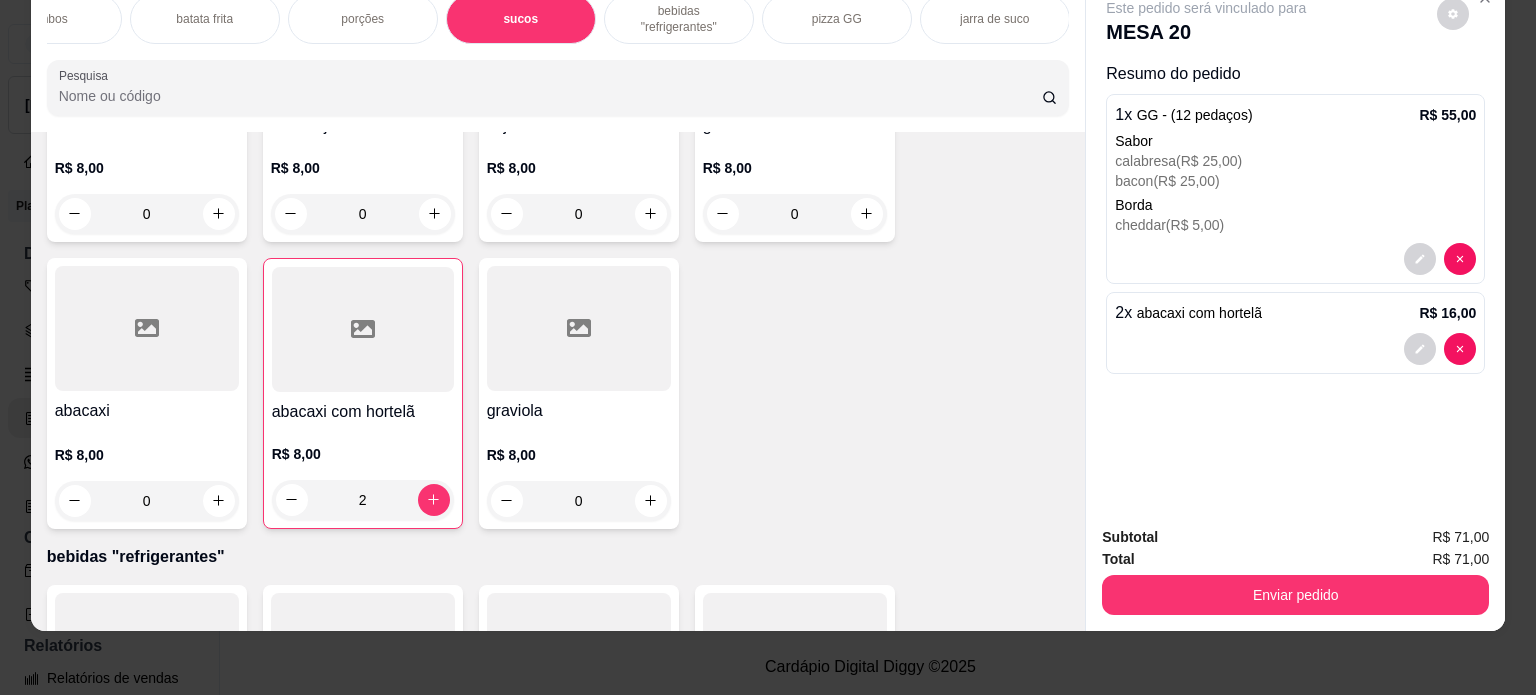 click on "bebidas "refrigerantes"" at bounding box center (679, 19) 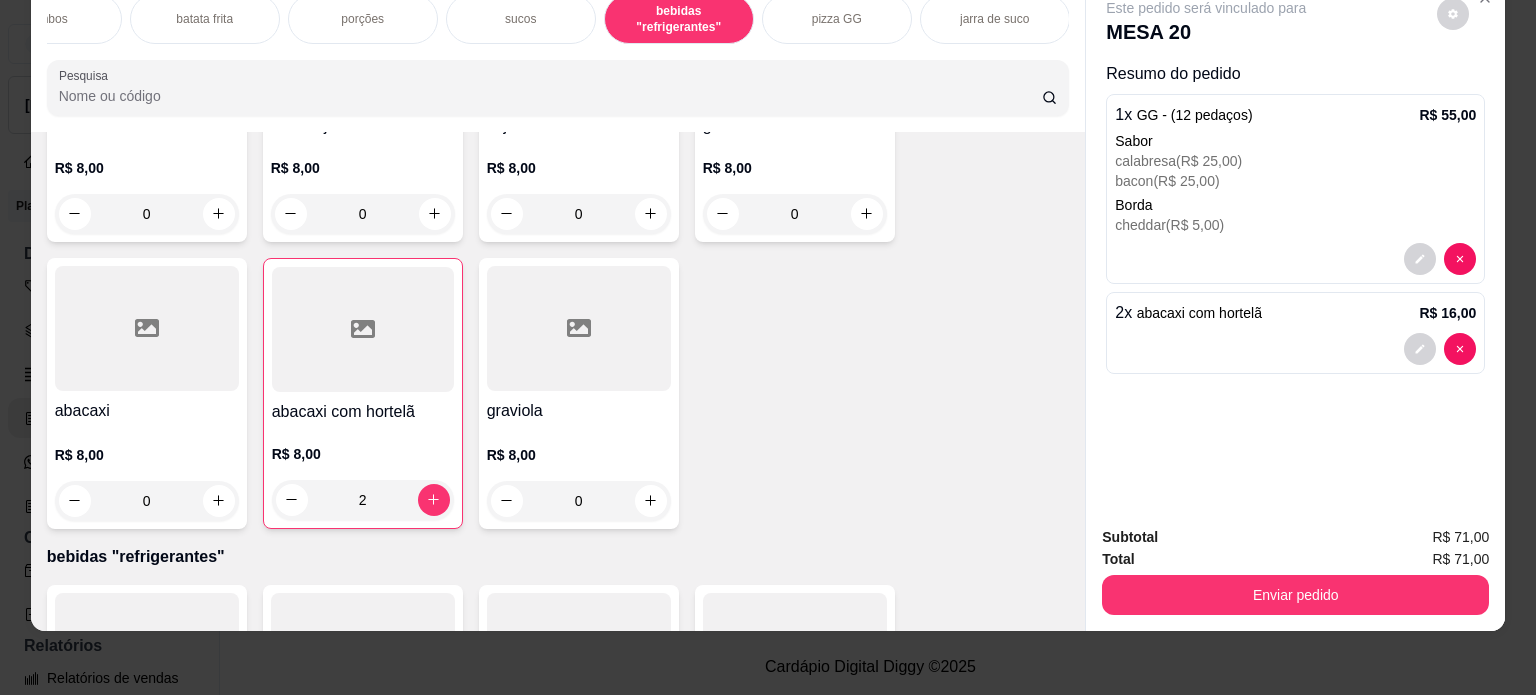 scroll, scrollTop: 3249, scrollLeft: 0, axis: vertical 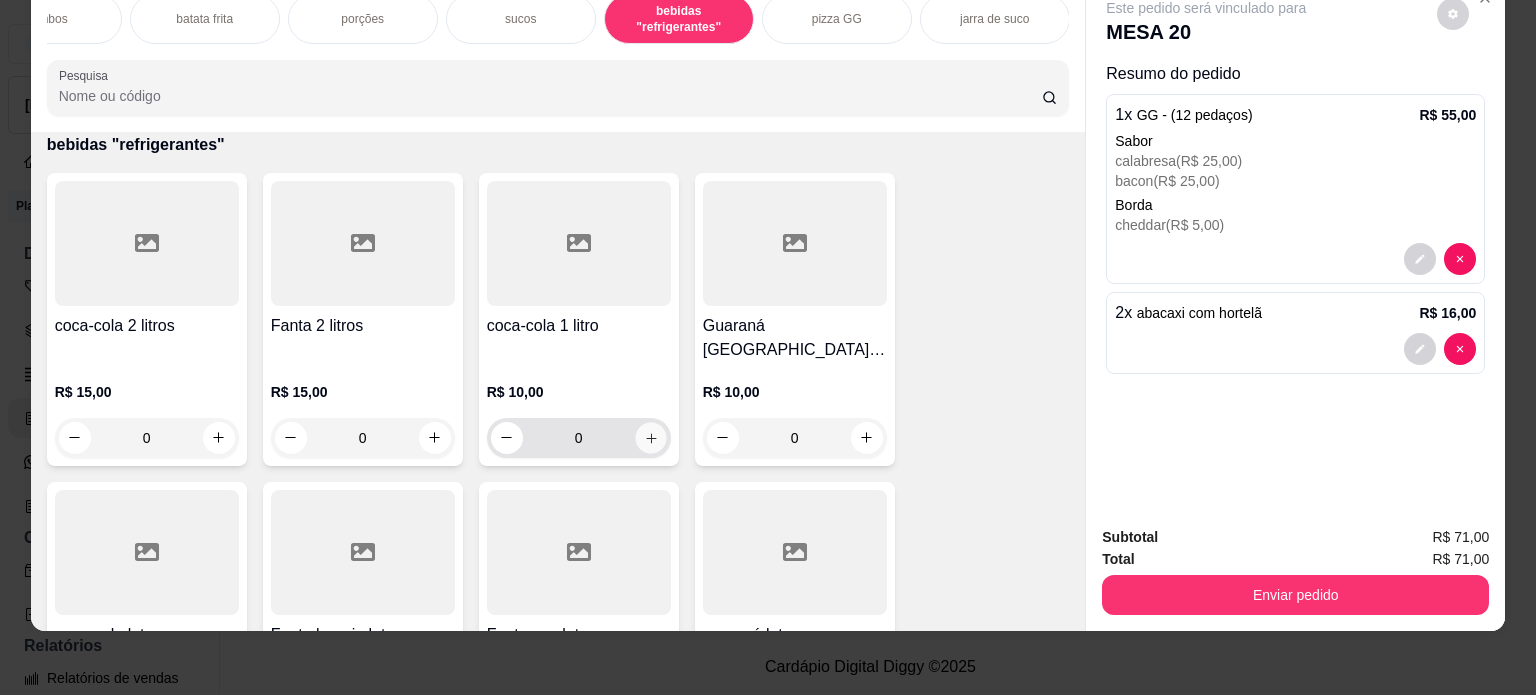 click 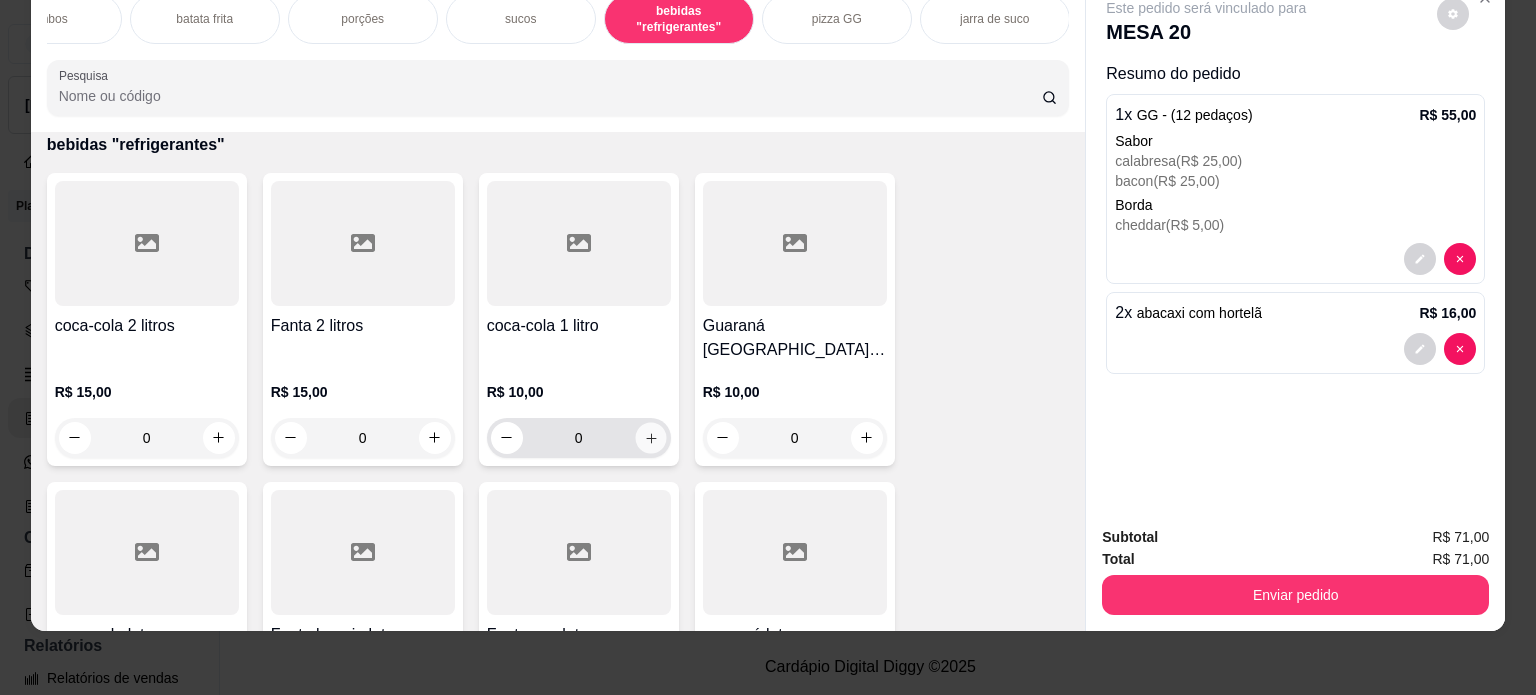 type on "1" 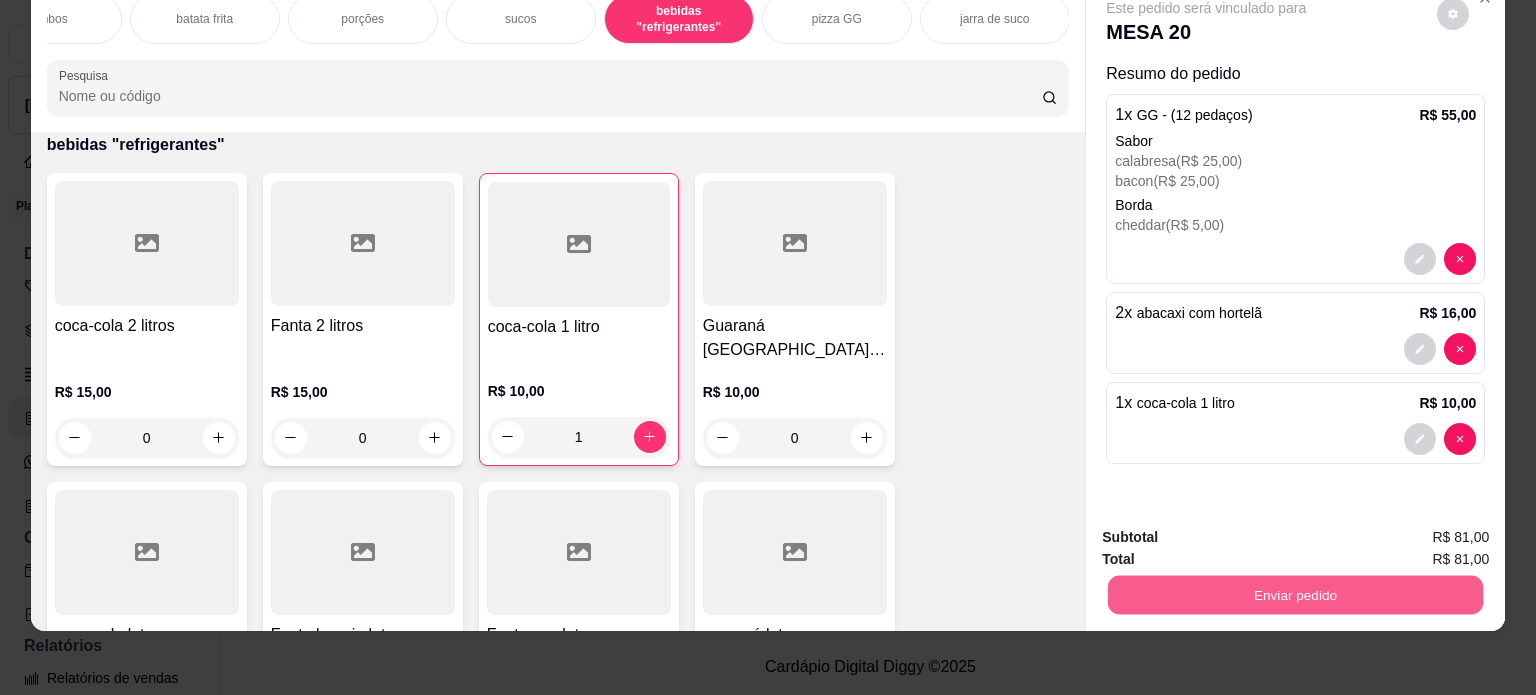click on "Enviar pedido" at bounding box center (1295, 595) 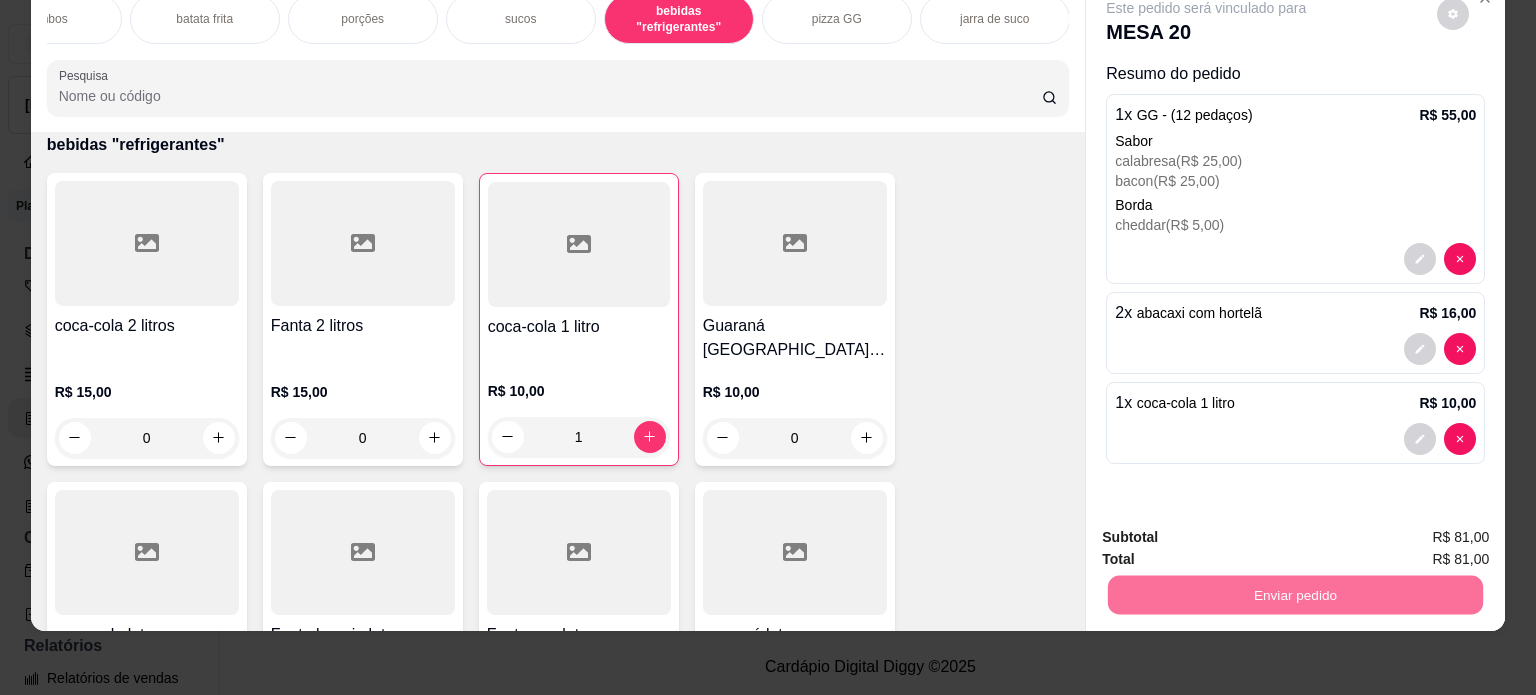 click on "Não registrar e enviar pedido" at bounding box center [1229, 531] 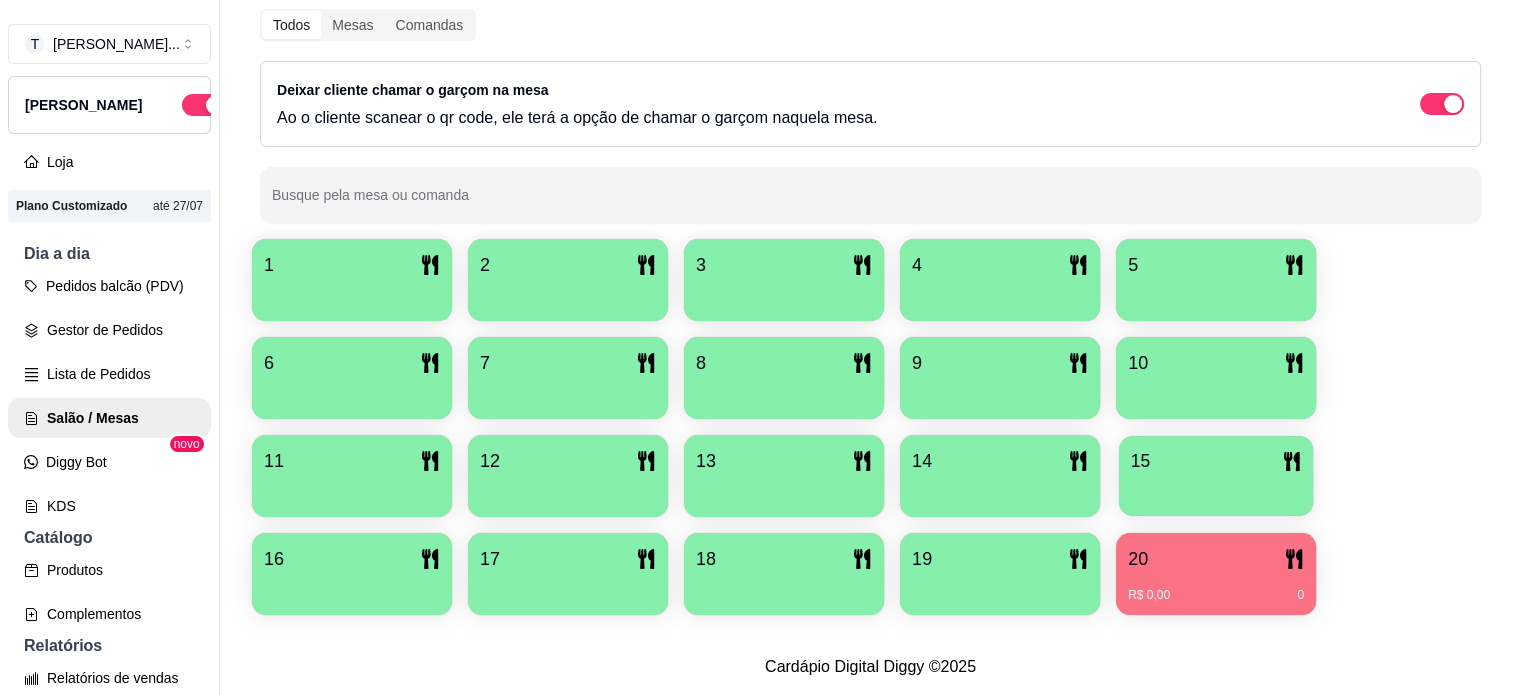 click on "15" at bounding box center [1216, 461] 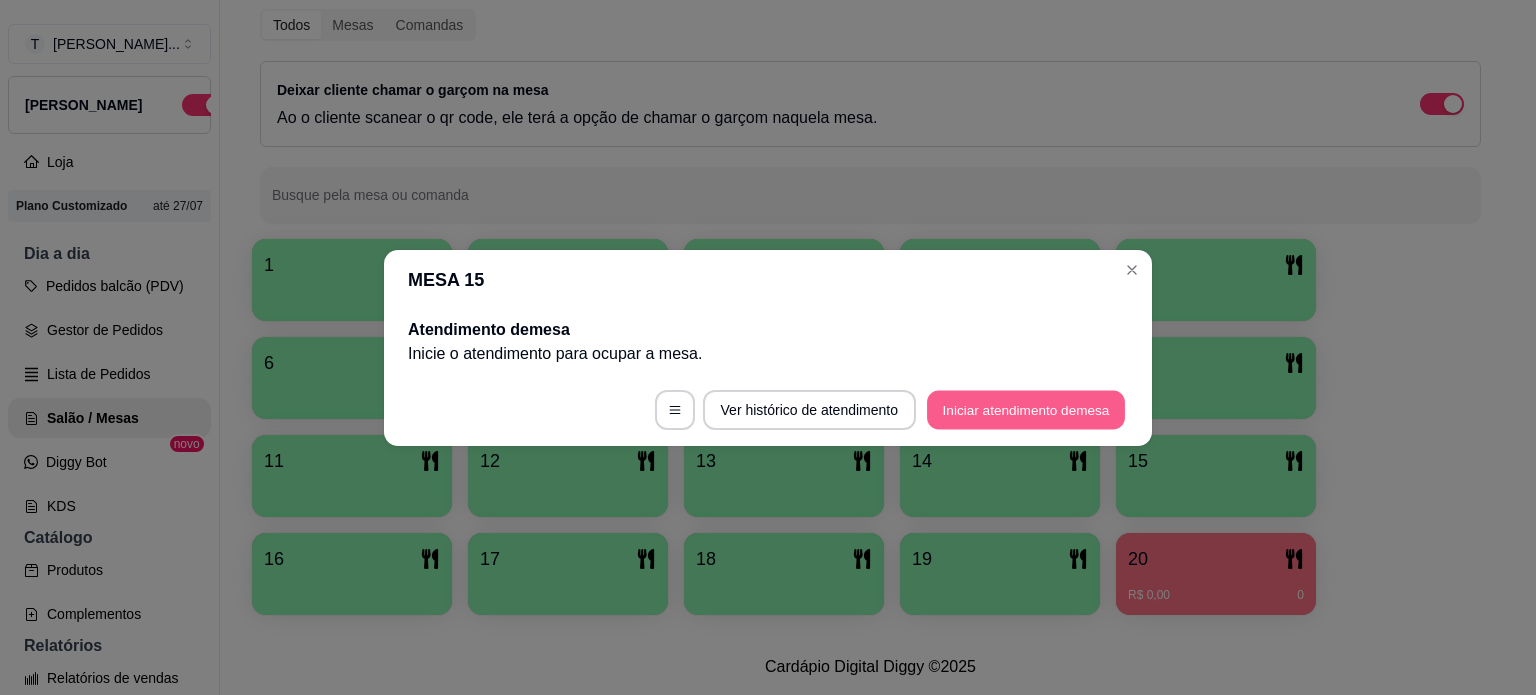 click on "Iniciar atendimento de  mesa" at bounding box center (1026, 409) 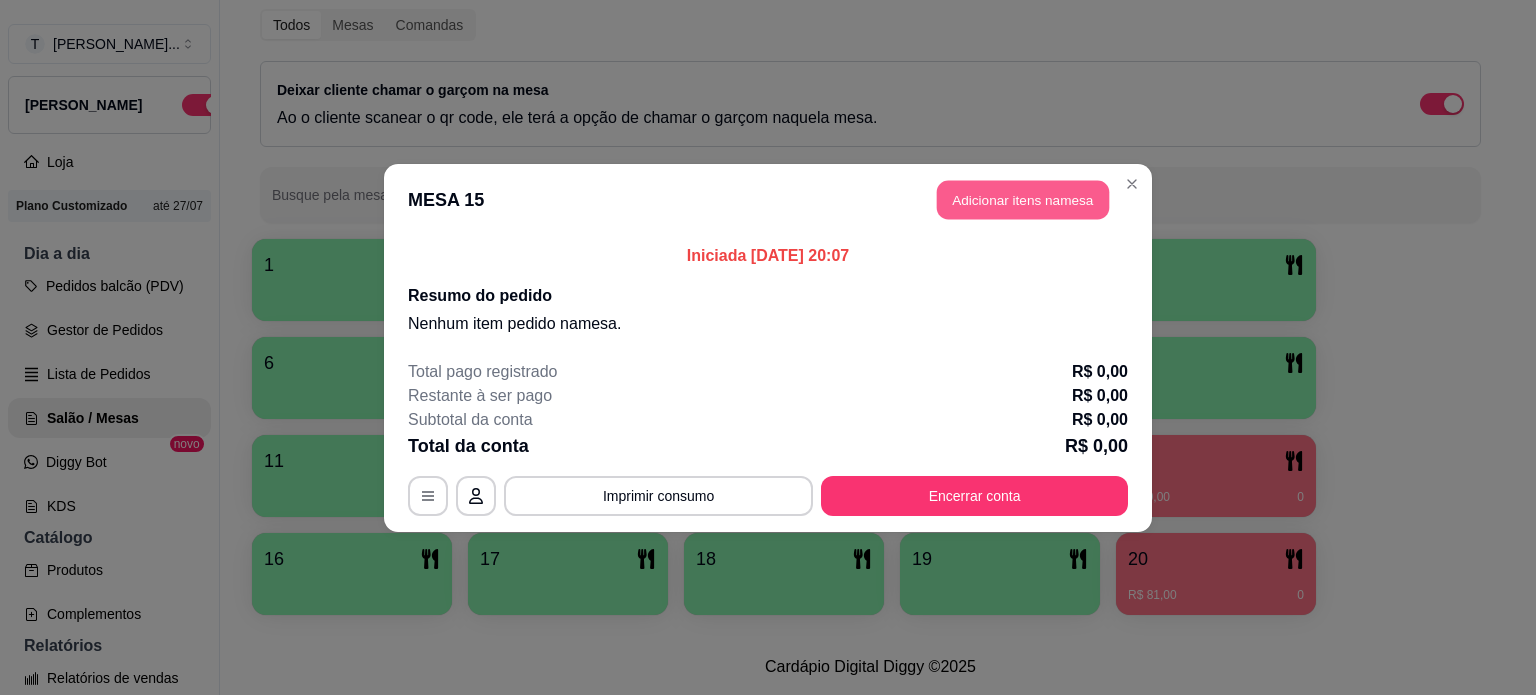 click on "Adicionar itens na  mesa" at bounding box center (1023, 199) 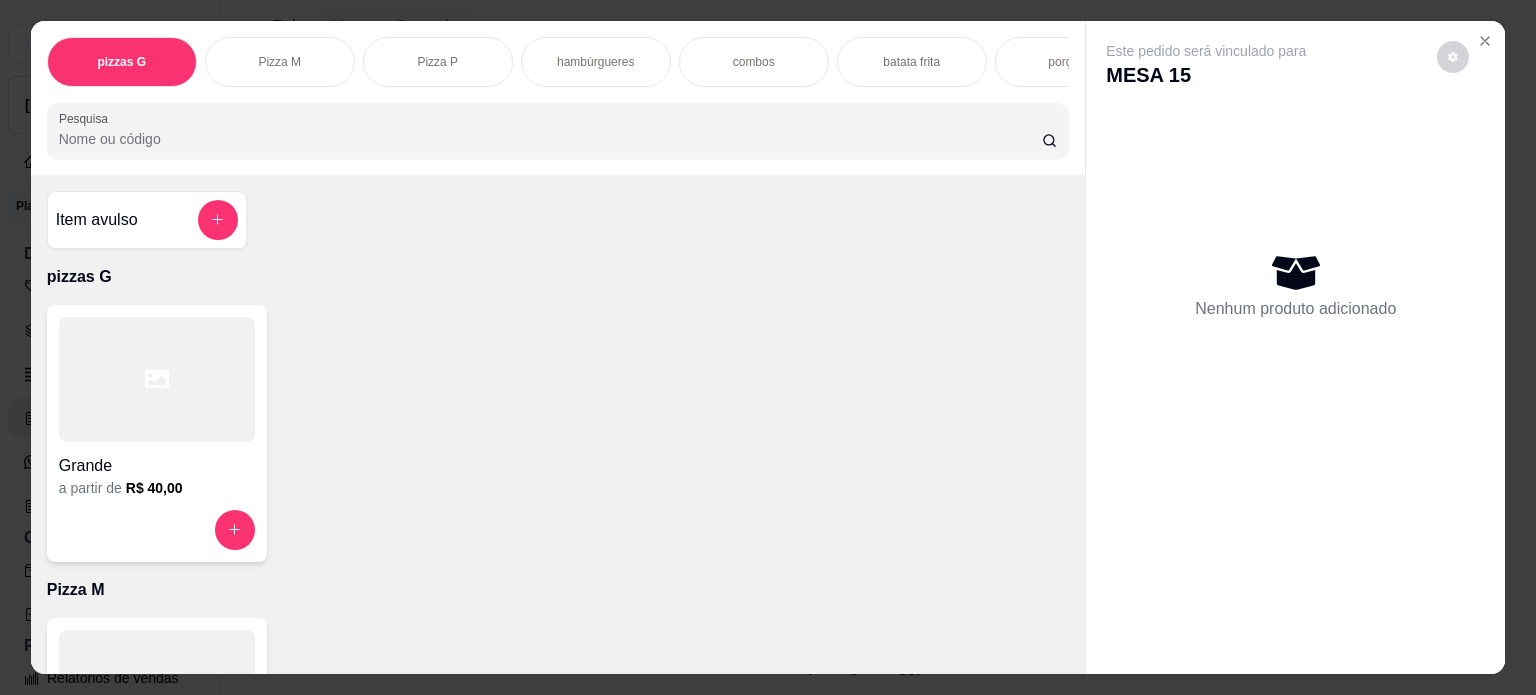 click on "hambúrgueres" at bounding box center [596, 62] 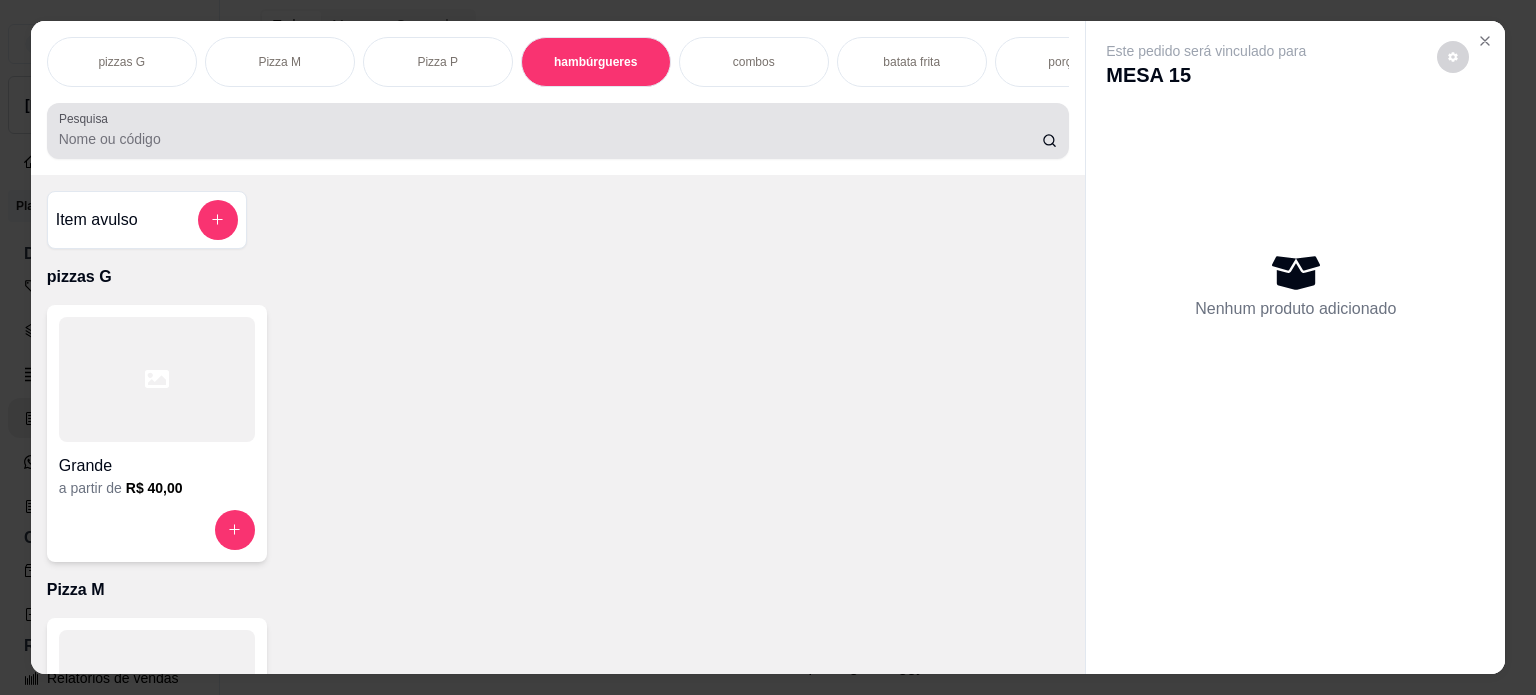 scroll, scrollTop: 1028, scrollLeft: 0, axis: vertical 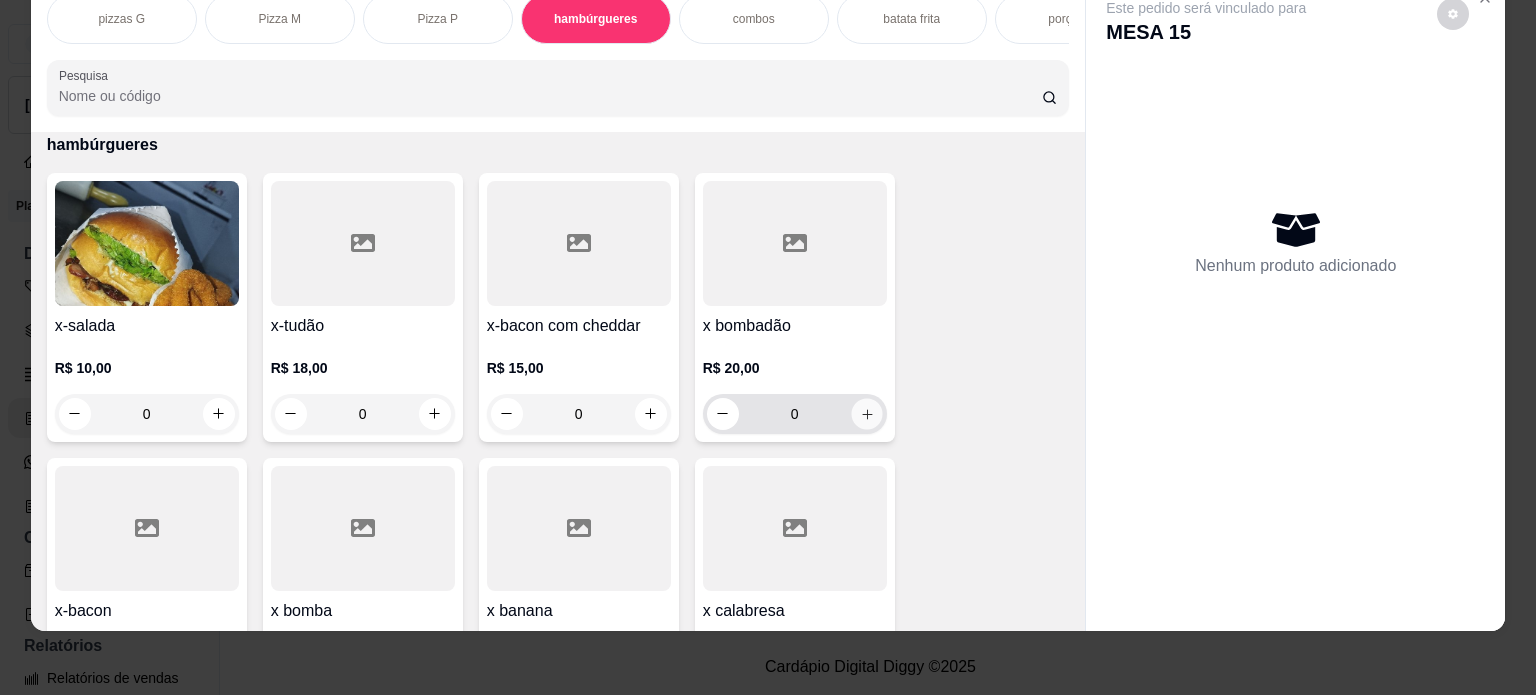 click at bounding box center [866, 413] 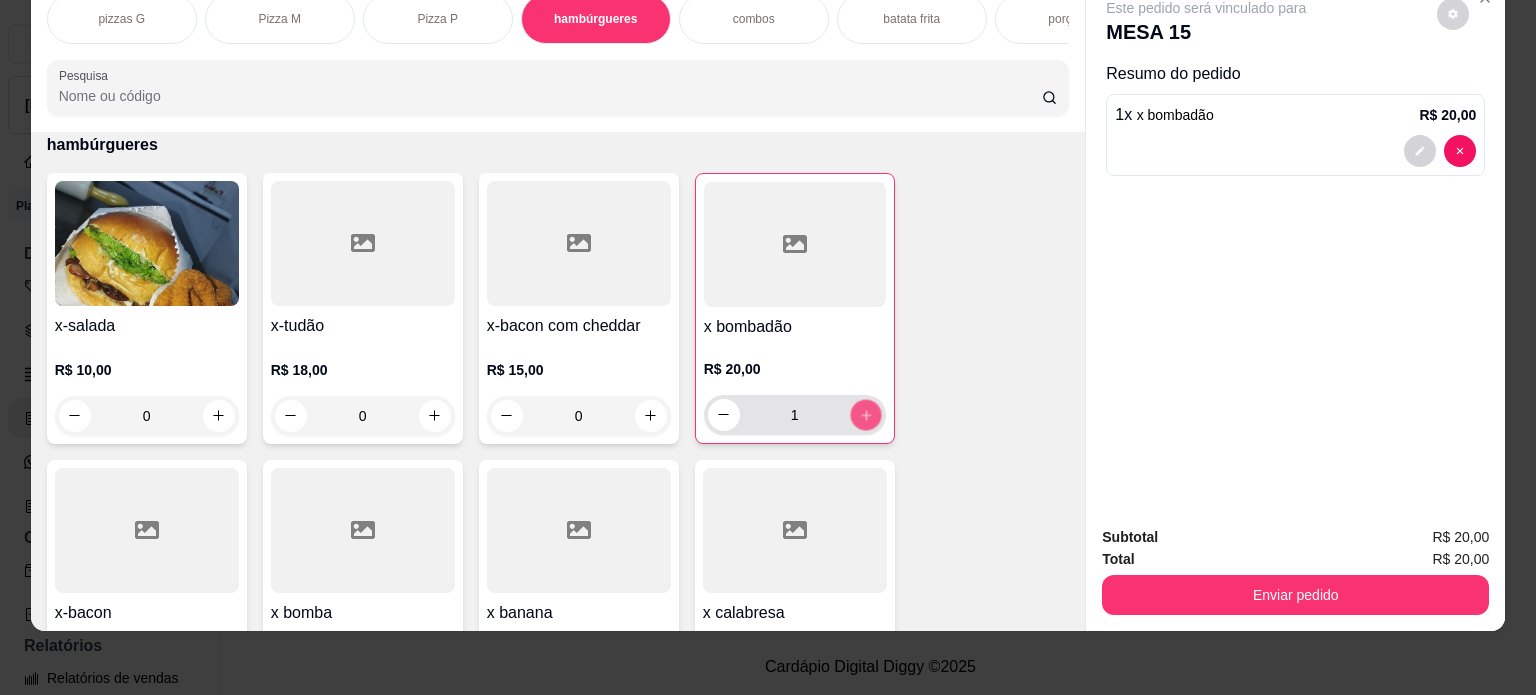 click 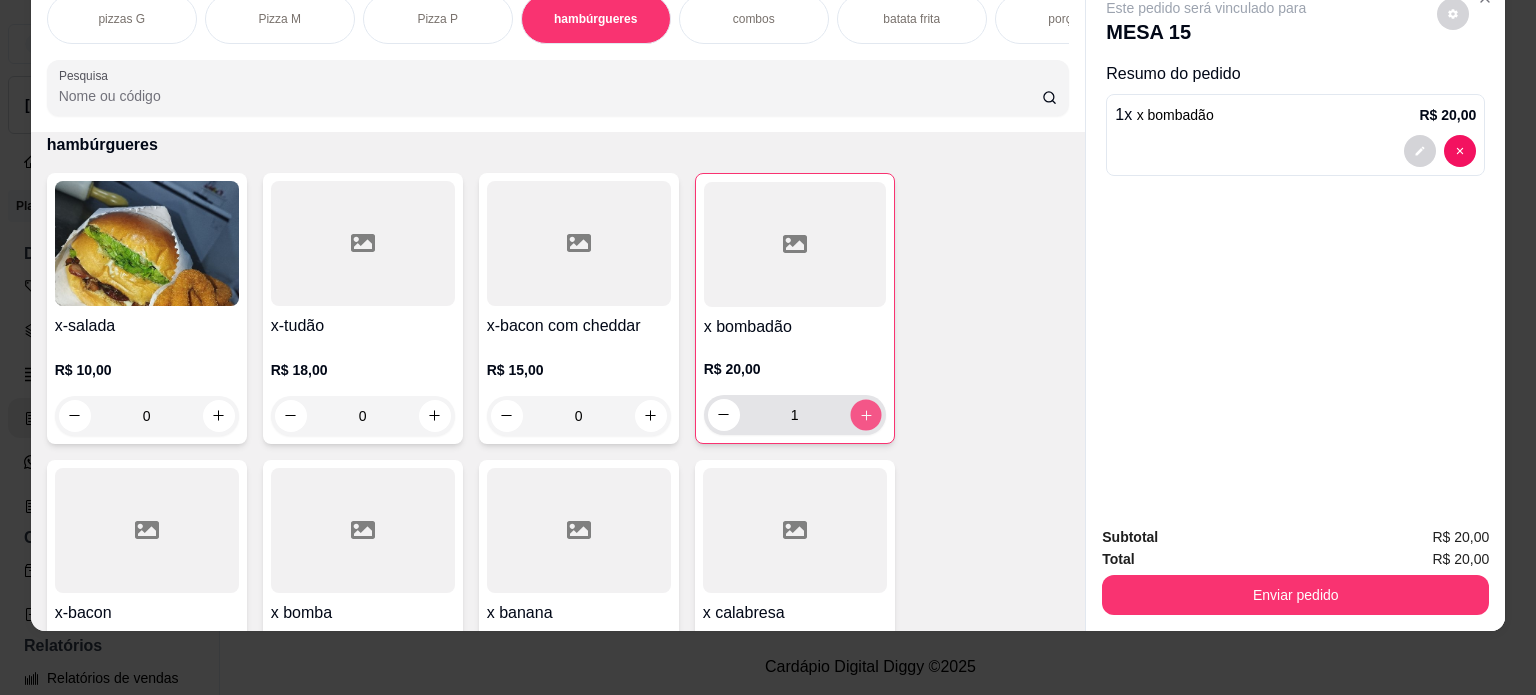 type on "2" 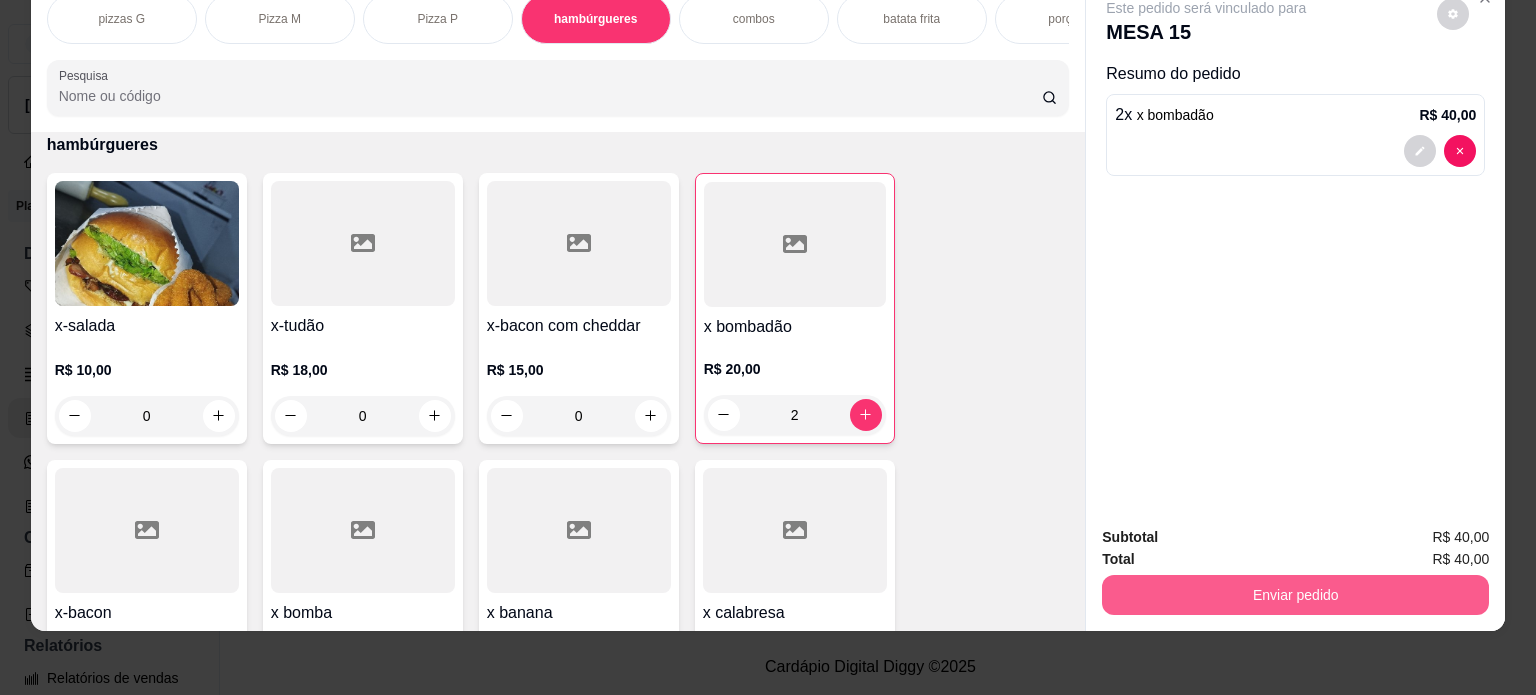 click on "Enviar pedido" at bounding box center (1295, 595) 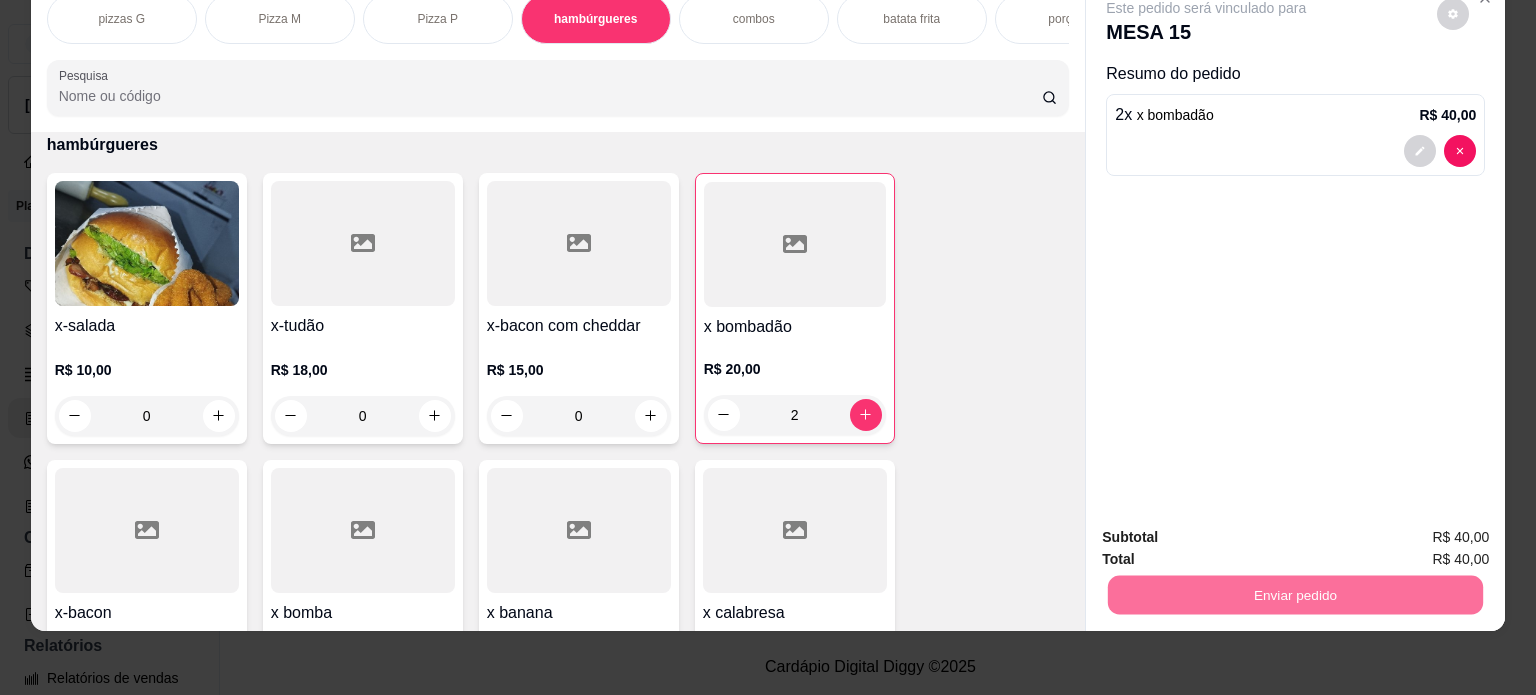 click on "x-salada   R$ 10,00 0 x-tudão   R$ 18,00 0 x-bacon com cheddar   R$ 15,00 0 x bombadão   R$ 20,00 2 x-bacon   R$ 14,00 0 x bomba   R$ 12,00 0 x banana   R$ 18,00 0 x calabresa   R$ 14,00 0" at bounding box center (558, 451) 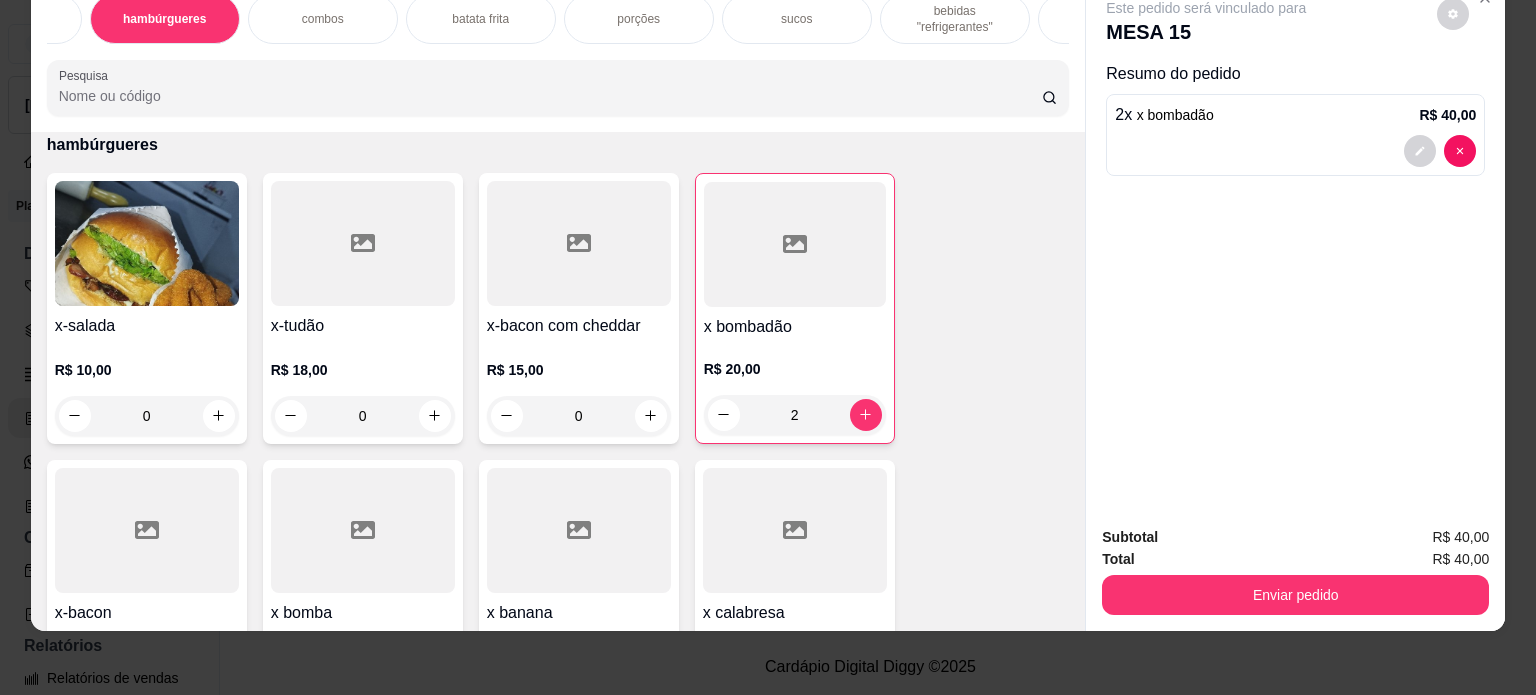 scroll, scrollTop: 0, scrollLeft: 440, axis: horizontal 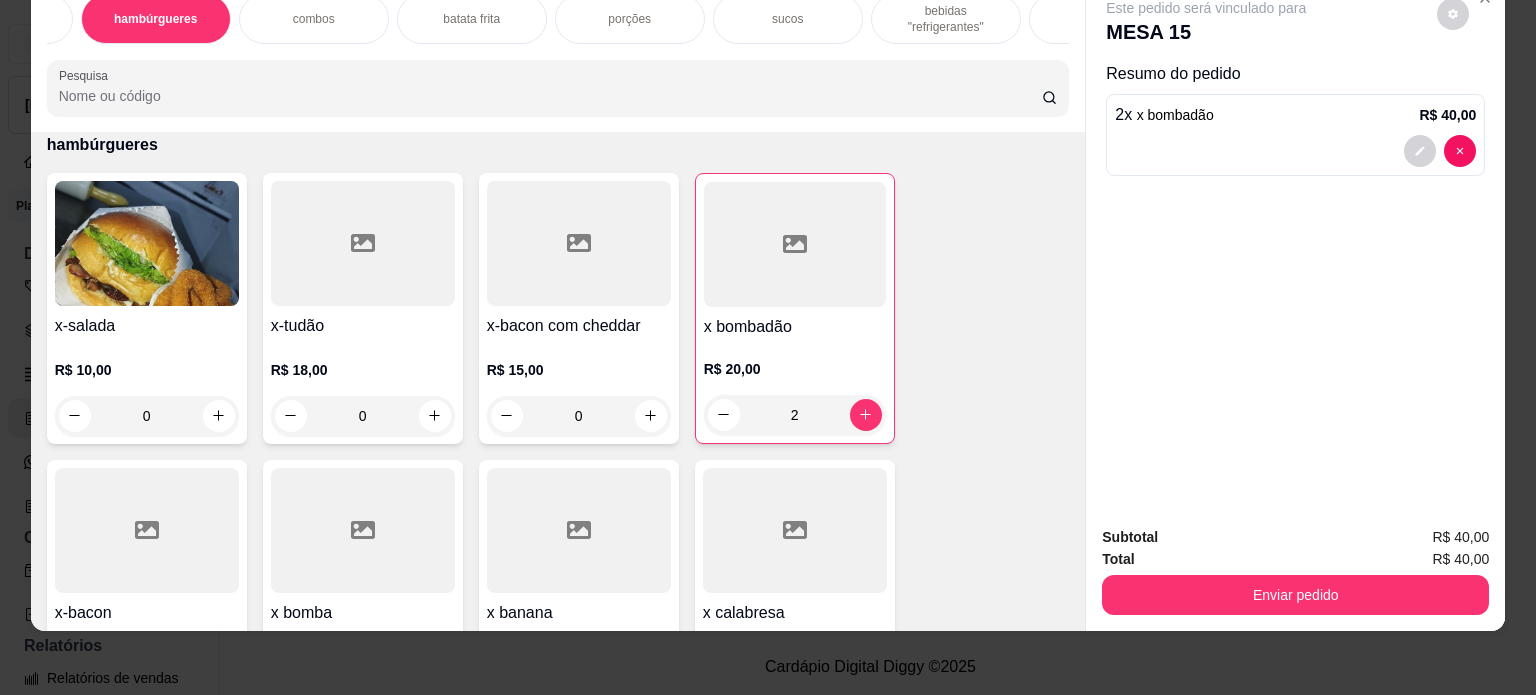 click on "bebidas "refrigerantes"" at bounding box center (946, 19) 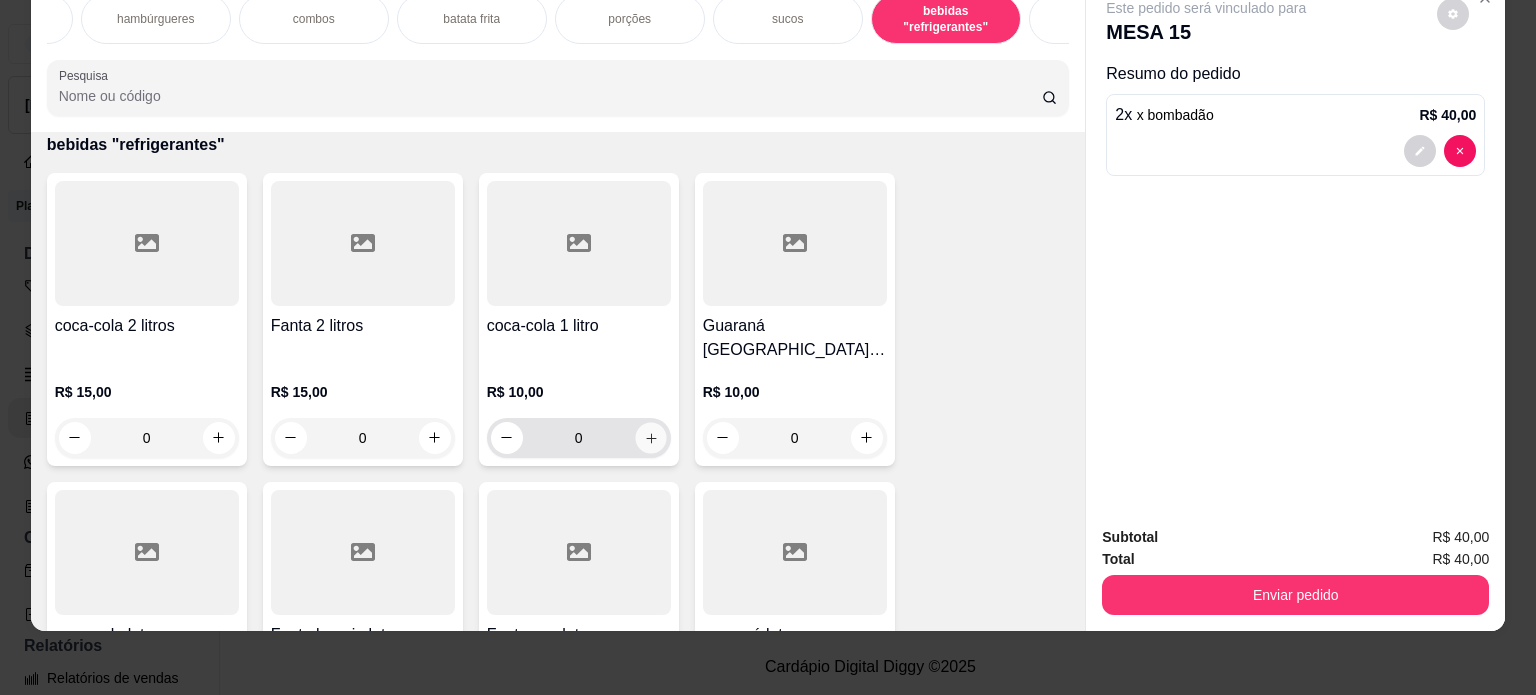 click 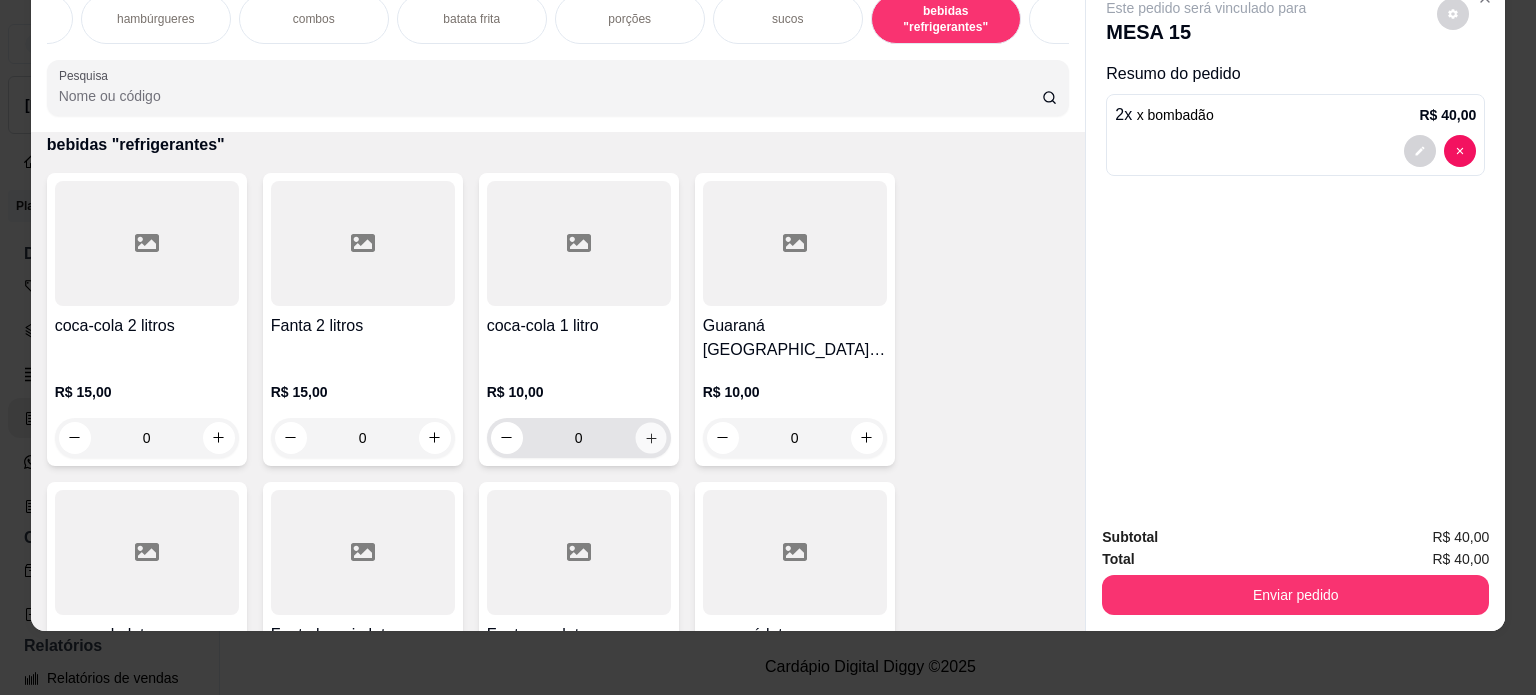 type on "1" 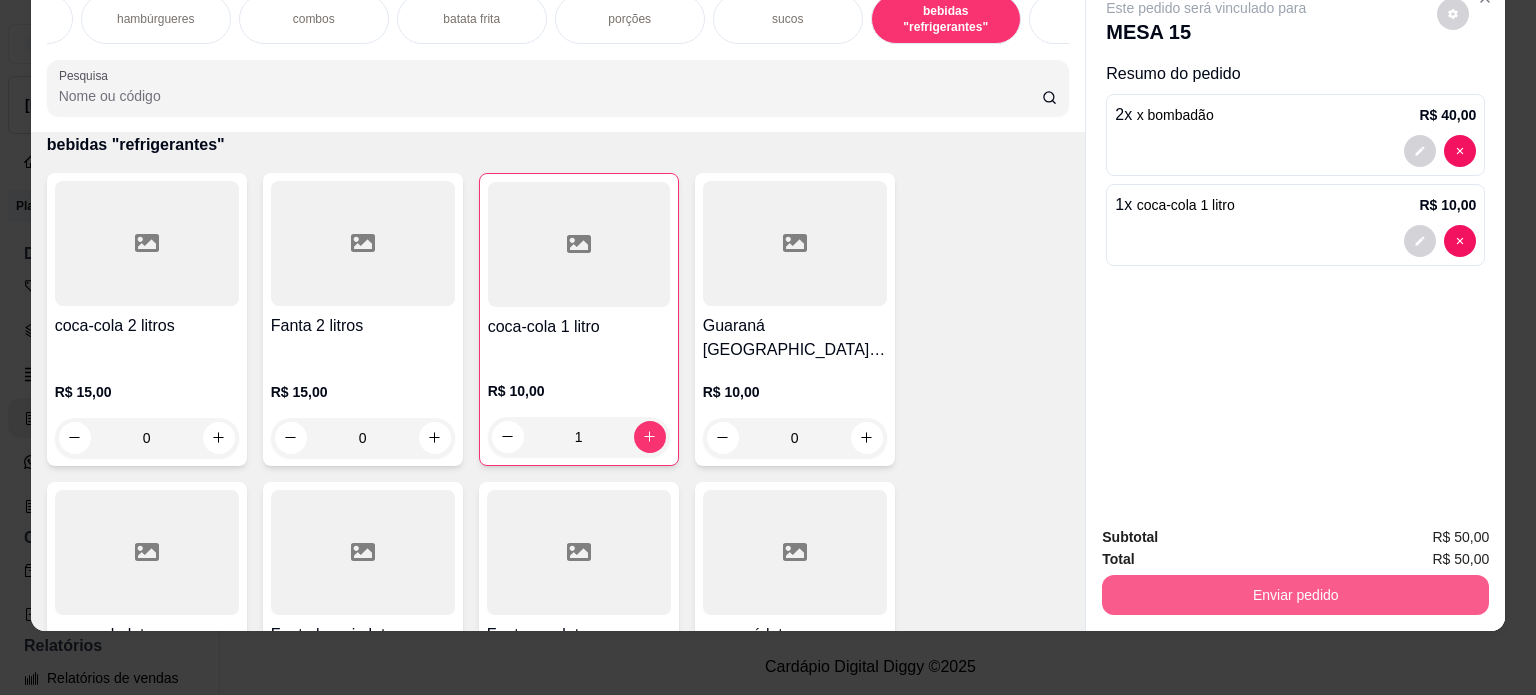 click on "Enviar pedido" at bounding box center [1295, 595] 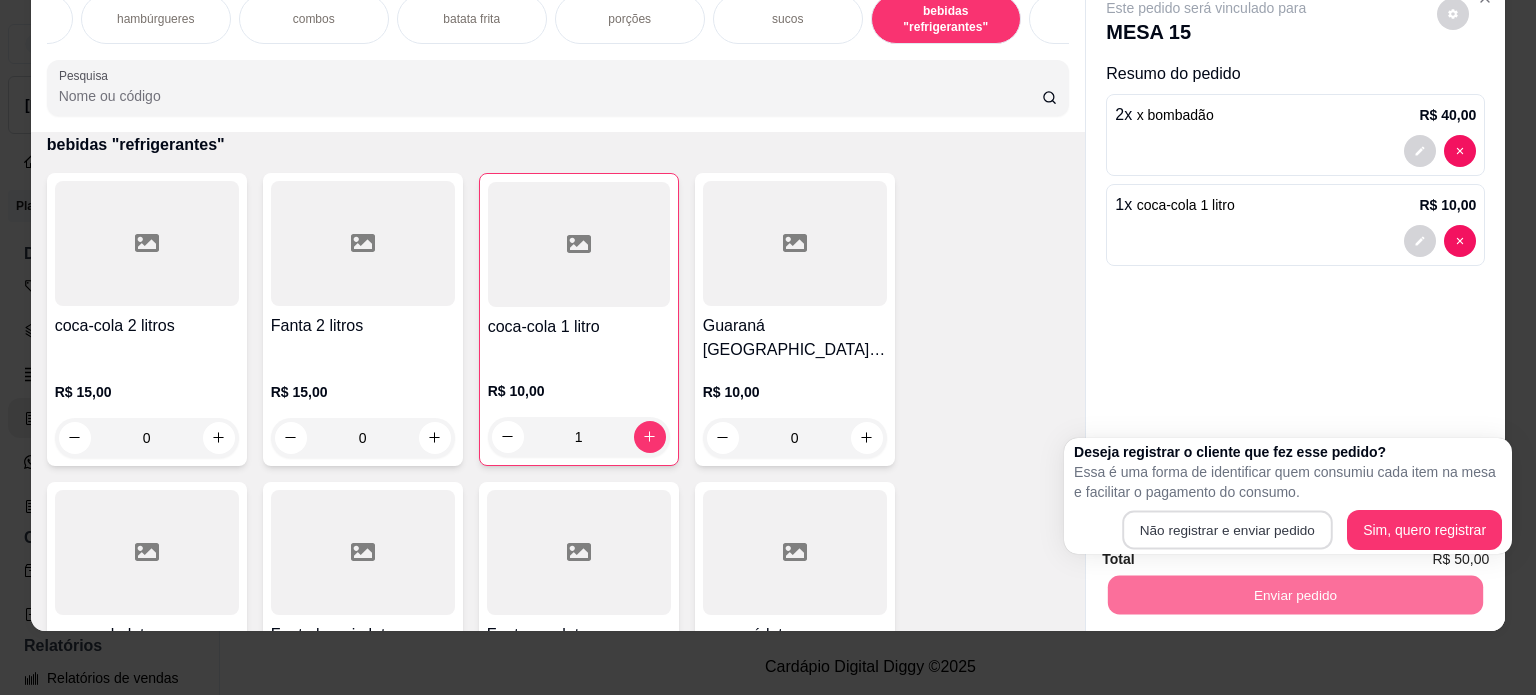 click on "Não registrar e enviar pedido" at bounding box center [1227, 530] 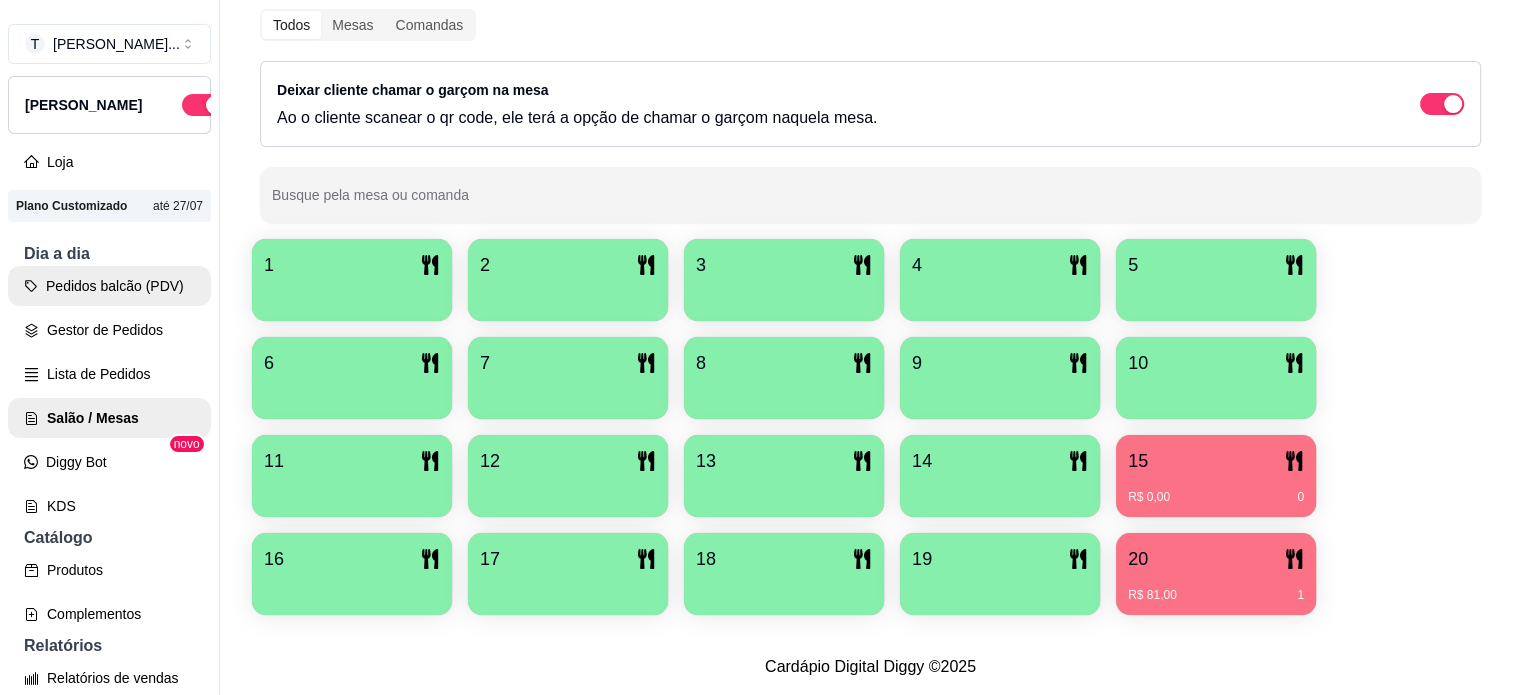 click on "Pedidos balcão (PDV)" at bounding box center (109, 286) 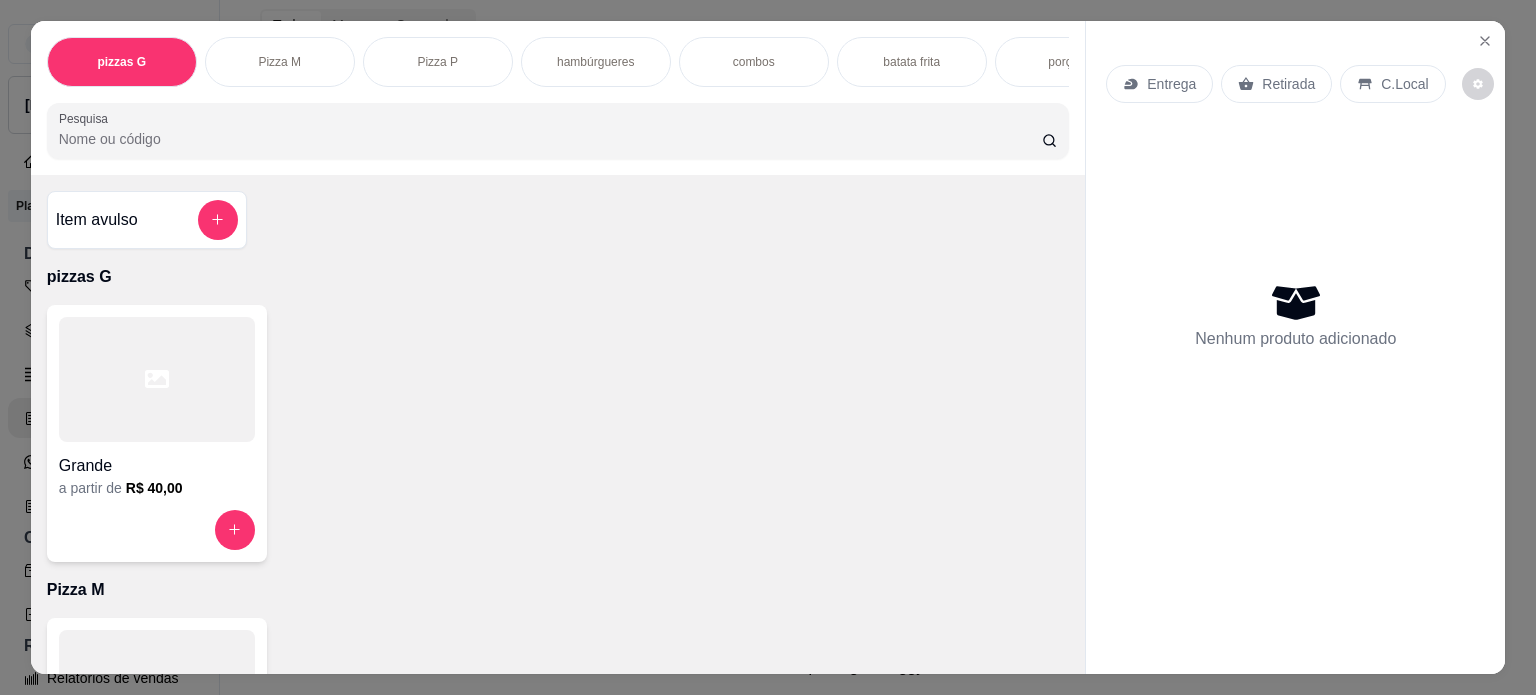 click on "Pizza M" at bounding box center [280, 62] 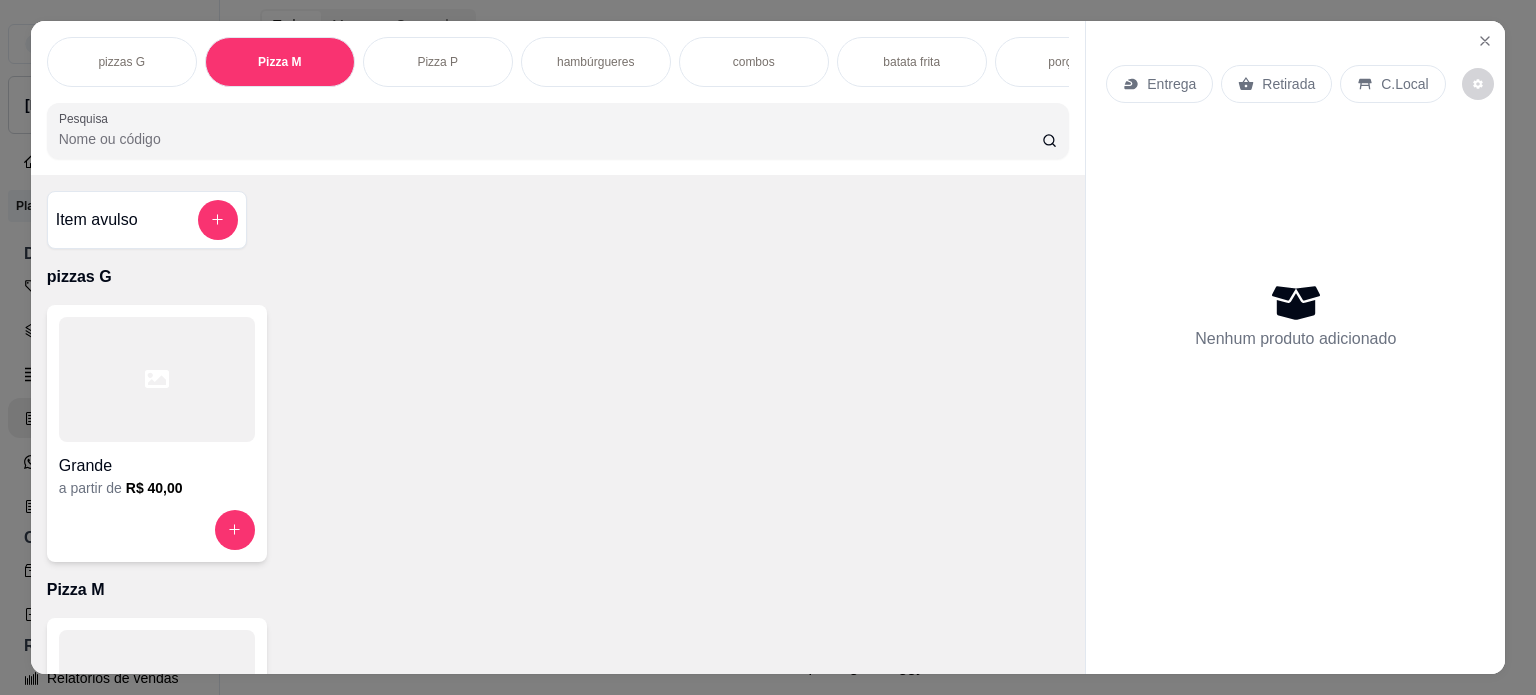 scroll, scrollTop: 402, scrollLeft: 0, axis: vertical 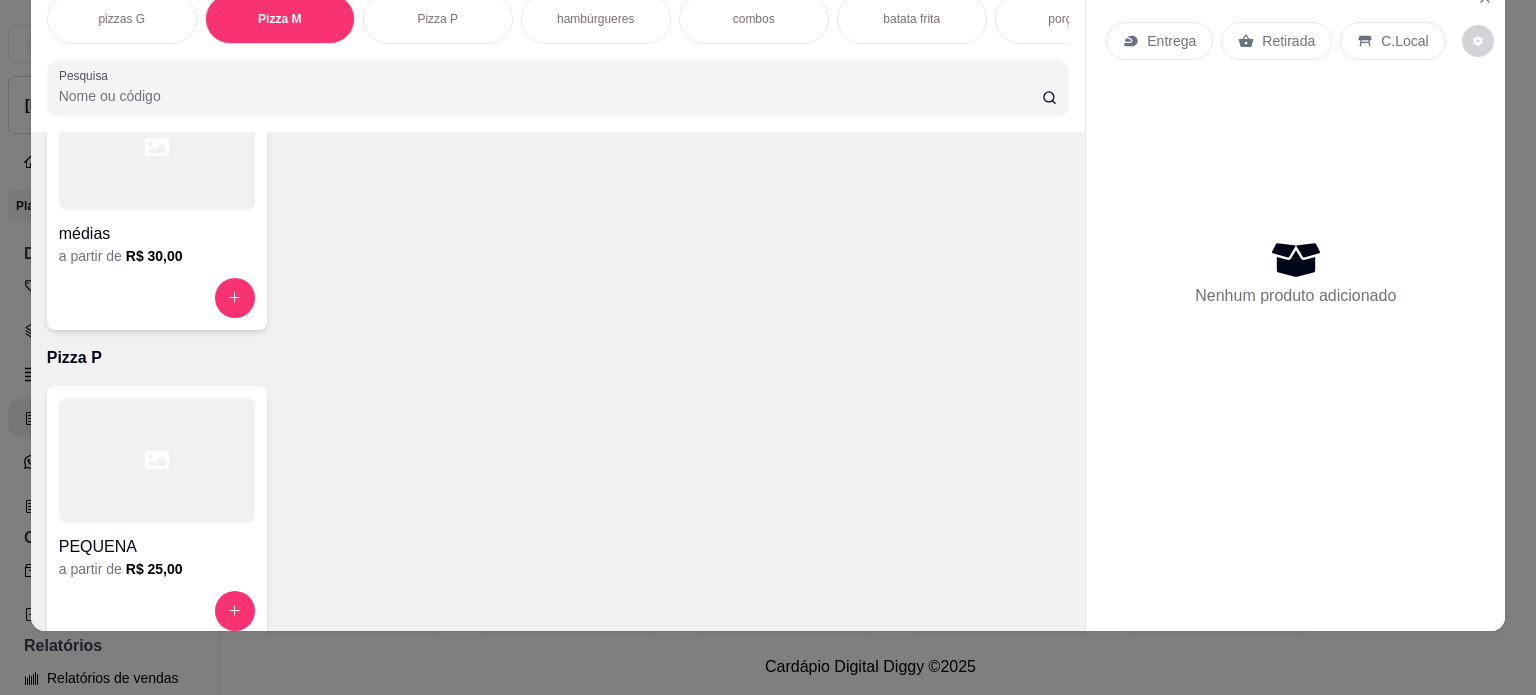 click on "pizzas G" at bounding box center [122, 19] 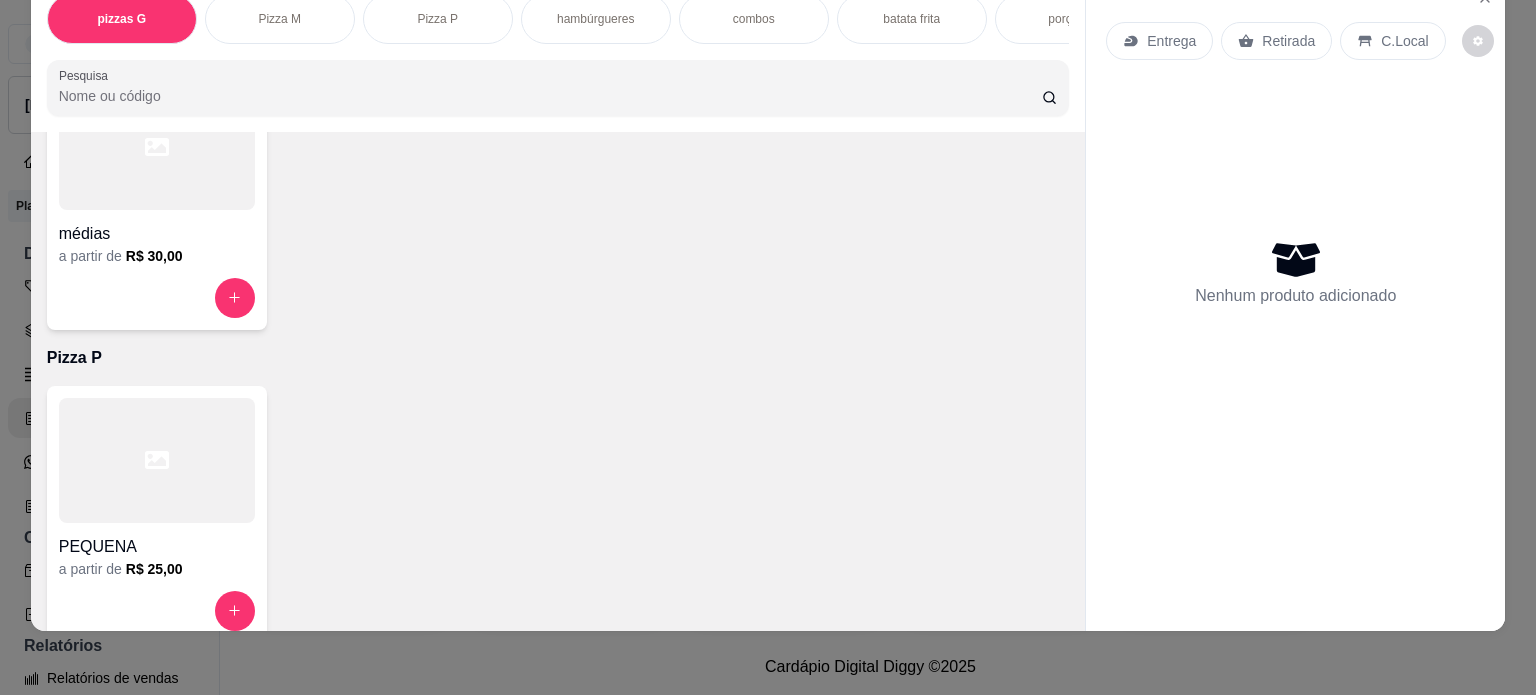 scroll, scrollTop: 89, scrollLeft: 0, axis: vertical 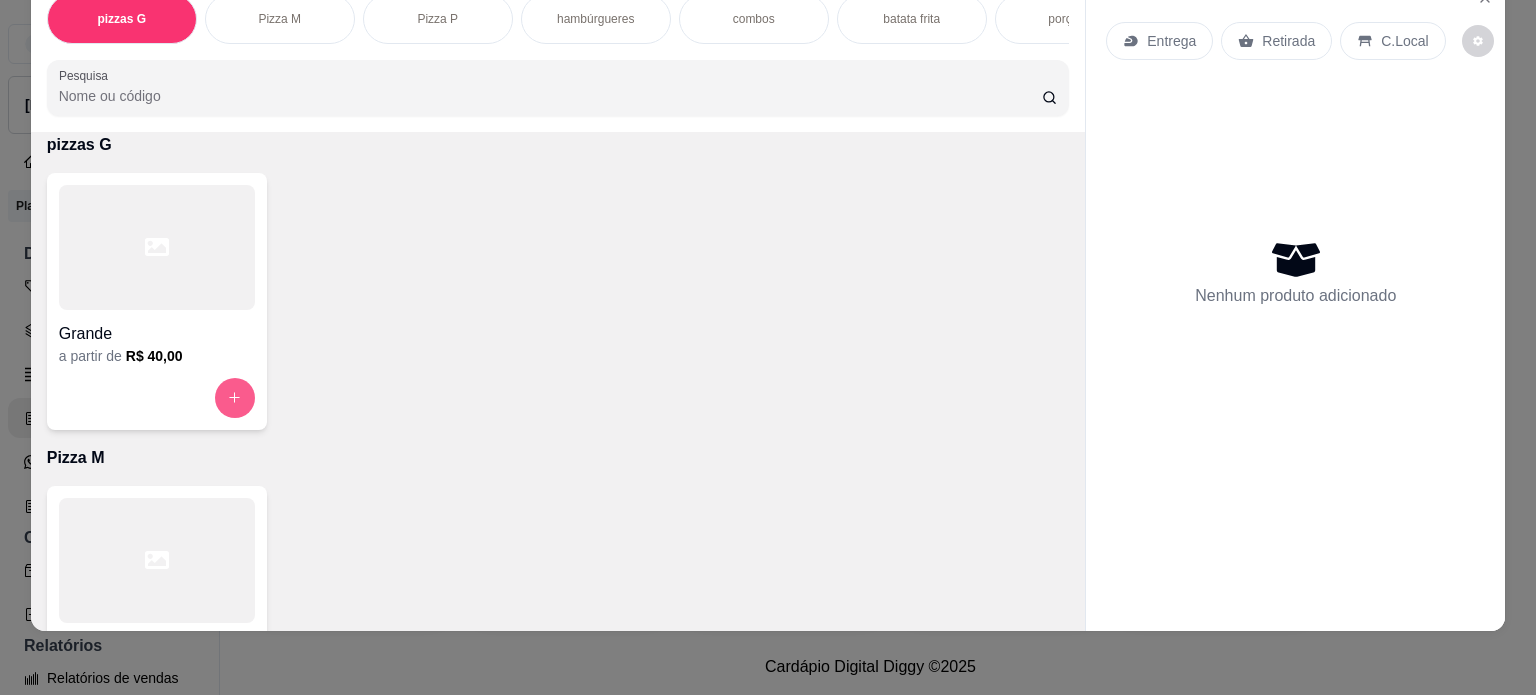 click 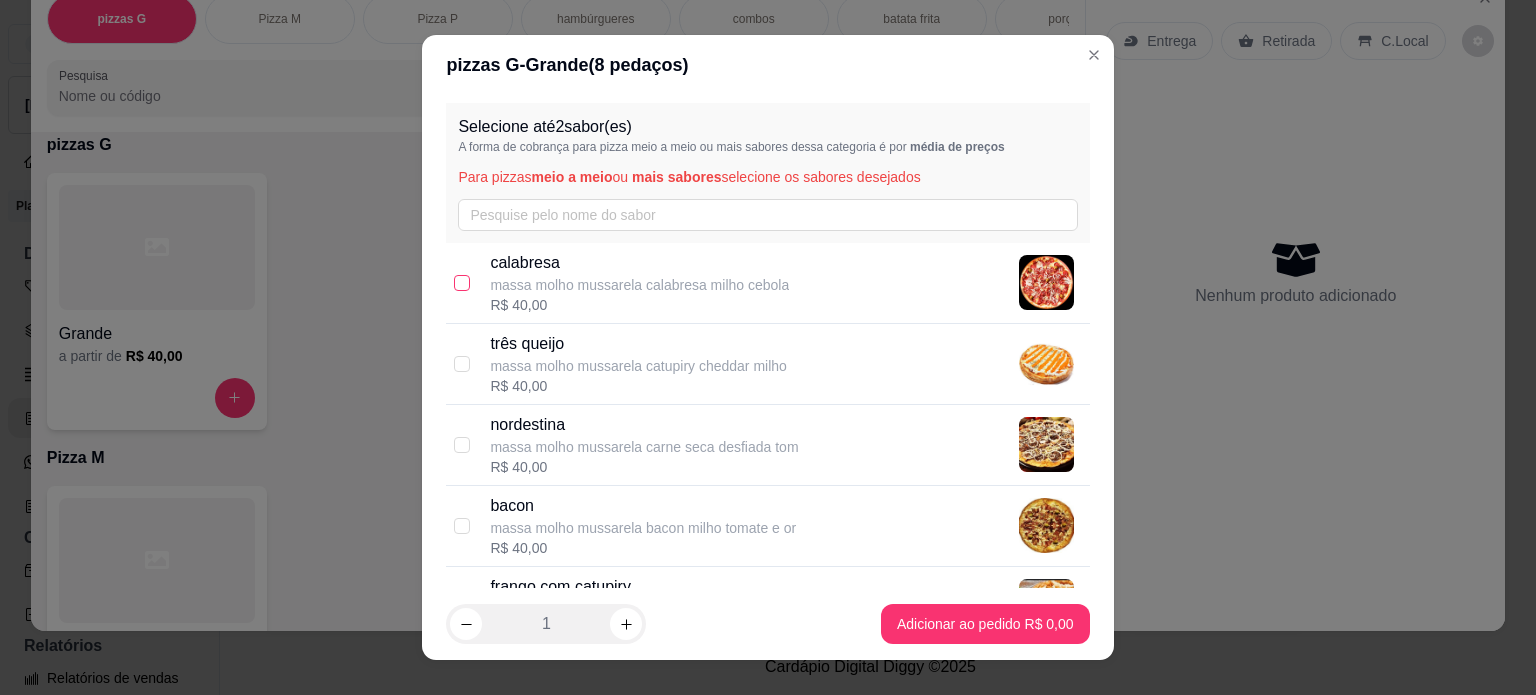 click at bounding box center [462, 283] 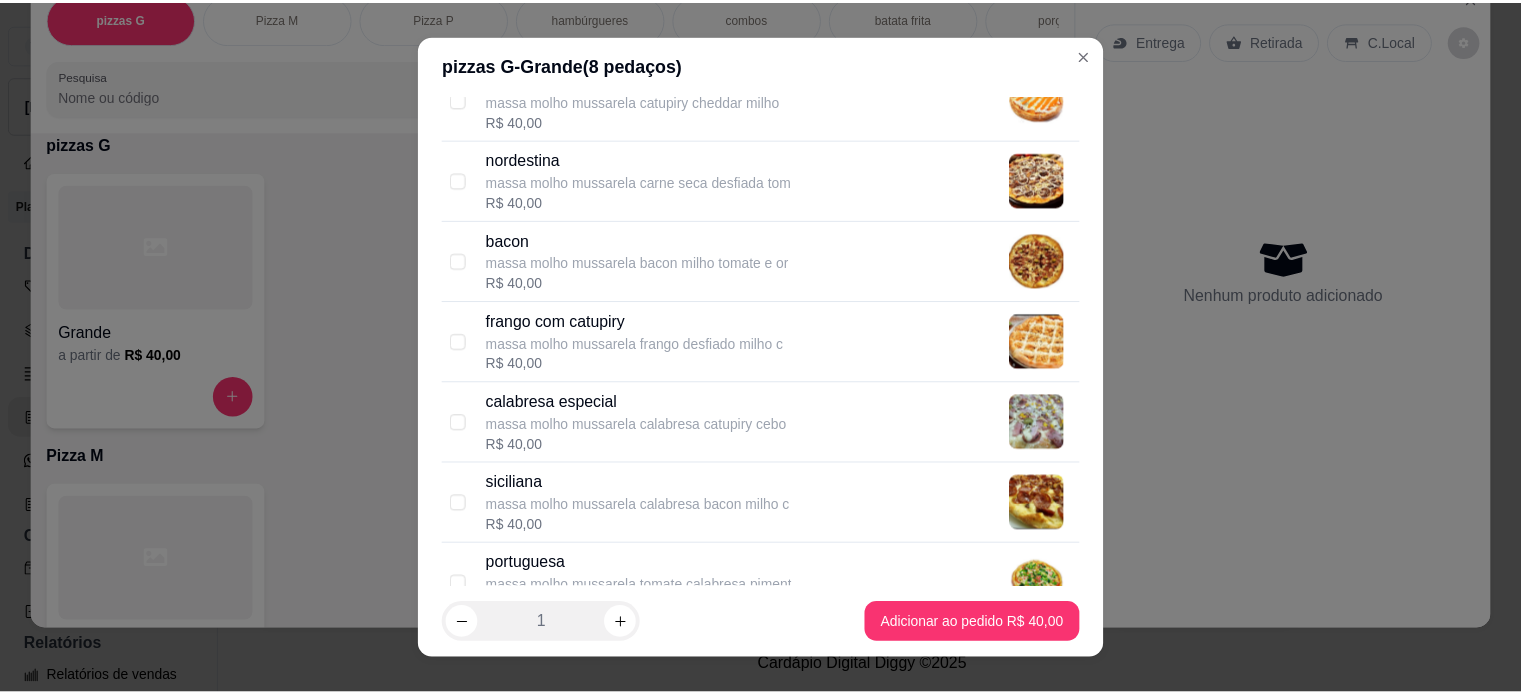 scroll, scrollTop: 300, scrollLeft: 0, axis: vertical 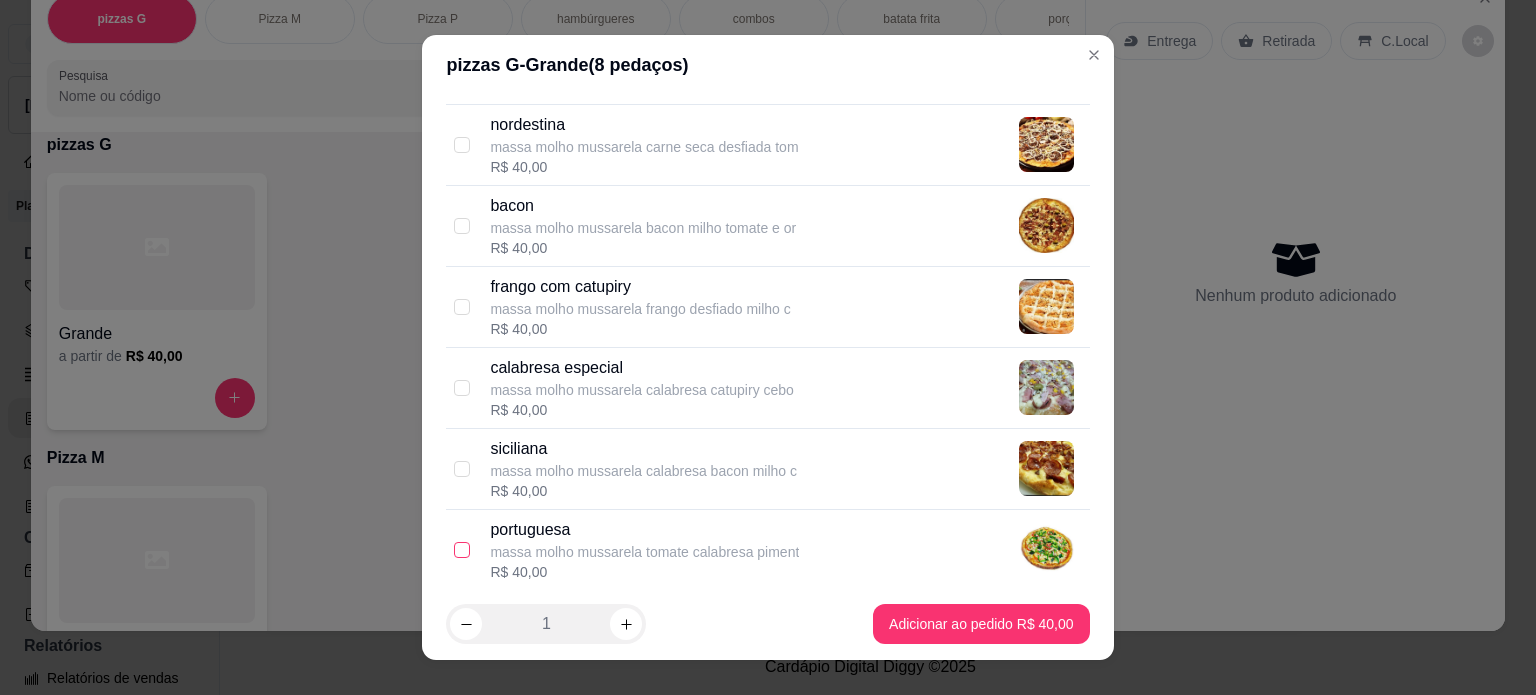 click at bounding box center (462, 550) 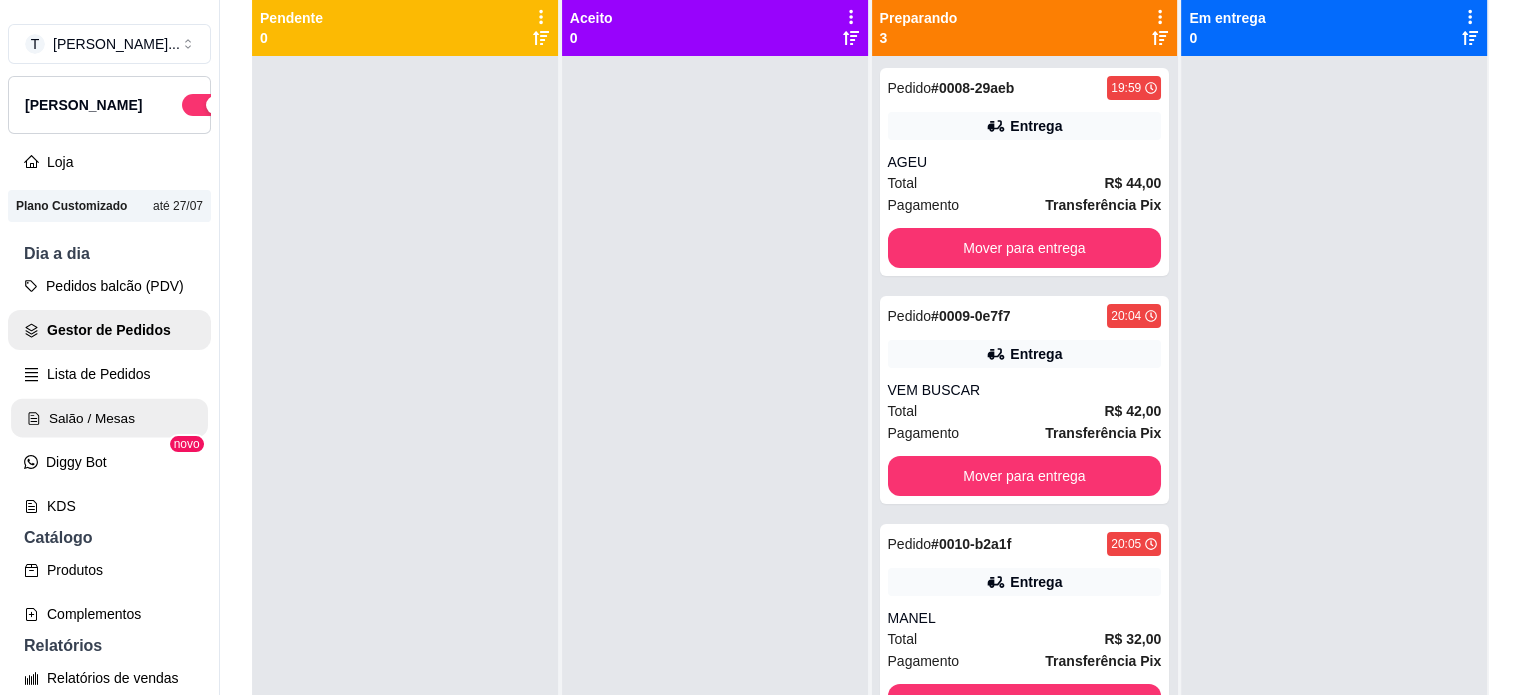 click on "Salão / Mesas" at bounding box center [109, 418] 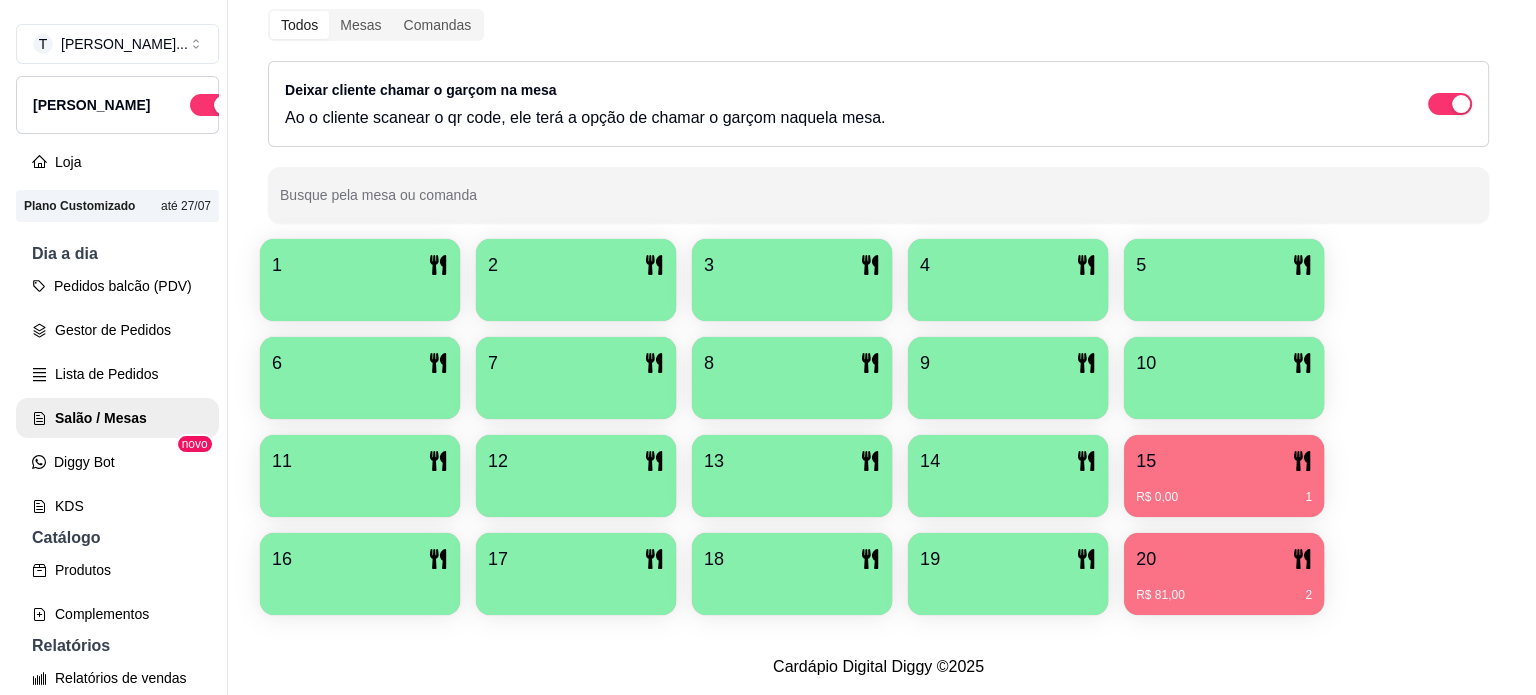 scroll, scrollTop: 0, scrollLeft: 0, axis: both 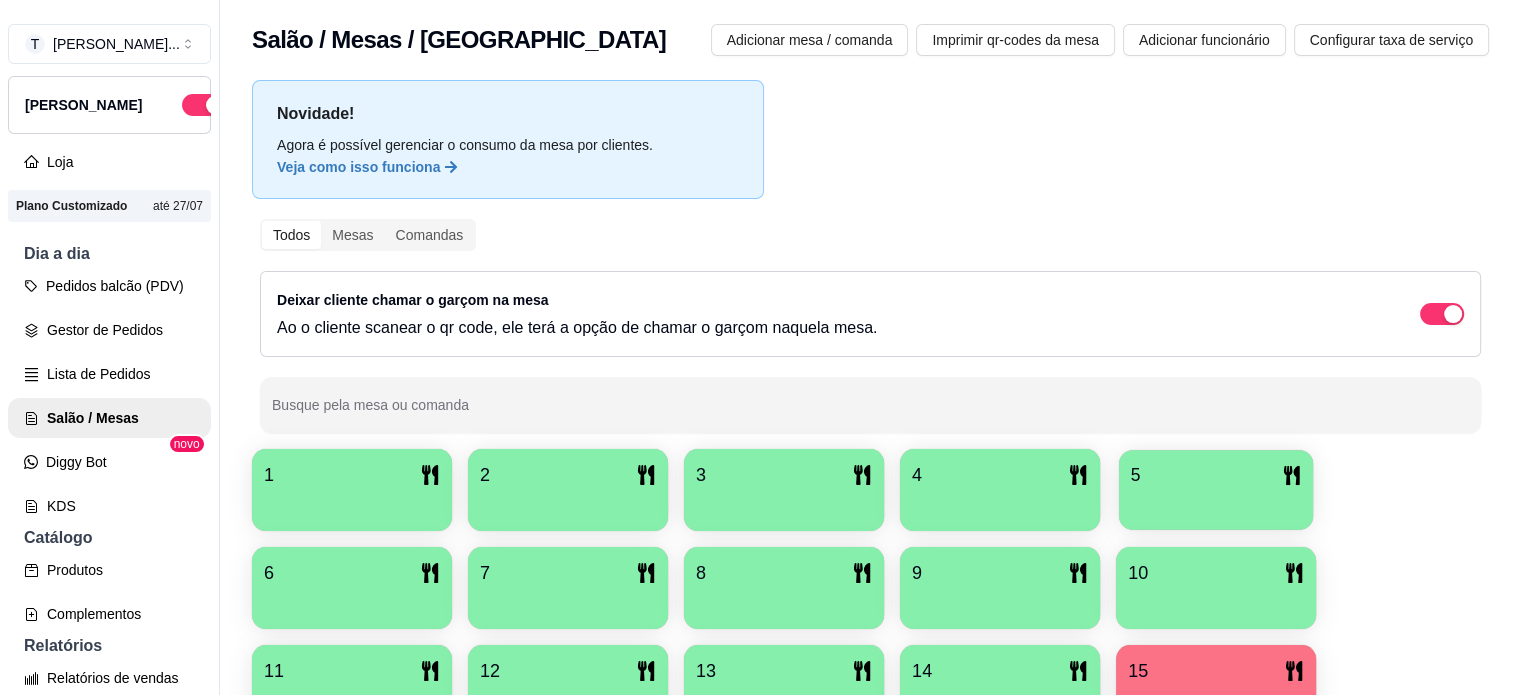 click at bounding box center [1216, 503] 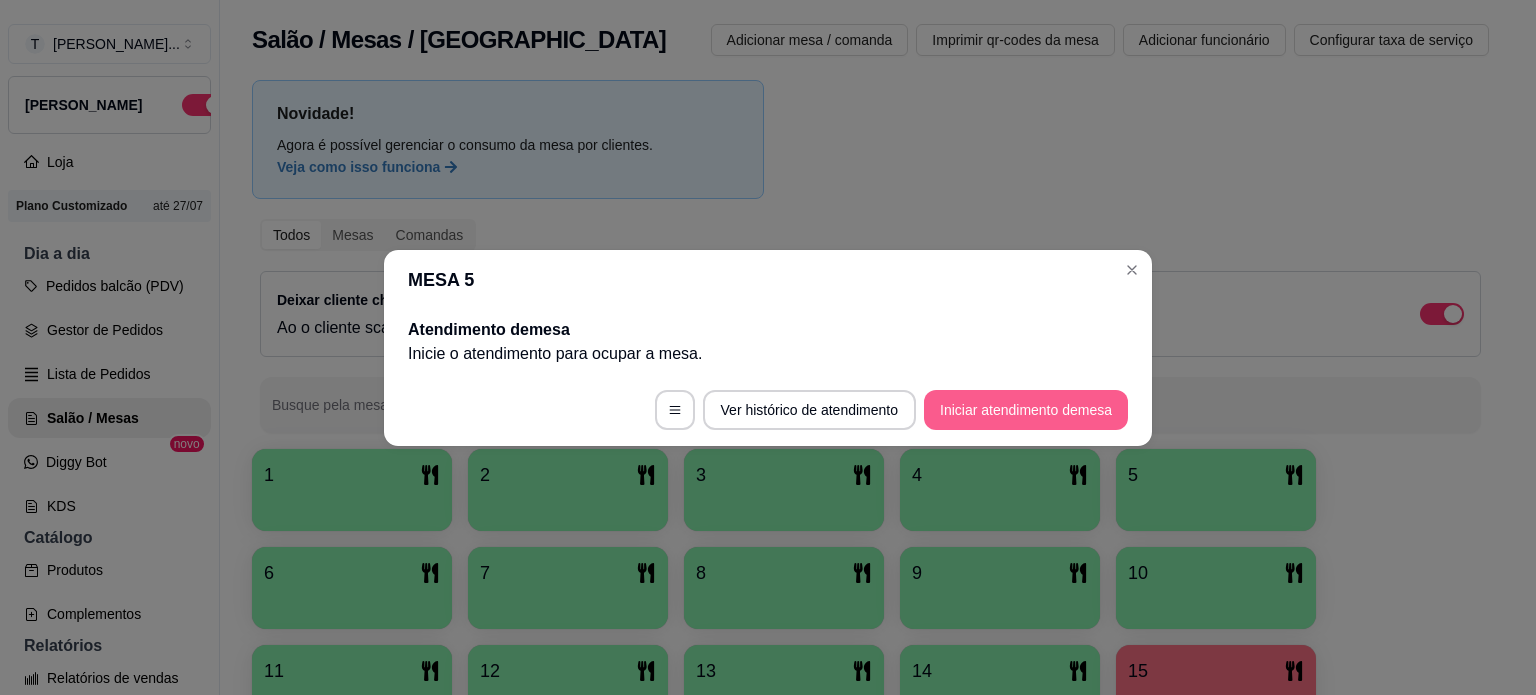 click on "Iniciar atendimento de  mesa" at bounding box center [1026, 410] 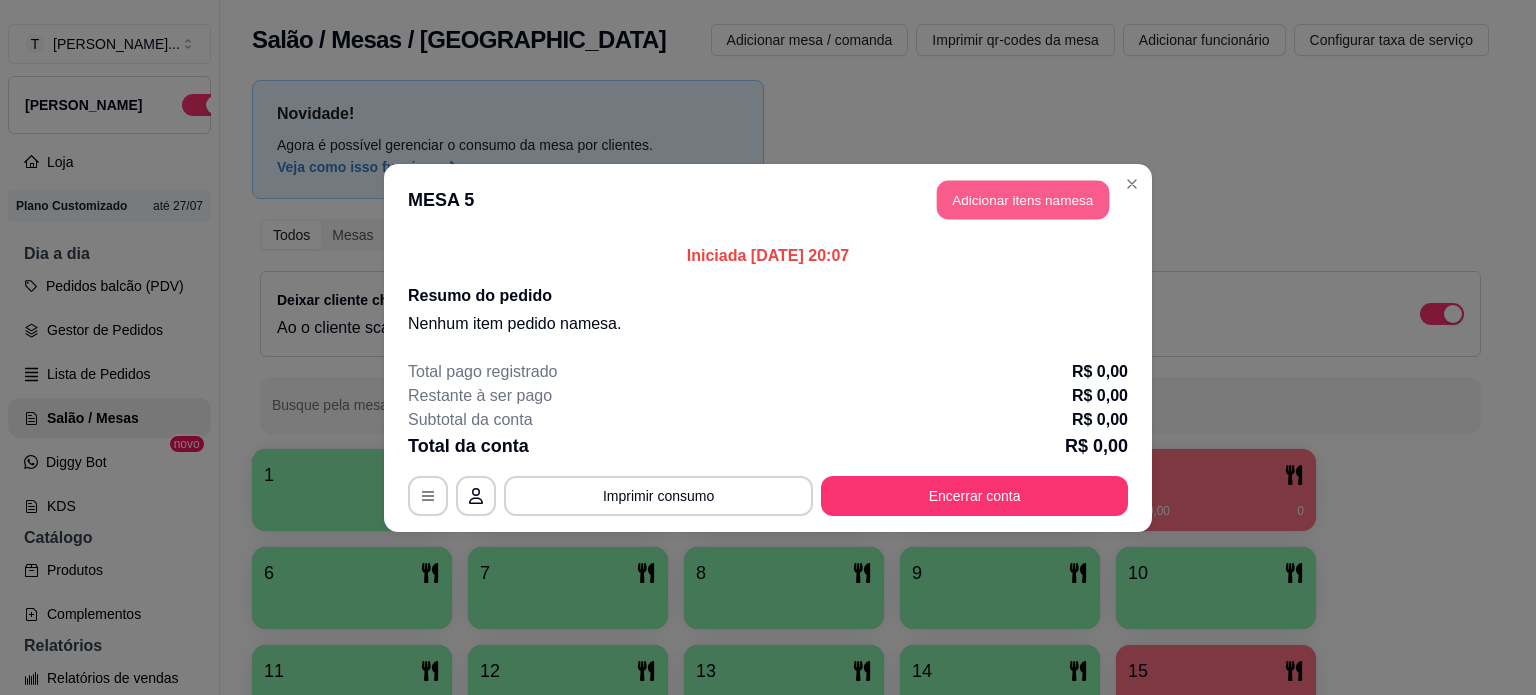 click on "Adicionar itens na  mesa" at bounding box center (1023, 199) 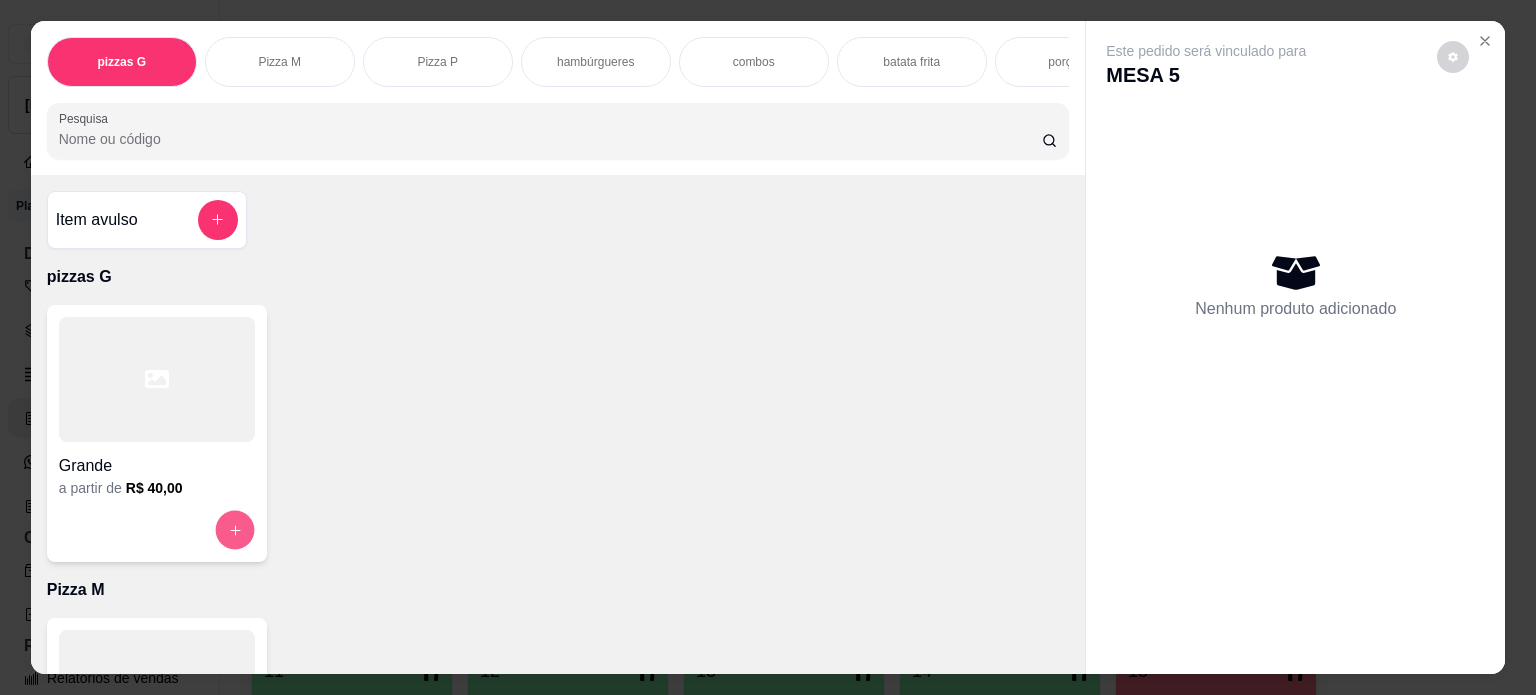click 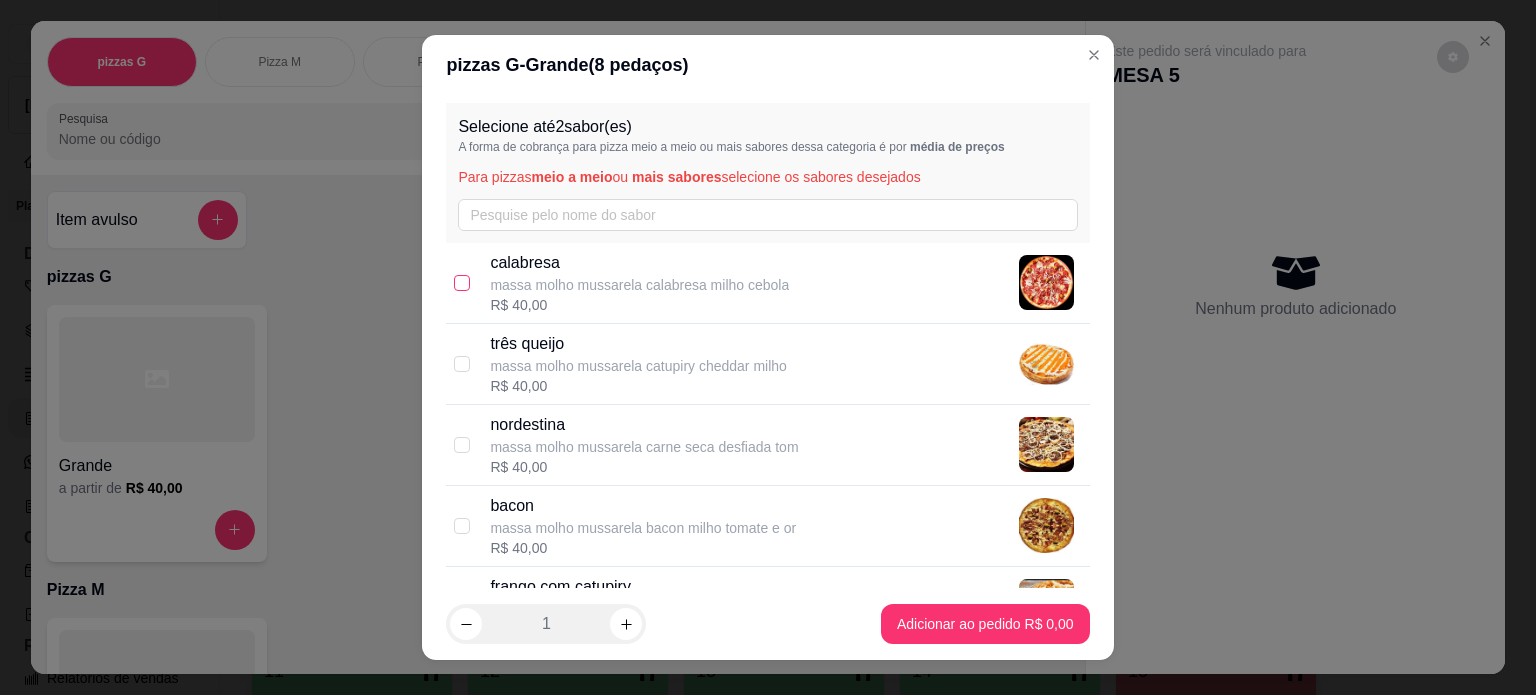 click at bounding box center (462, 283) 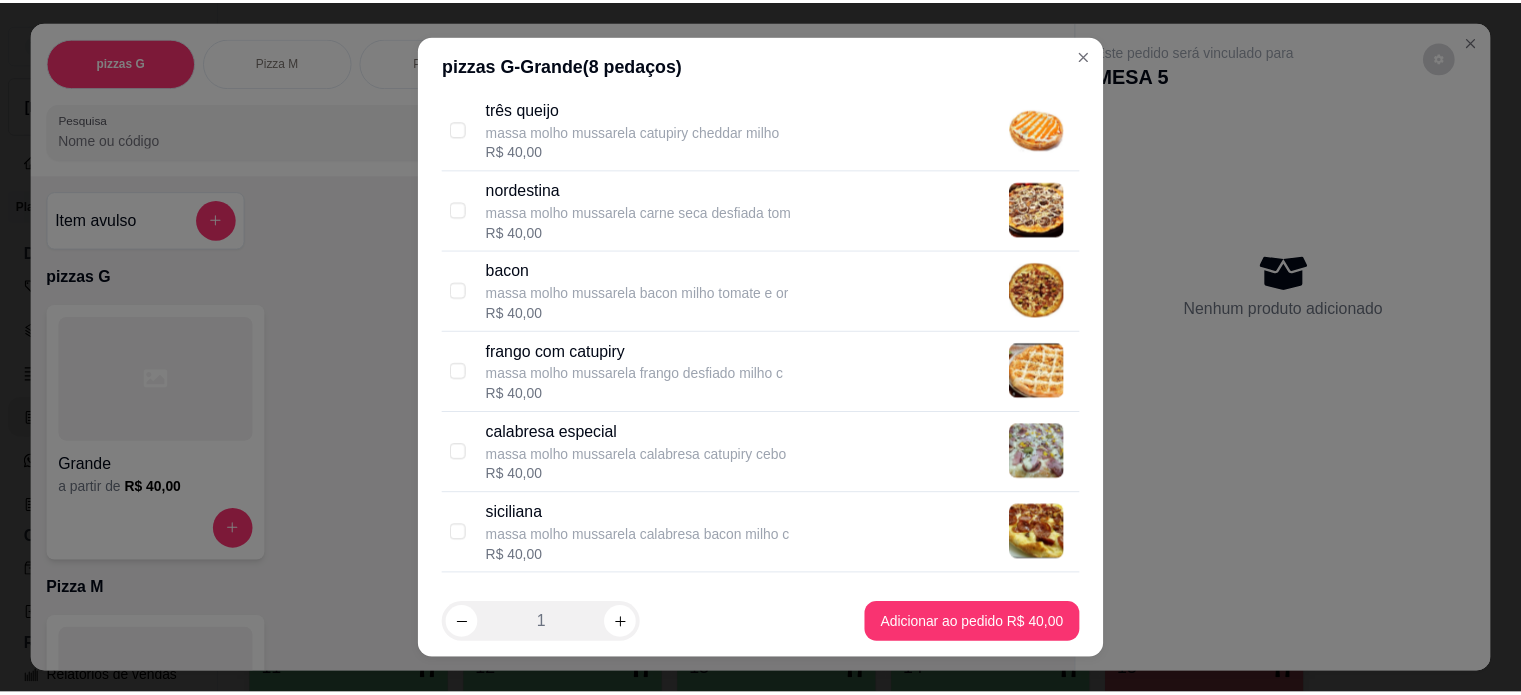 scroll, scrollTop: 300, scrollLeft: 0, axis: vertical 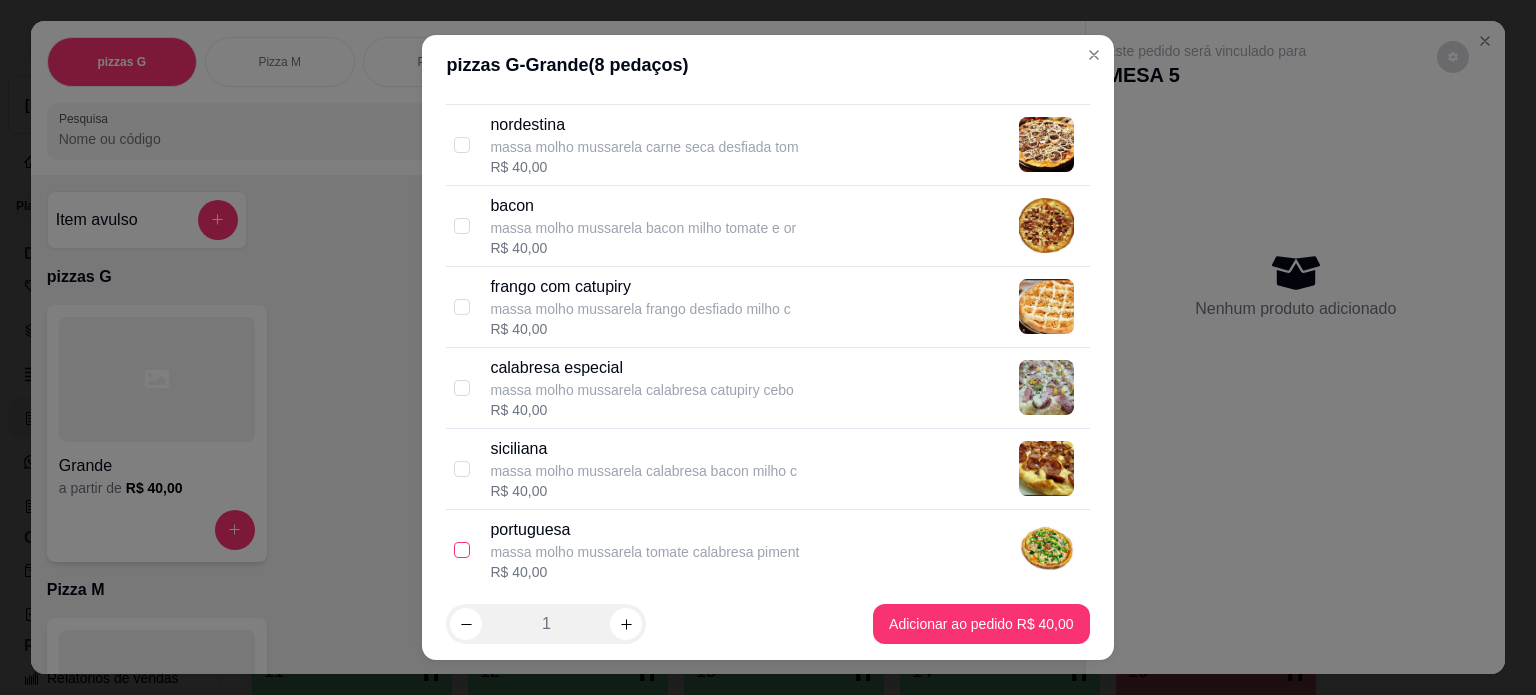 click at bounding box center (462, 550) 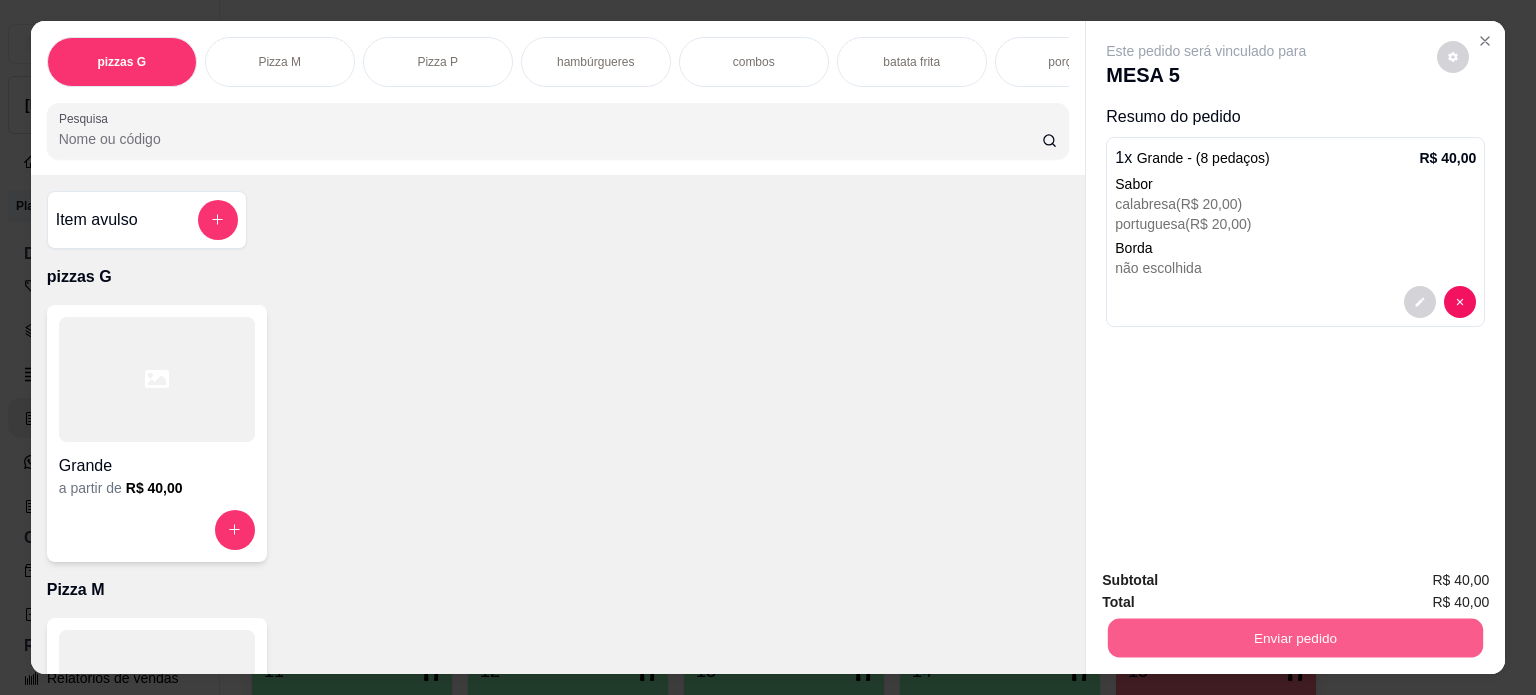click on "Enviar pedido" at bounding box center [1295, 638] 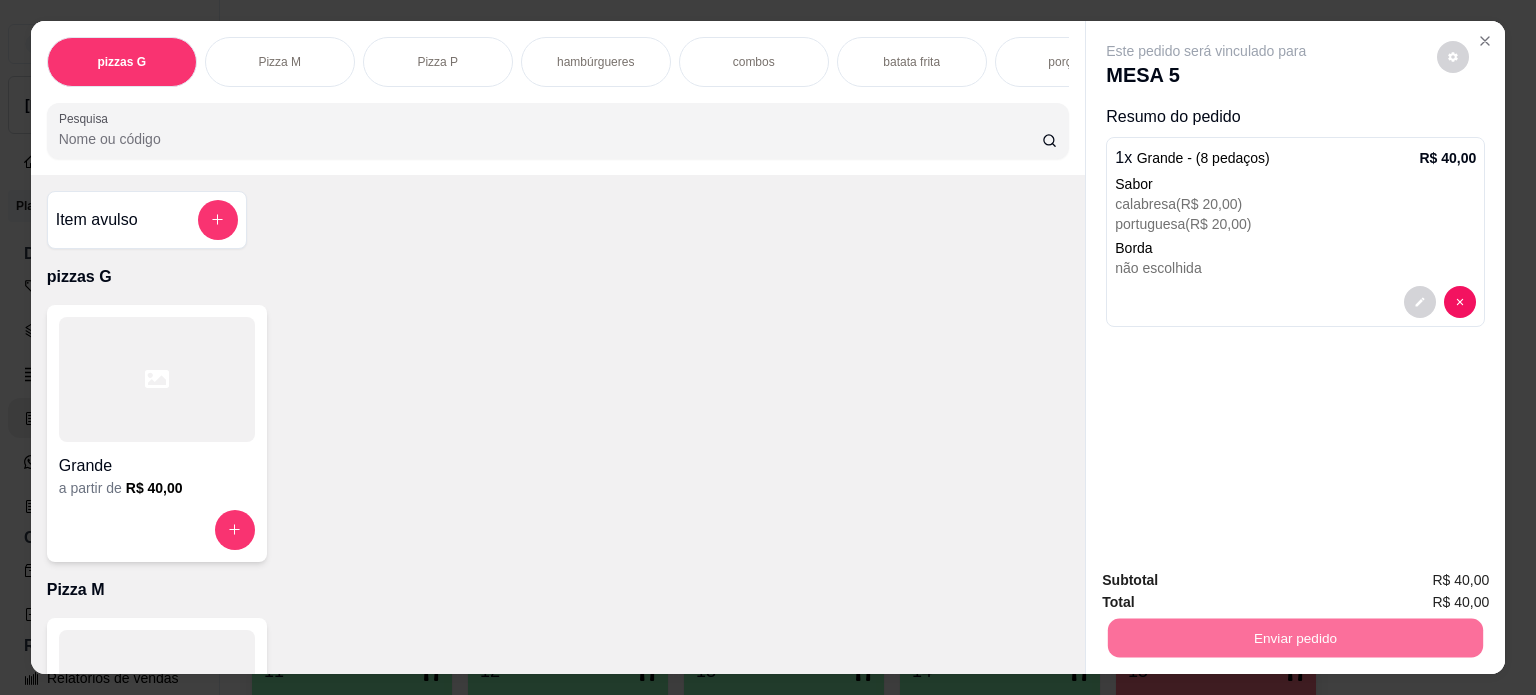 click on "Não registrar e enviar pedido" at bounding box center (1229, 582) 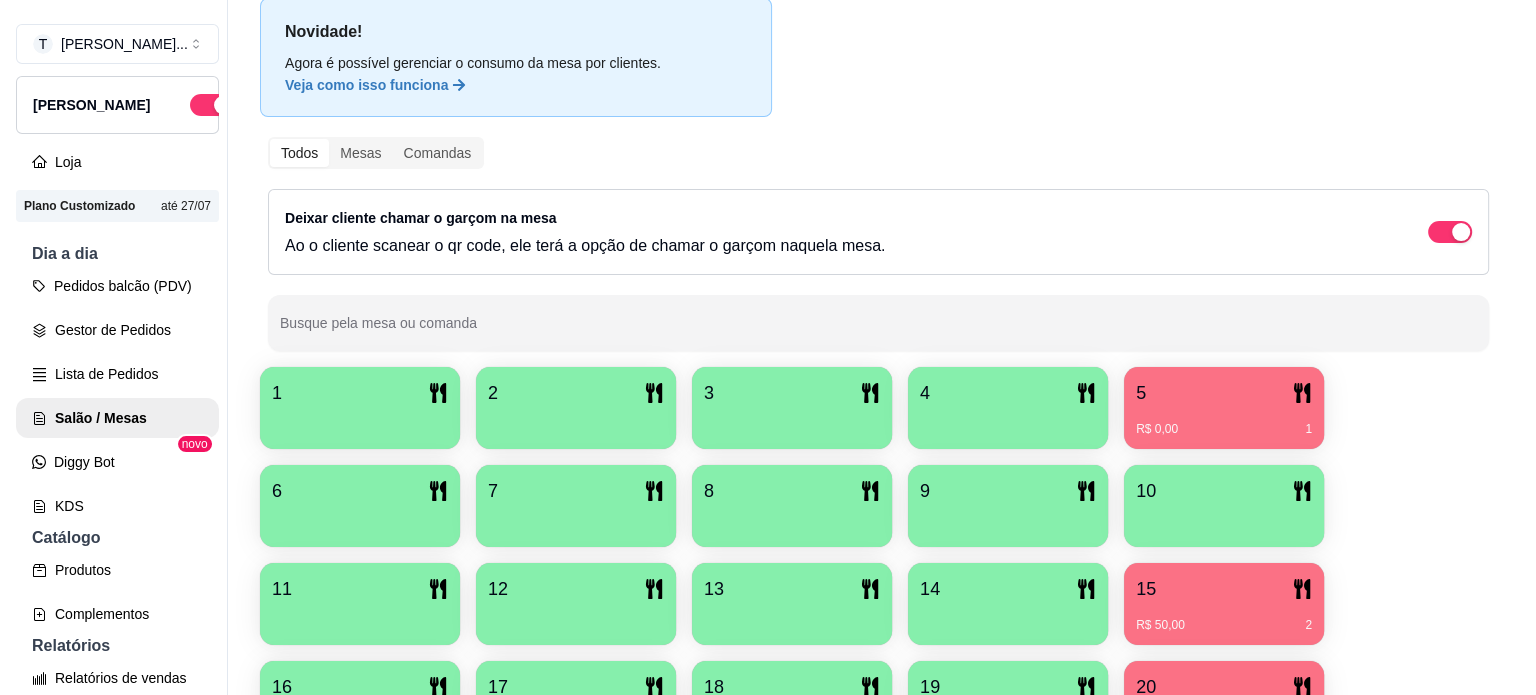 scroll, scrollTop: 224, scrollLeft: 0, axis: vertical 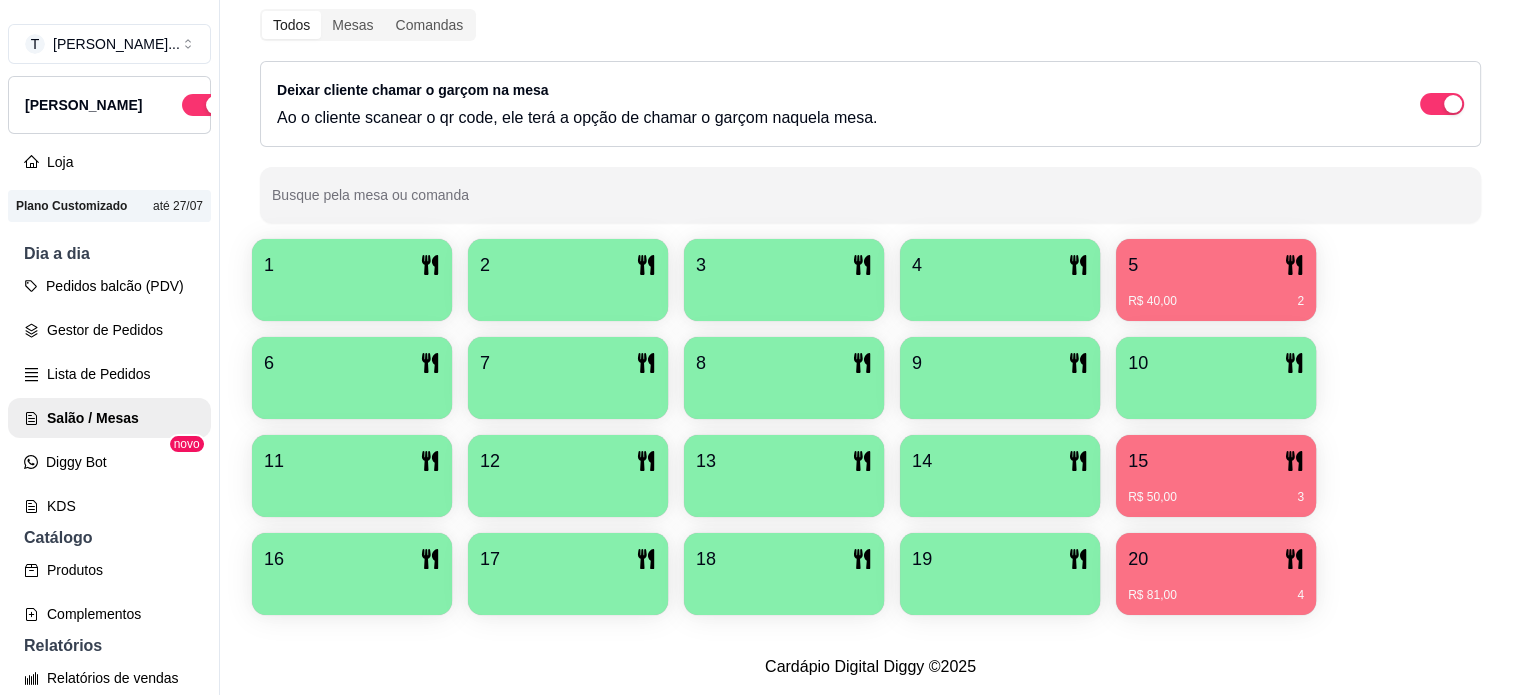 click on "5" at bounding box center (1216, 265) 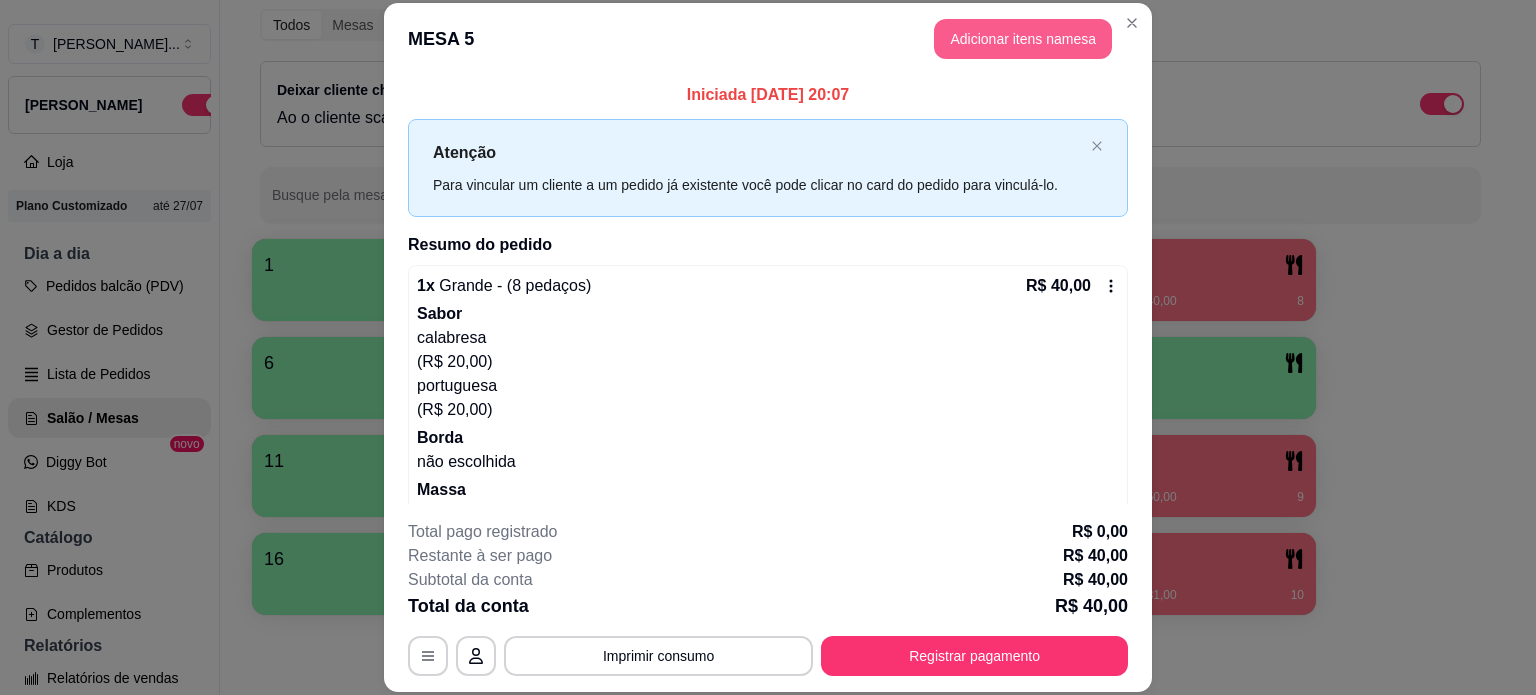 click on "Adicionar itens na  mesa" at bounding box center (1023, 39) 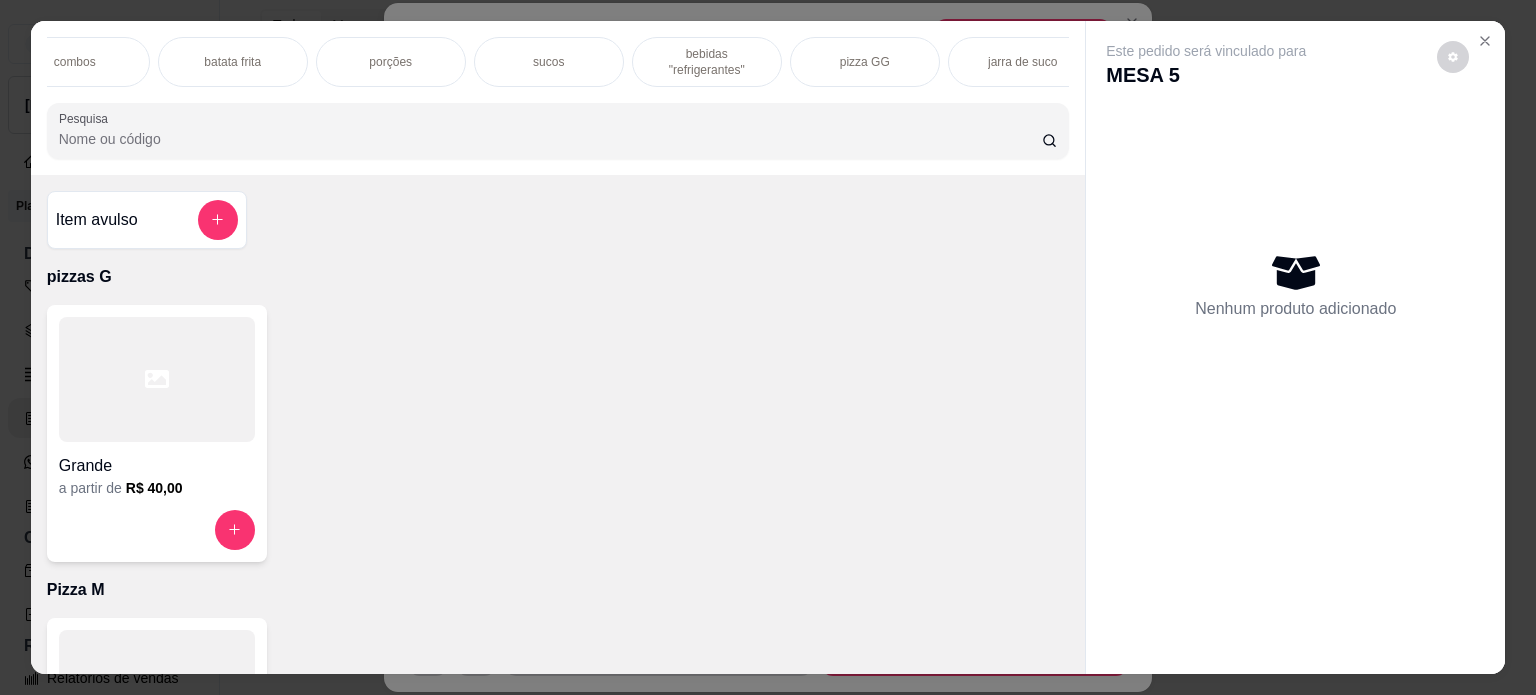 scroll, scrollTop: 0, scrollLeft: 680, axis: horizontal 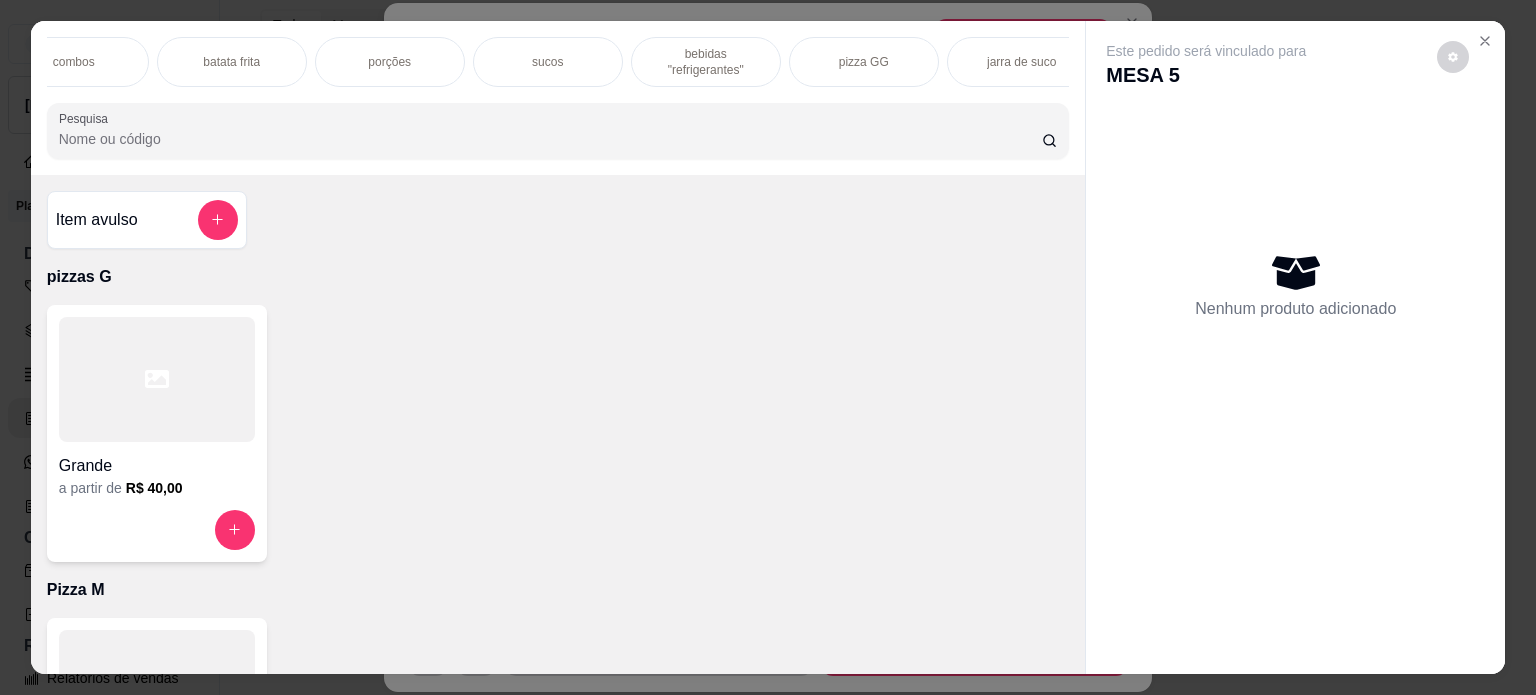 click on "sucos" at bounding box center [548, 62] 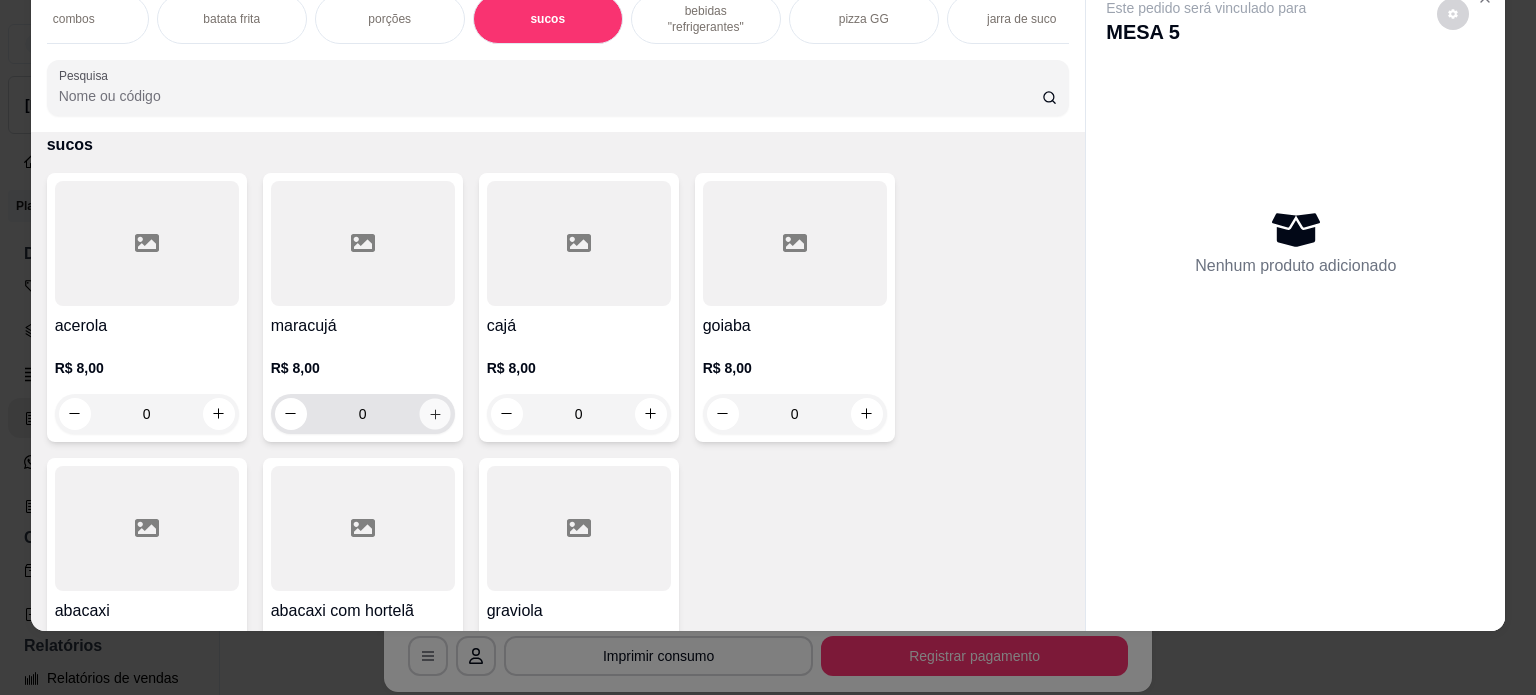 click 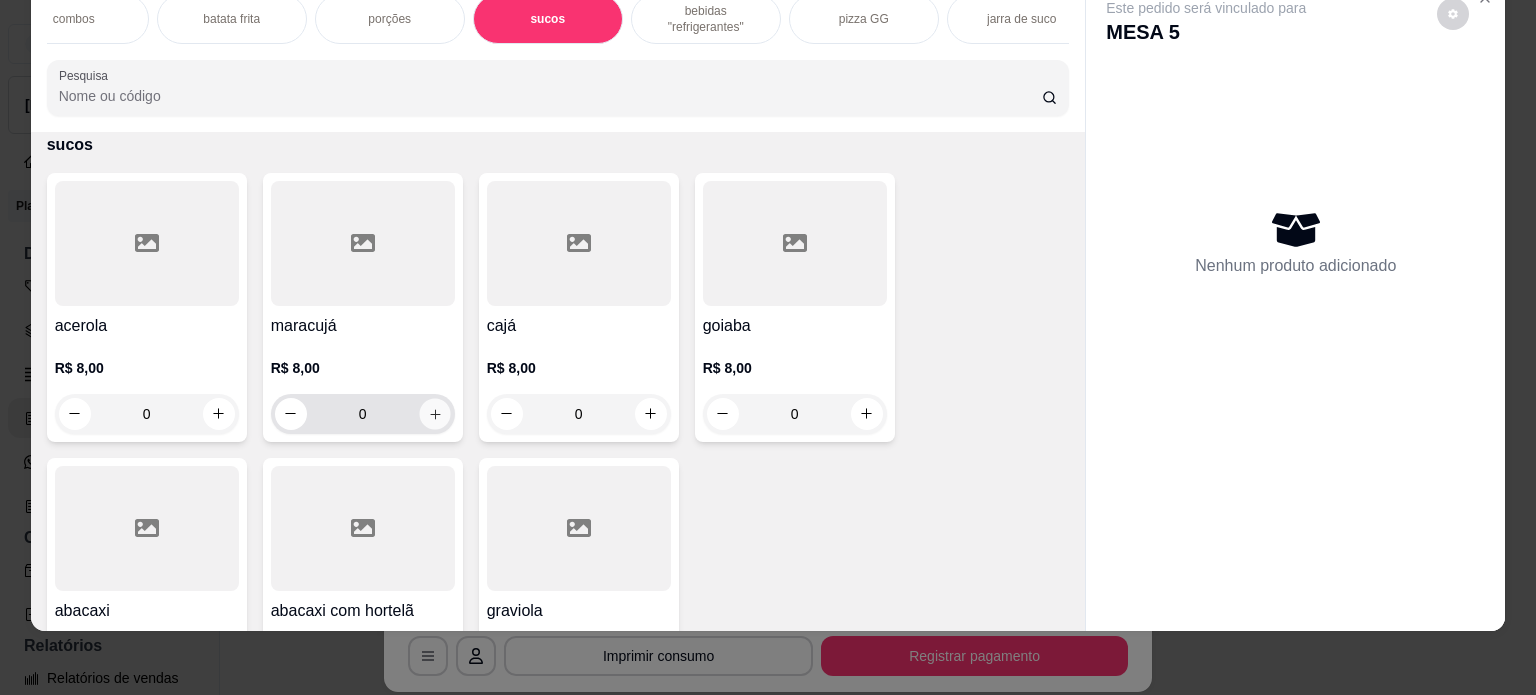 type on "1" 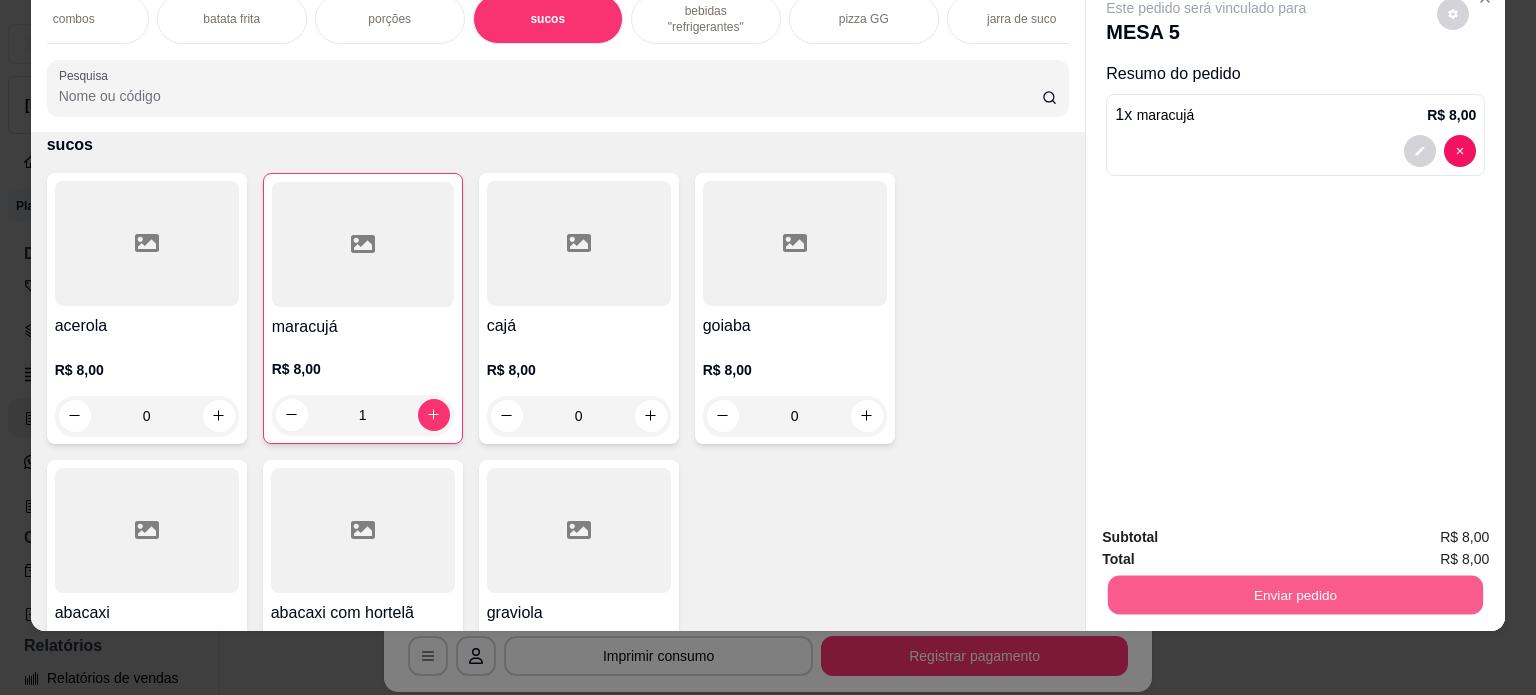 click on "Enviar pedido" at bounding box center [1295, 595] 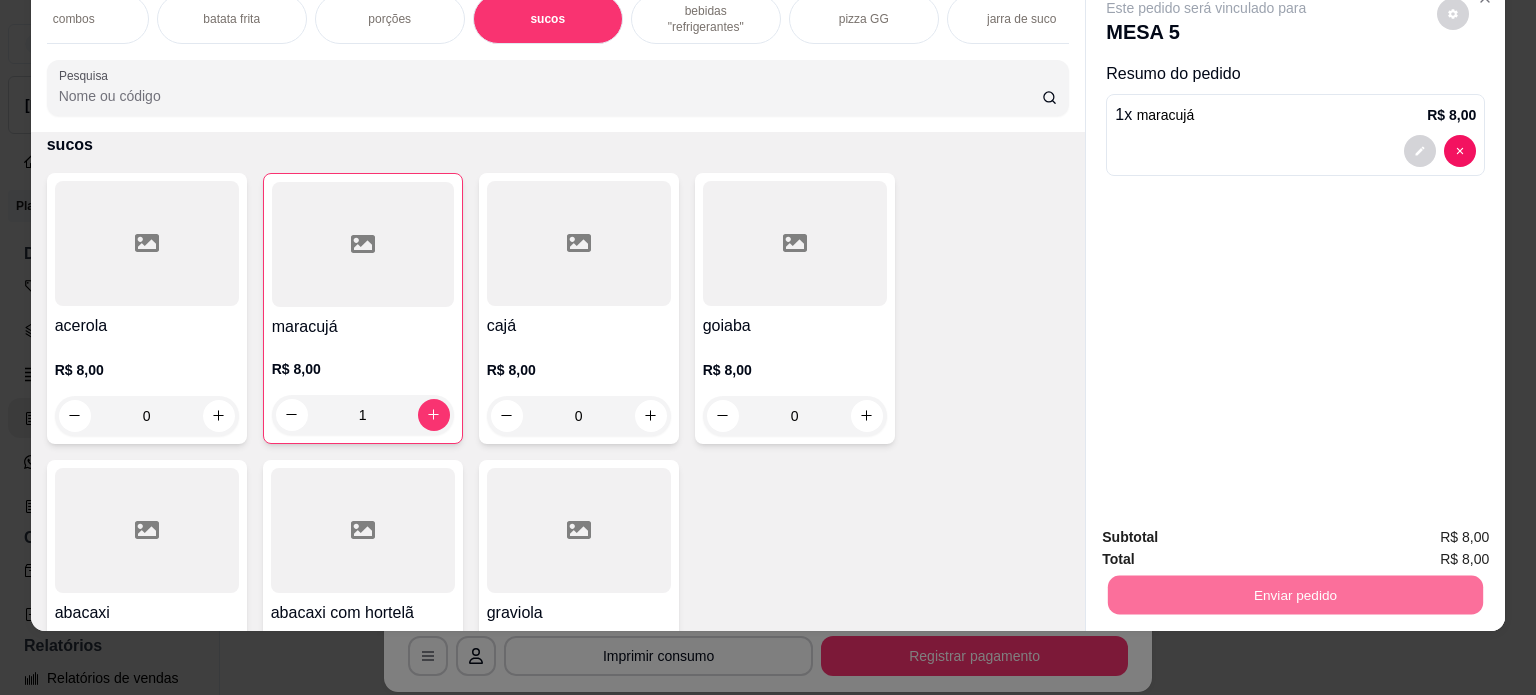 click on "Não registrar e enviar pedido" at bounding box center [1227, 530] 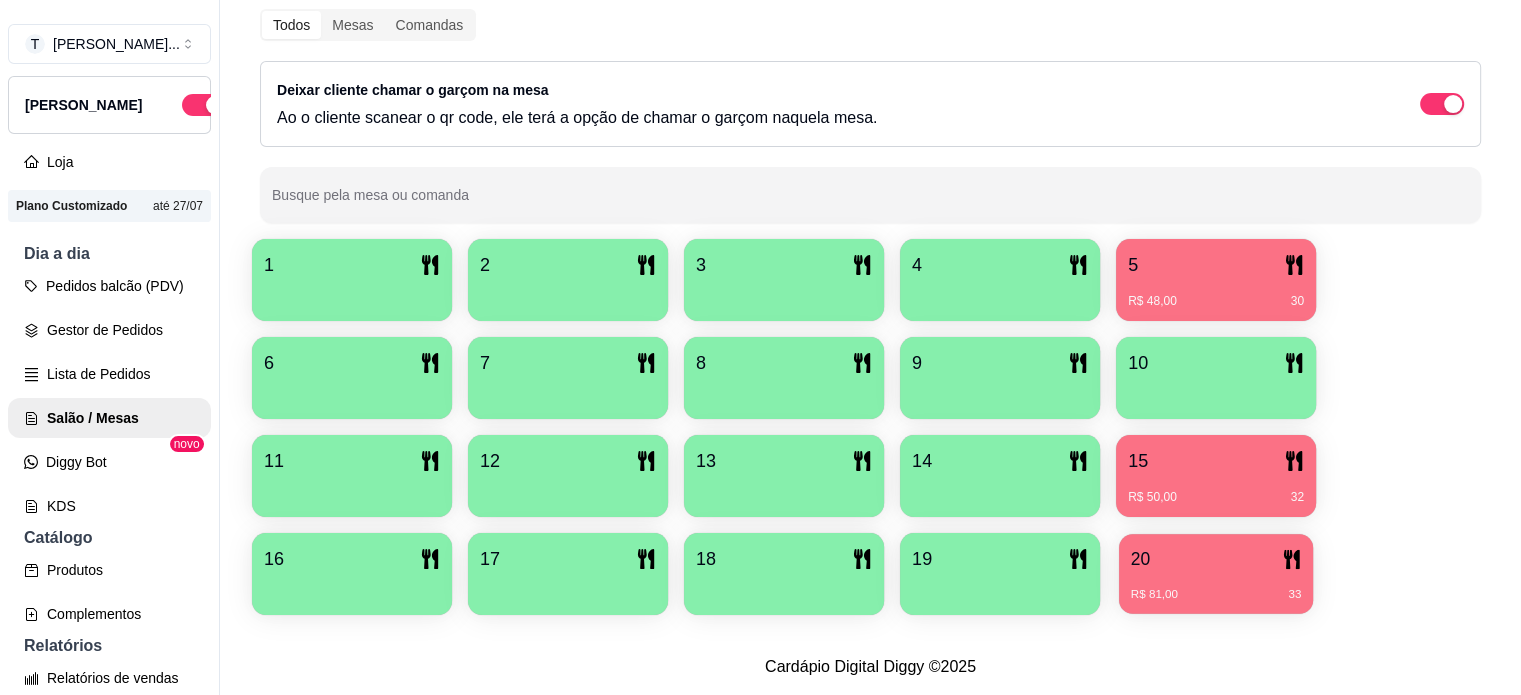 click on "R$ 81,00 33" at bounding box center [1216, 595] 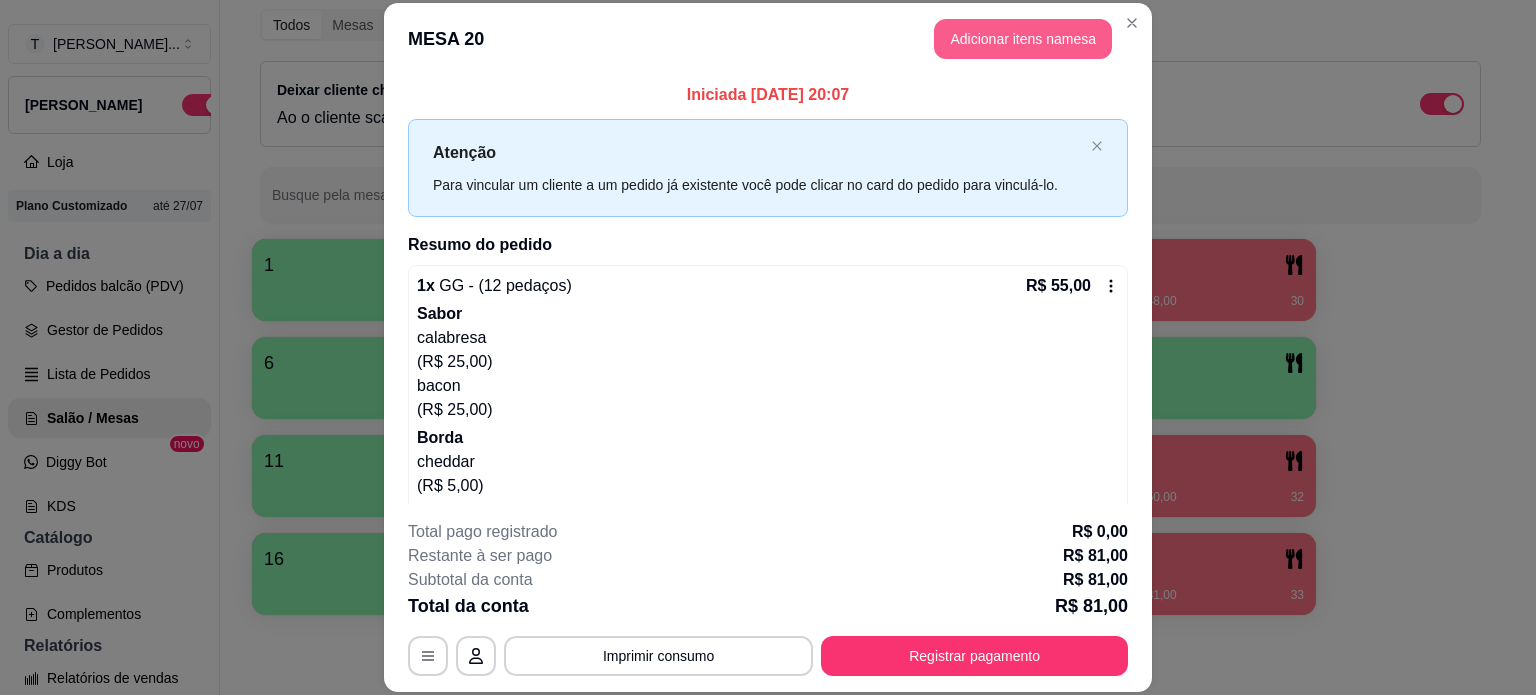 click on "Adicionar itens na  mesa" at bounding box center (1023, 39) 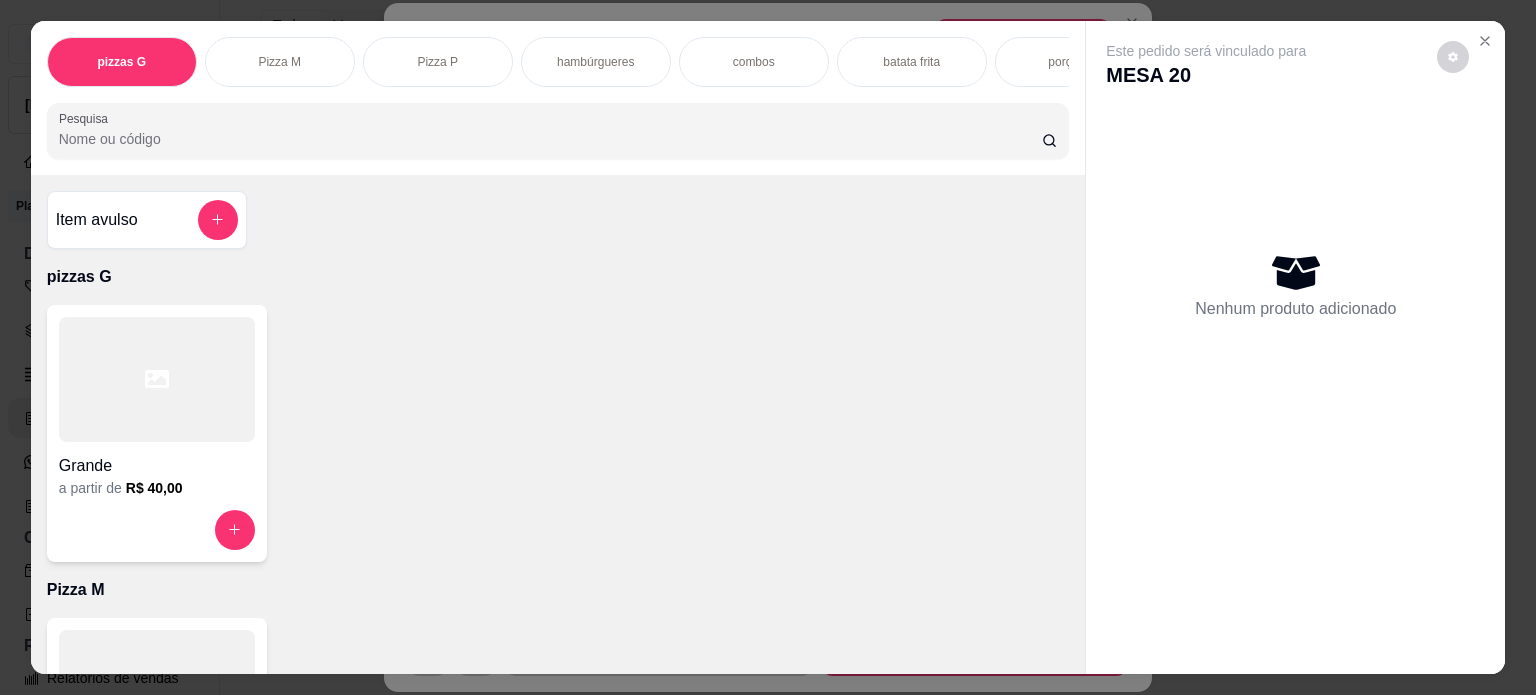 click on "Pizza M" at bounding box center [279, 62] 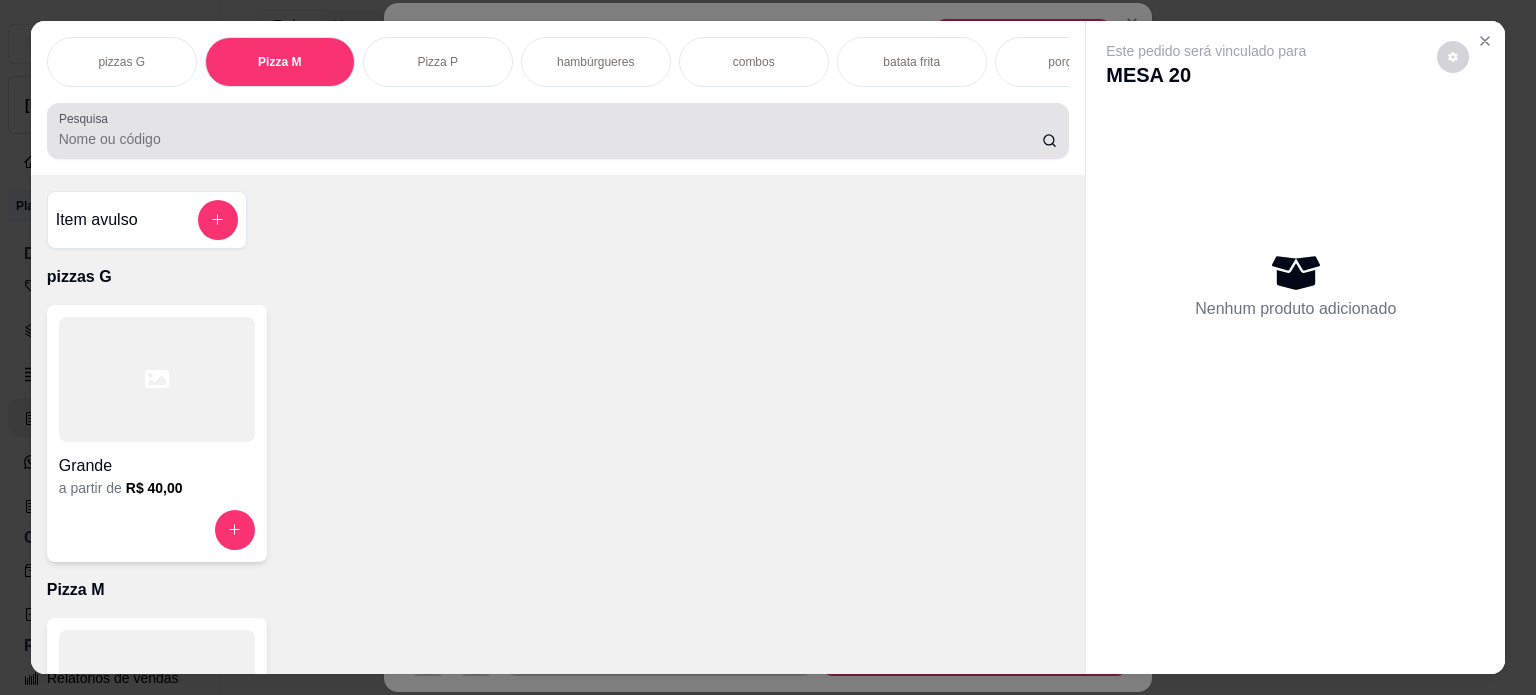 scroll, scrollTop: 402, scrollLeft: 0, axis: vertical 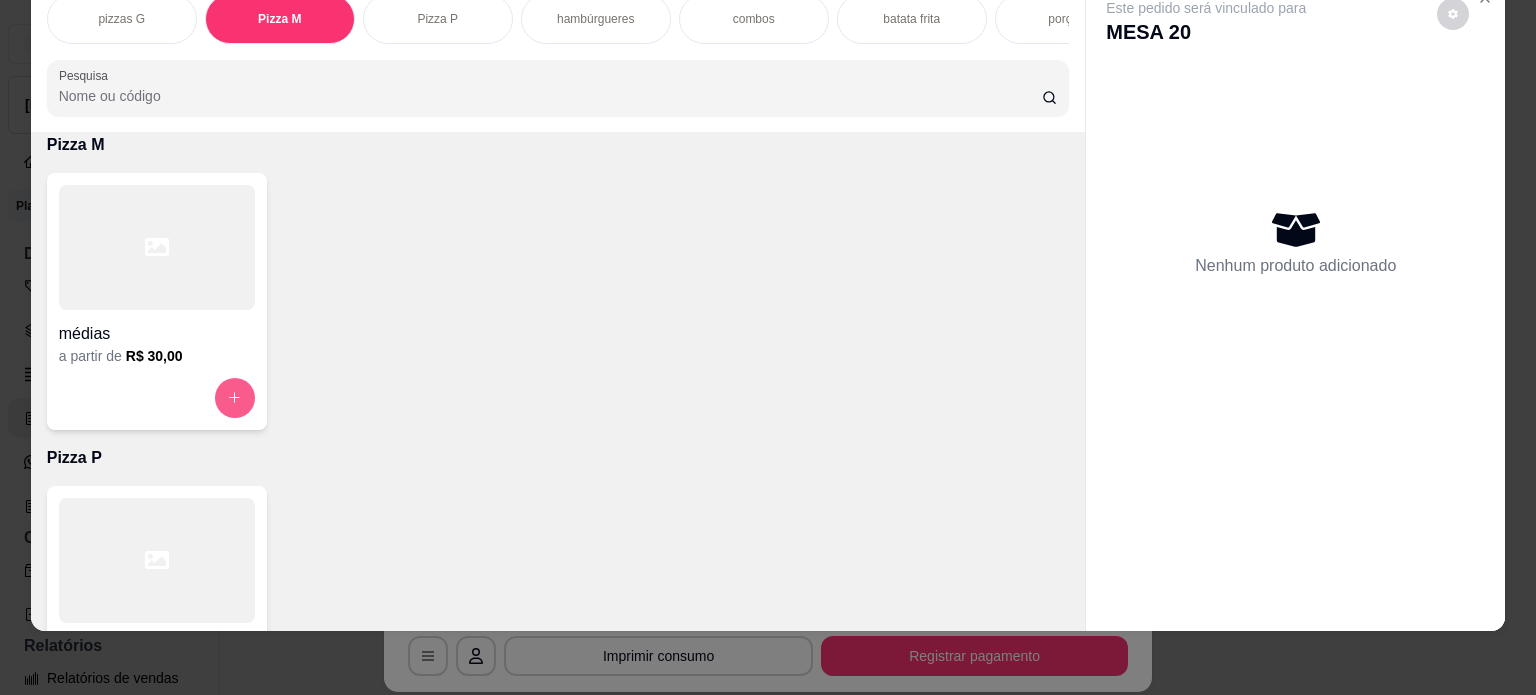 click 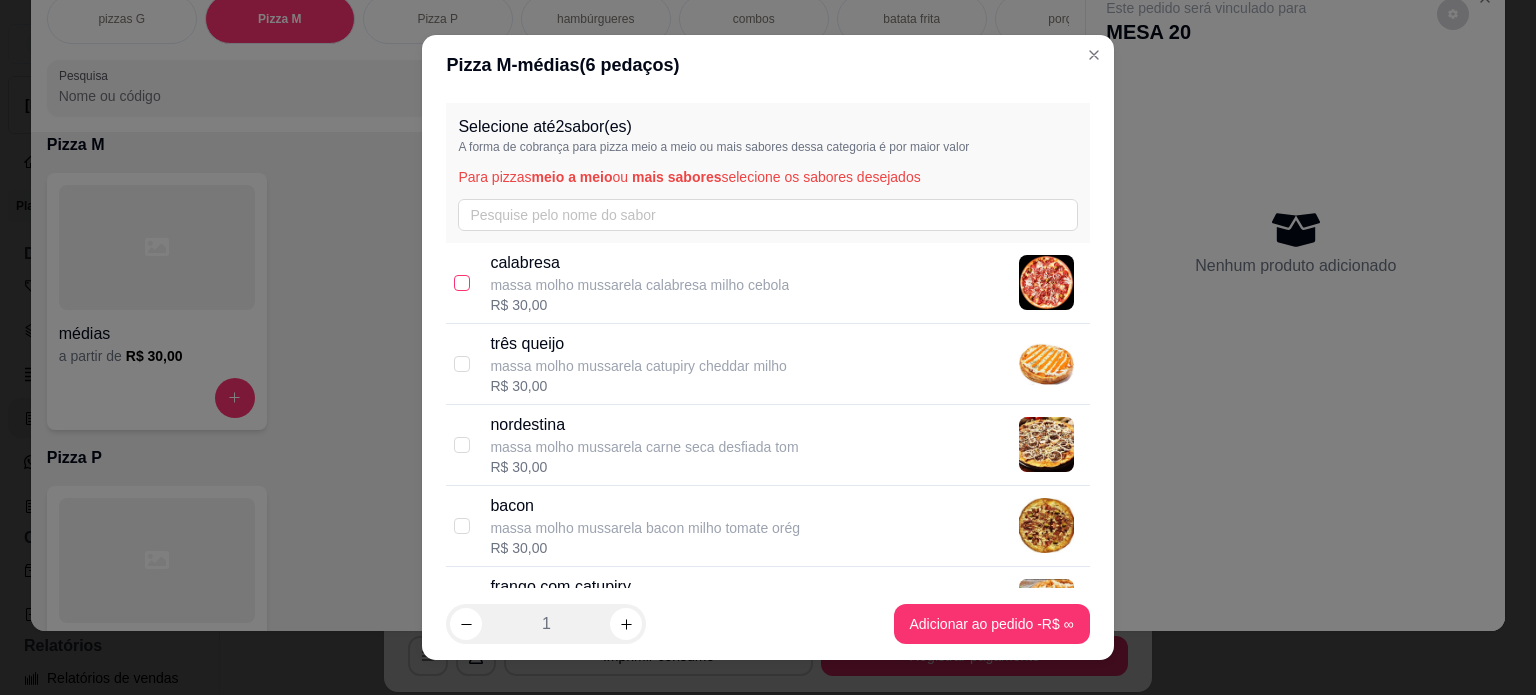click at bounding box center [462, 283] 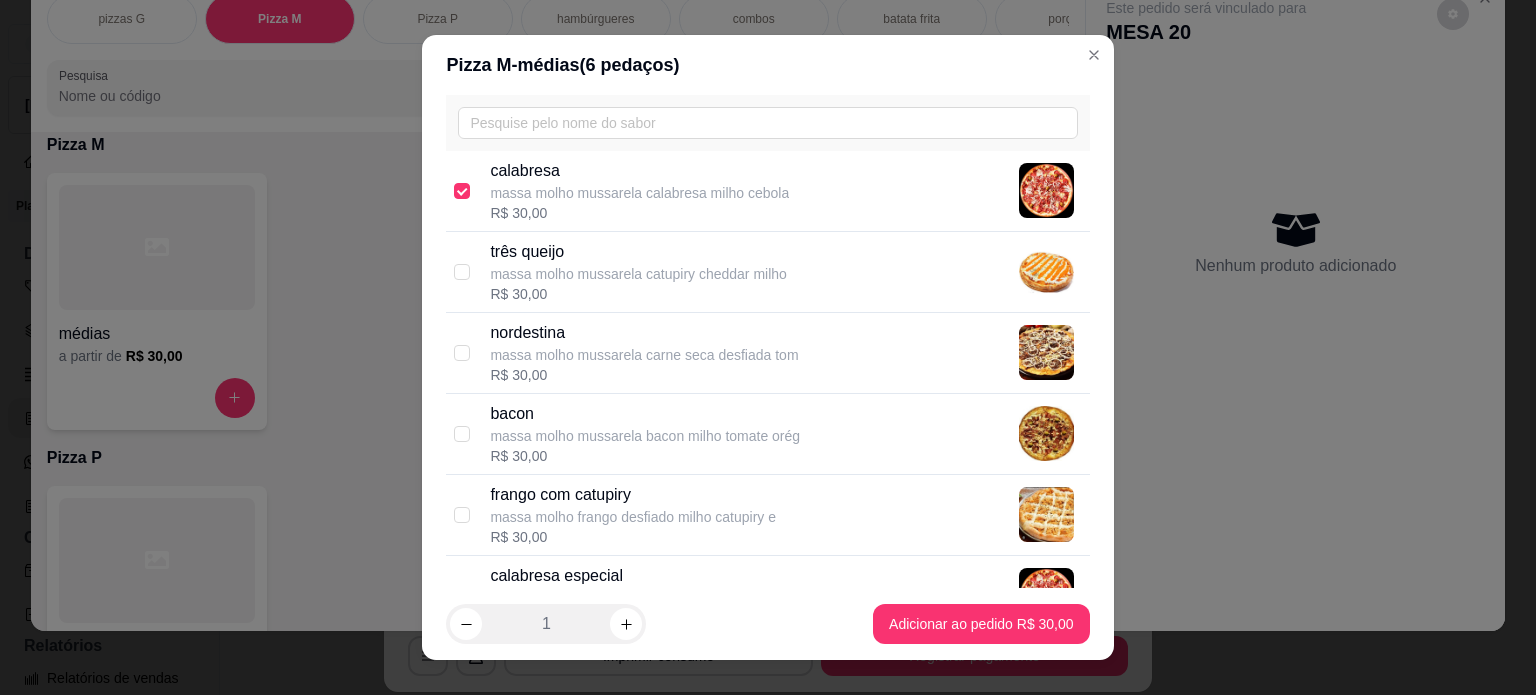 scroll, scrollTop: 200, scrollLeft: 0, axis: vertical 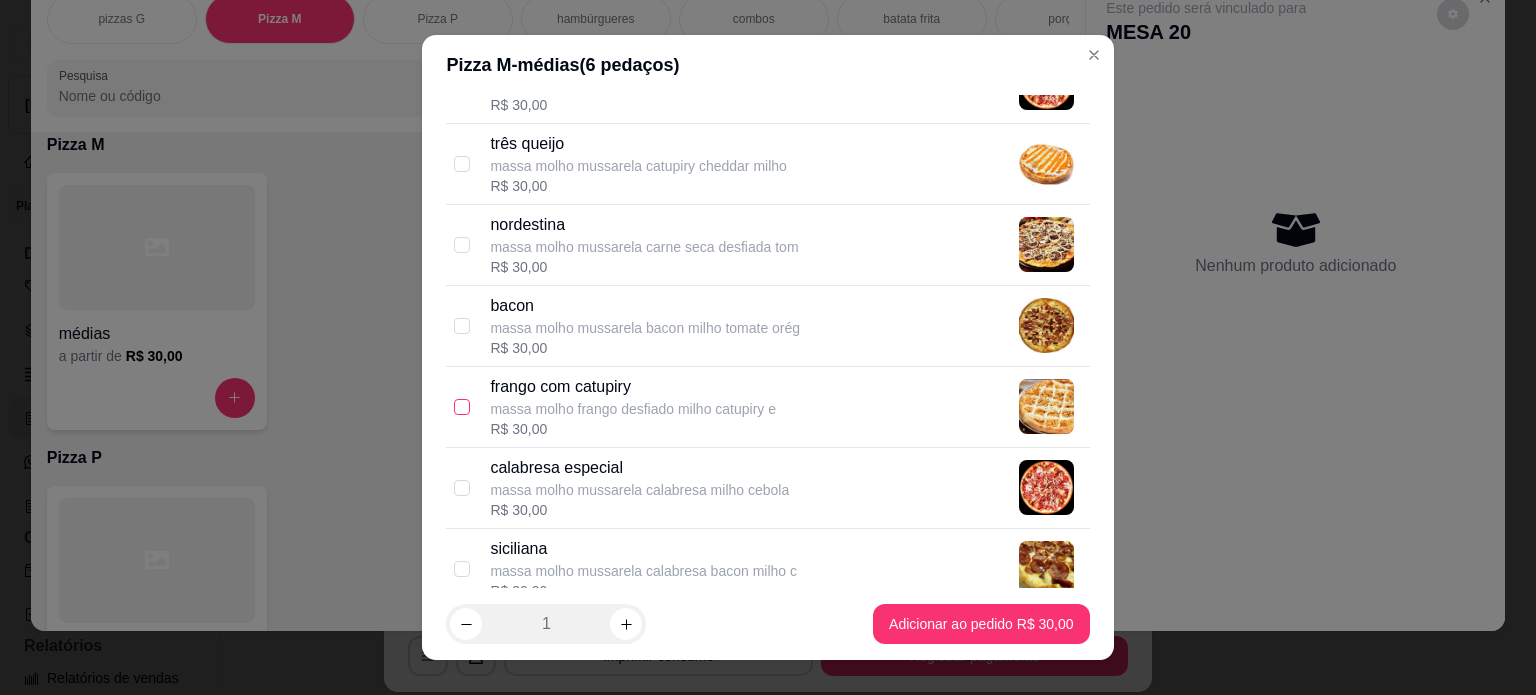 click at bounding box center [462, 407] 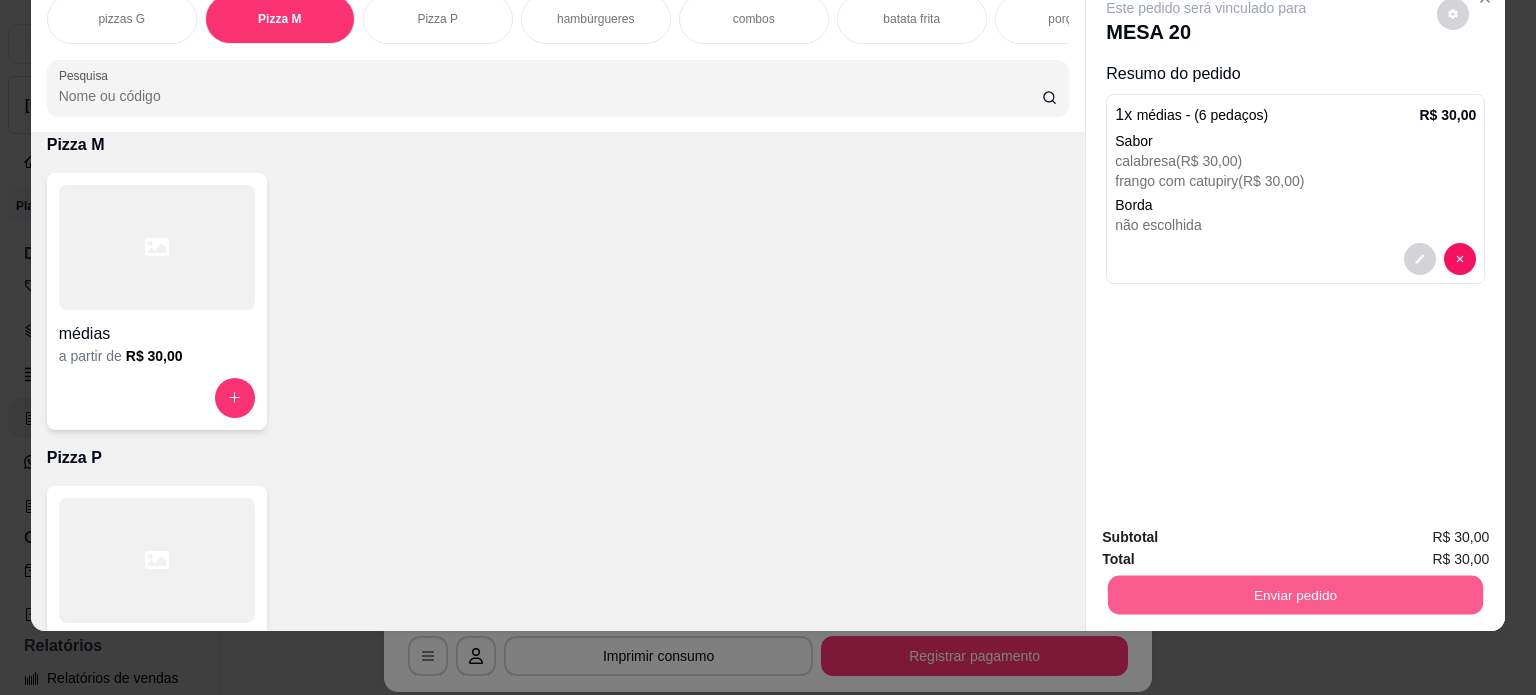 click on "Enviar pedido" at bounding box center [1295, 595] 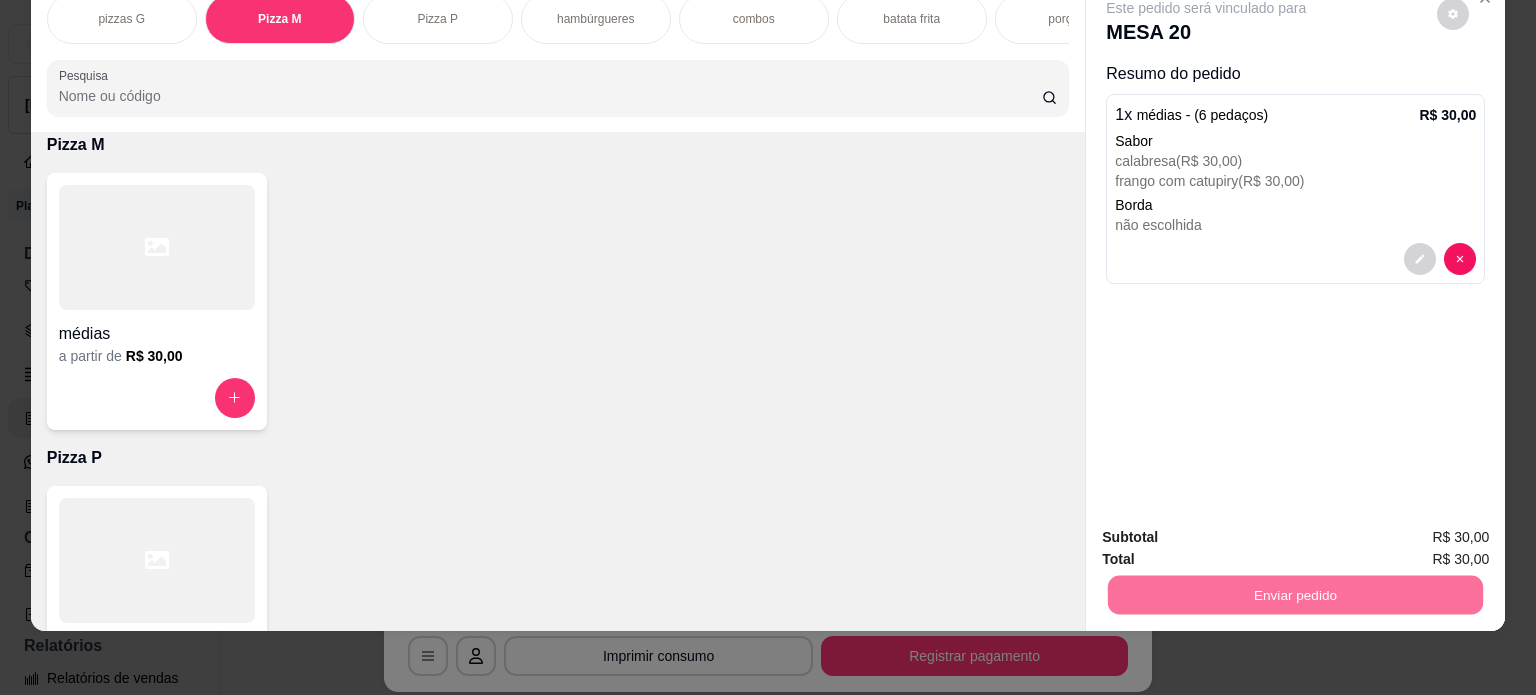 click on "Não registrar e enviar pedido" at bounding box center (1229, 531) 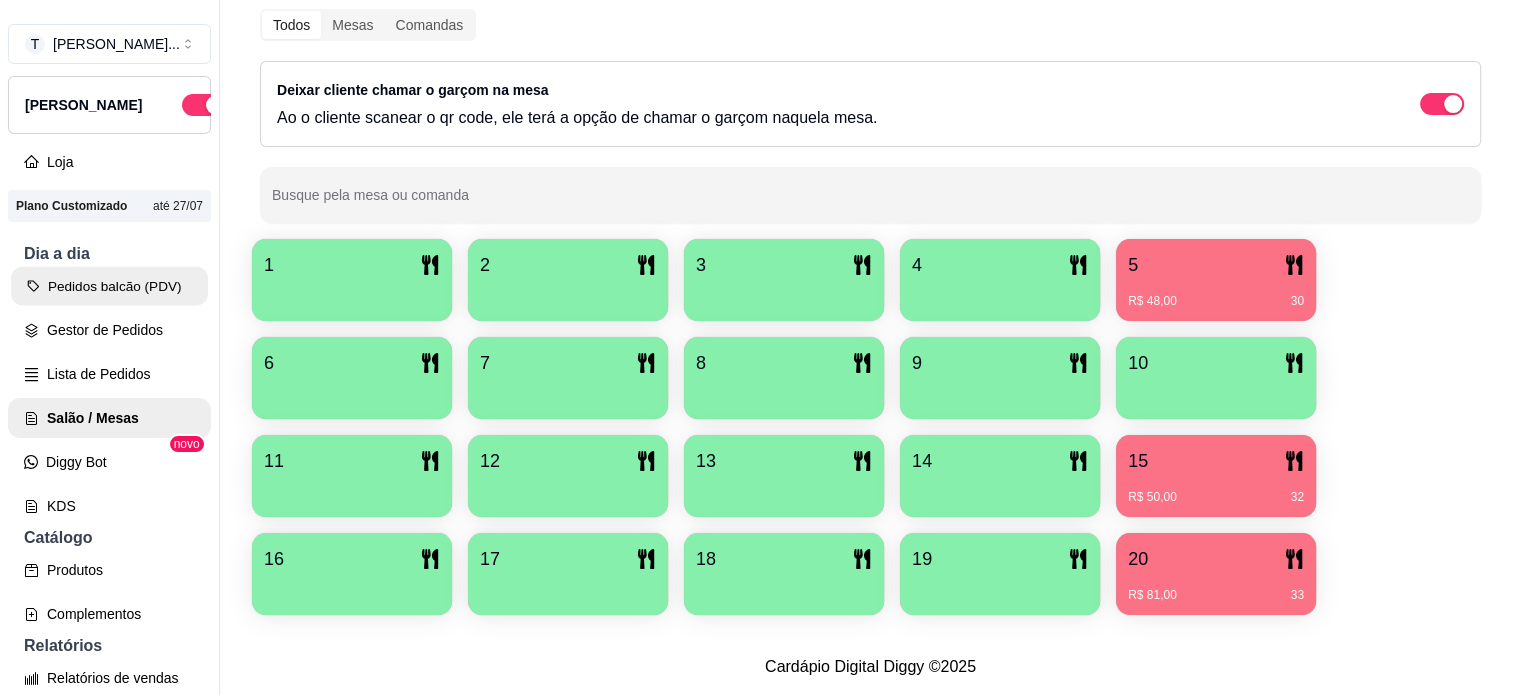 click on "Pedidos balcão (PDV)" at bounding box center (109, 286) 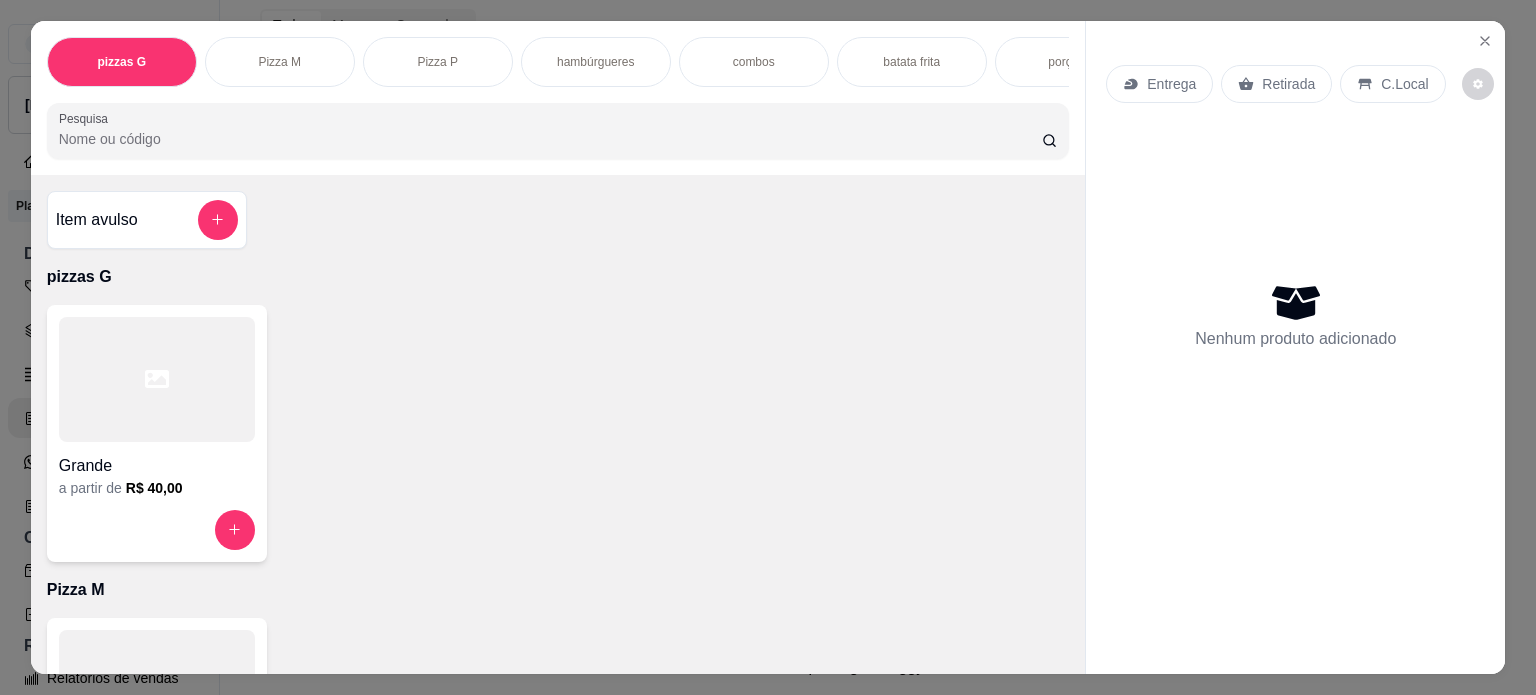 click on "hambúrgueres" at bounding box center (595, 62) 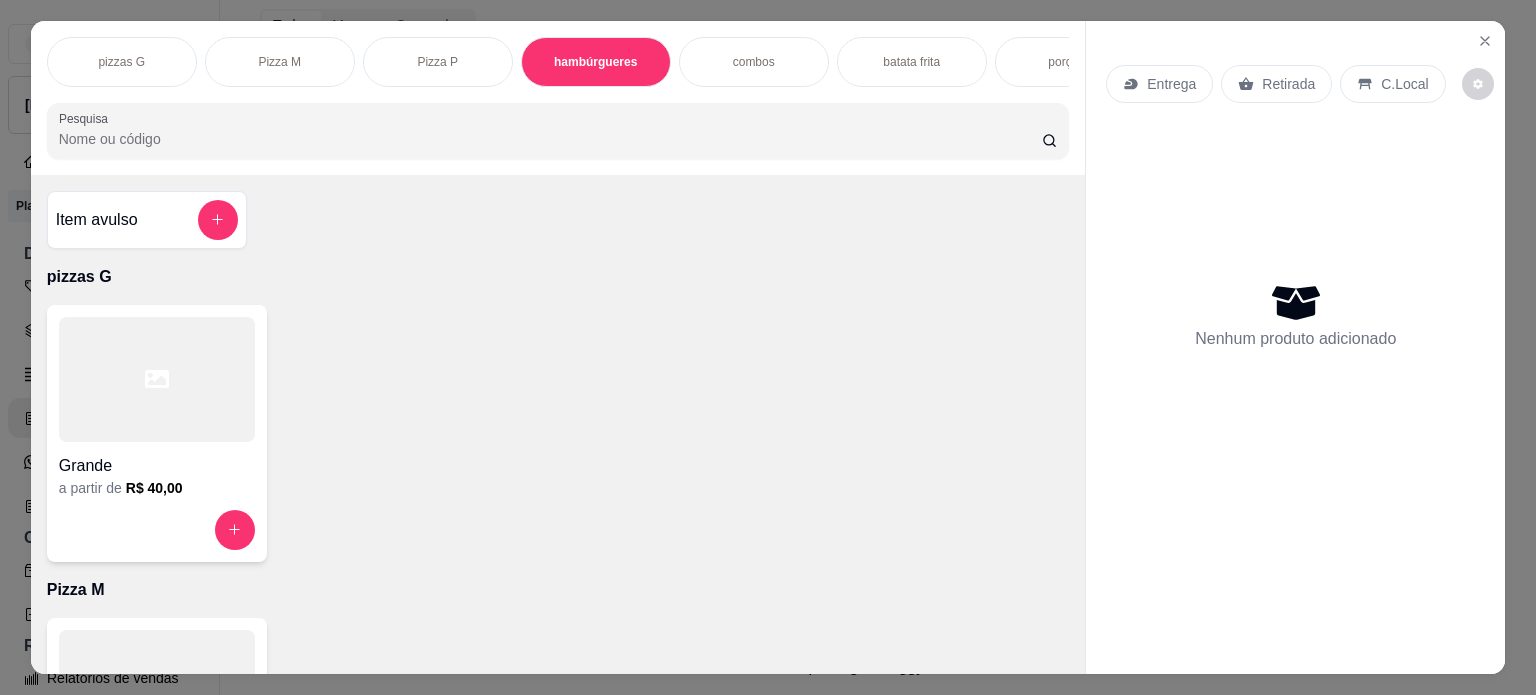 scroll, scrollTop: 1028, scrollLeft: 0, axis: vertical 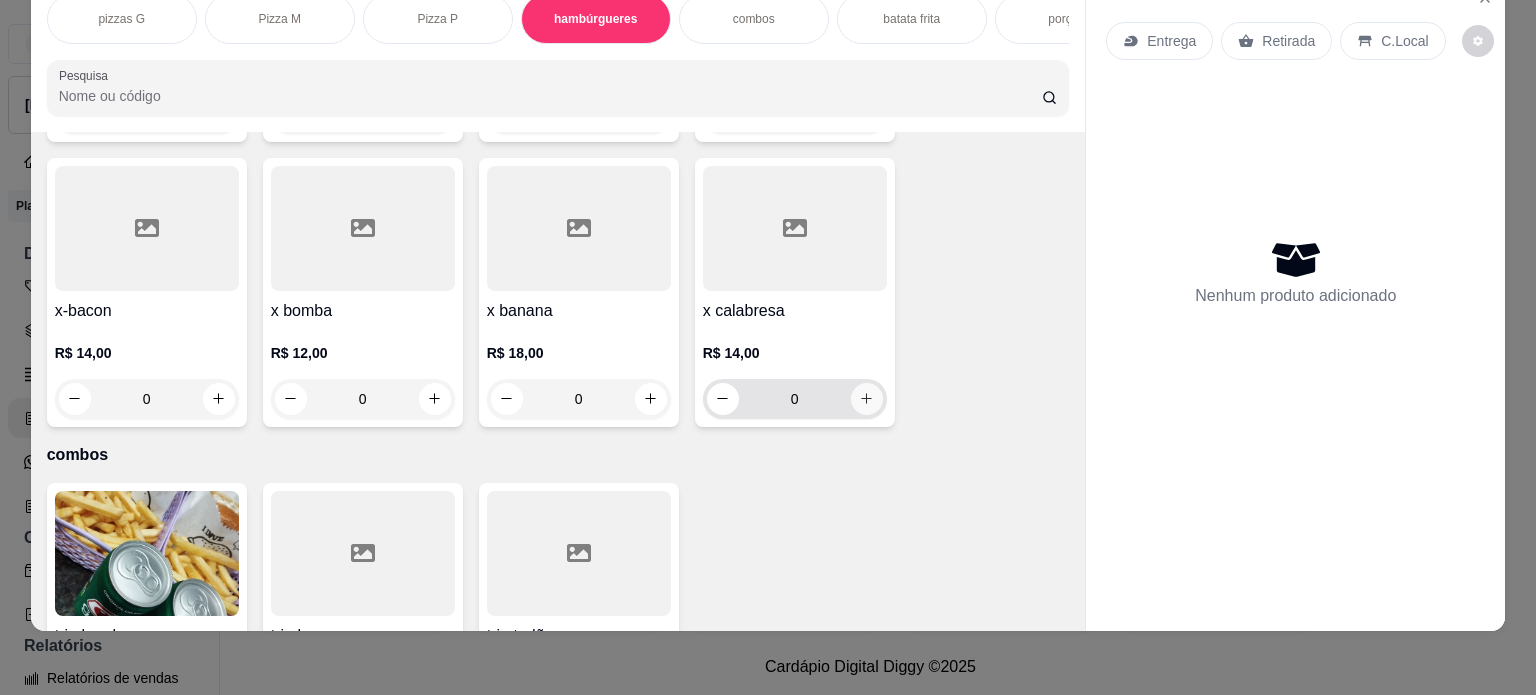 click 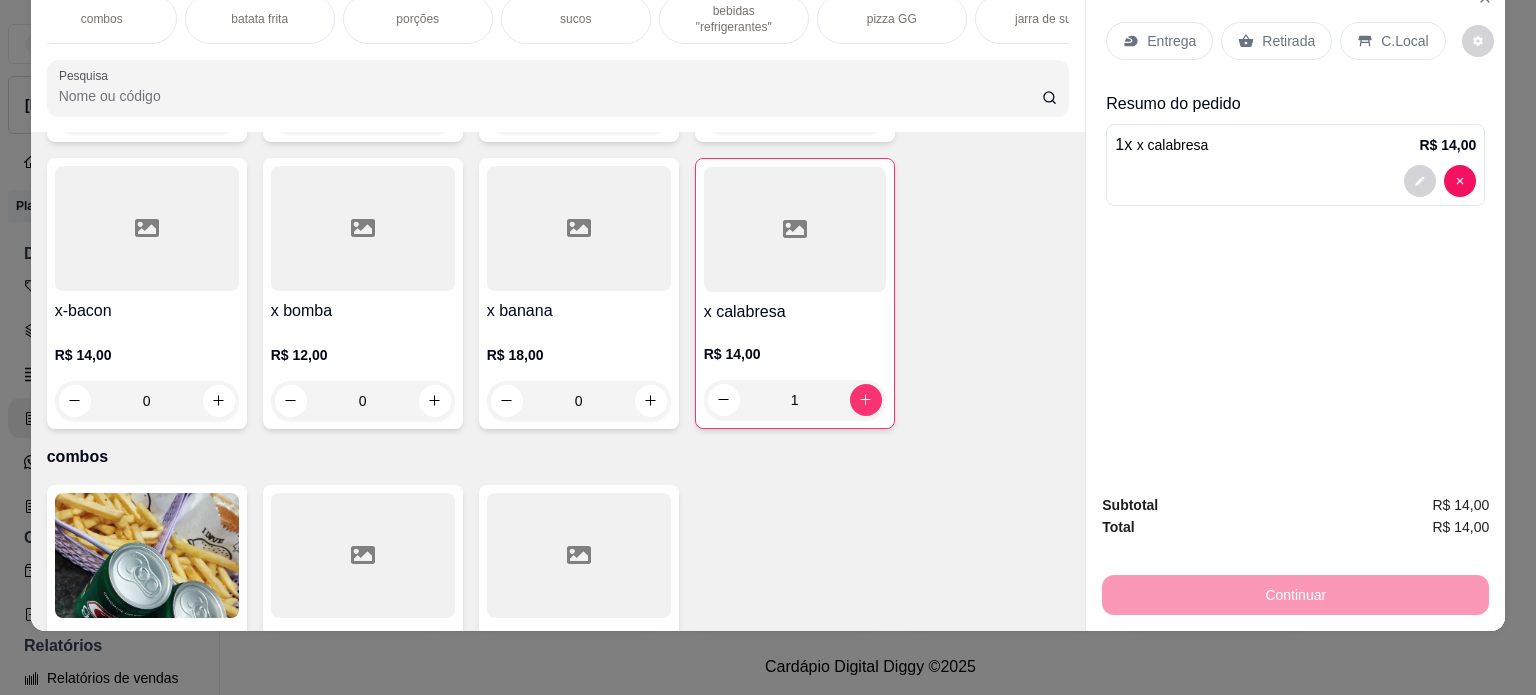 scroll, scrollTop: 0, scrollLeft: 680, axis: horizontal 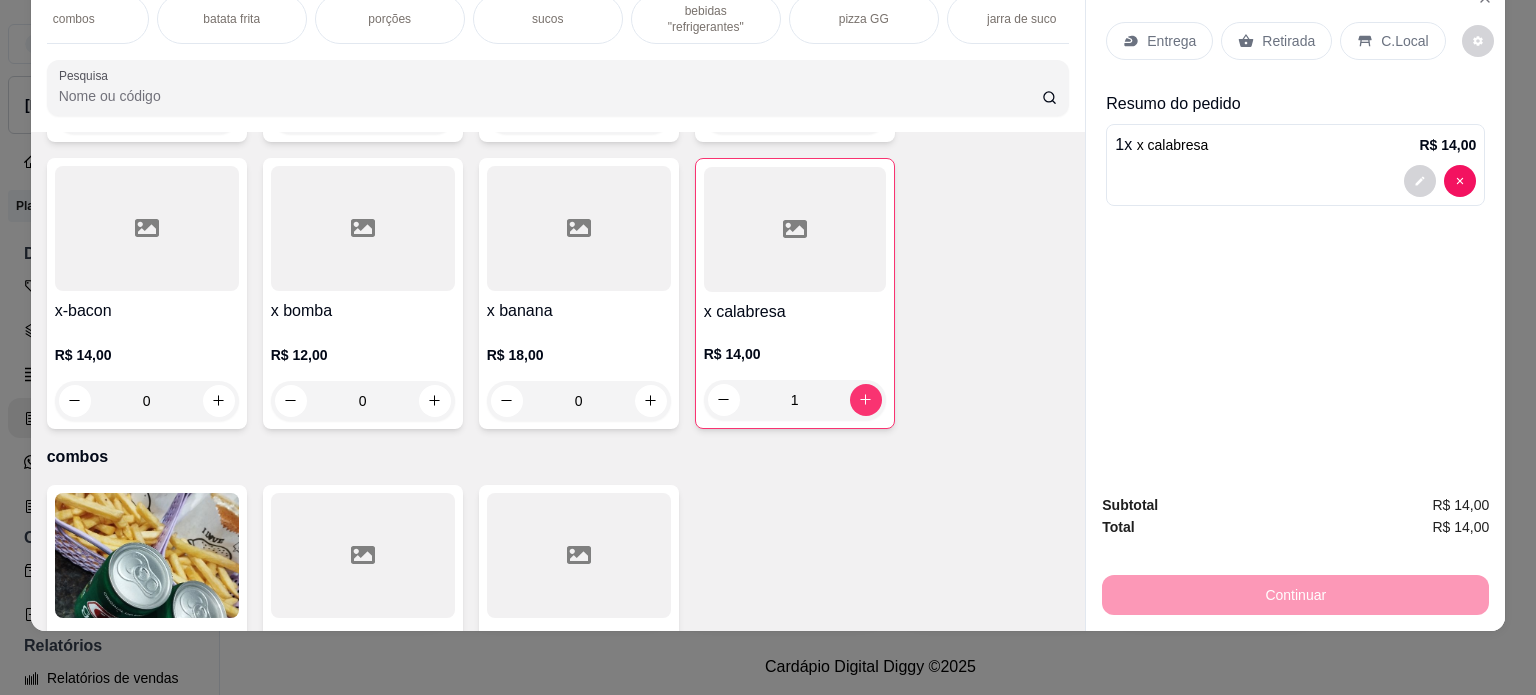 click on "bebidas "refrigerantes"" at bounding box center [706, 19] 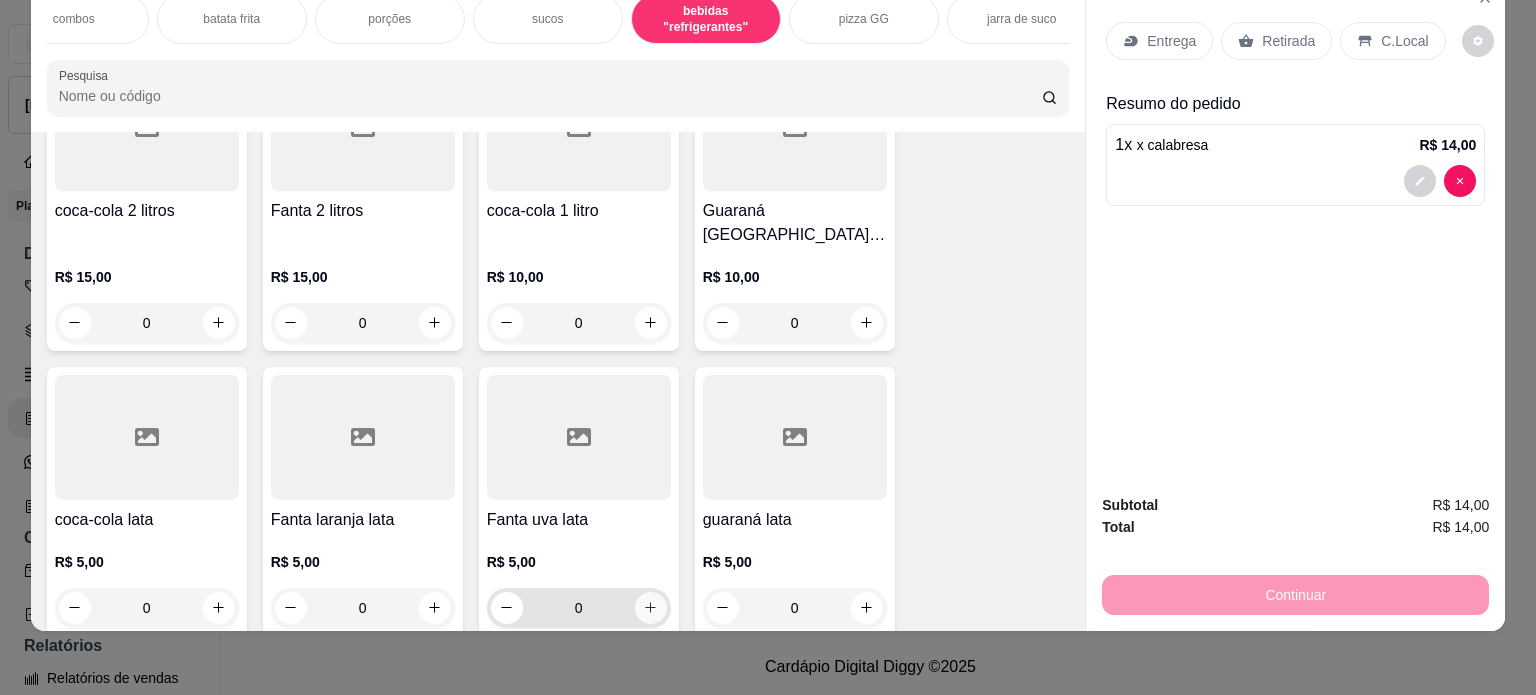 scroll, scrollTop: 3449, scrollLeft: 0, axis: vertical 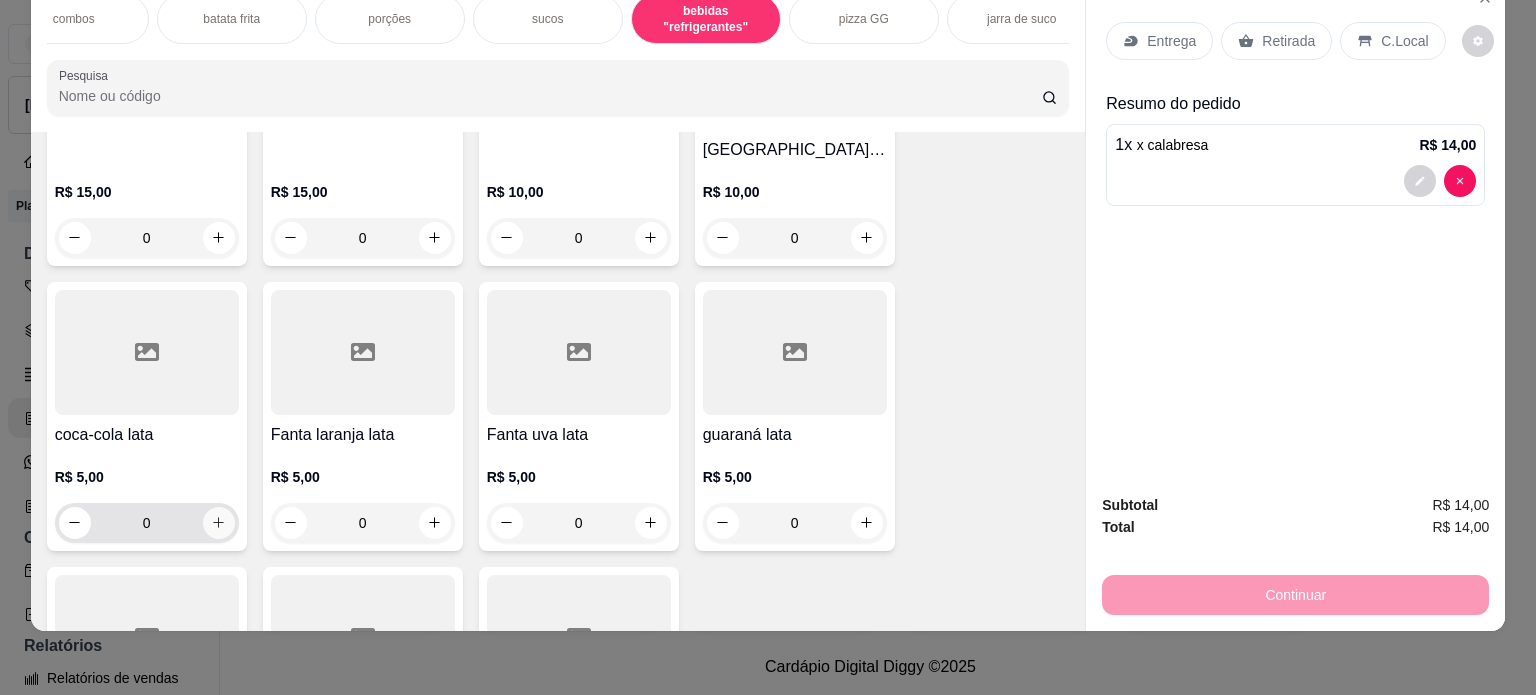 click 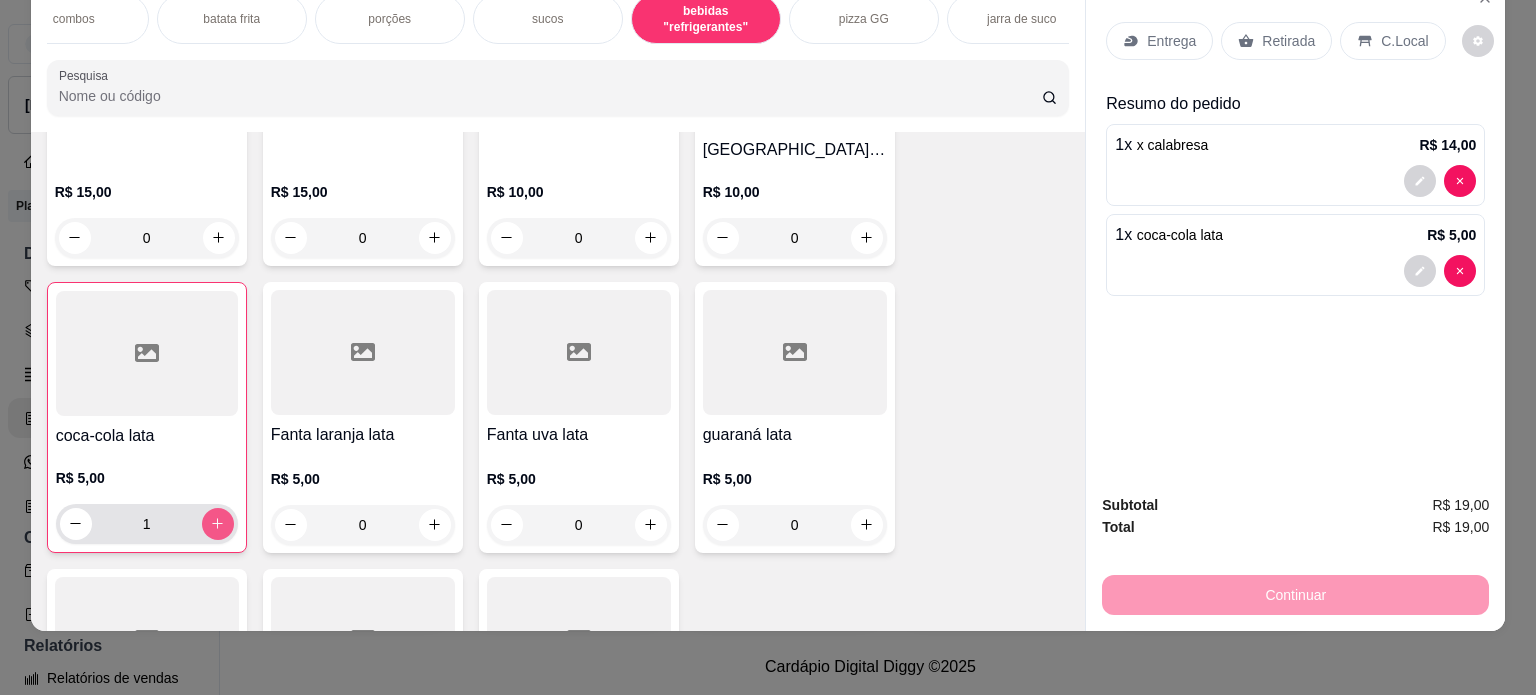 type on "1" 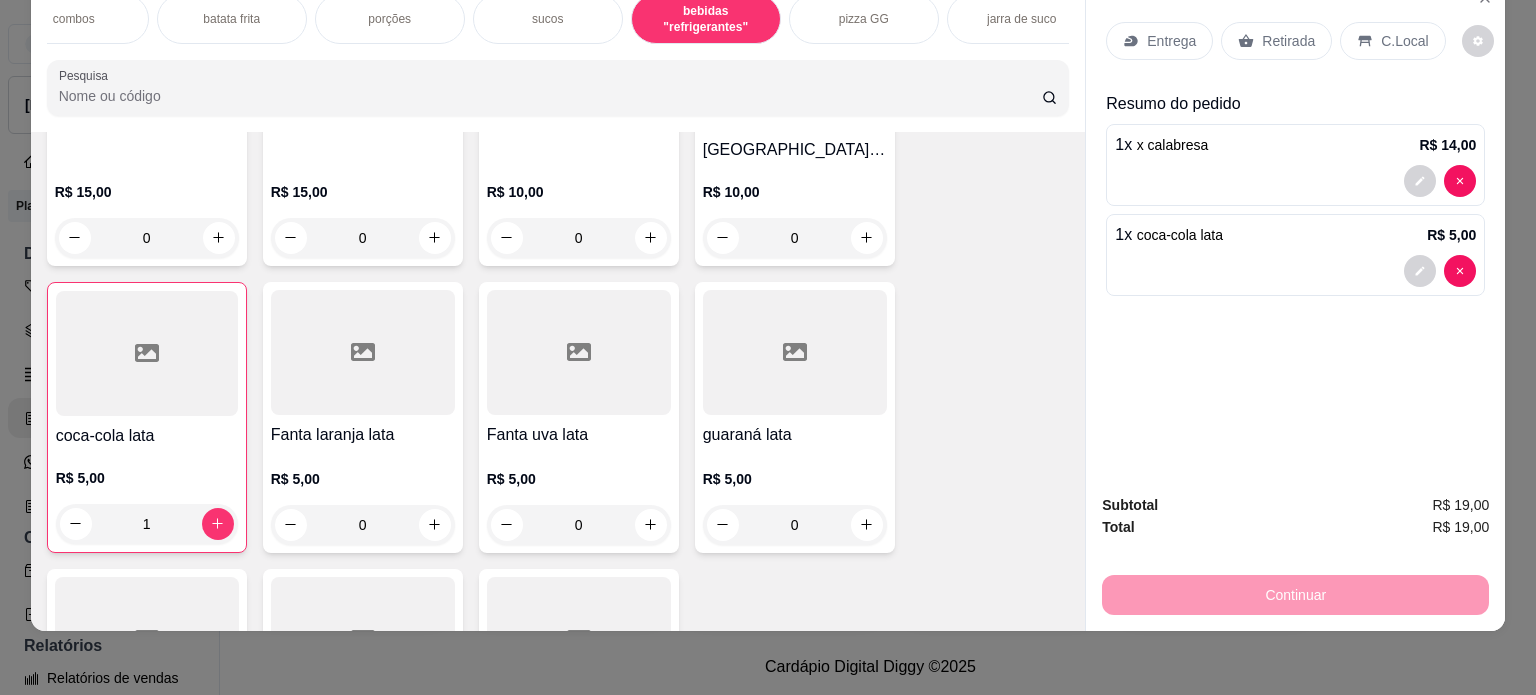 click on "Entrega" at bounding box center (1171, 41) 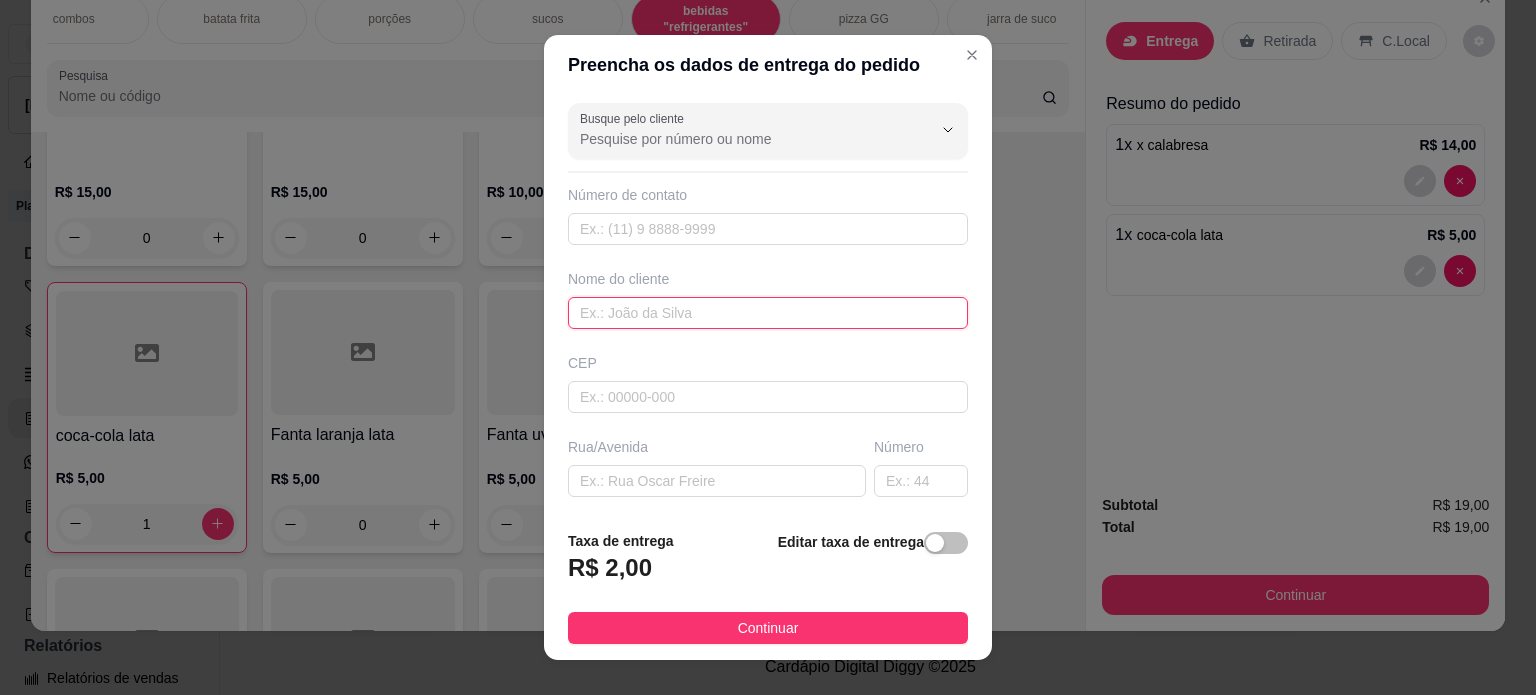 click at bounding box center (768, 313) 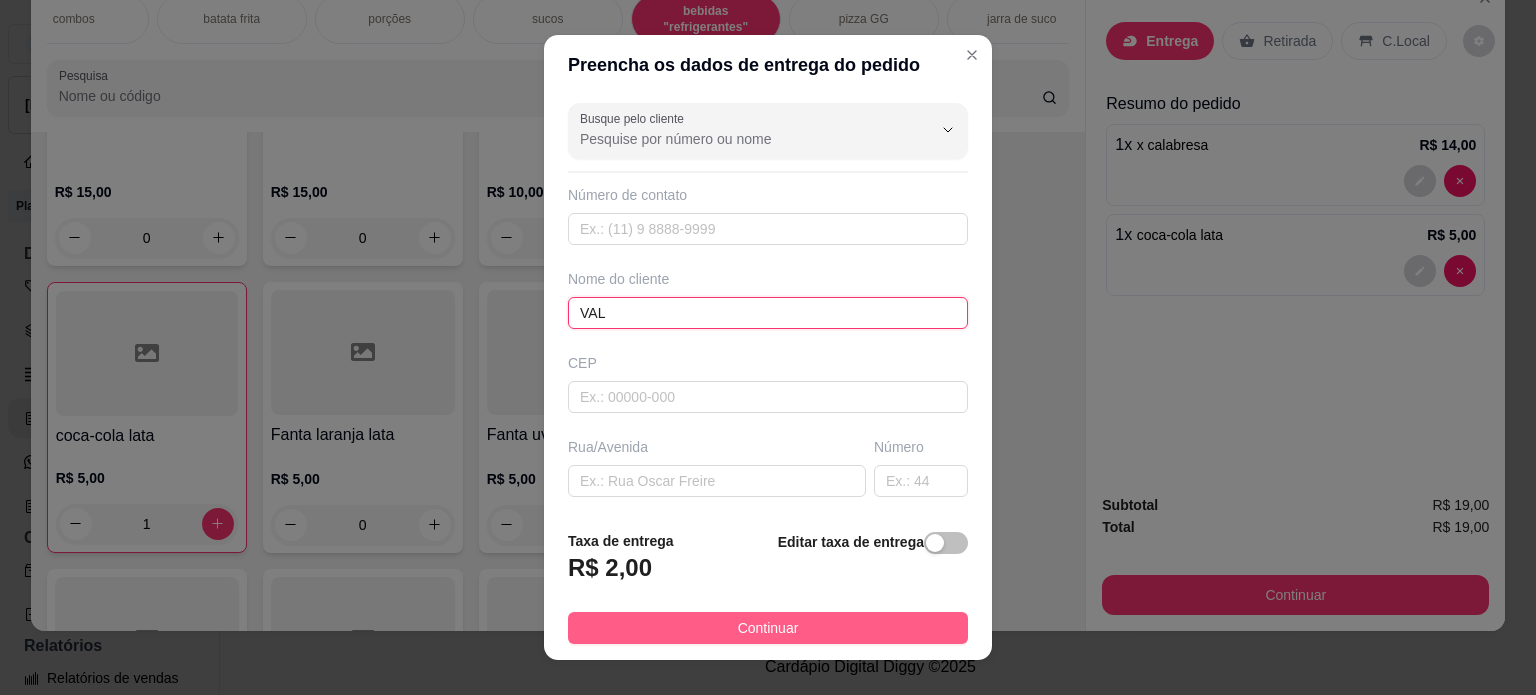 type on "VAL" 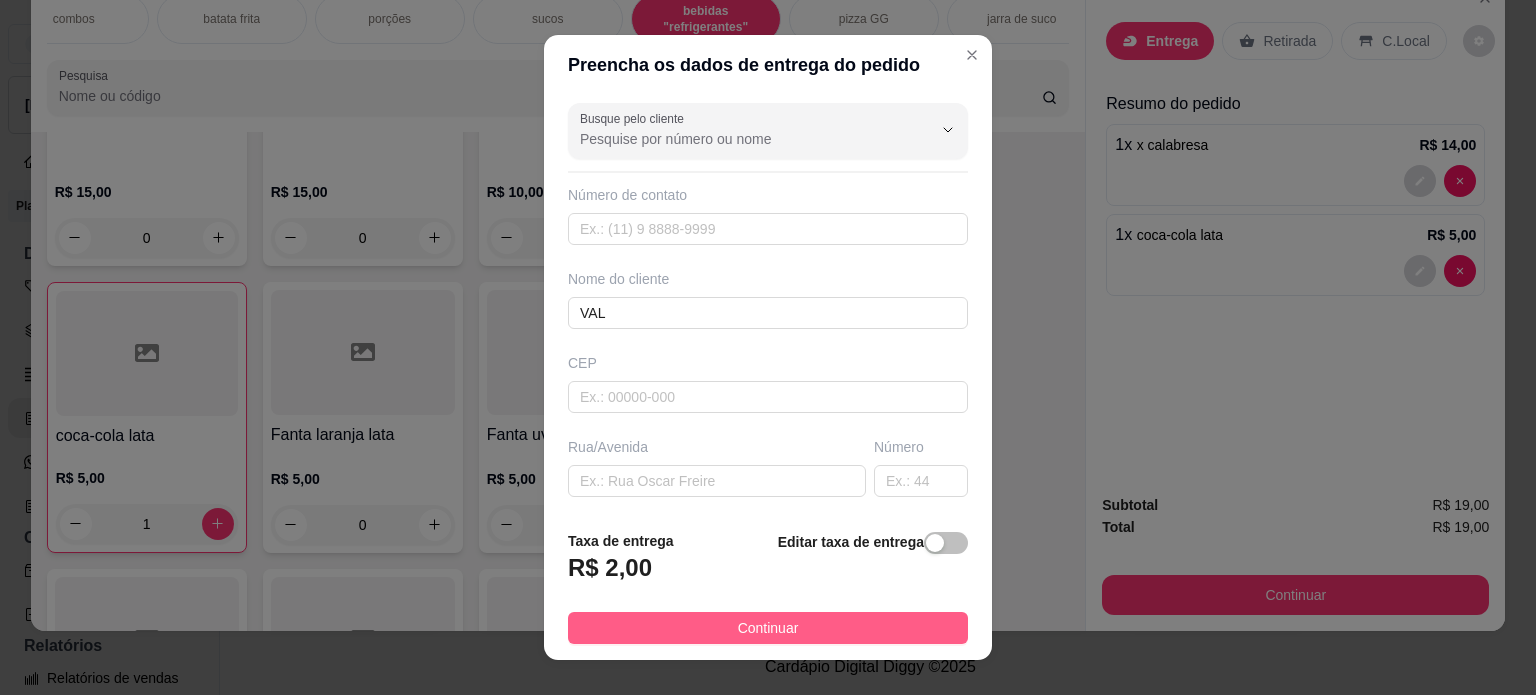 click on "Continuar" at bounding box center [768, 628] 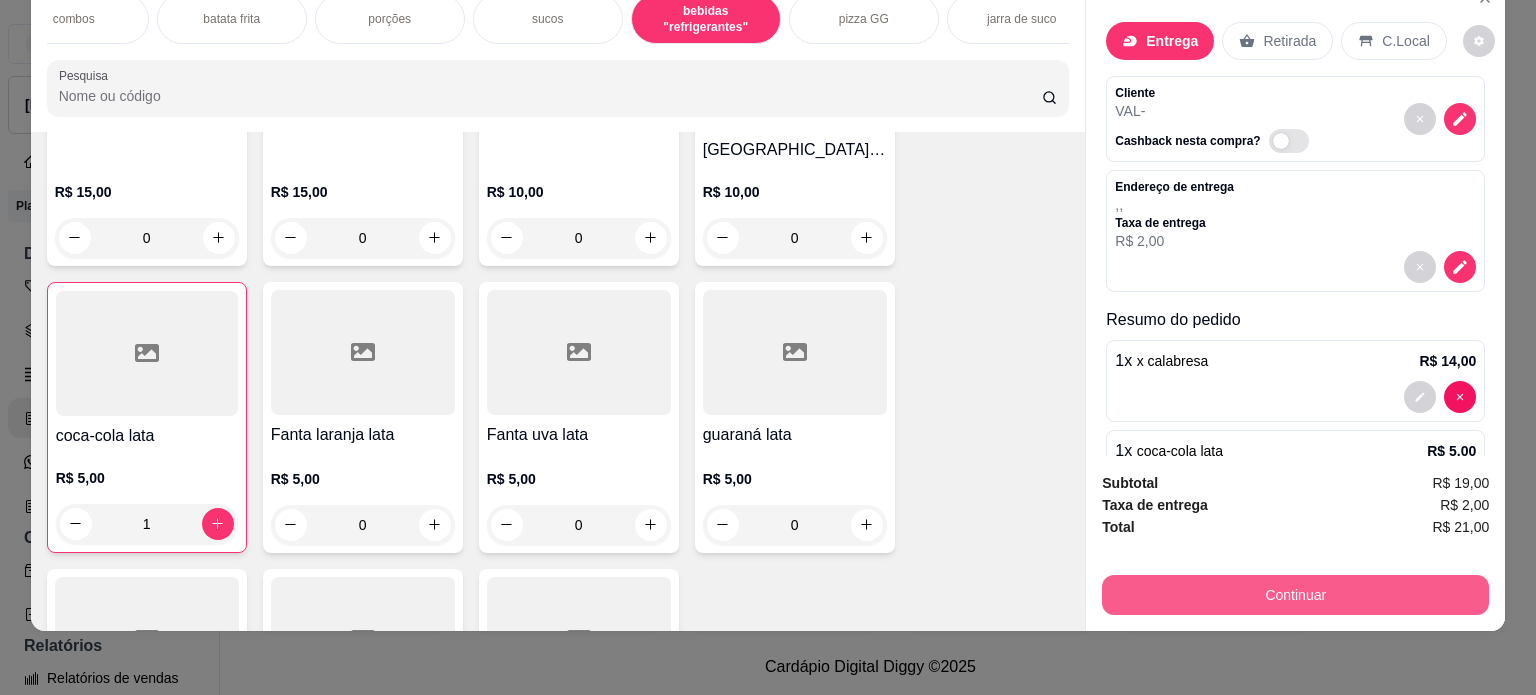 click on "Continuar" at bounding box center [1295, 595] 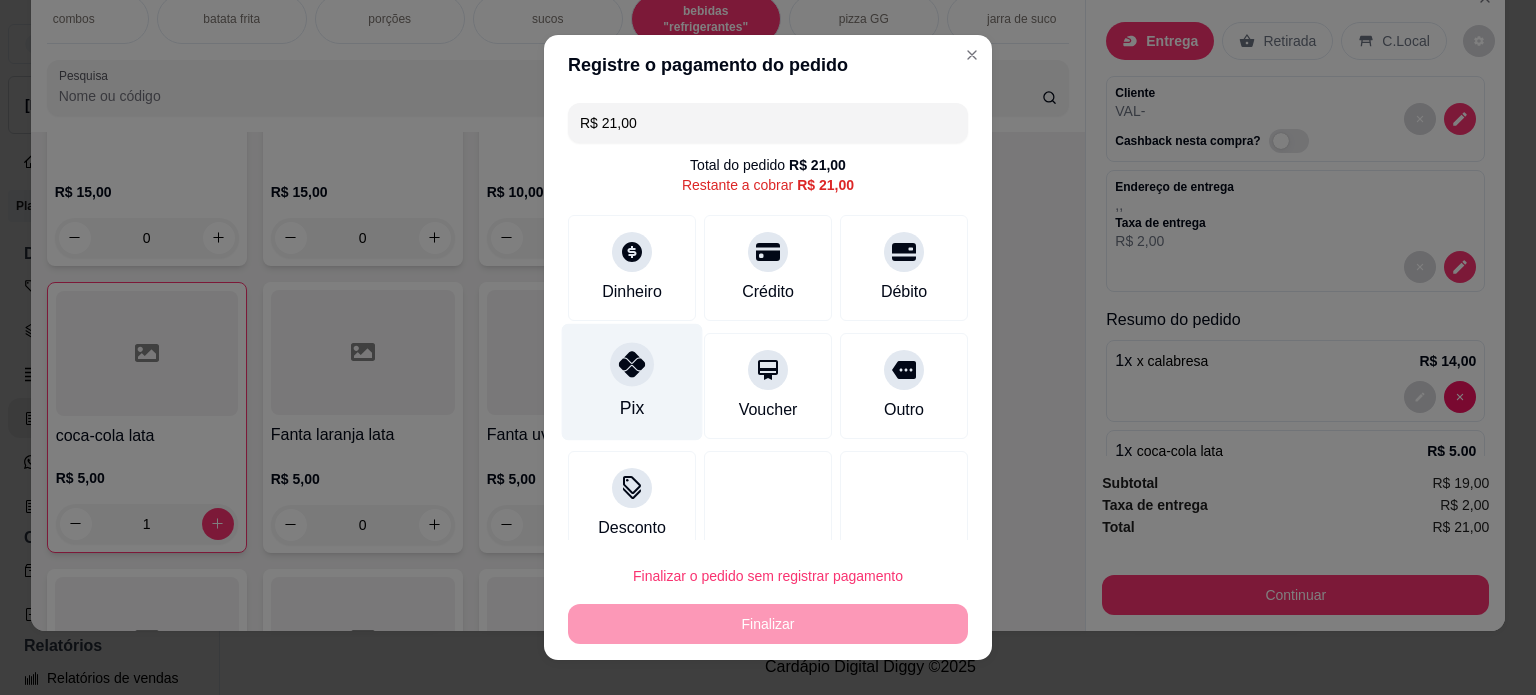 click on "Pix" at bounding box center [632, 408] 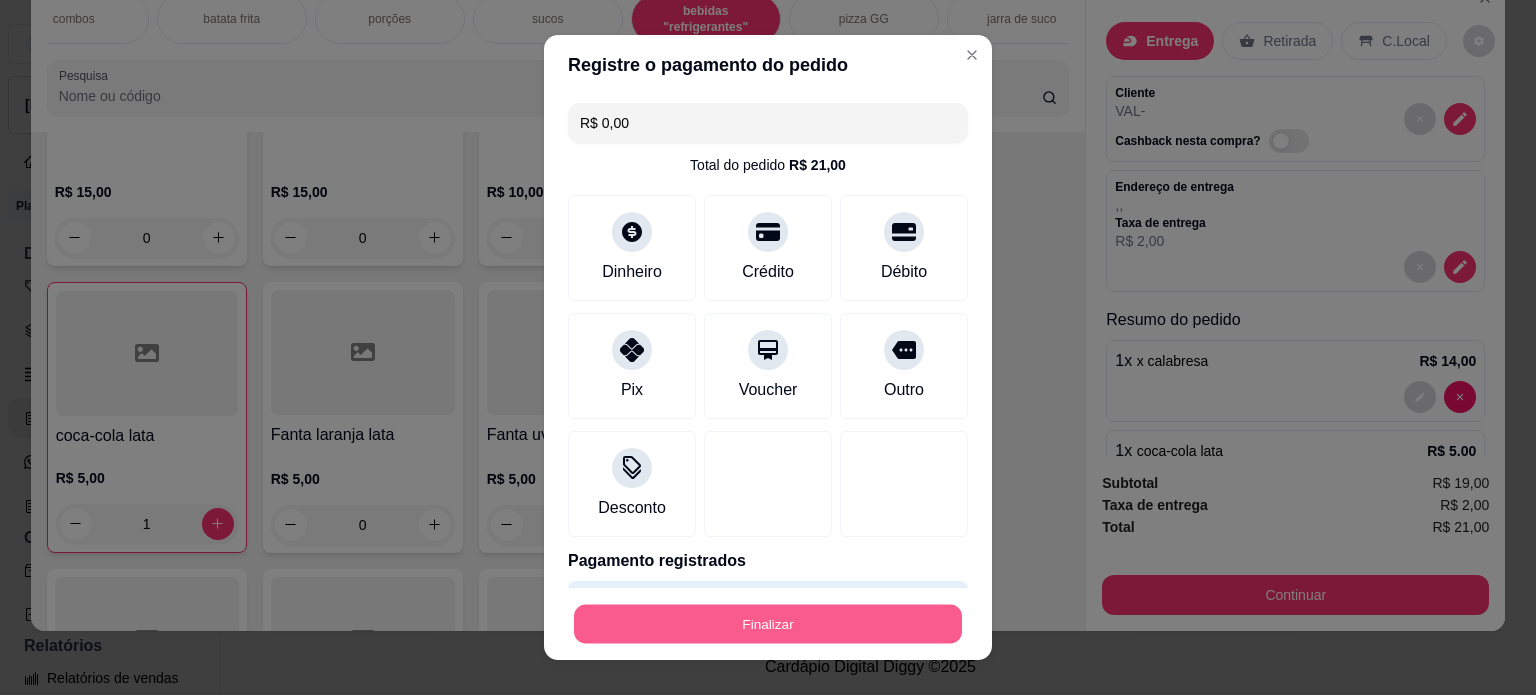 click on "Finalizar" at bounding box center (768, 624) 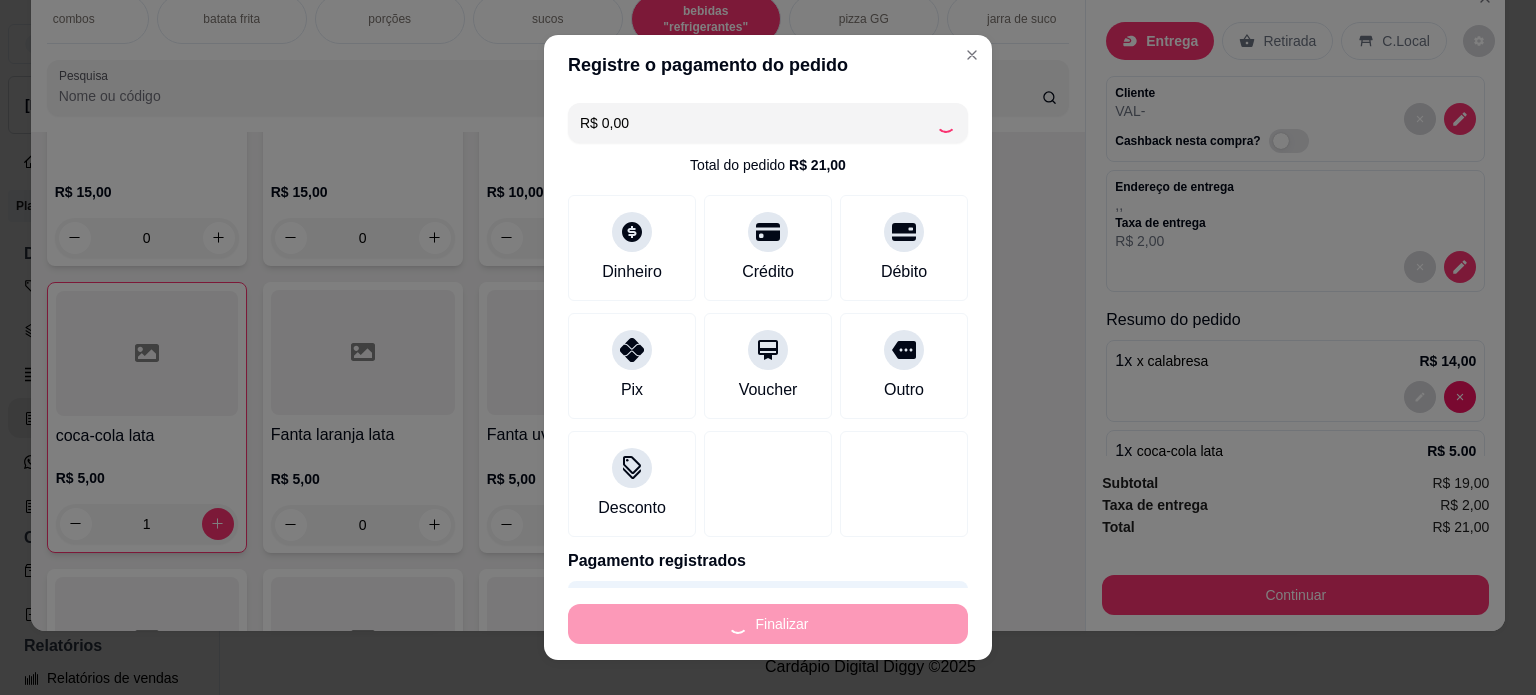 type on "0" 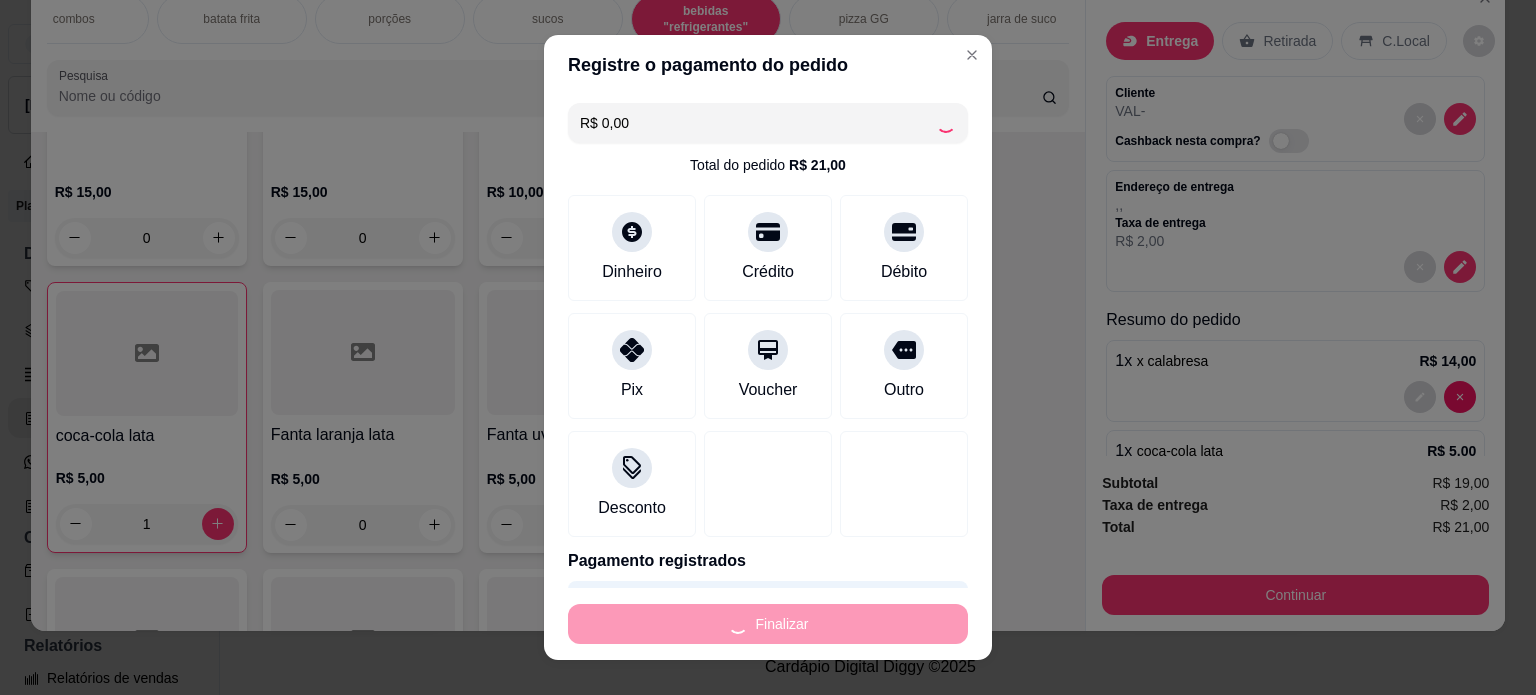 type on "0" 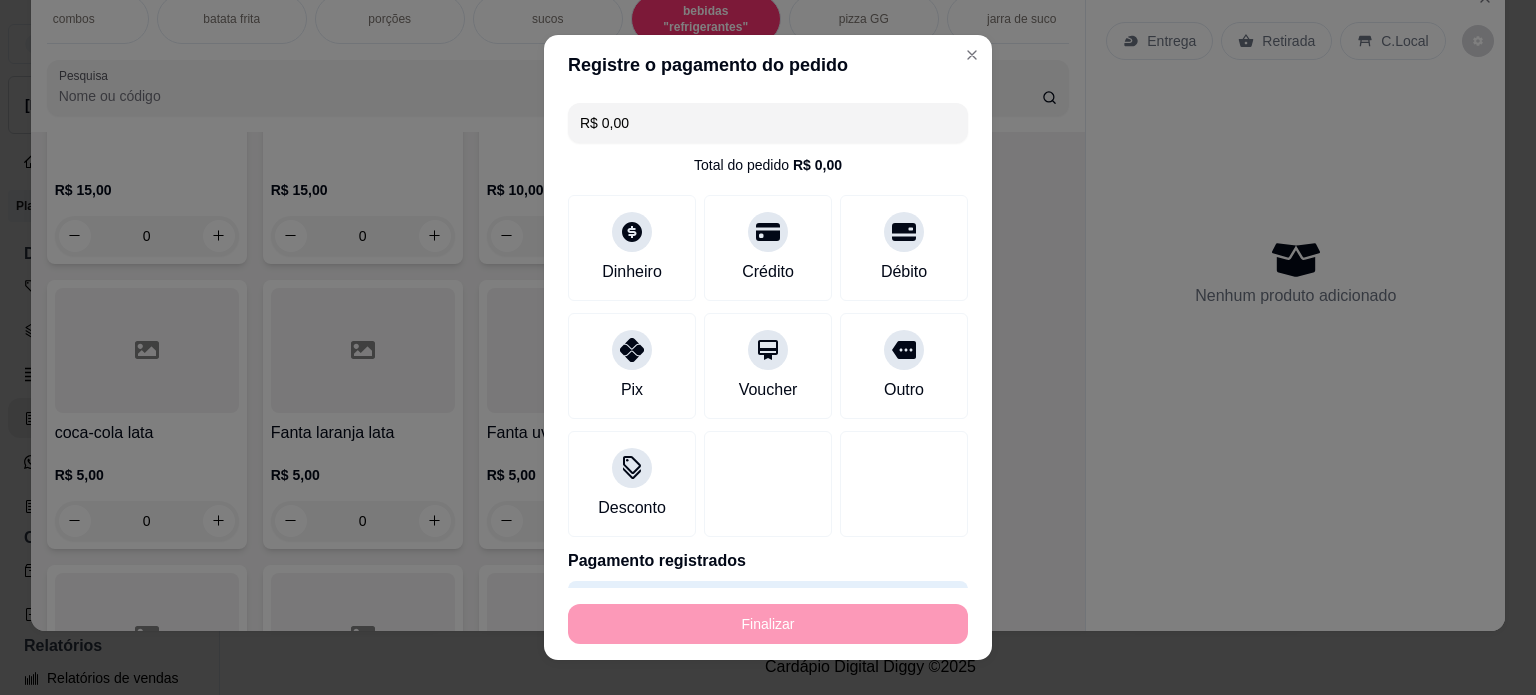 type on "-R$ 21,00" 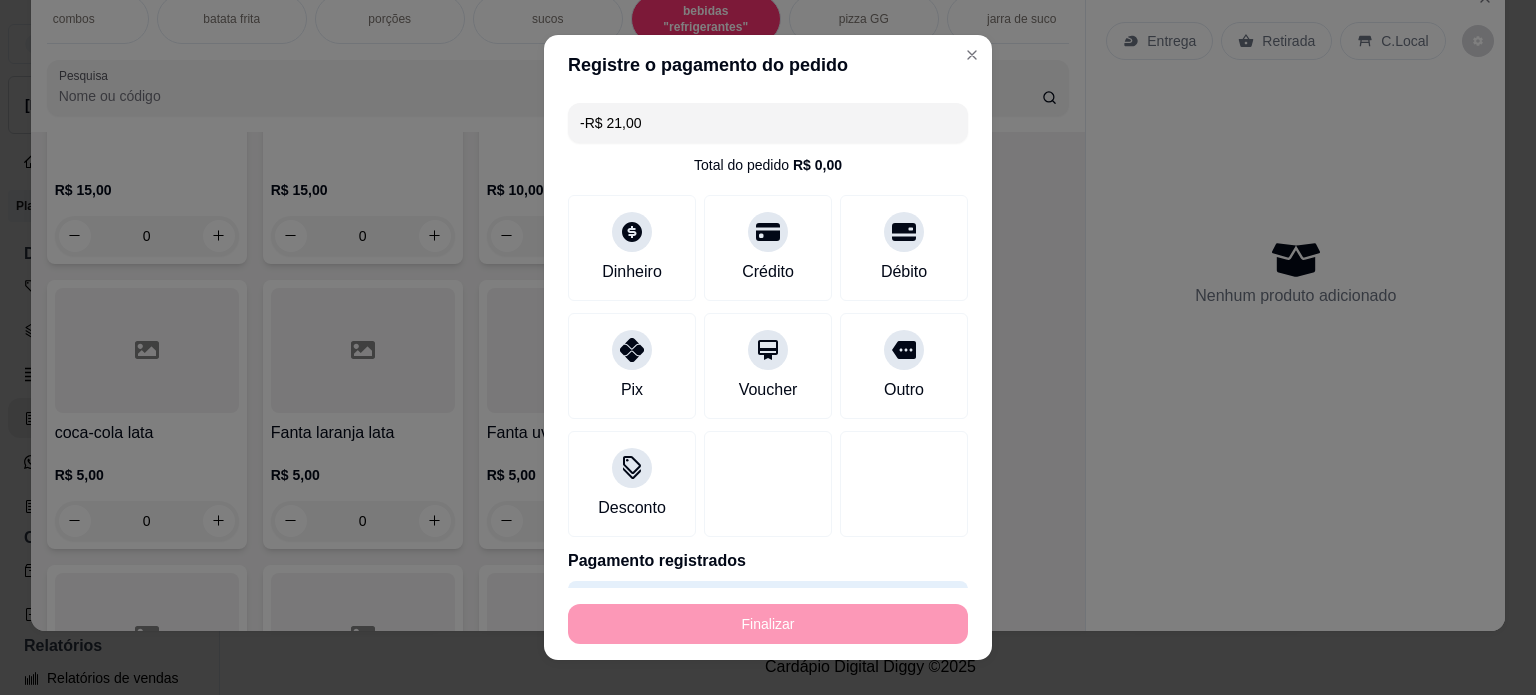 scroll, scrollTop: 3448, scrollLeft: 0, axis: vertical 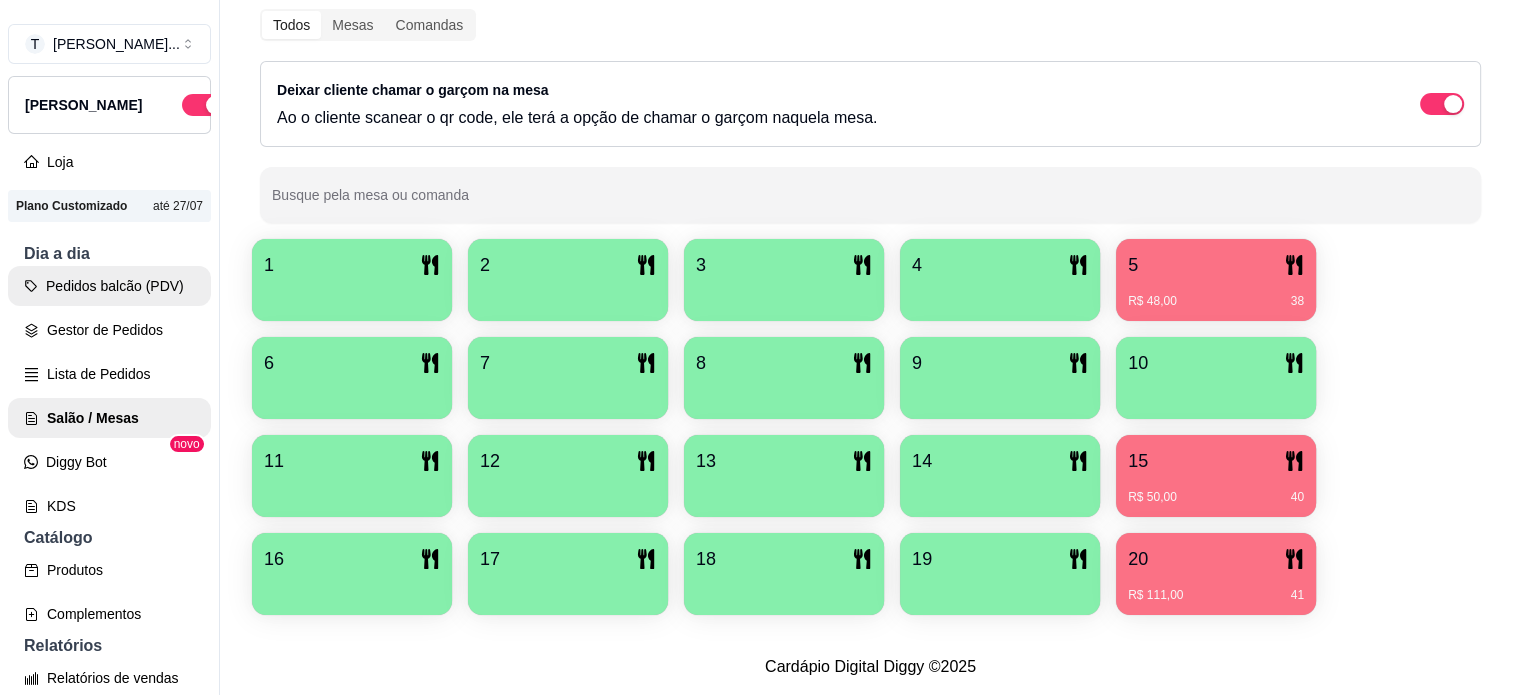 click on "Pedidos balcão (PDV)" at bounding box center (109, 286) 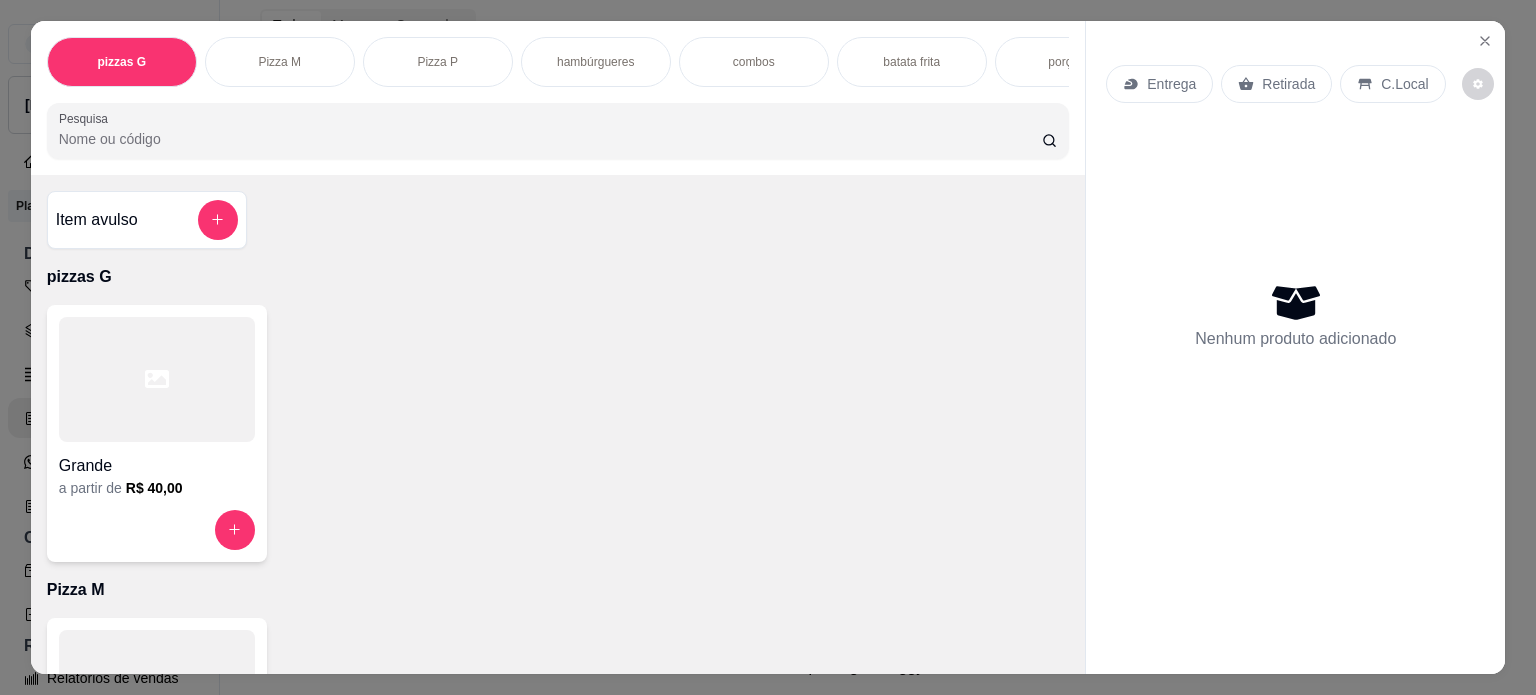 click on "hambúrgueres" at bounding box center [596, 62] 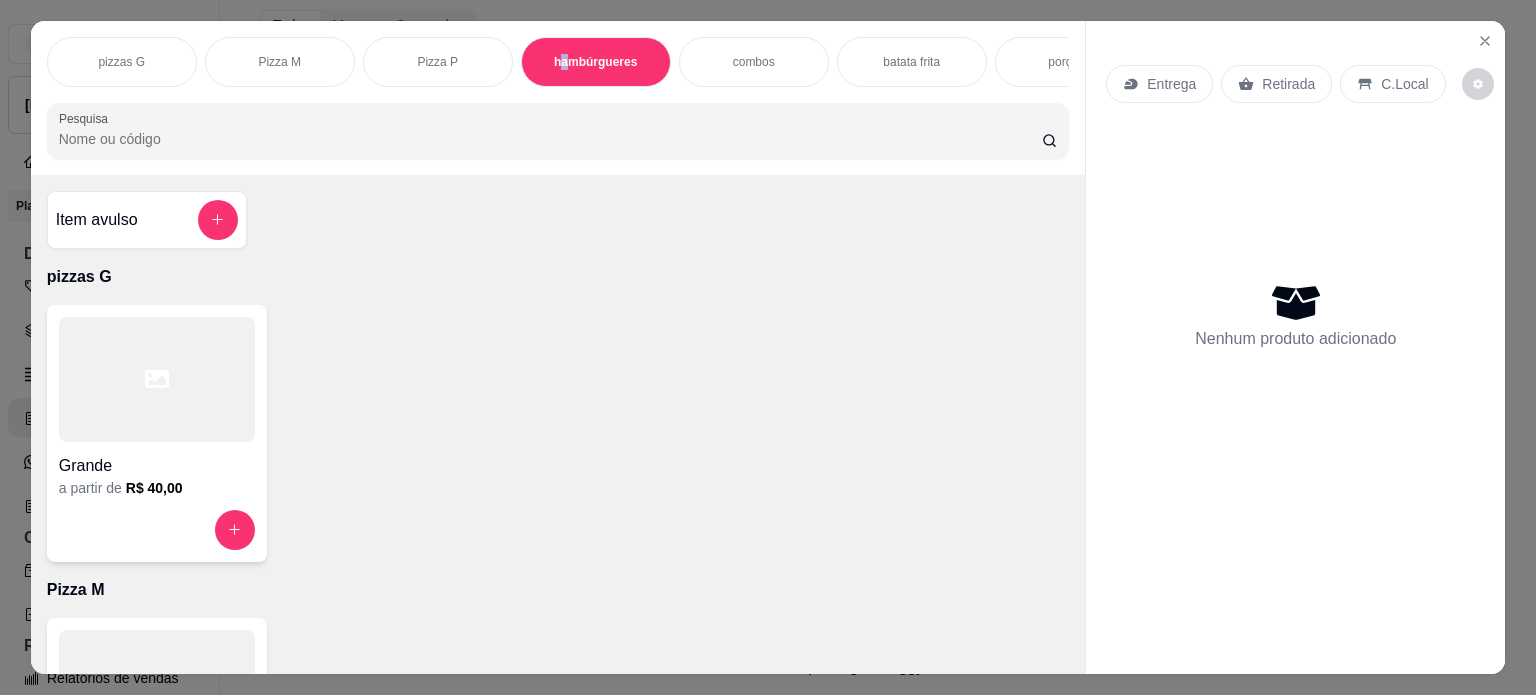 scroll, scrollTop: 1028, scrollLeft: 0, axis: vertical 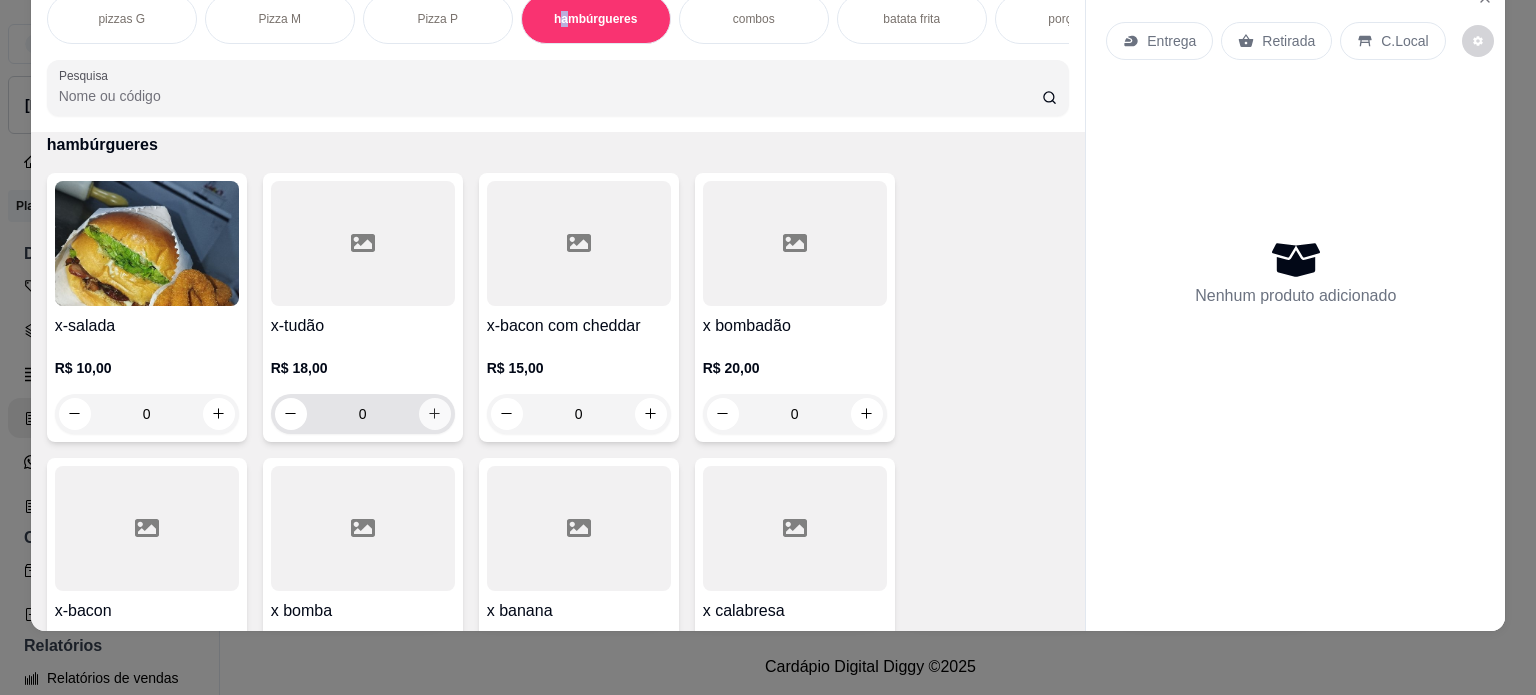 click at bounding box center (435, 414) 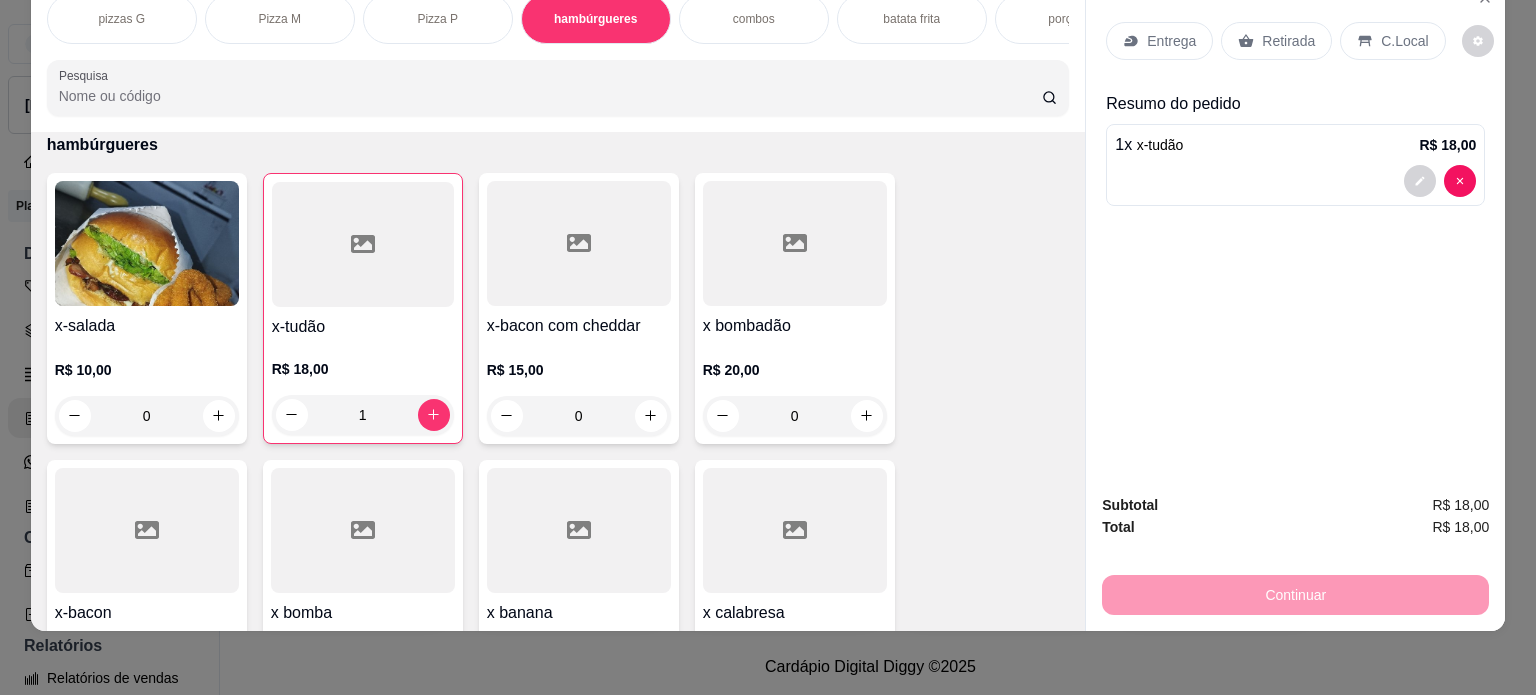 click on "Entrega" at bounding box center (1159, 41) 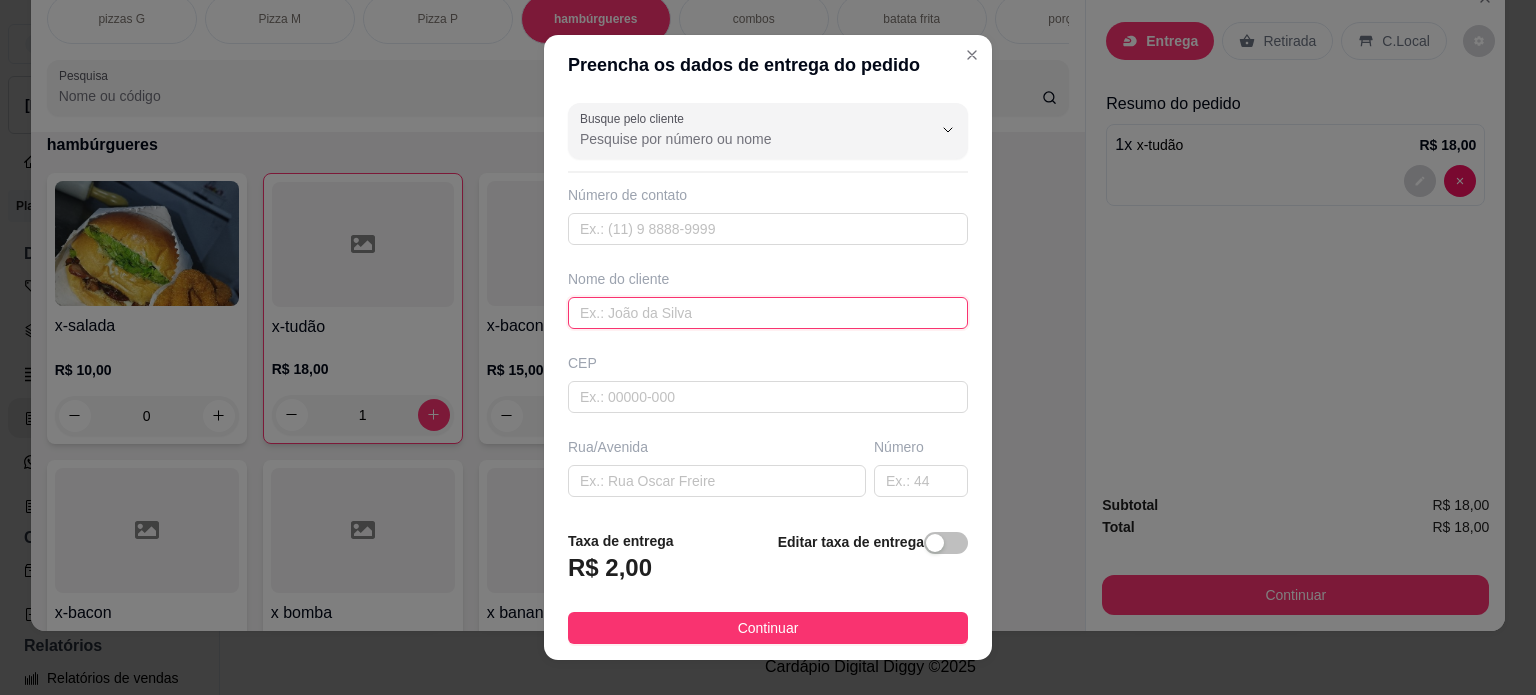 click at bounding box center (768, 313) 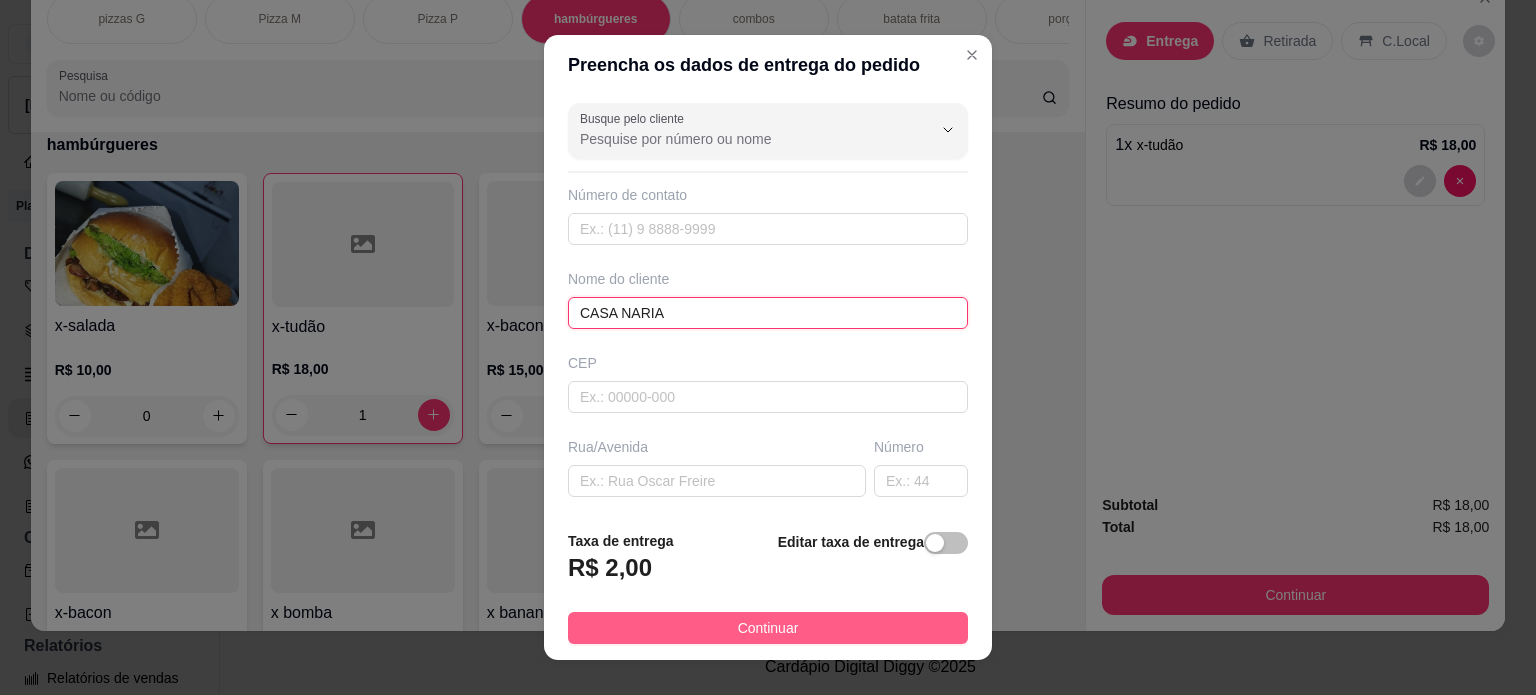 type on "CASA NARIA" 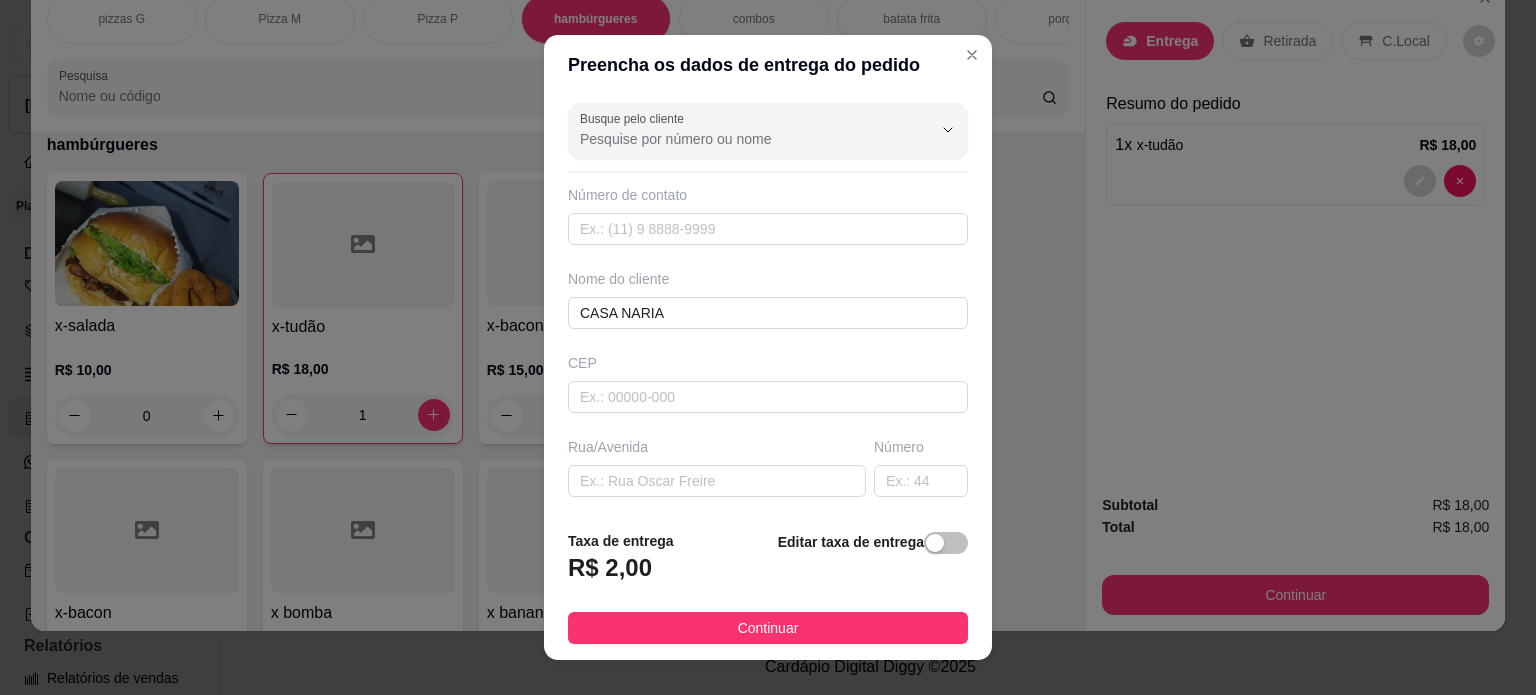 click on "Continuar" at bounding box center (768, 628) 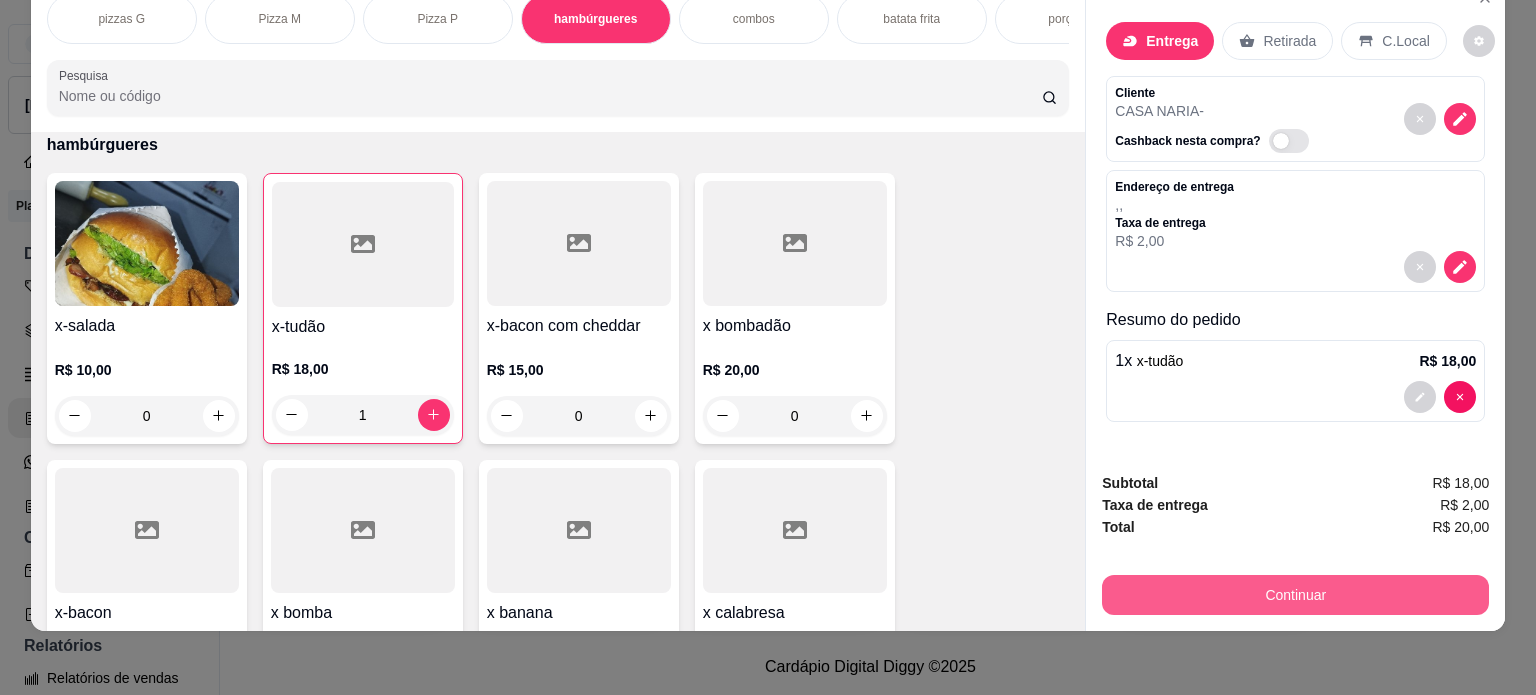 click on "Continuar" at bounding box center [1295, 595] 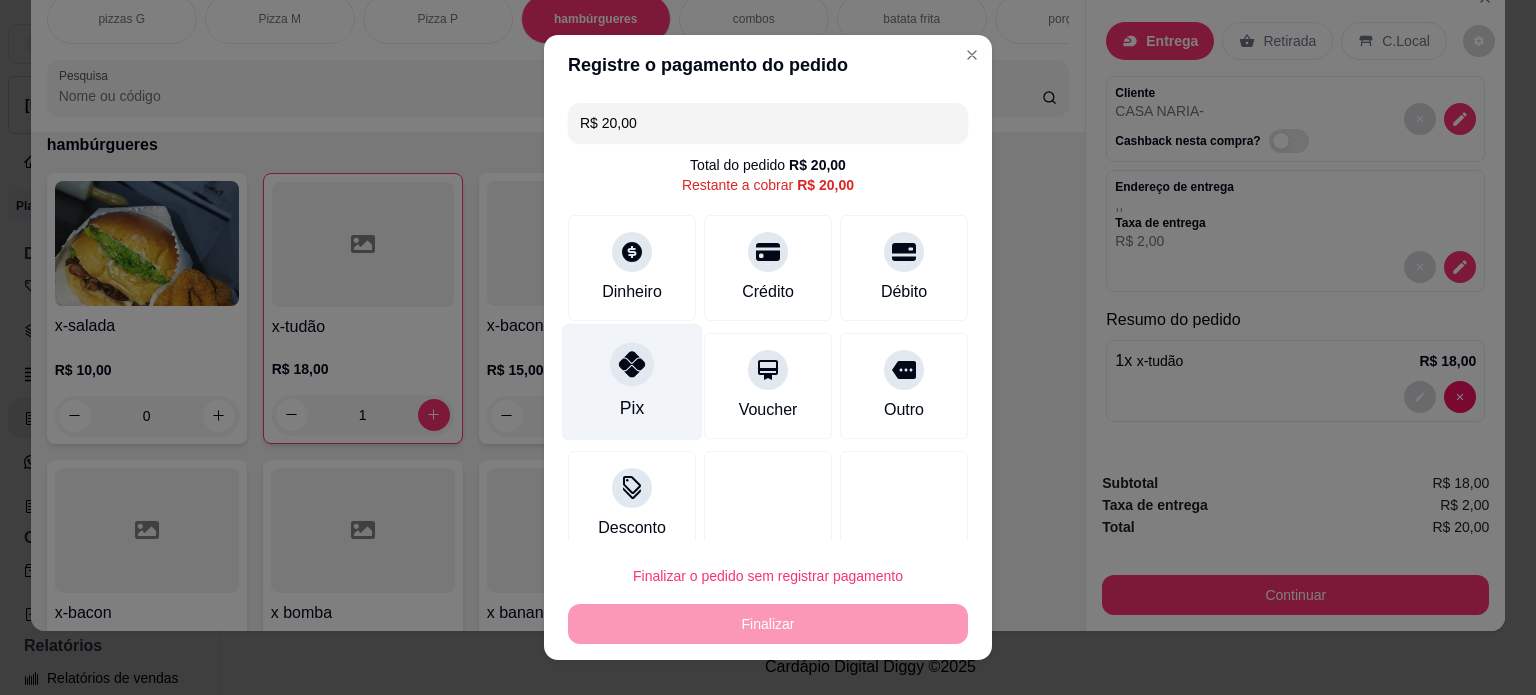click on "Pix" at bounding box center [632, 408] 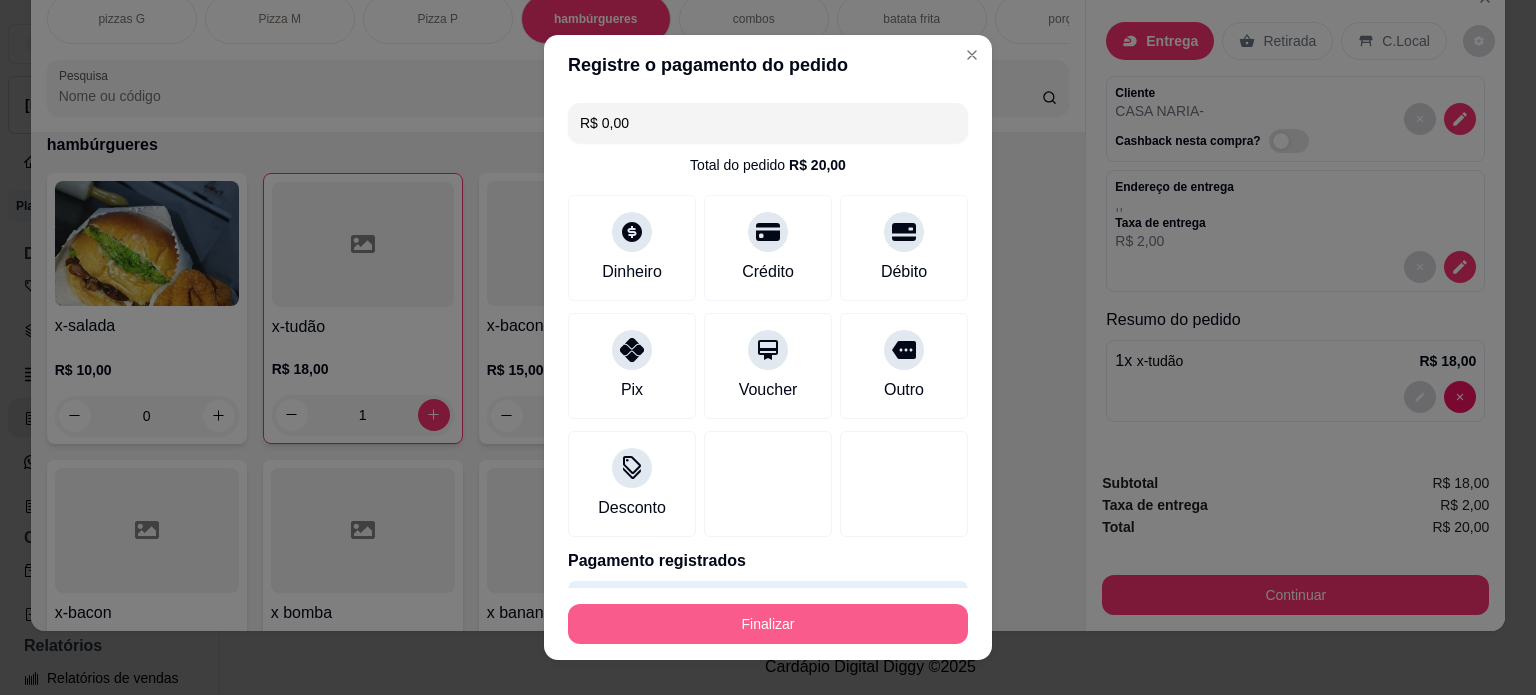 click on "Finalizar" at bounding box center (768, 624) 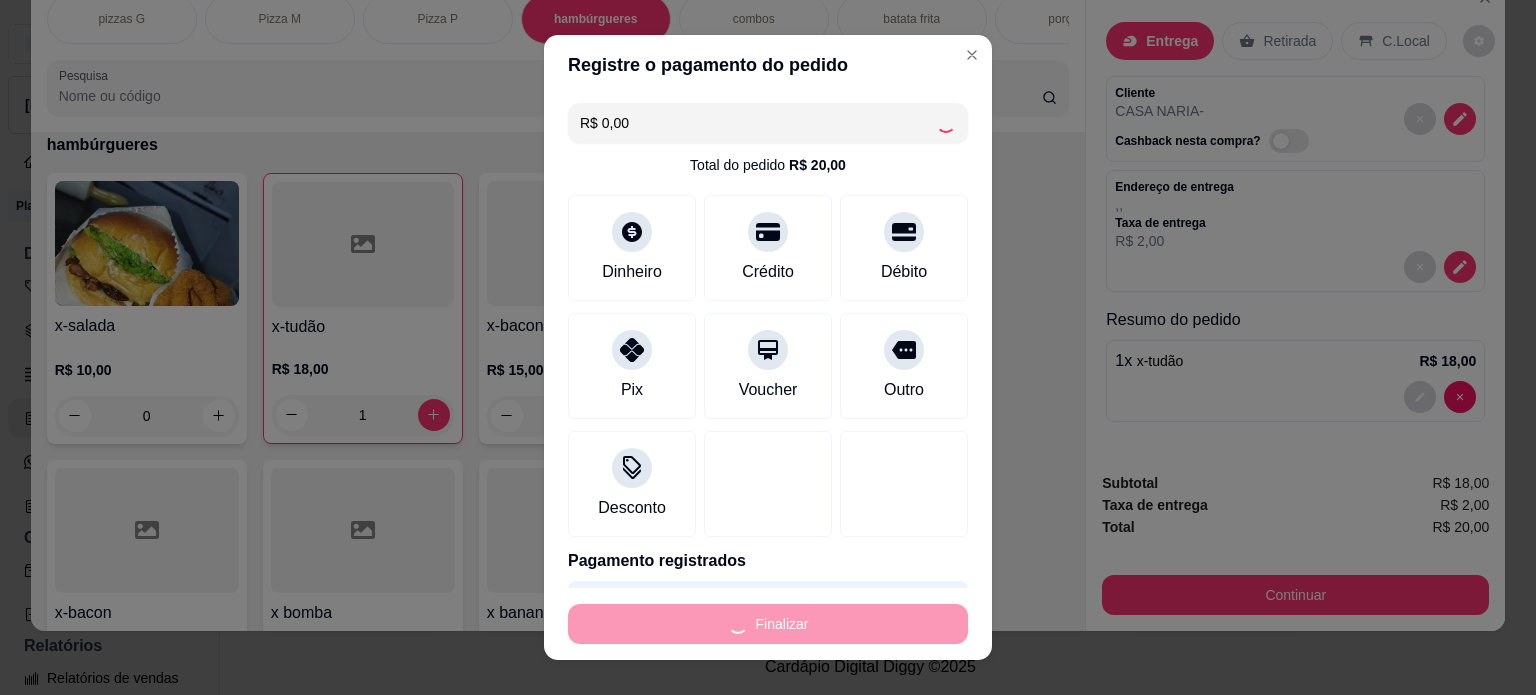 type on "0" 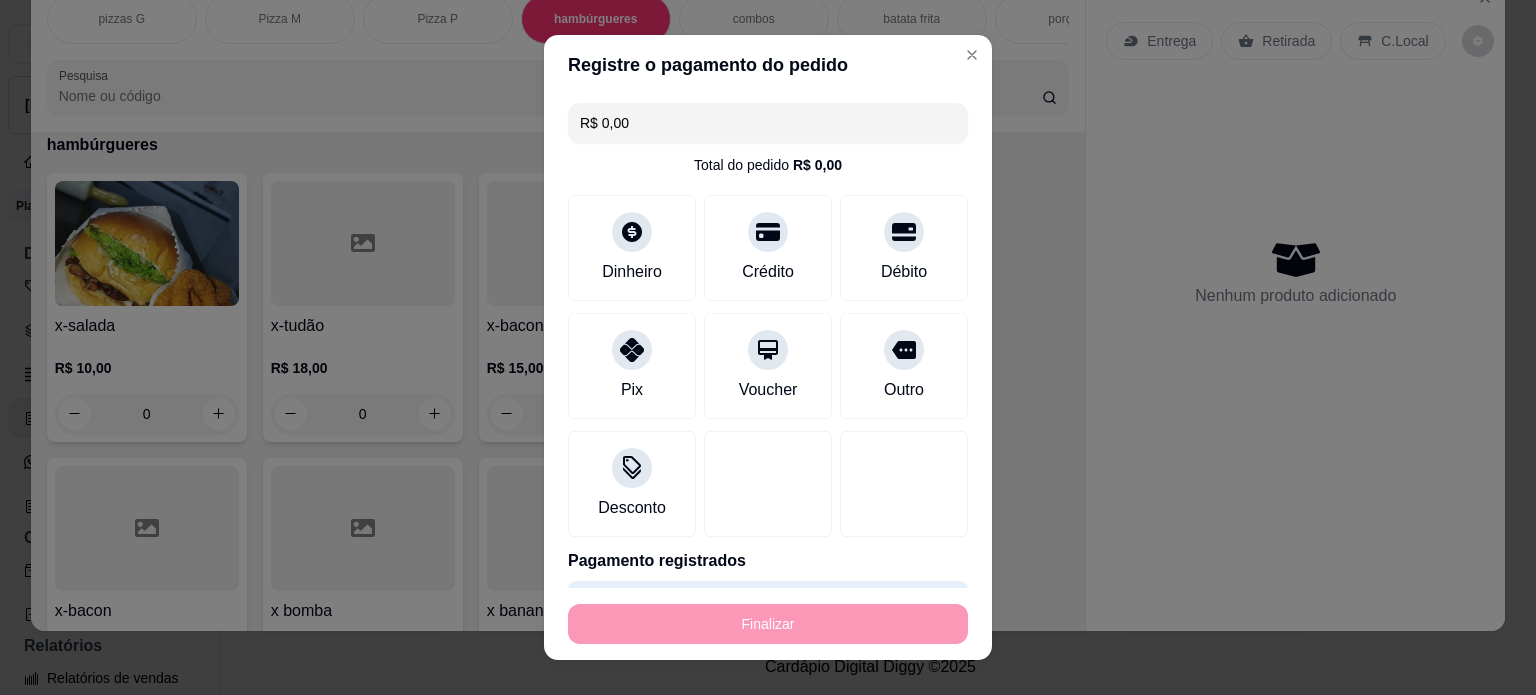 type on "-R$ 20,00" 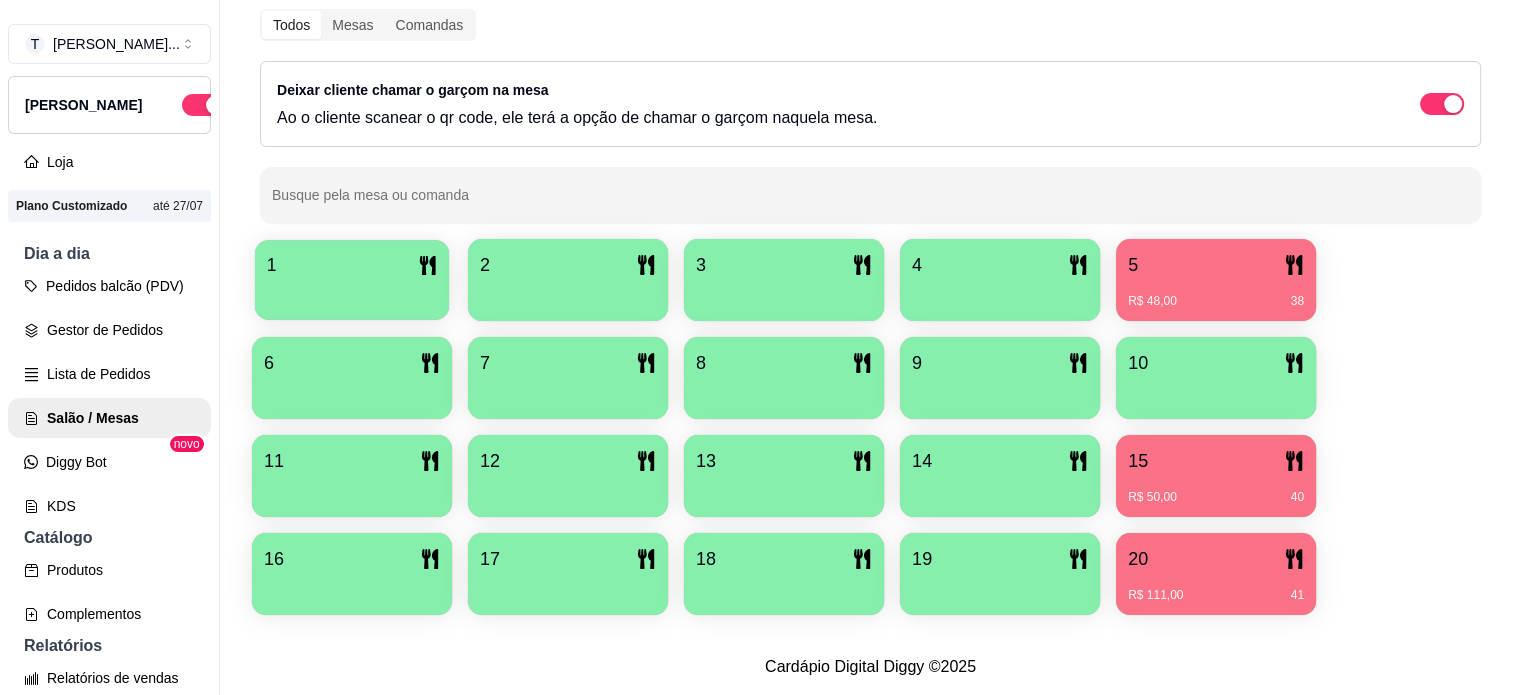 click at bounding box center (352, 293) 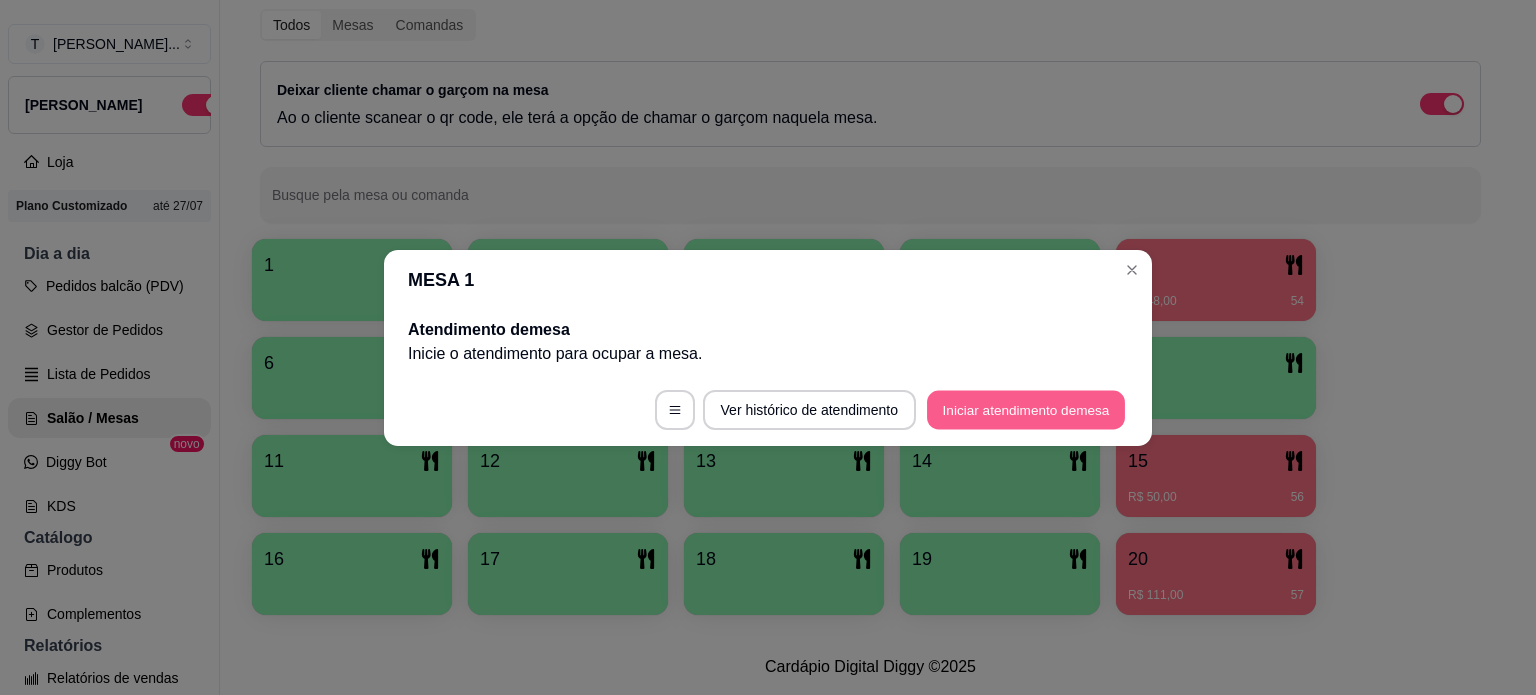 click on "Iniciar atendimento de  mesa" at bounding box center [1026, 409] 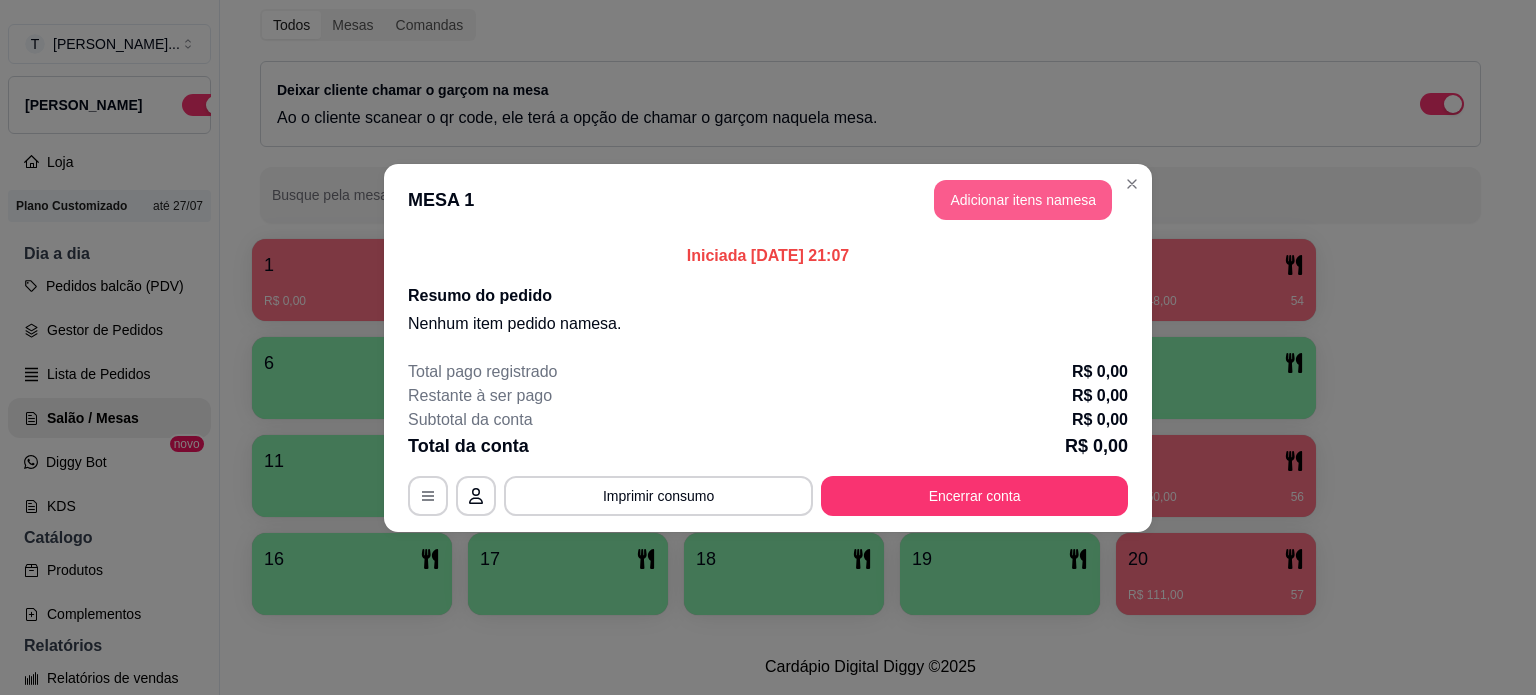 click on "Adicionar itens na  mesa" at bounding box center (1023, 200) 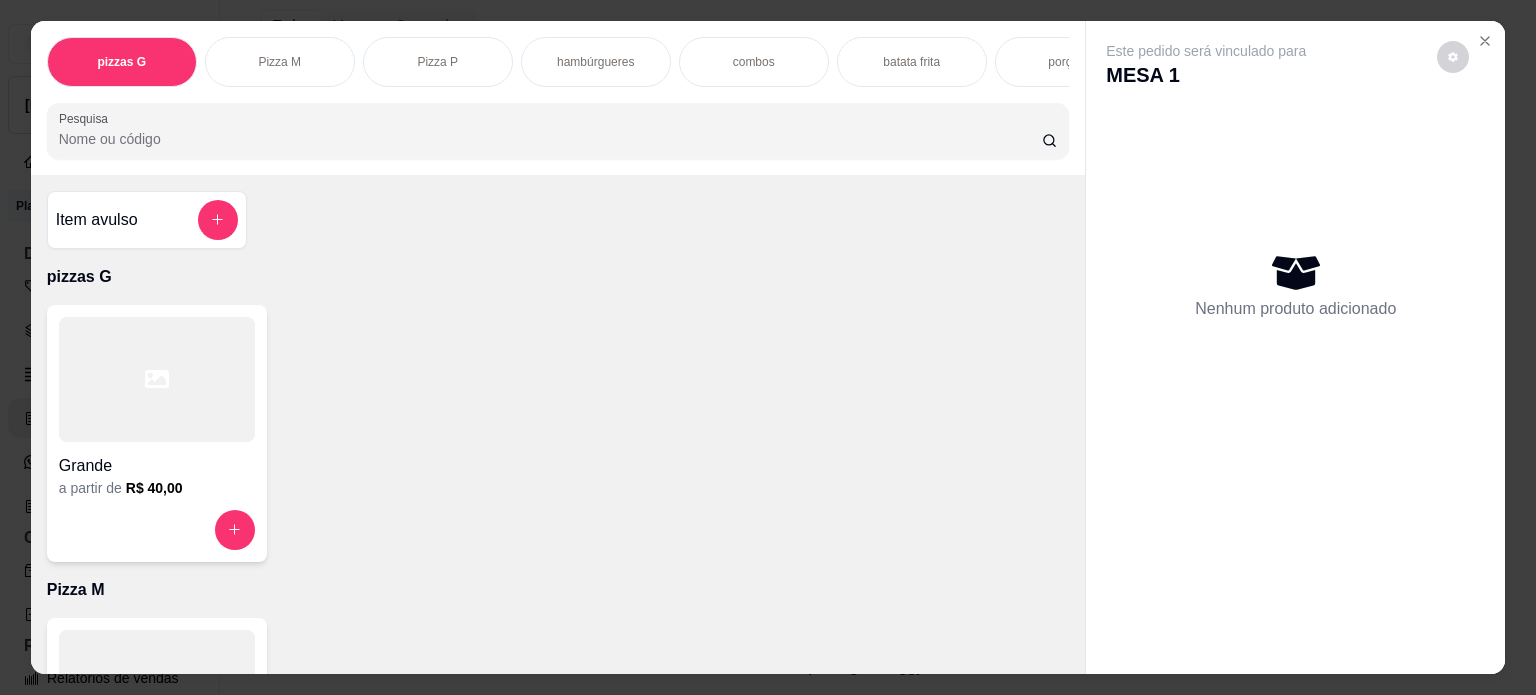 click on "hambúrgueres" at bounding box center (595, 62) 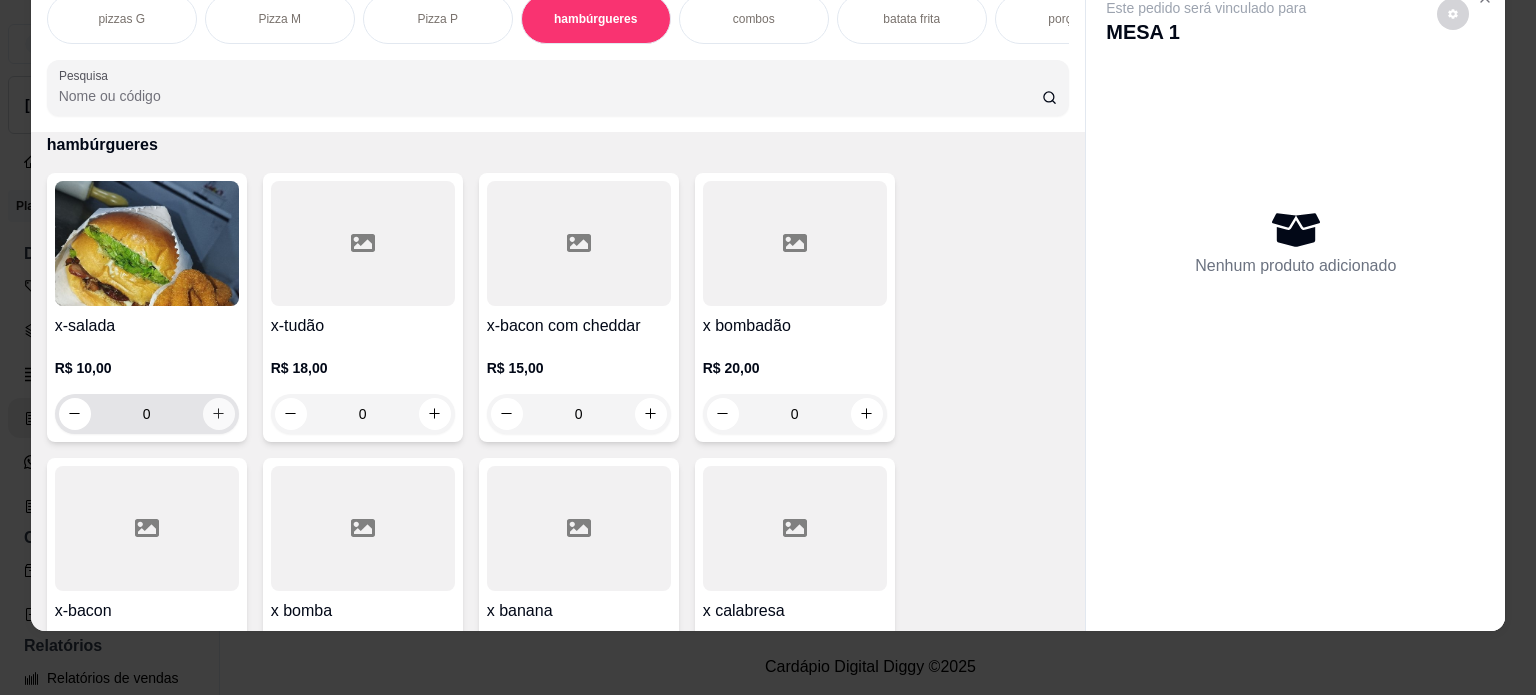 click at bounding box center [219, 414] 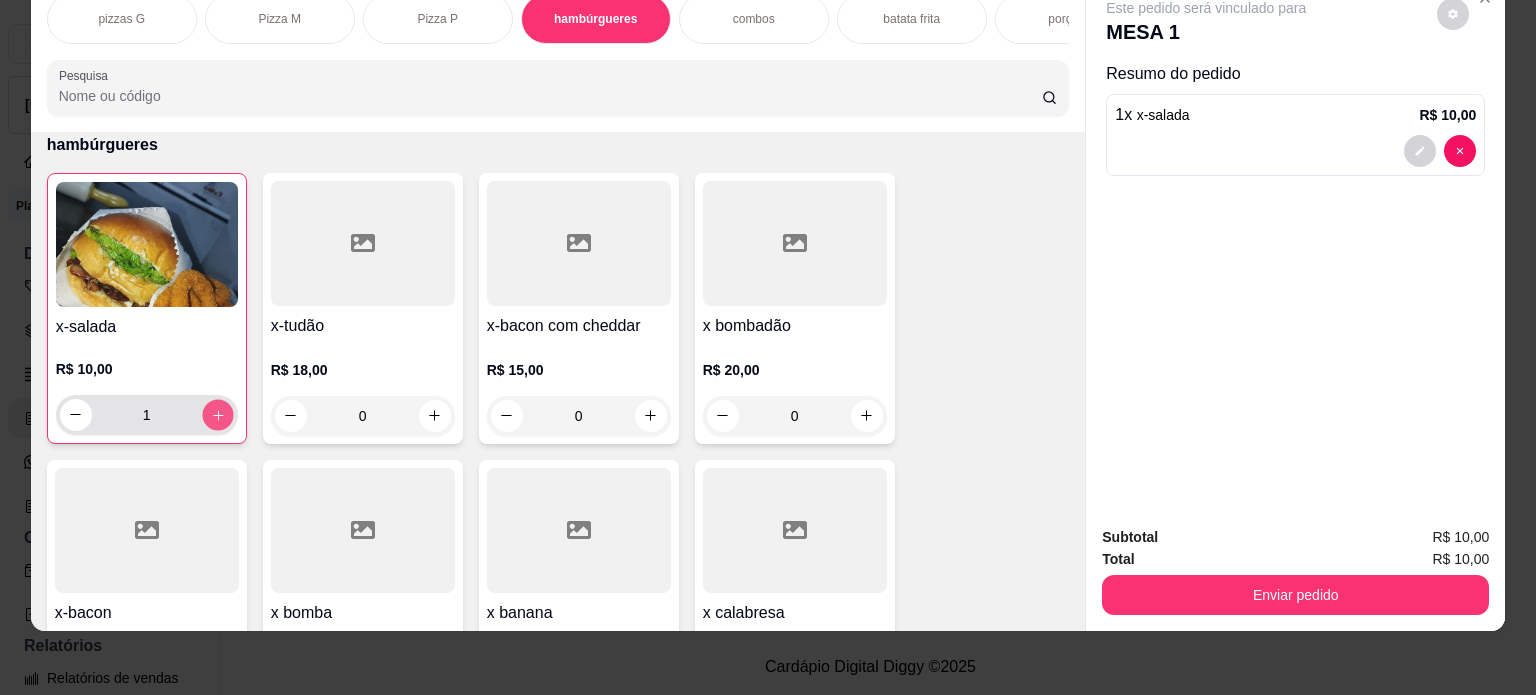click at bounding box center (217, 414) 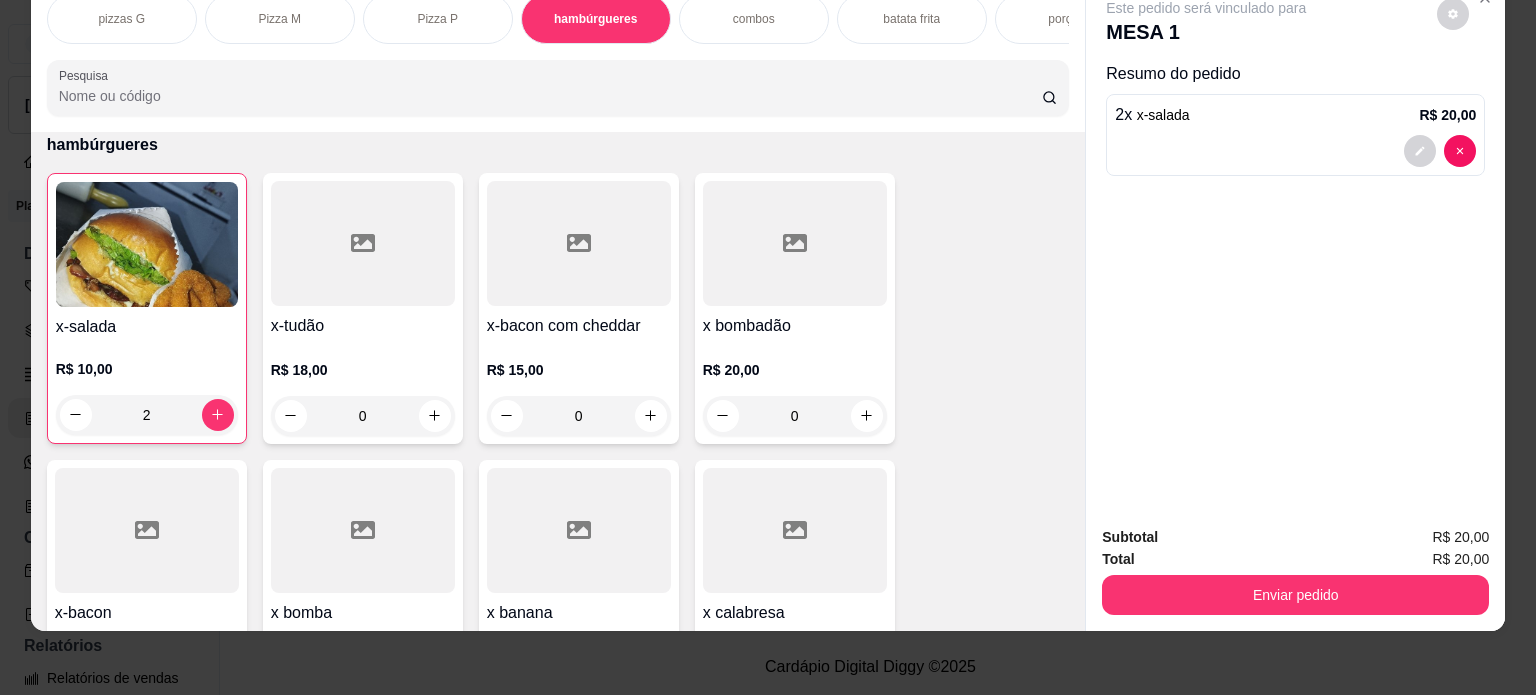 click on "pizzas G Pizza M Pizza P hambúrgueres combos batata frita porções sucos bebidas "refrigerantes" pizza GG jarra de suco  Pesquisa" at bounding box center [558, 55] 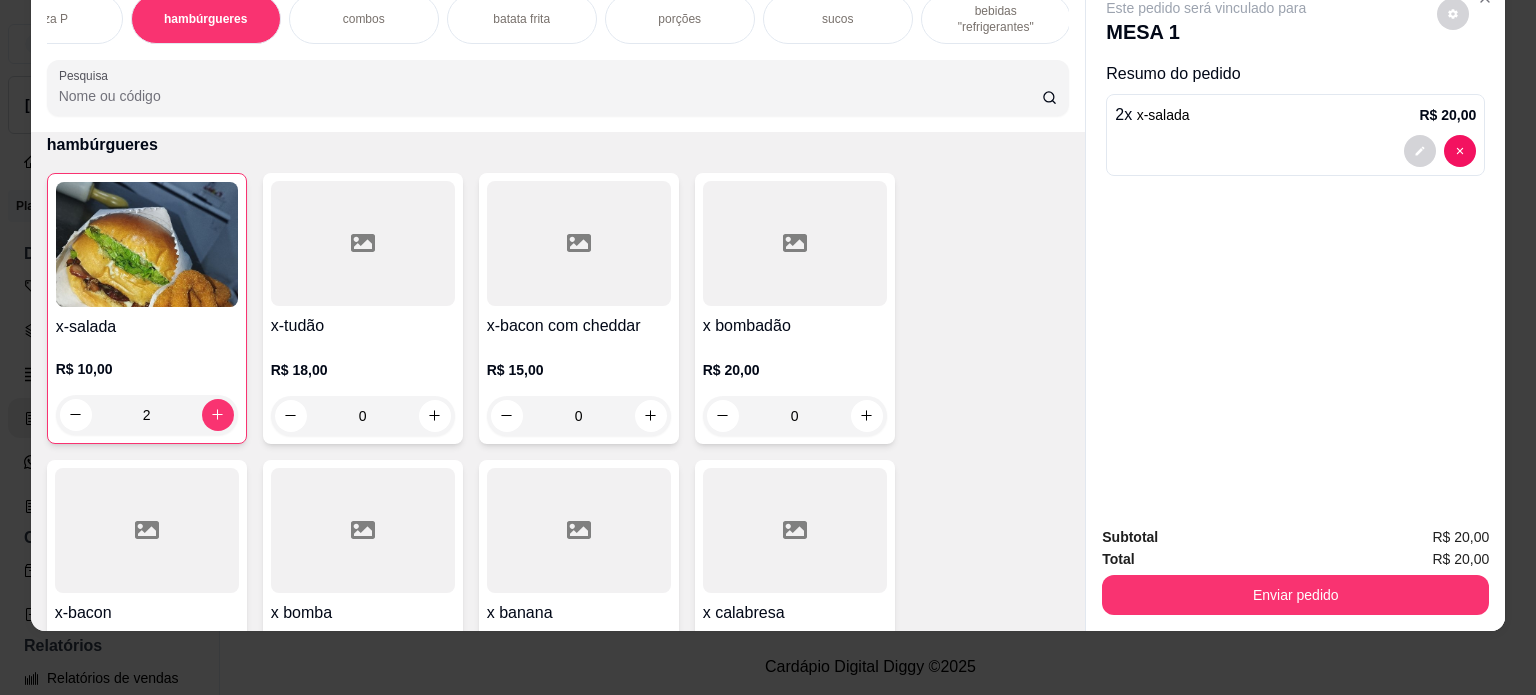 scroll, scrollTop: 0, scrollLeft: 400, axis: horizontal 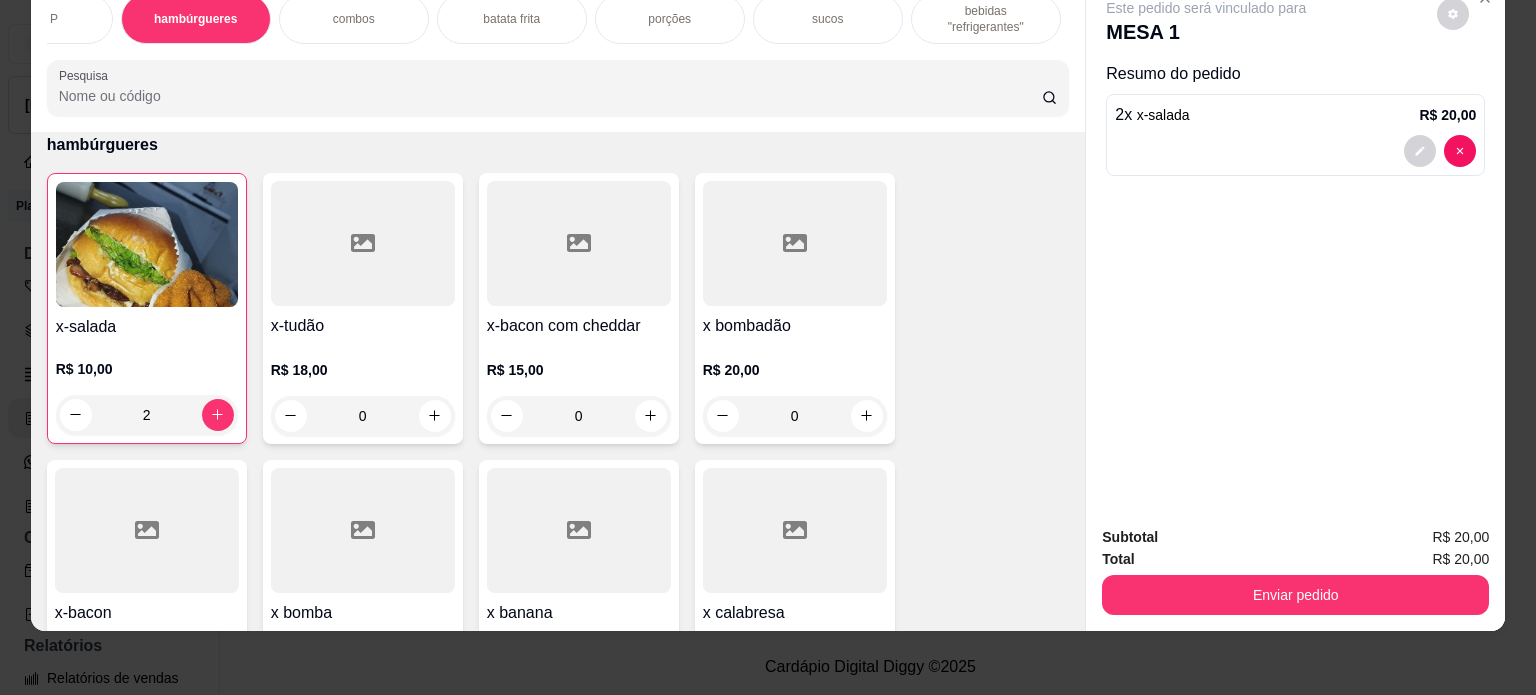 click on "bebidas "refrigerantes"" at bounding box center [986, 19] 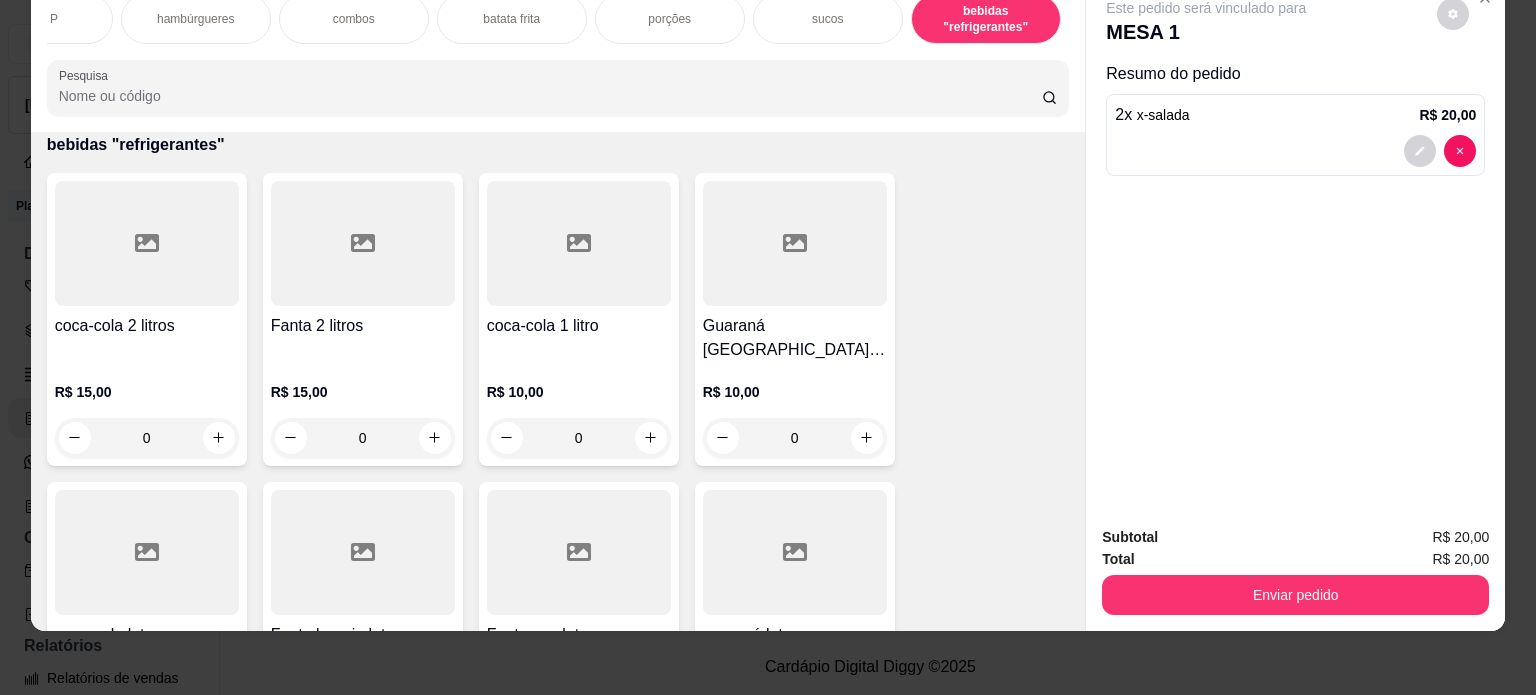click on "bebidas "refrigerantes"" at bounding box center (986, 19) 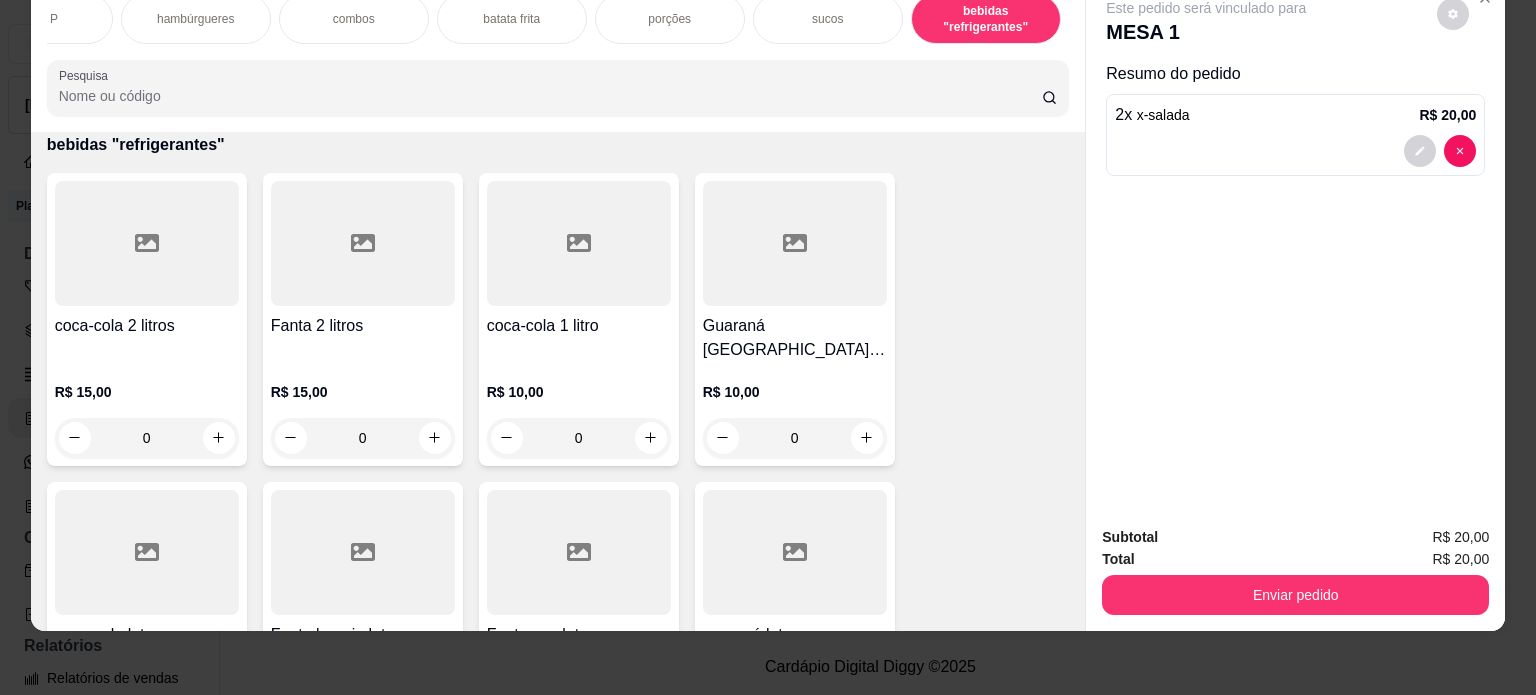 scroll, scrollTop: 3549, scrollLeft: 0, axis: vertical 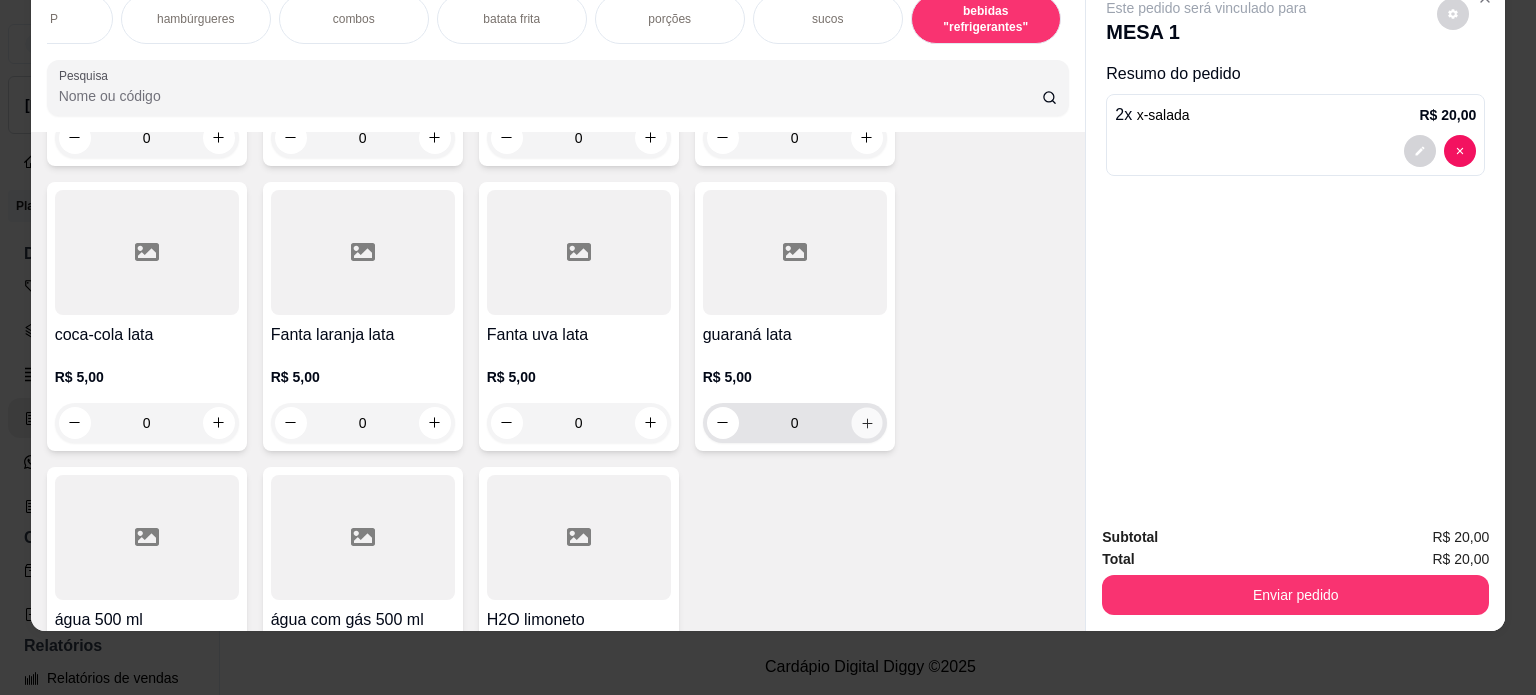 click 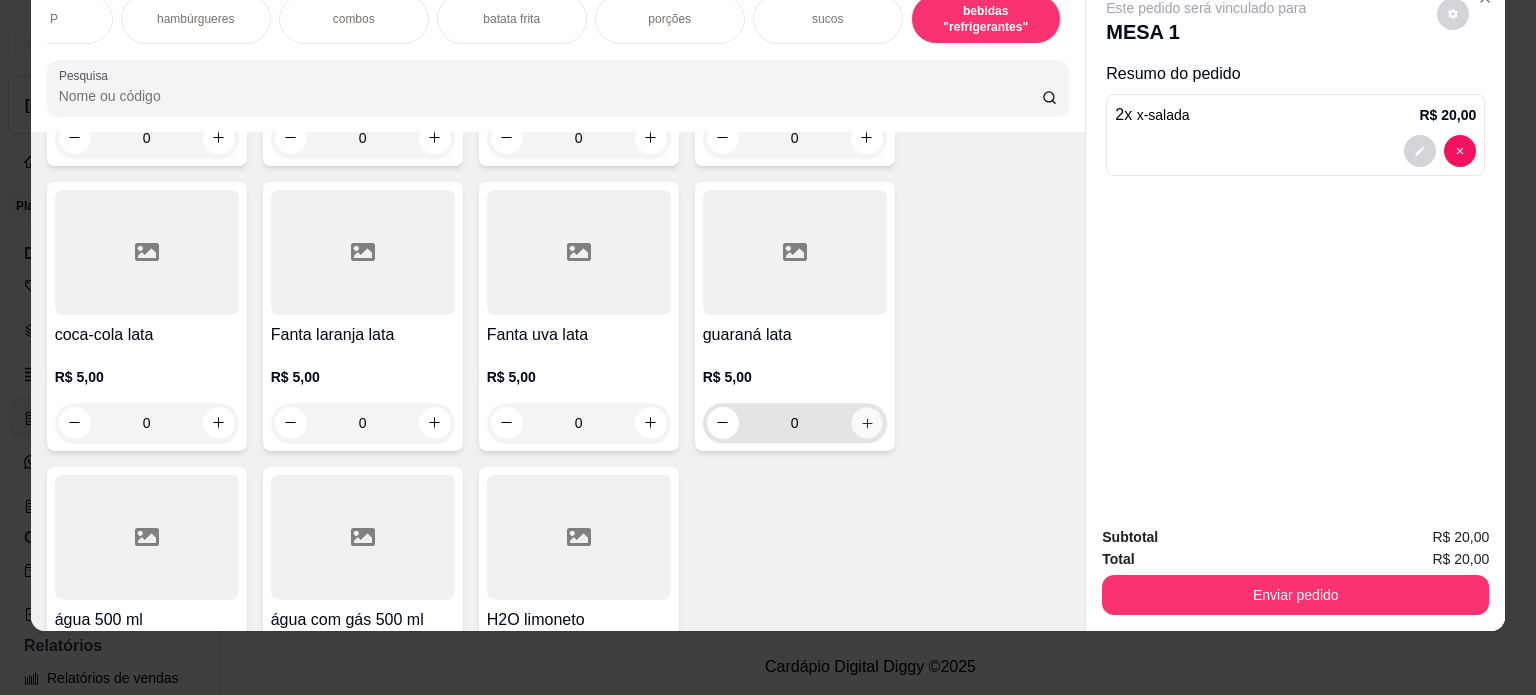 type on "1" 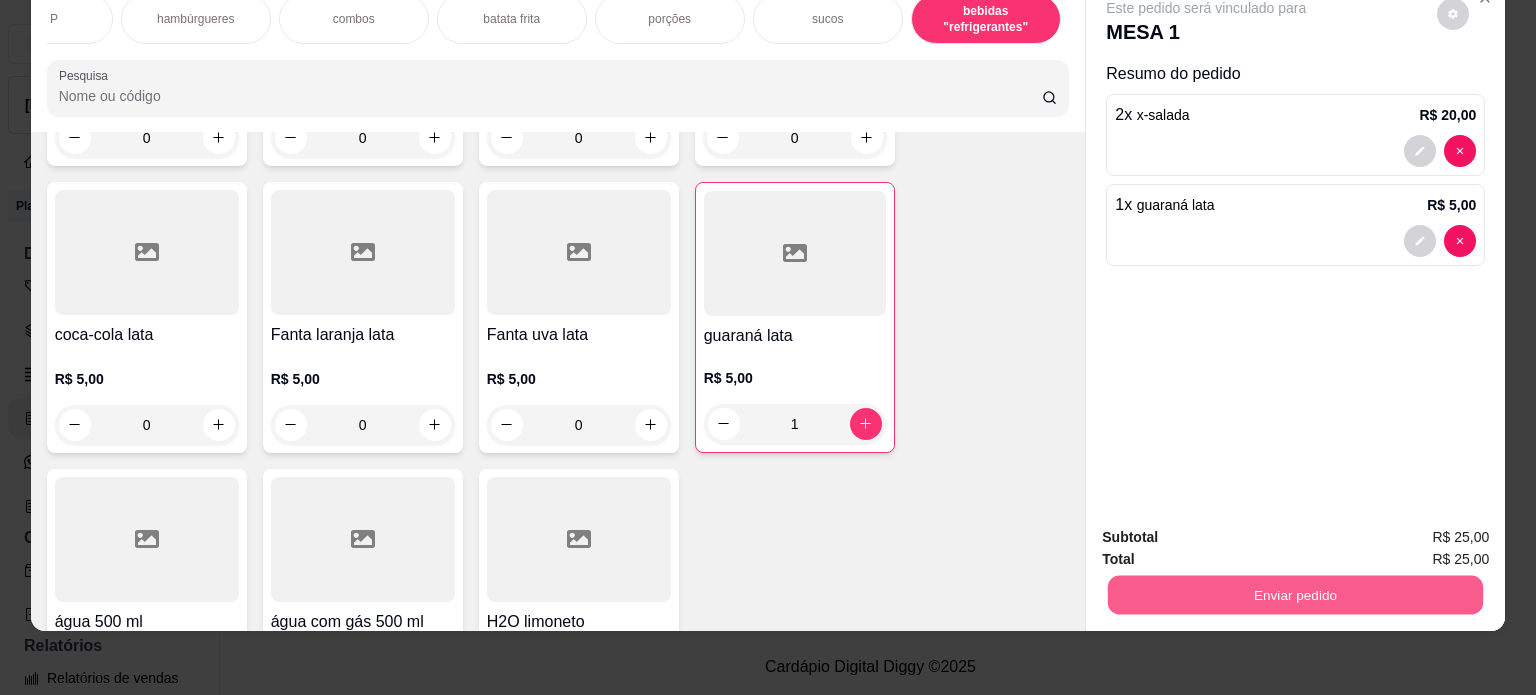 click on "Enviar pedido" at bounding box center (1295, 595) 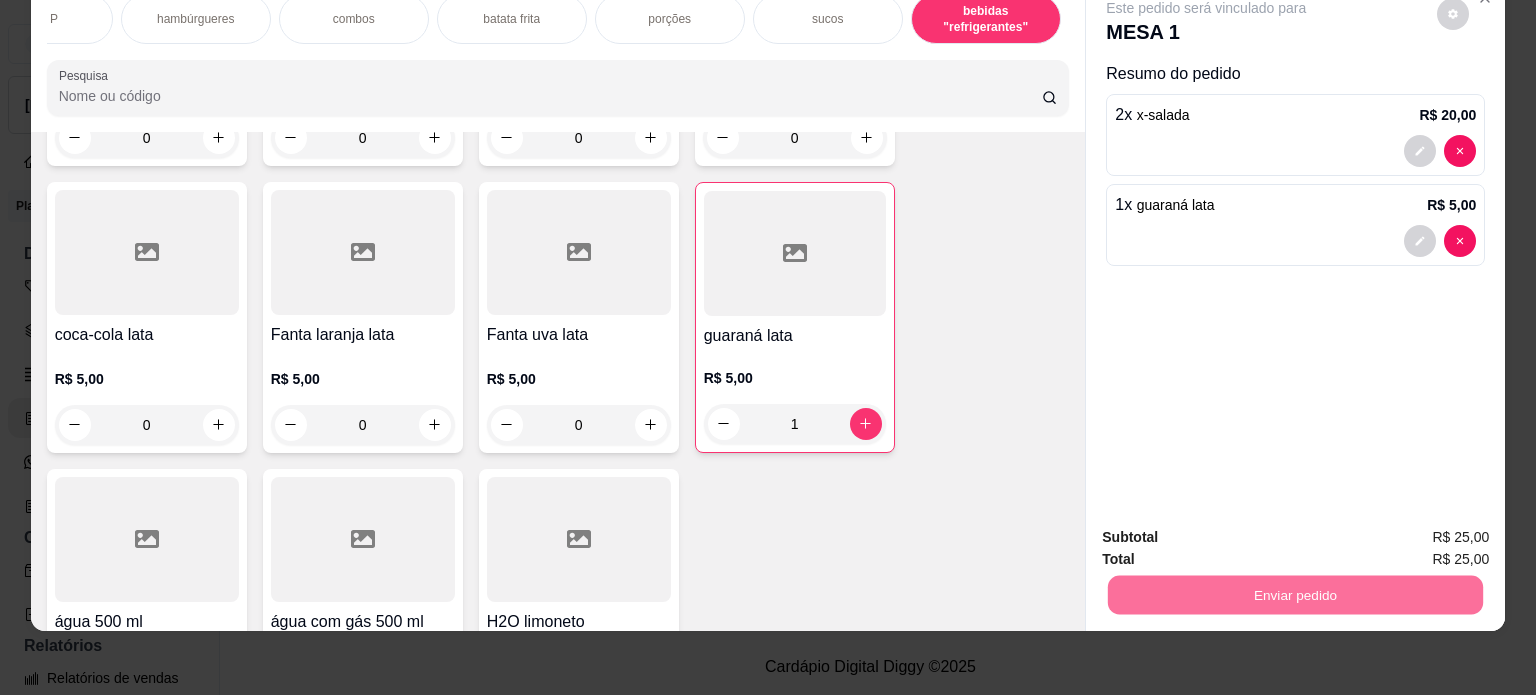click on "Não registrar e enviar pedido" at bounding box center [1229, 530] 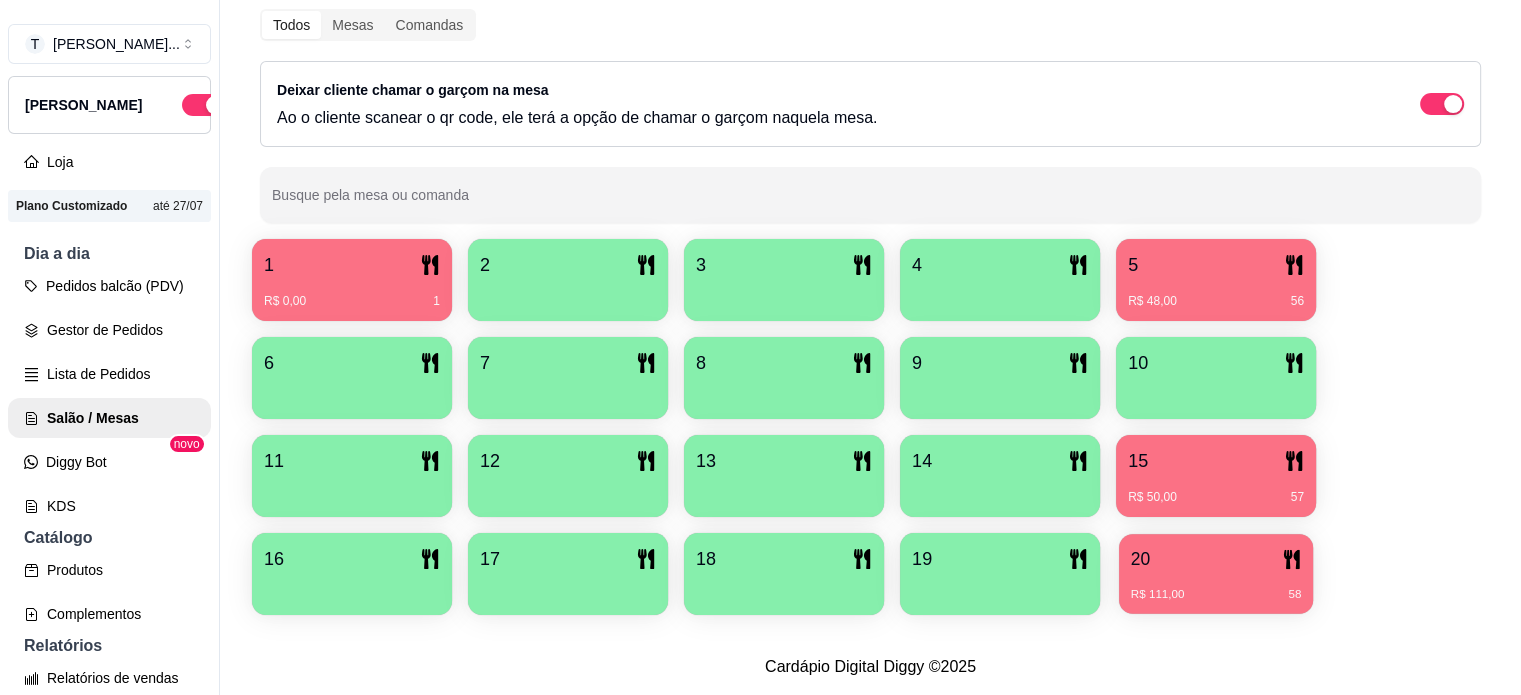 click on "20 R$ 111,00 58" at bounding box center (1216, 574) 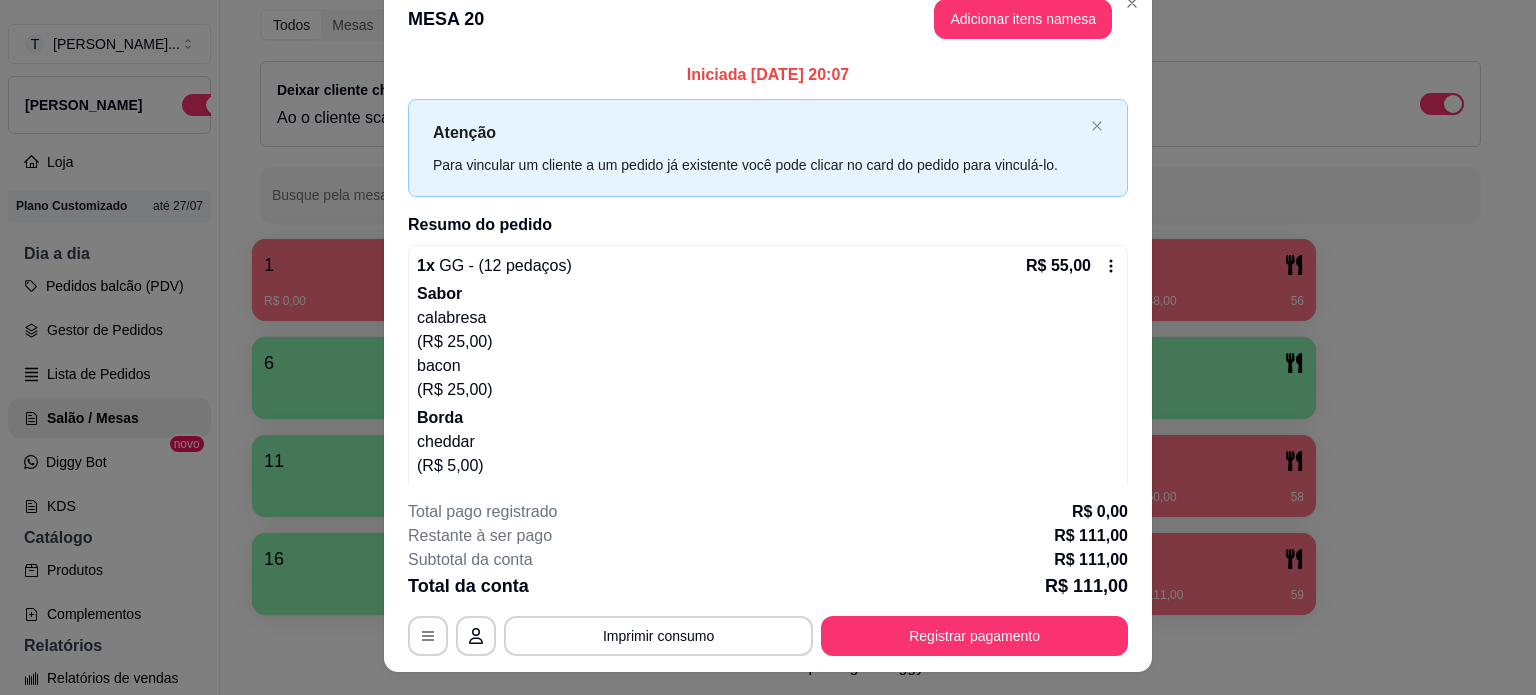 scroll, scrollTop: 0, scrollLeft: 0, axis: both 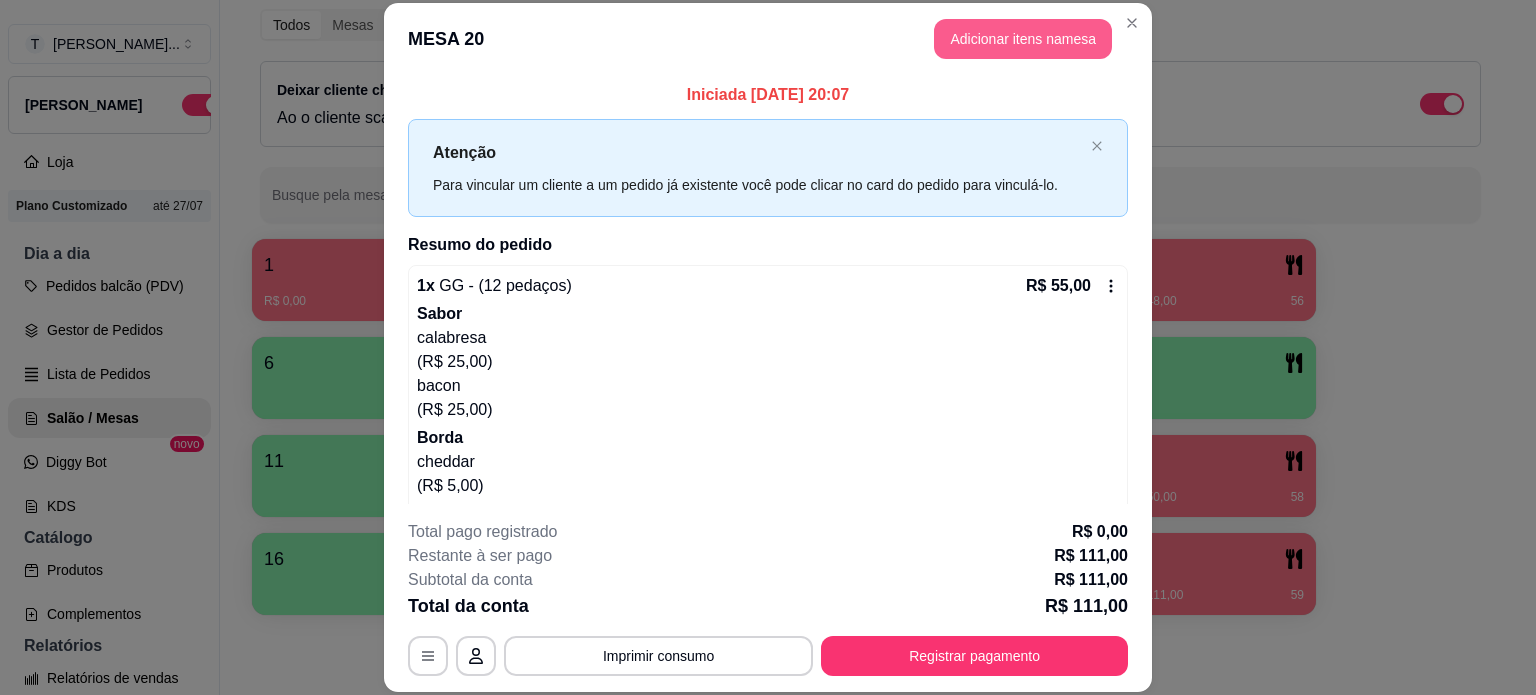 click on "Adicionar itens na  mesa" at bounding box center [1023, 39] 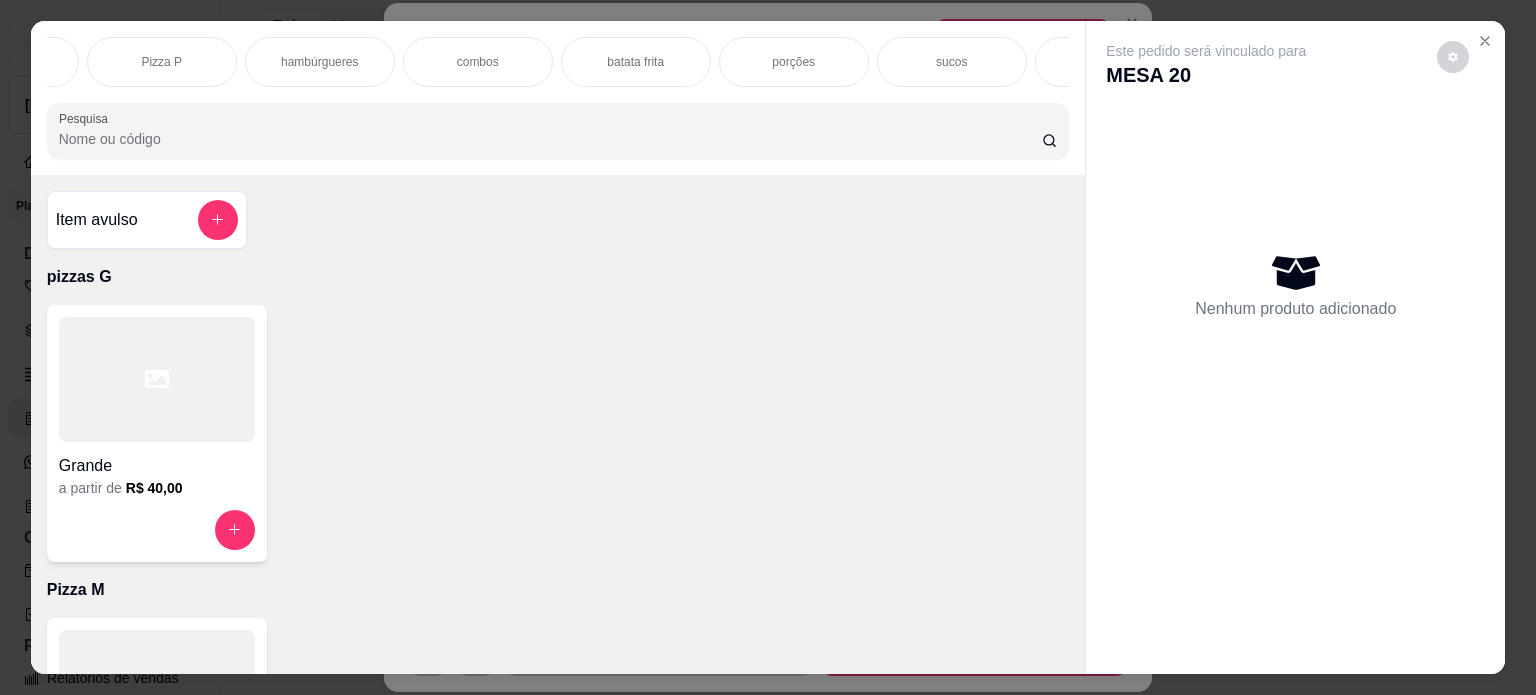 scroll, scrollTop: 0, scrollLeft: 280, axis: horizontal 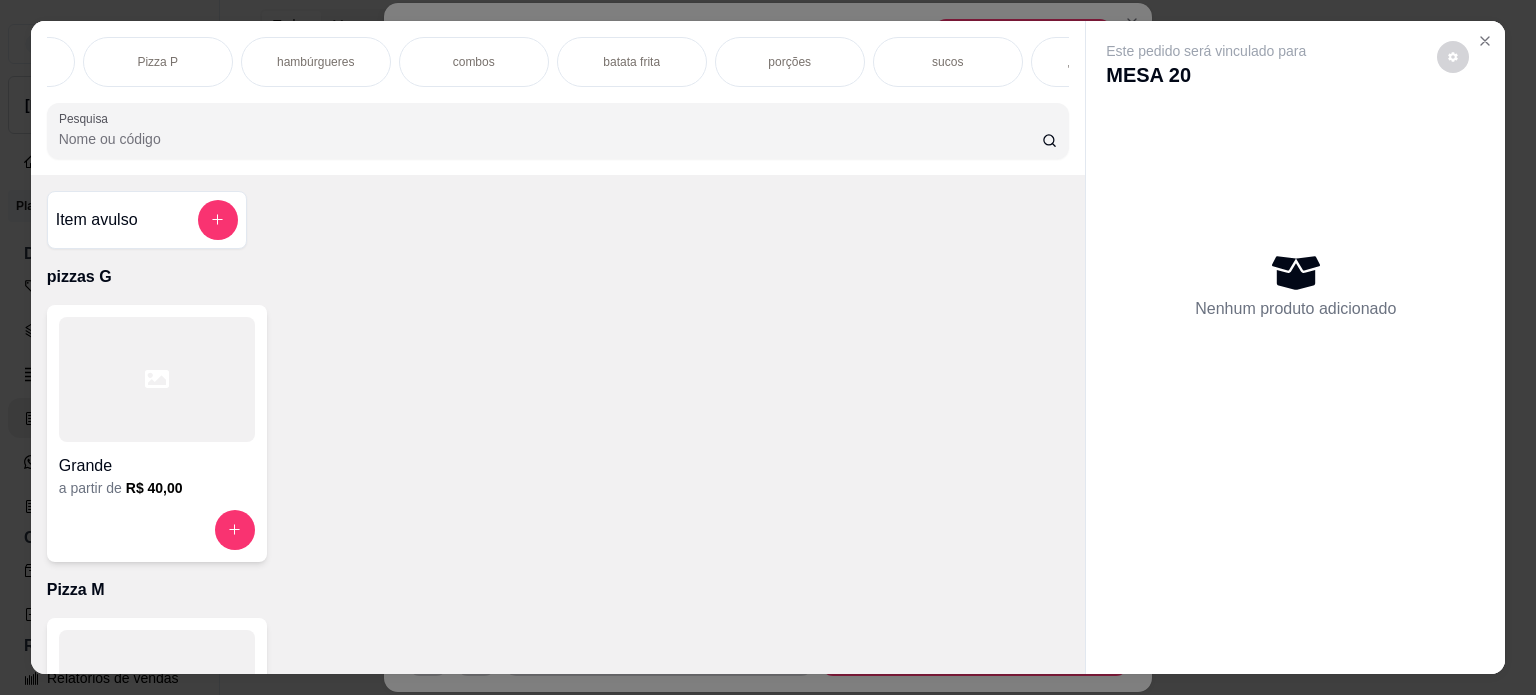 click on "hambúrgueres" at bounding box center (315, 62) 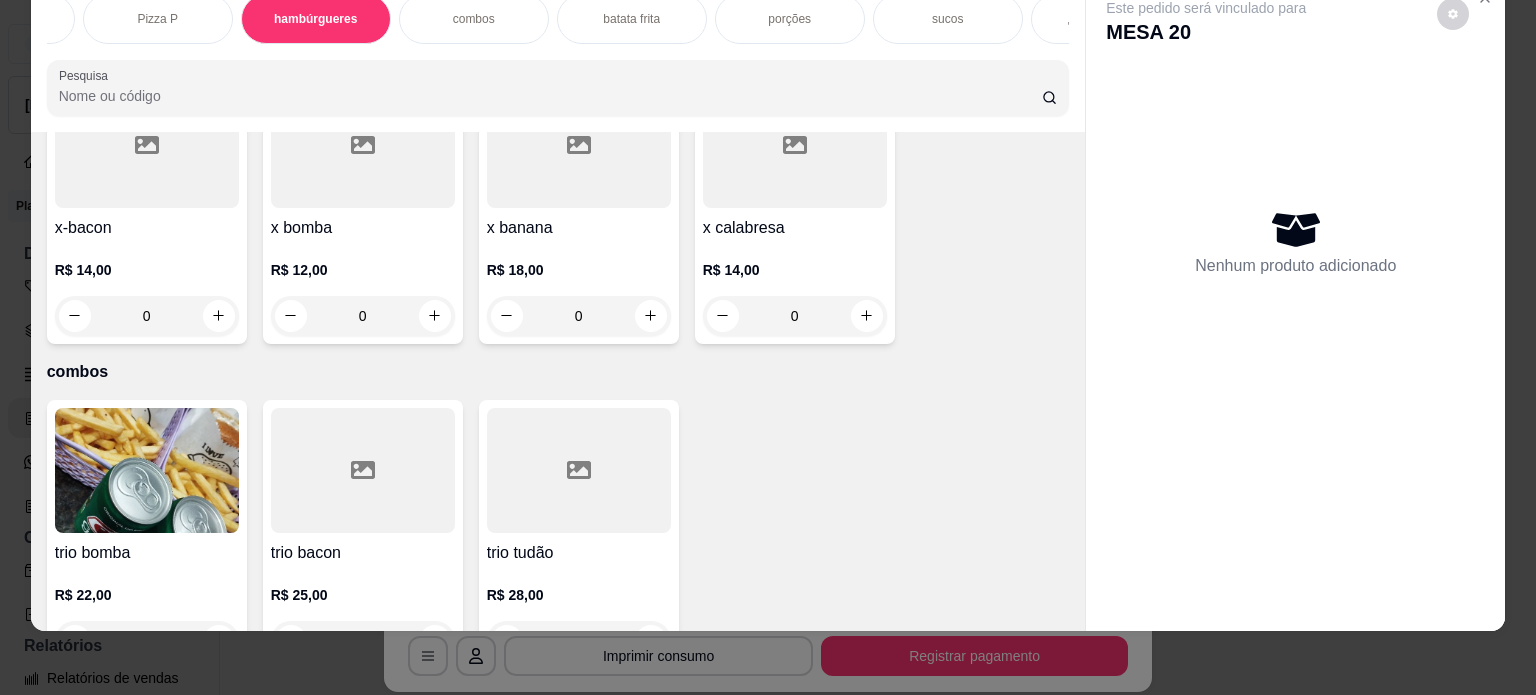 scroll, scrollTop: 1428, scrollLeft: 0, axis: vertical 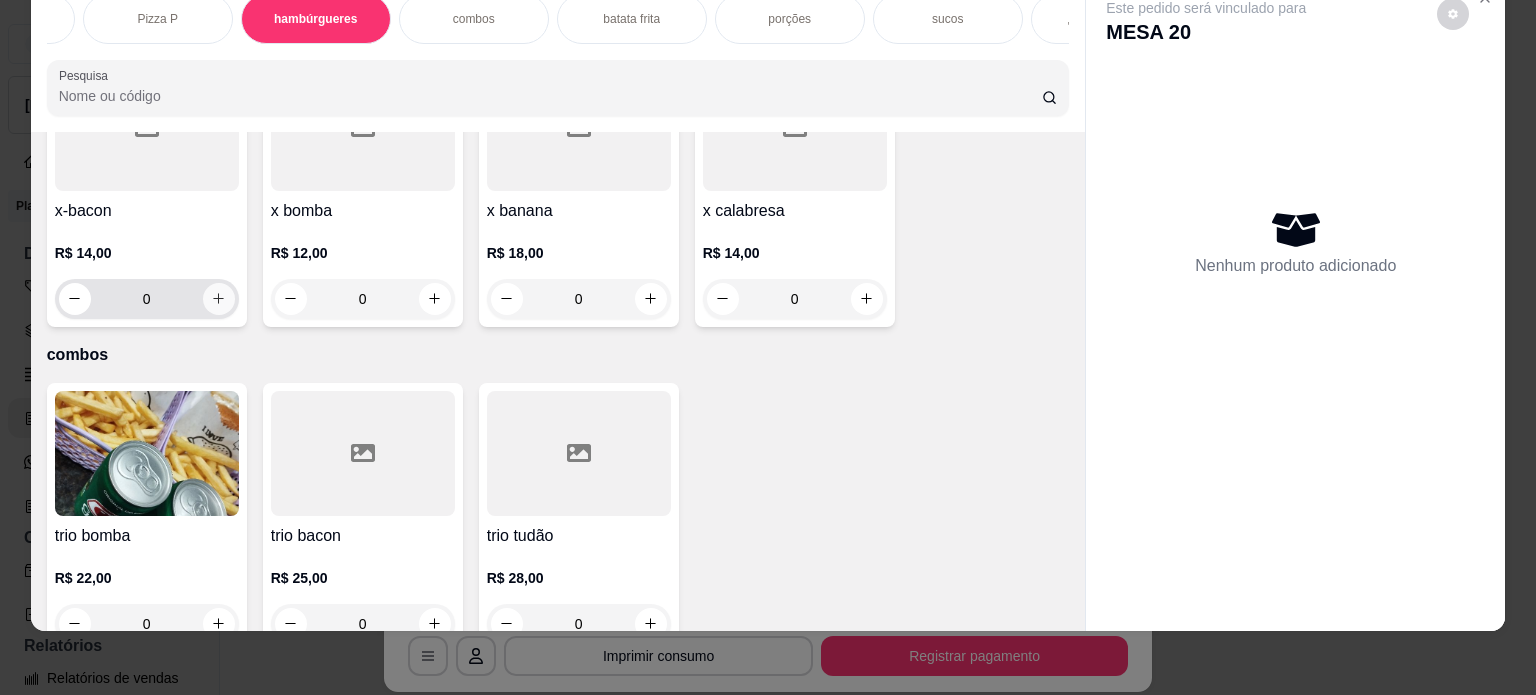 click at bounding box center [219, 299] 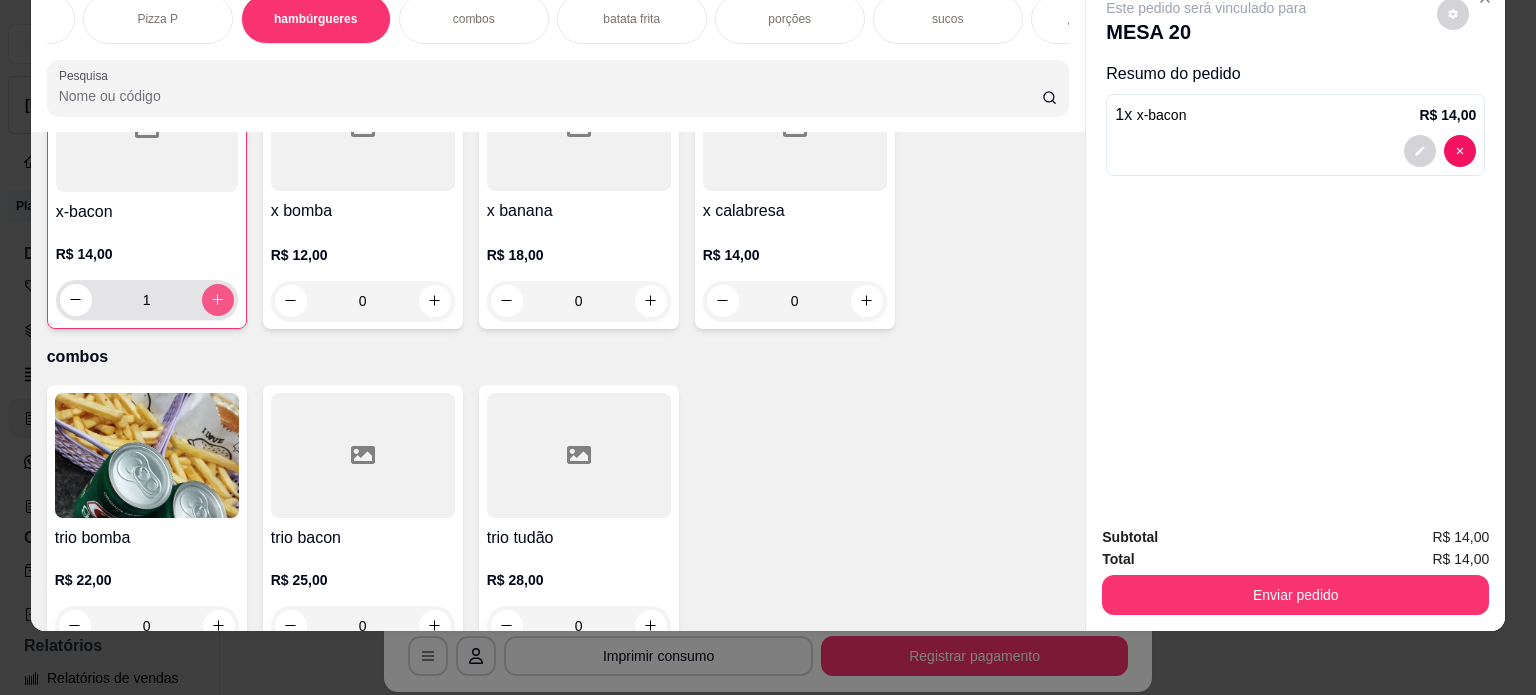 scroll, scrollTop: 1429, scrollLeft: 0, axis: vertical 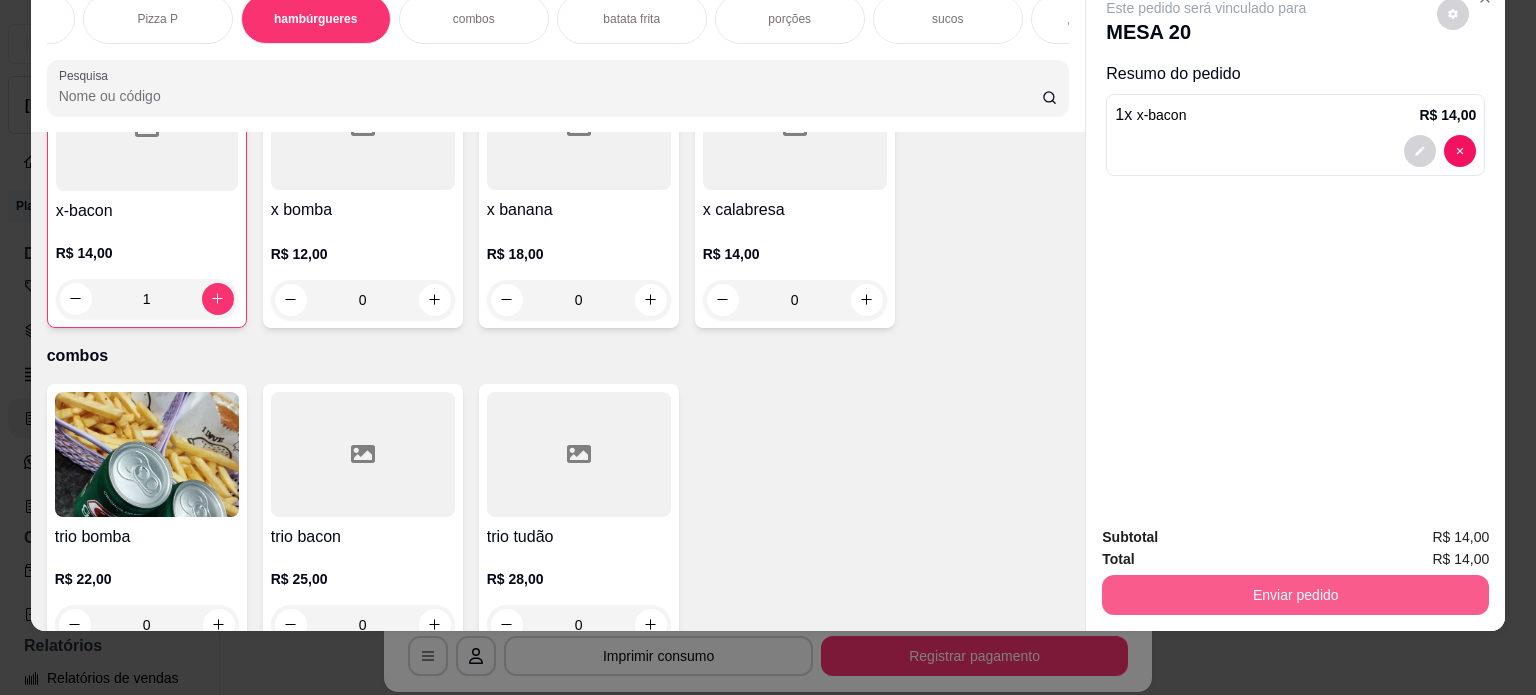 click on "Enviar pedido" at bounding box center [1295, 595] 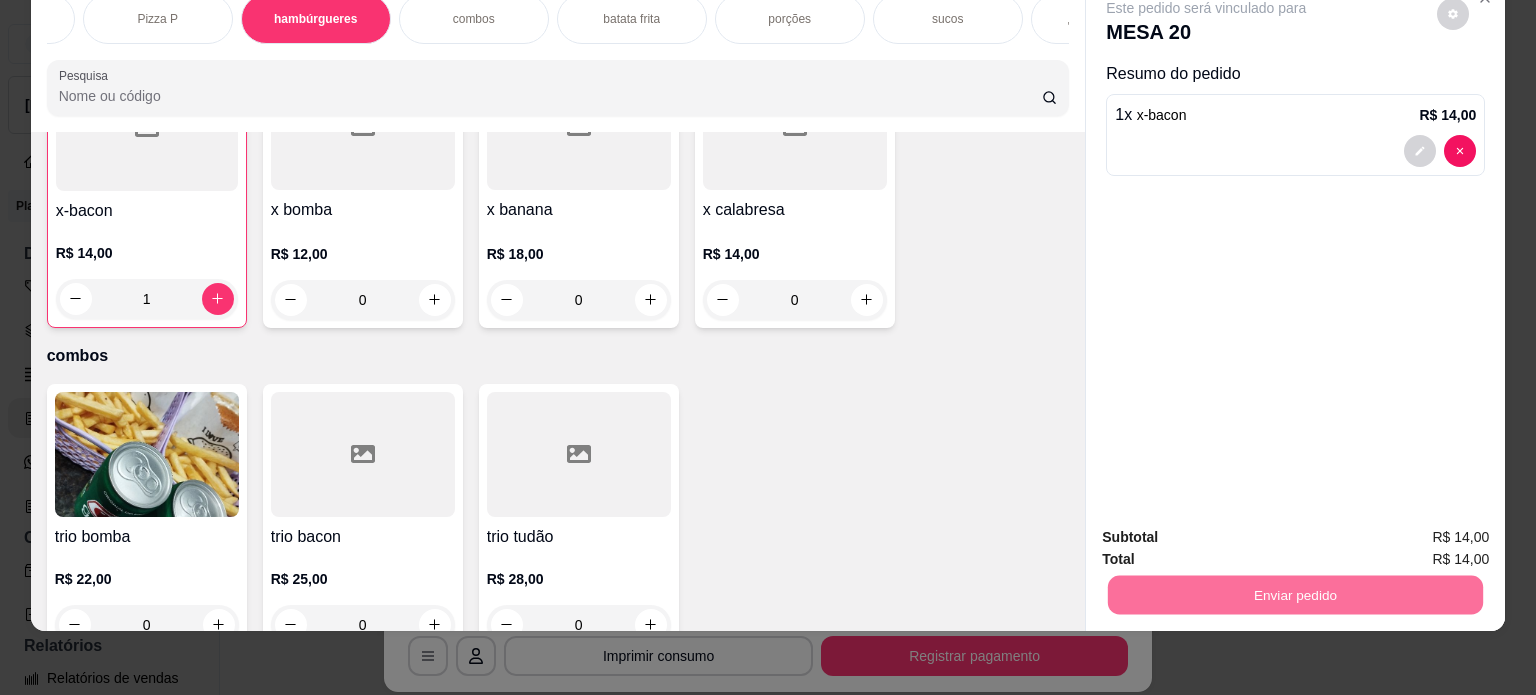 click on "Não registrar e enviar pedido" at bounding box center [1227, 530] 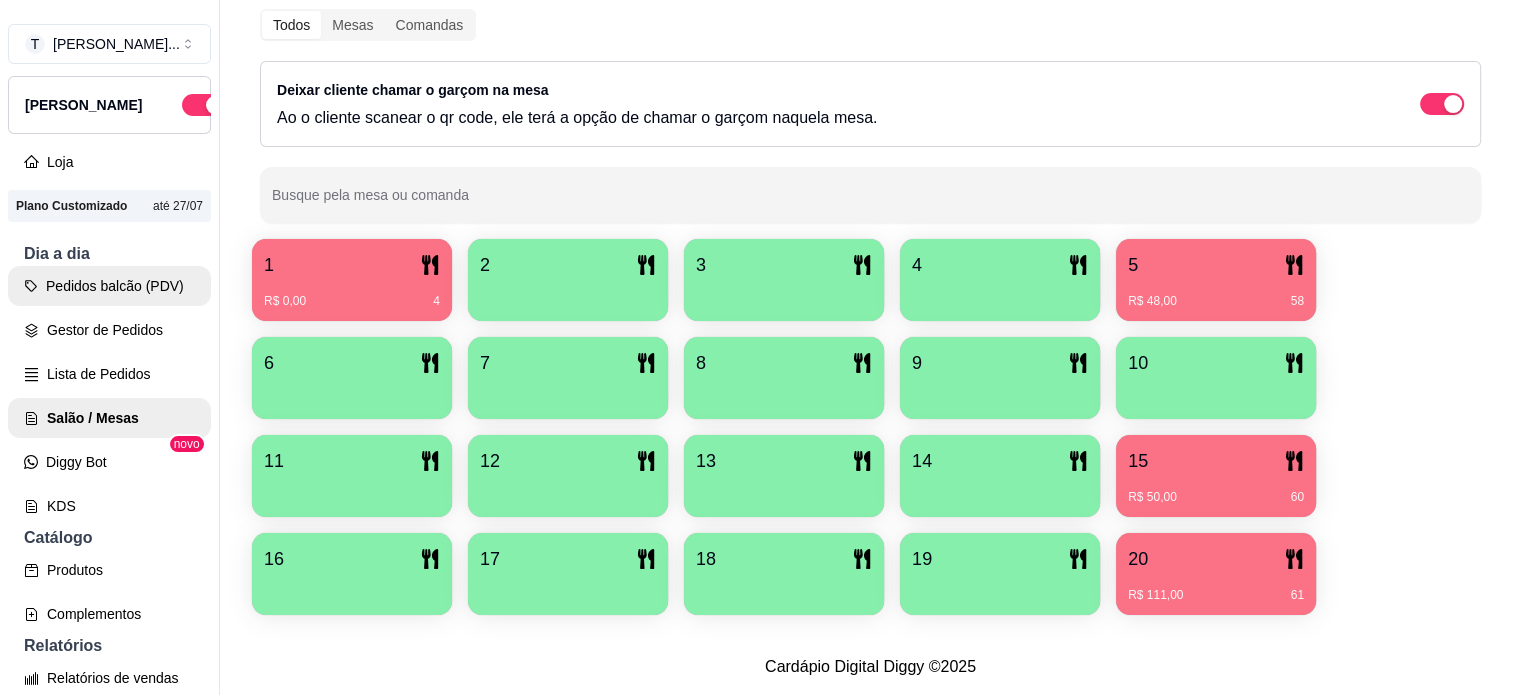 click on "Pedidos balcão (PDV)" at bounding box center (109, 286) 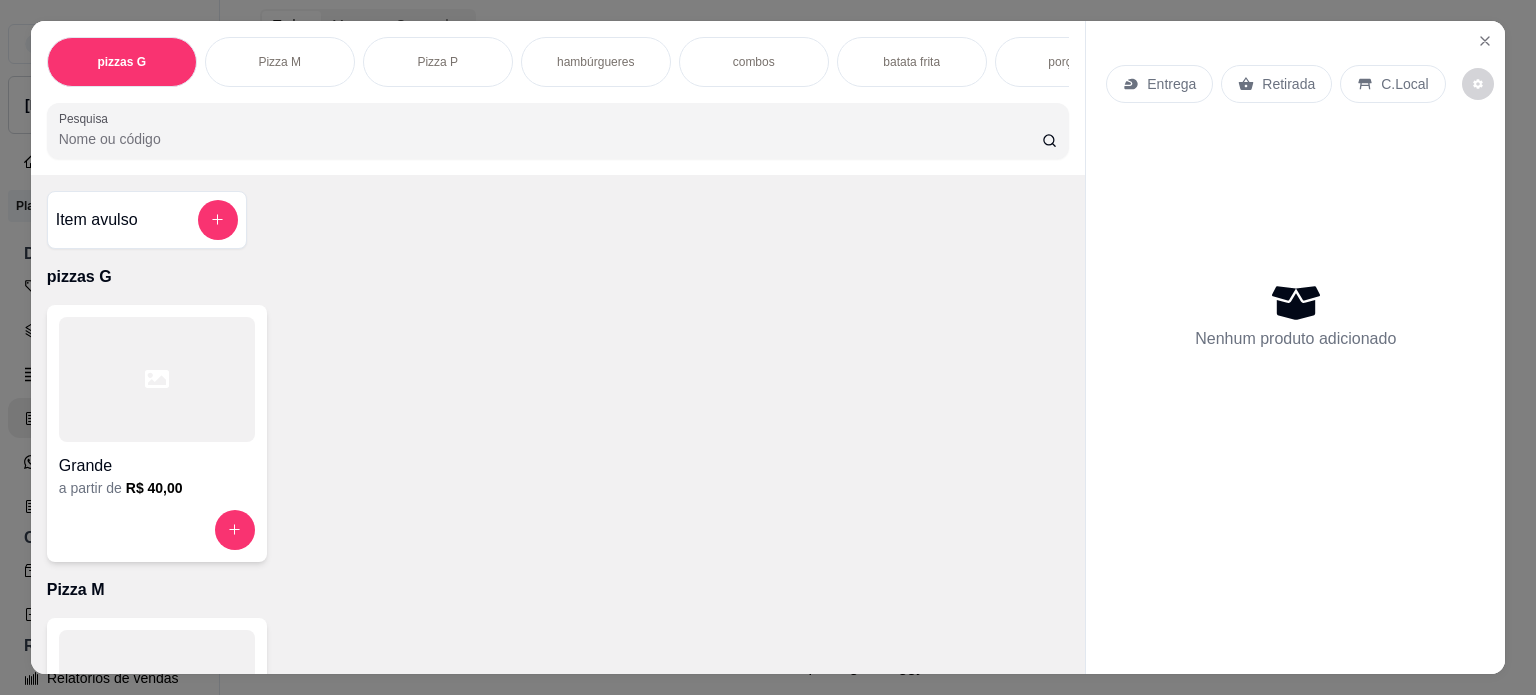 click on "hambúrgueres" at bounding box center (595, 62) 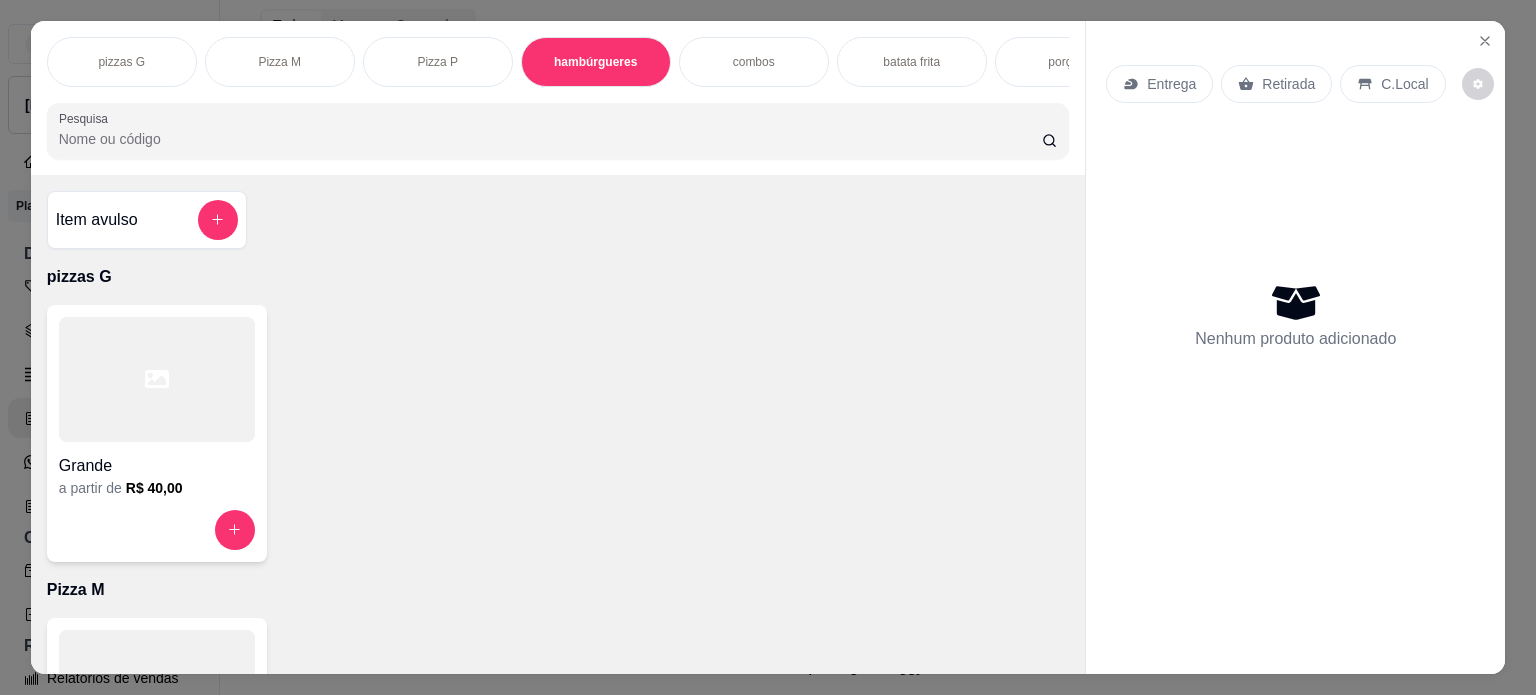 scroll, scrollTop: 1028, scrollLeft: 0, axis: vertical 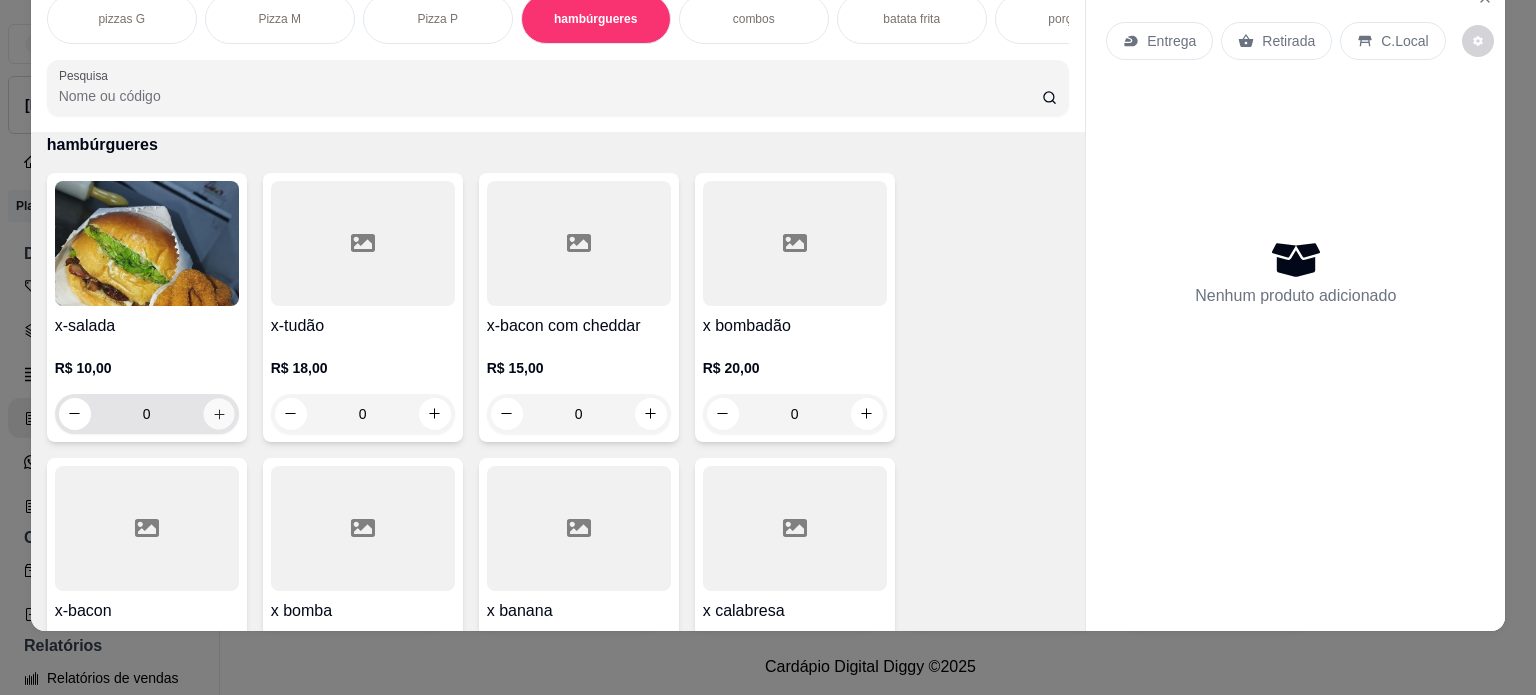 click at bounding box center [218, 413] 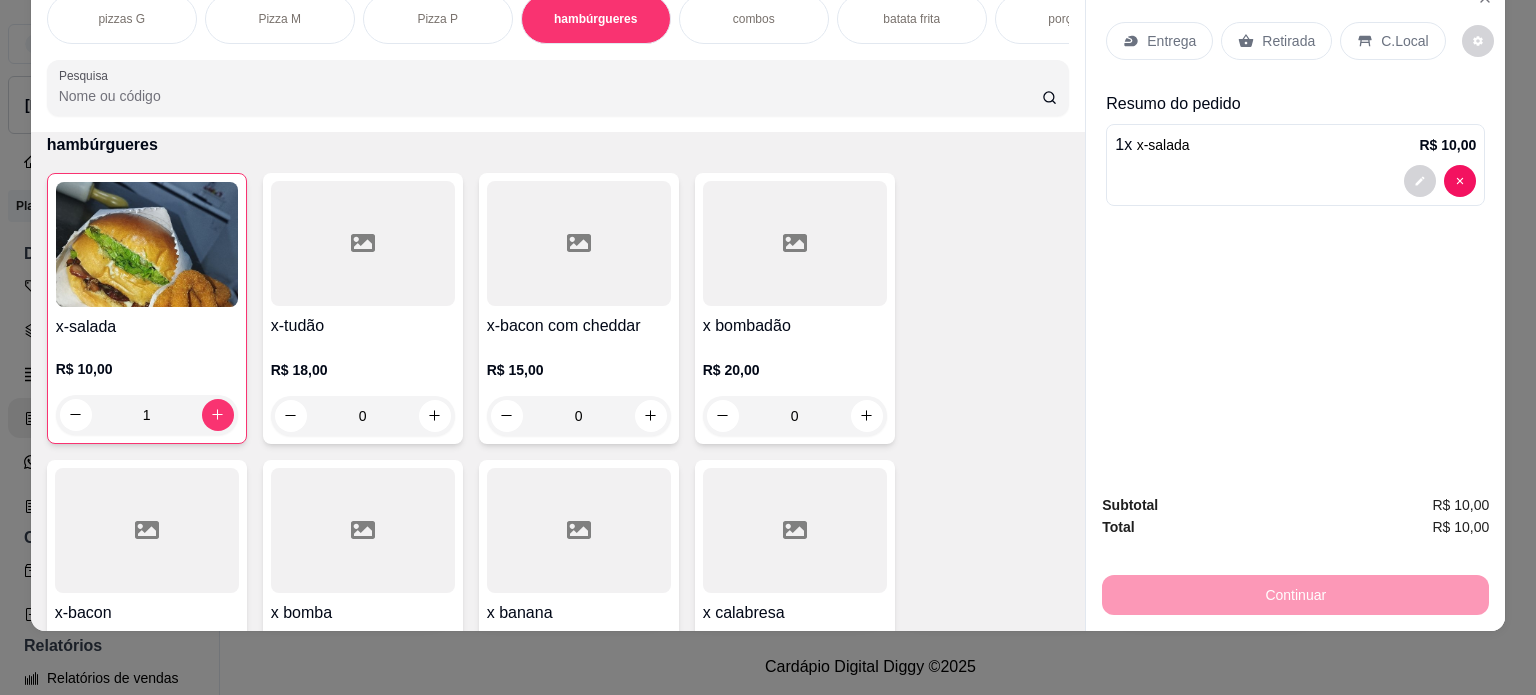 click on "Retirada" at bounding box center [1288, 41] 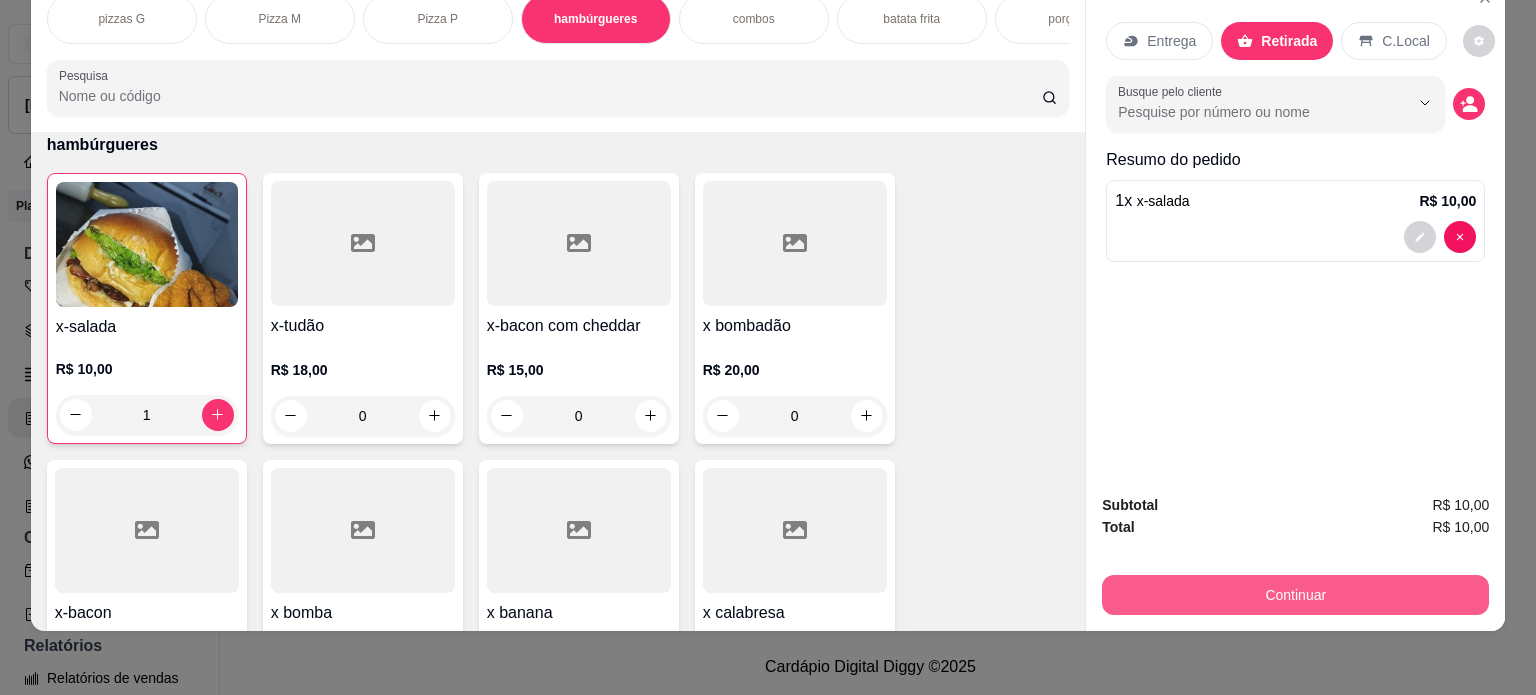 click on "Continuar" at bounding box center (1295, 595) 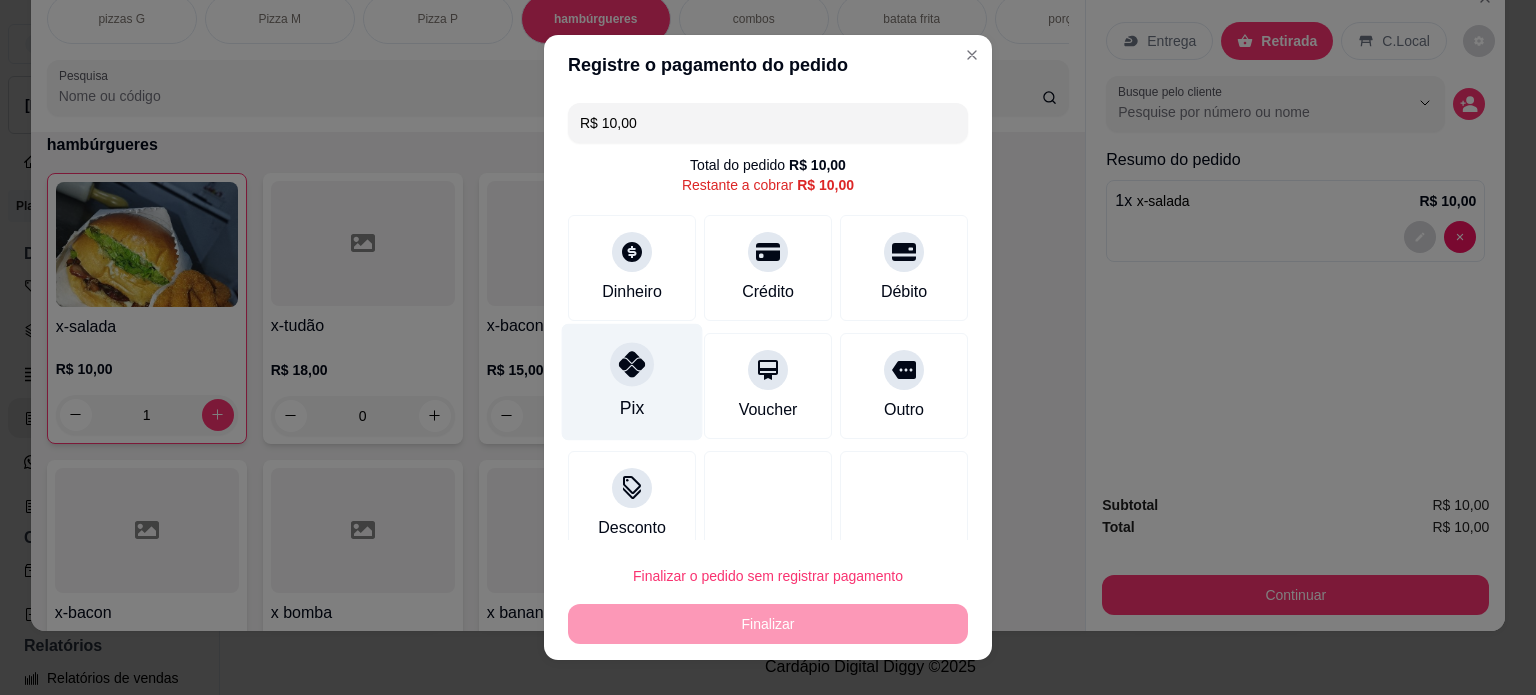 click 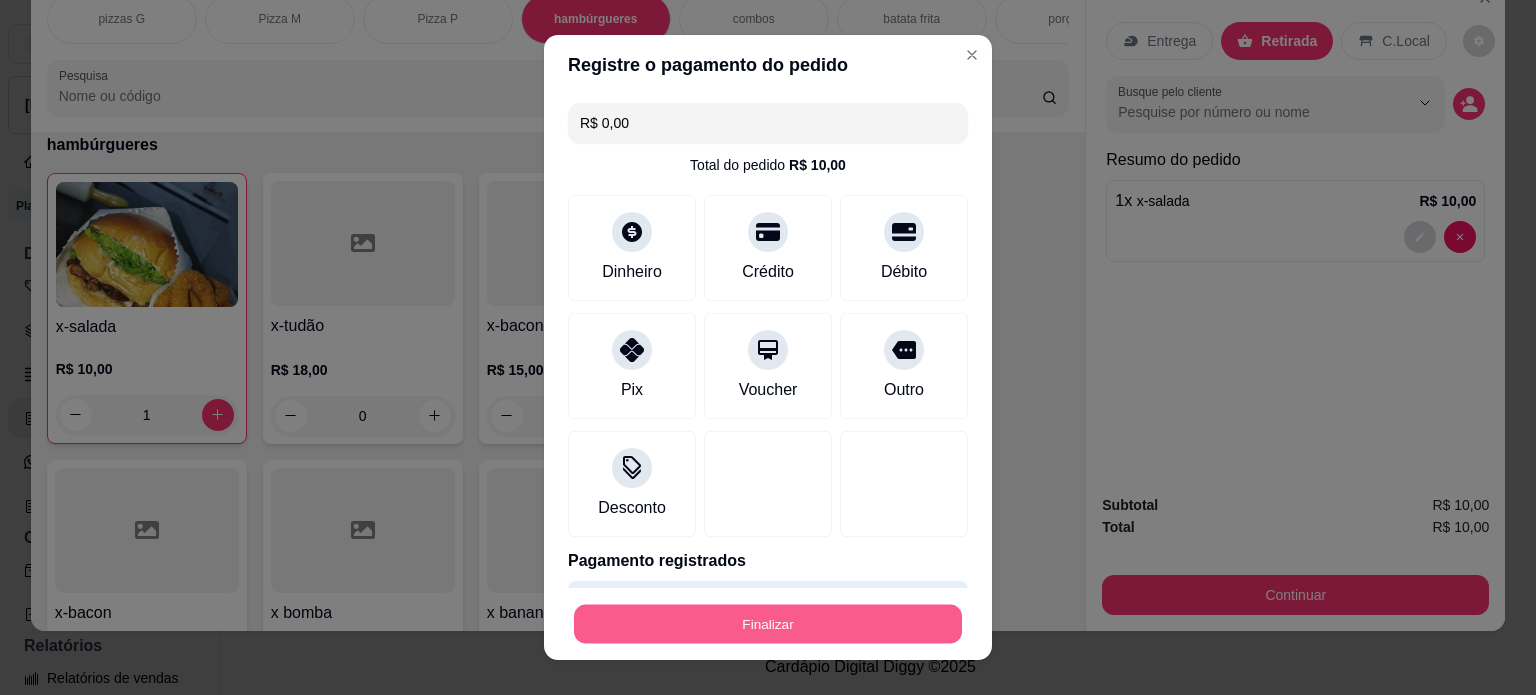 click on "Finalizar" at bounding box center [768, 624] 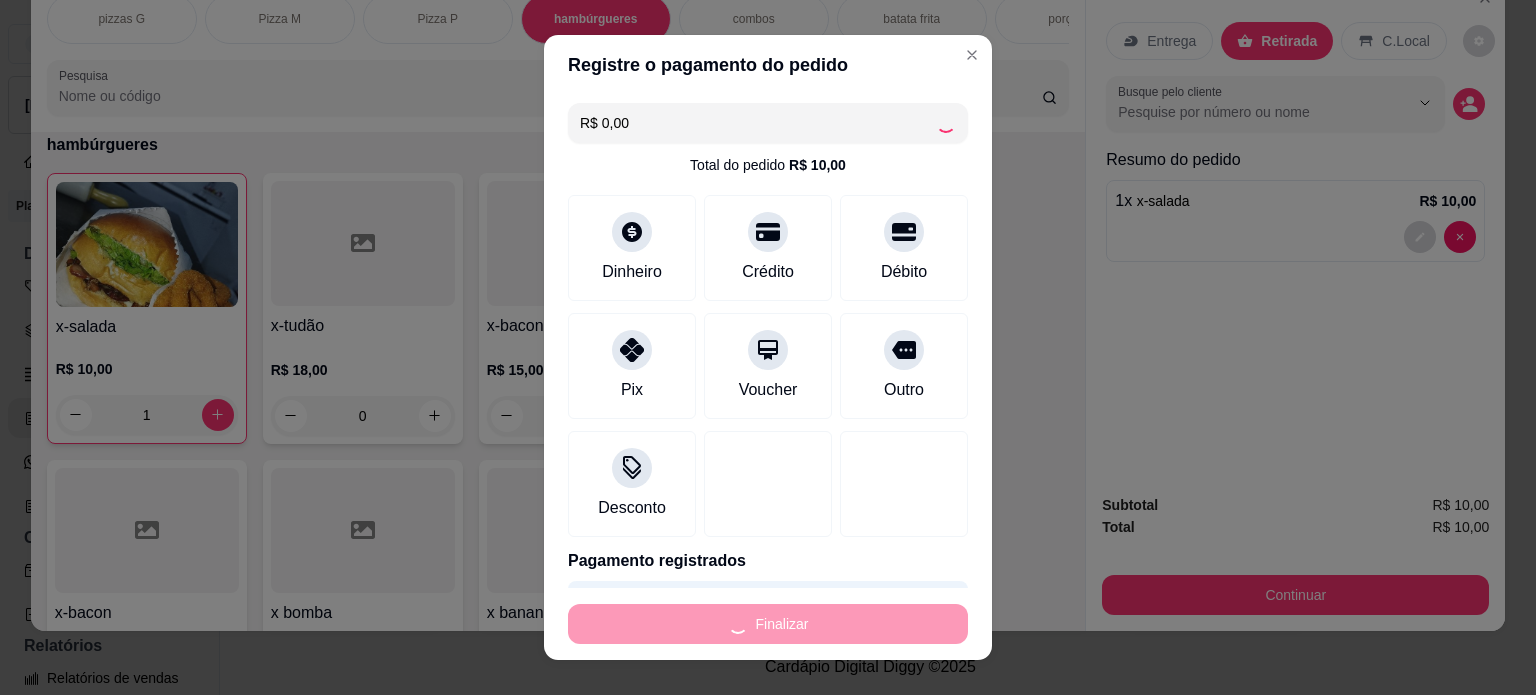 type on "0" 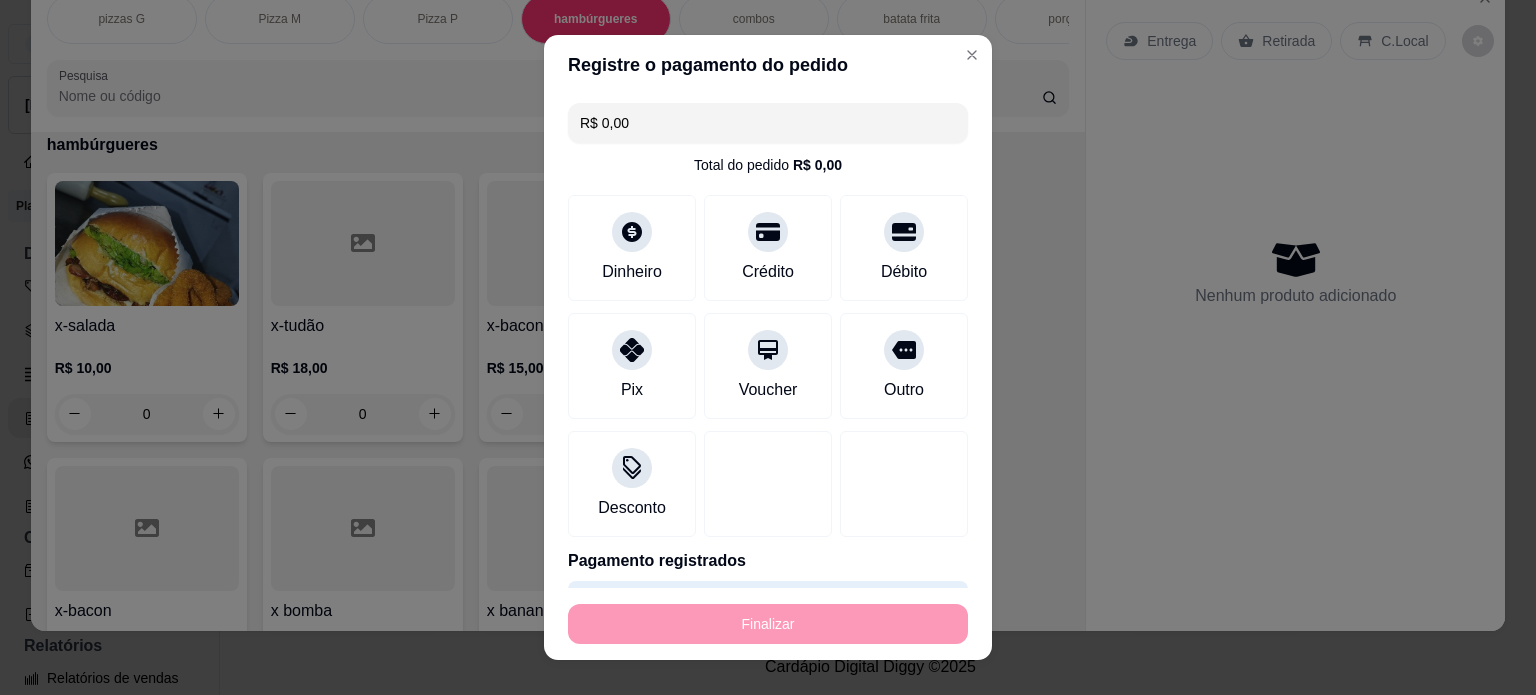 type on "-R$ 10,00" 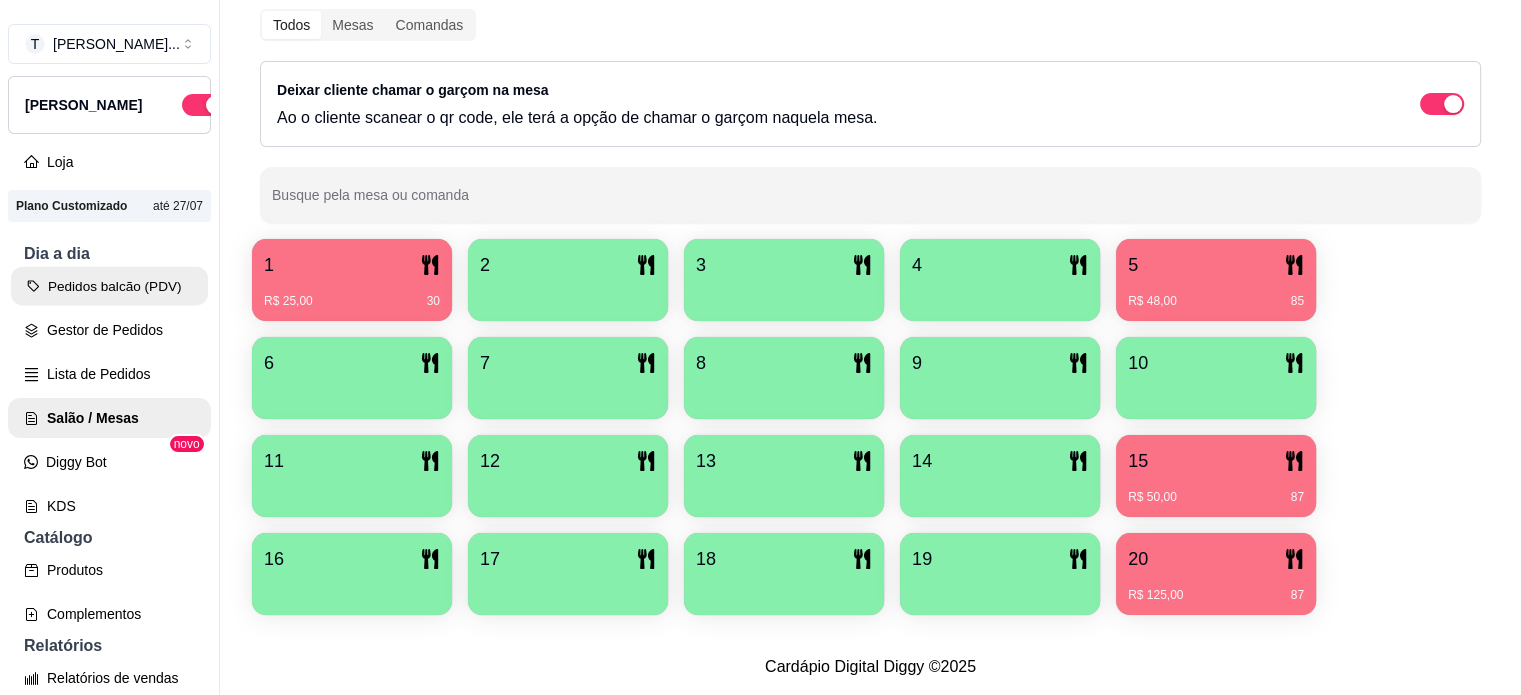 click on "Pedidos balcão (PDV)" at bounding box center (109, 286) 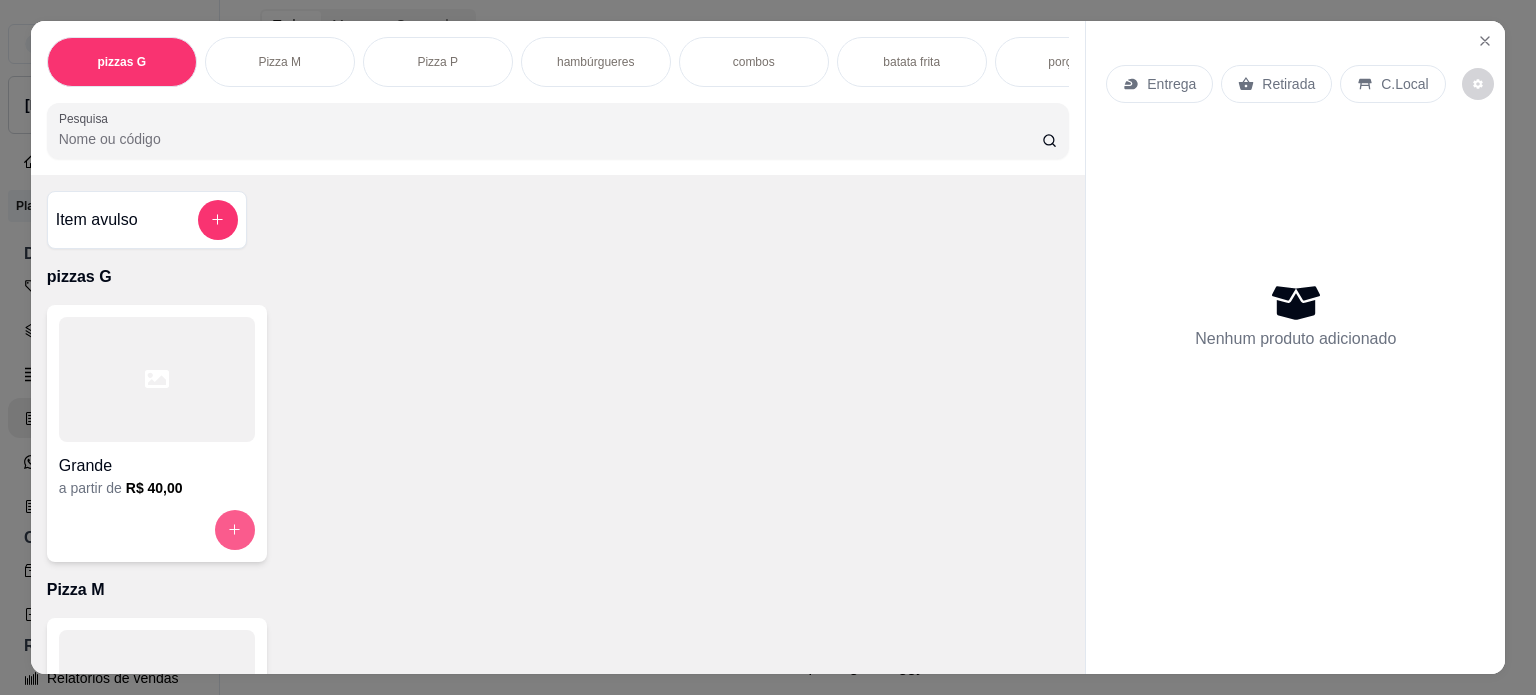 click at bounding box center [235, 530] 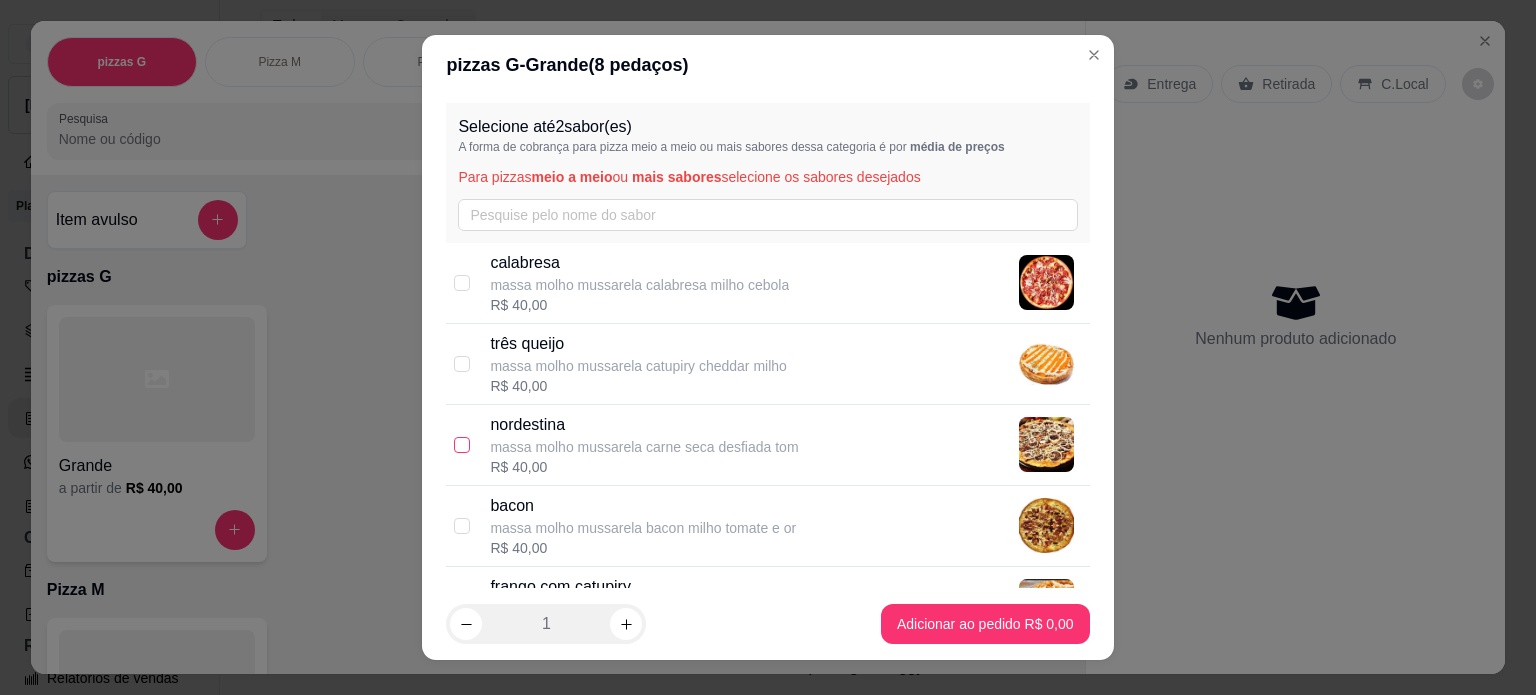 click at bounding box center (462, 445) 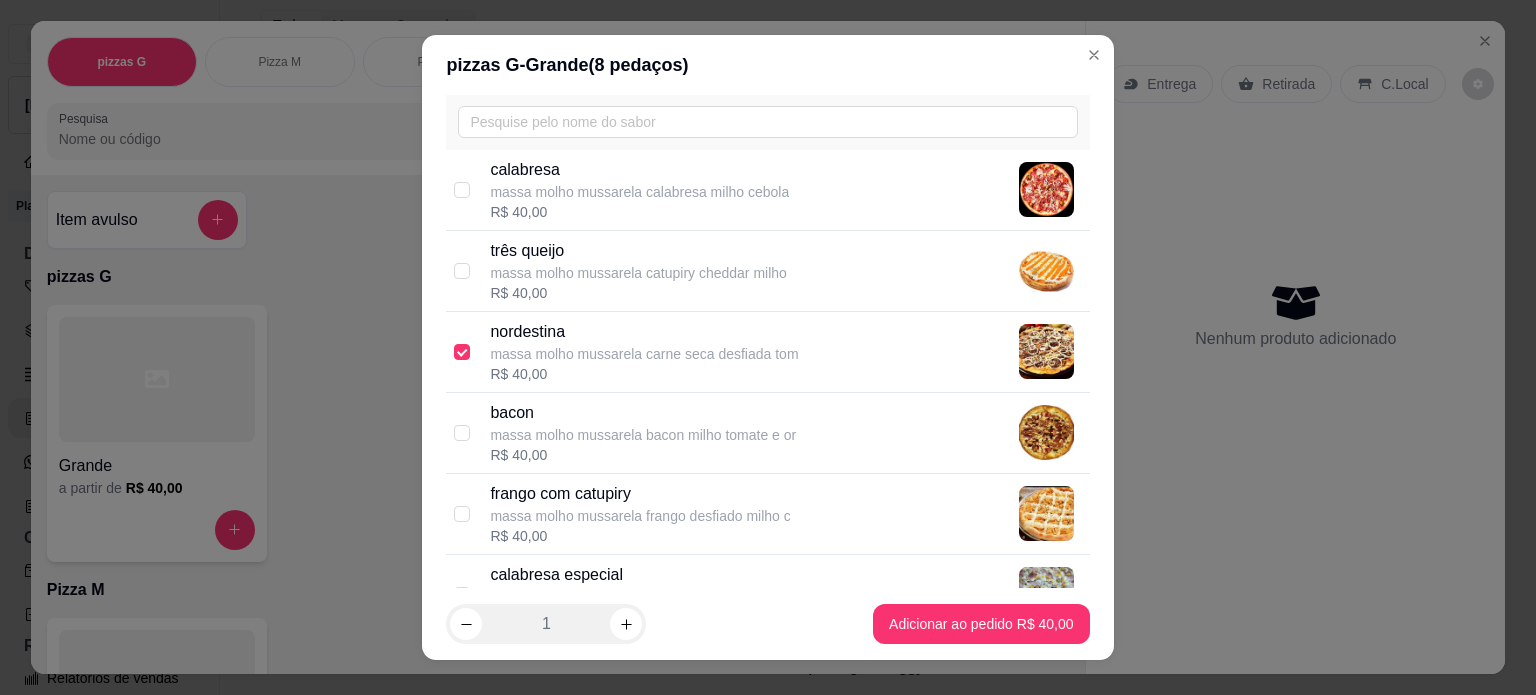 scroll, scrollTop: 200, scrollLeft: 0, axis: vertical 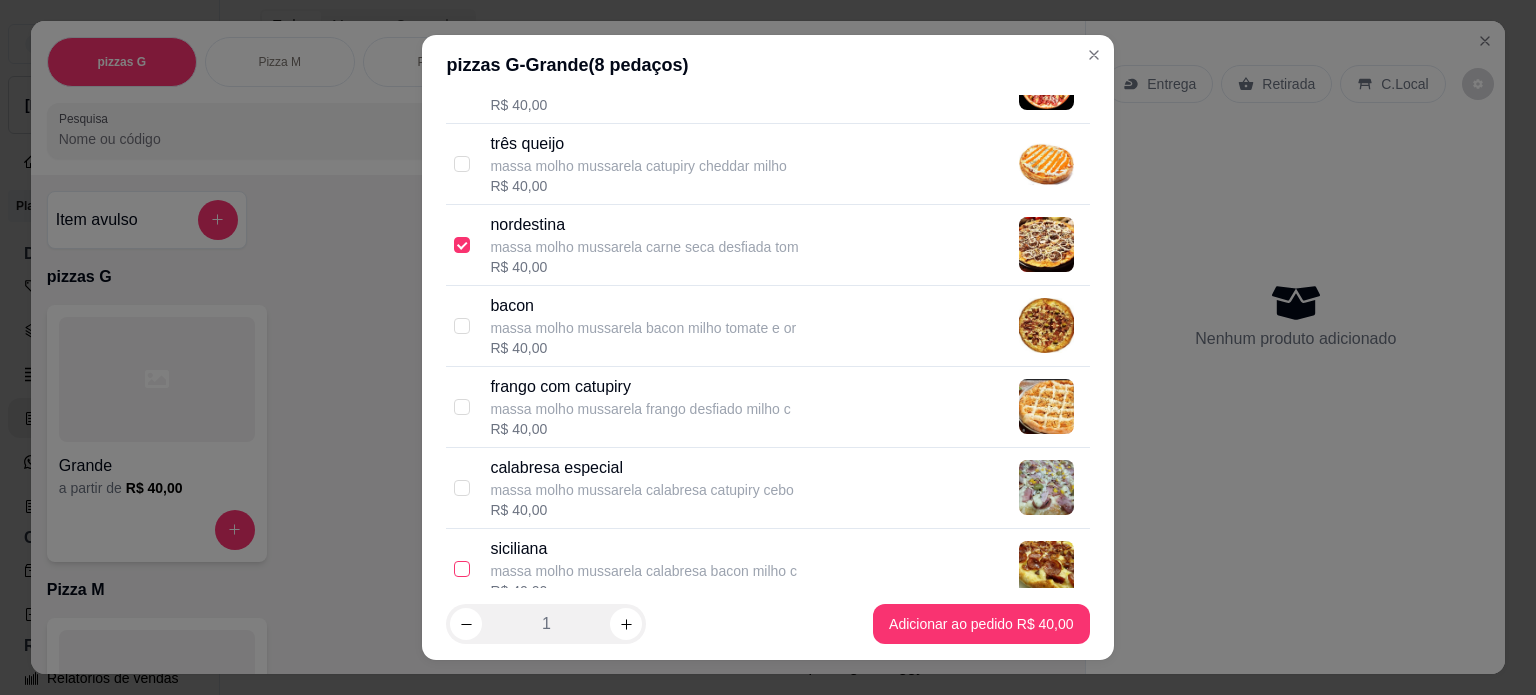 click at bounding box center (462, 569) 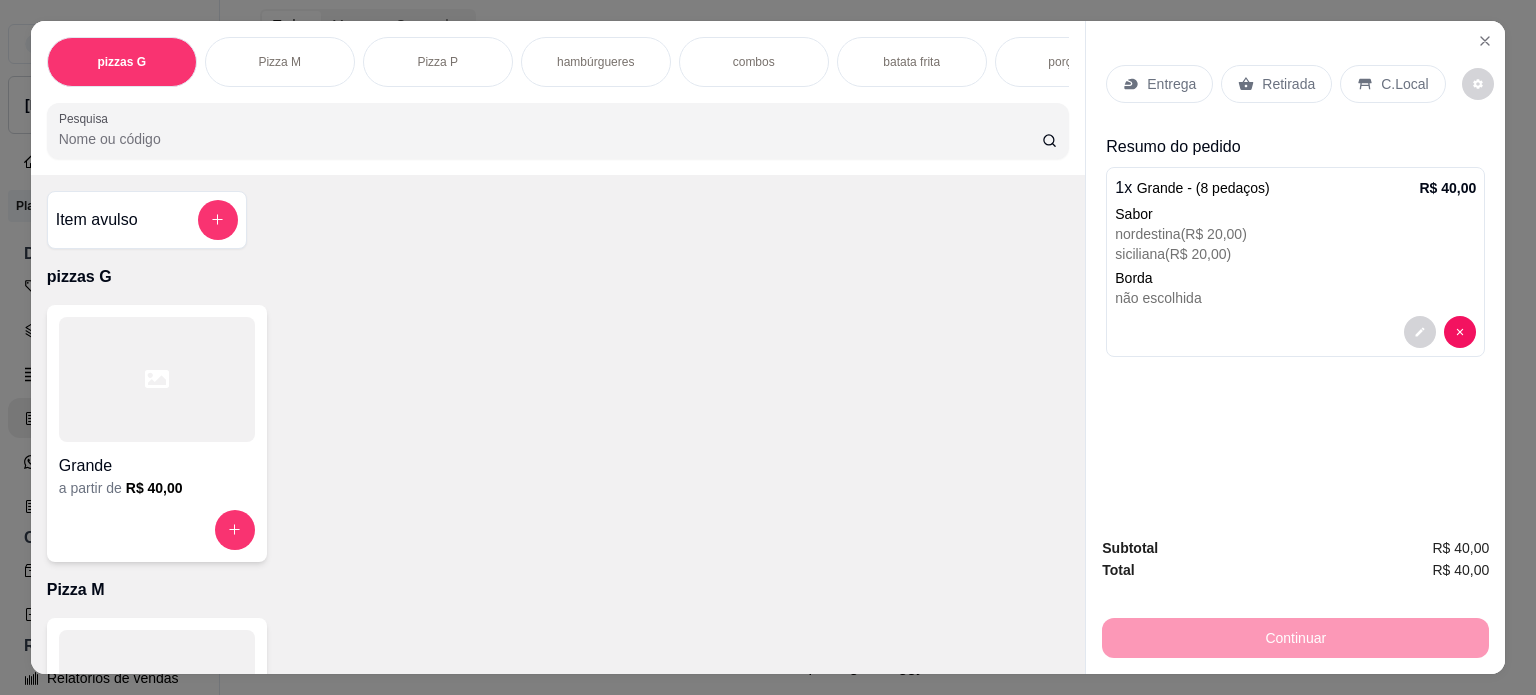 click on "Retirada" at bounding box center (1276, 84) 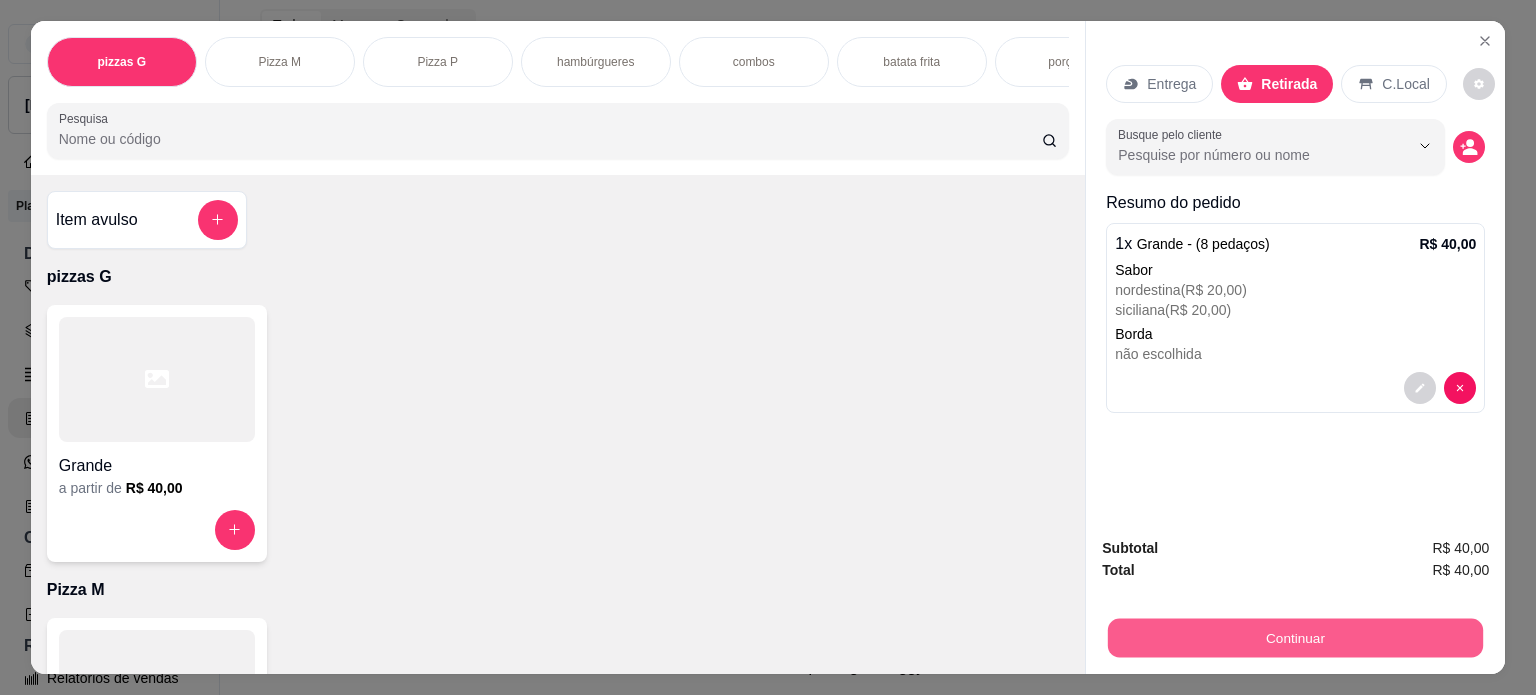 click on "Continuar" at bounding box center (1295, 638) 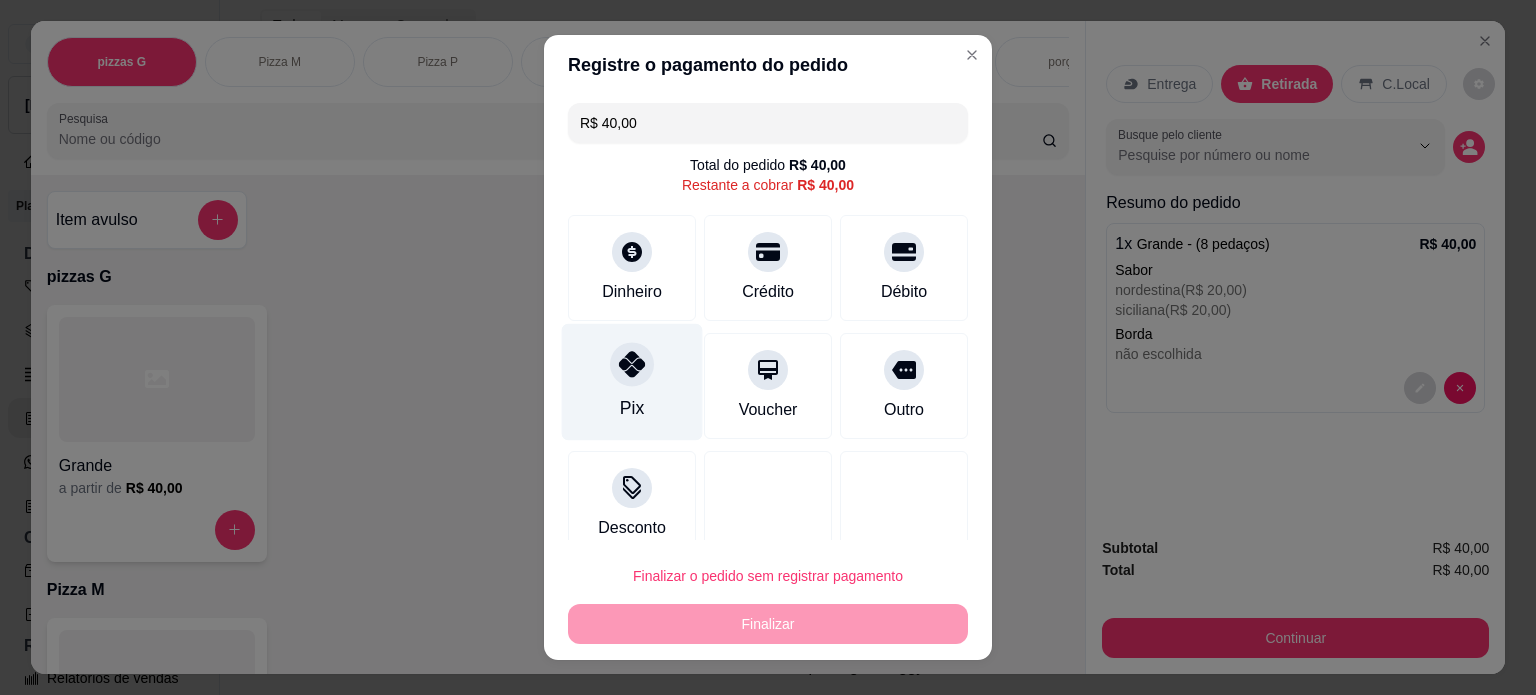 click on "Pix" at bounding box center [632, 381] 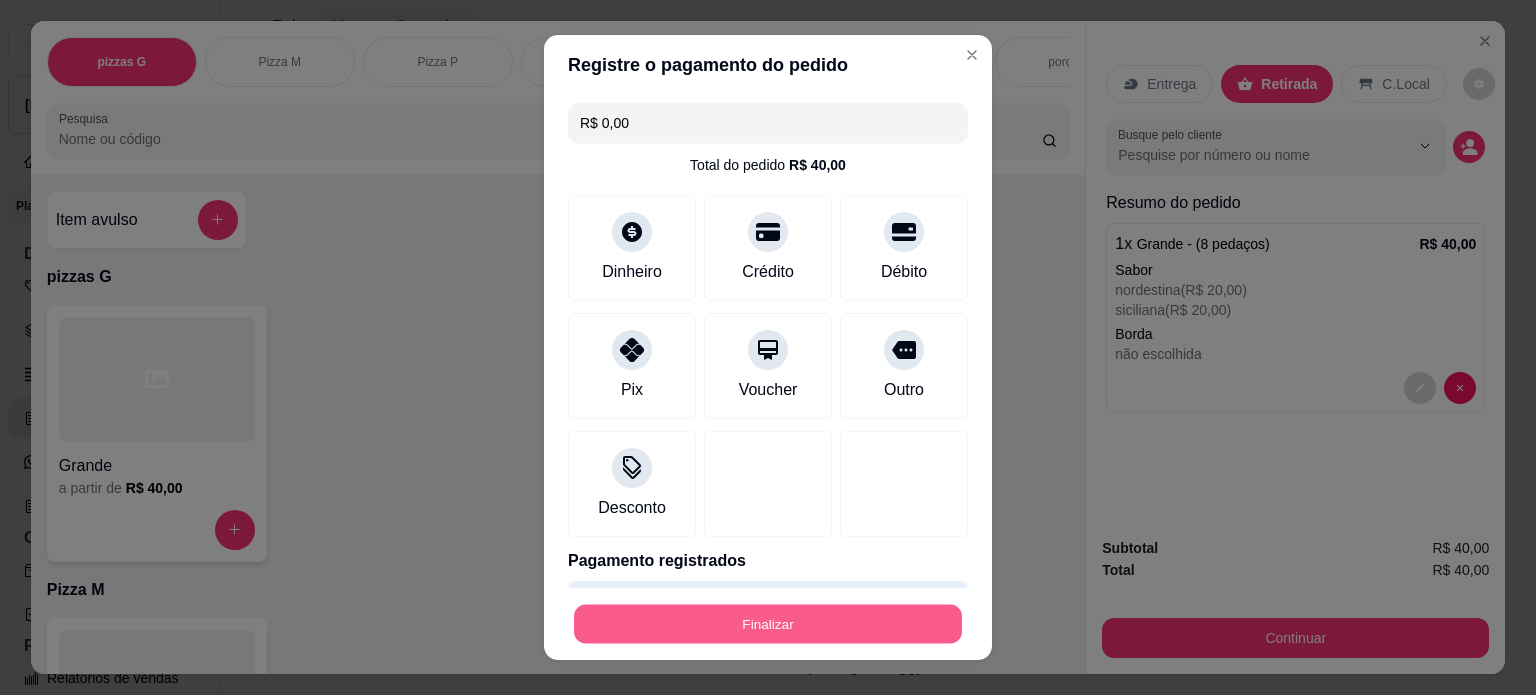 click on "Finalizar" at bounding box center (768, 624) 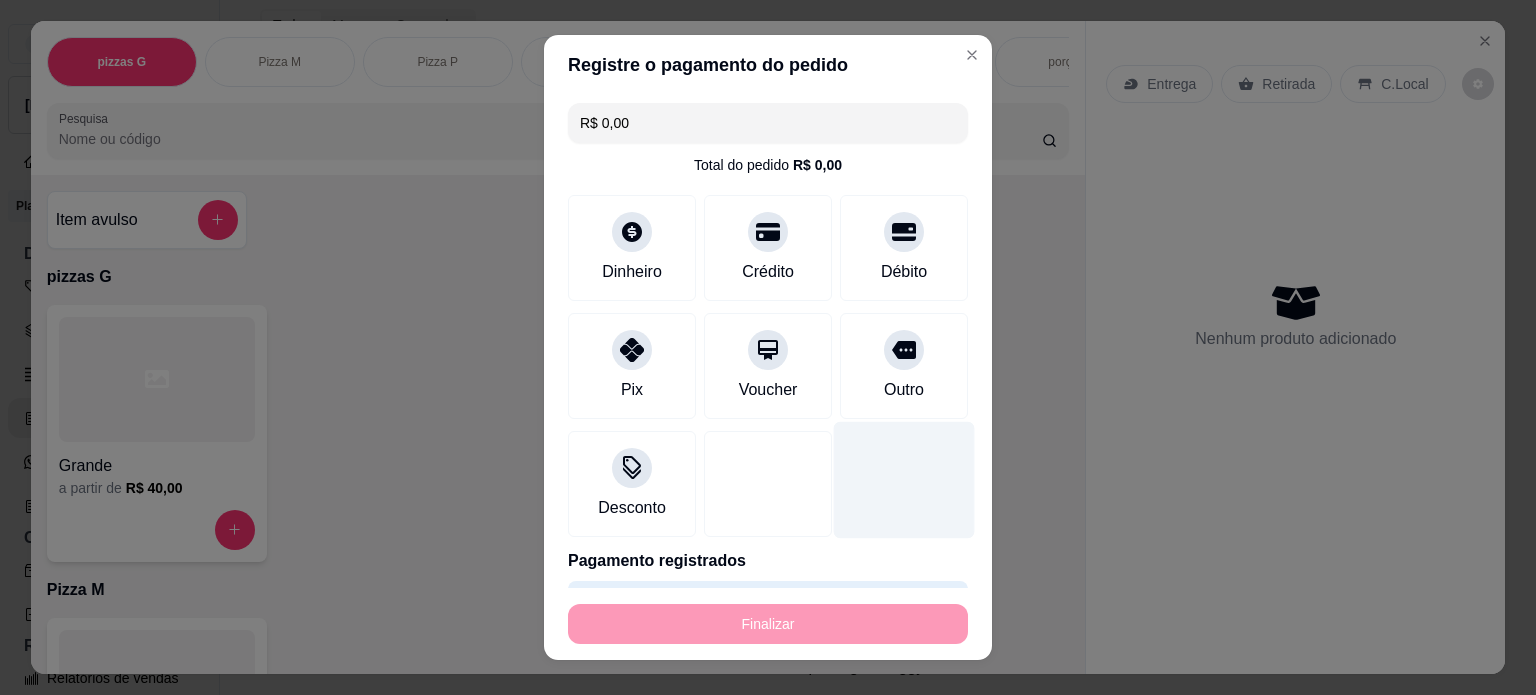 type on "-R$ 40,00" 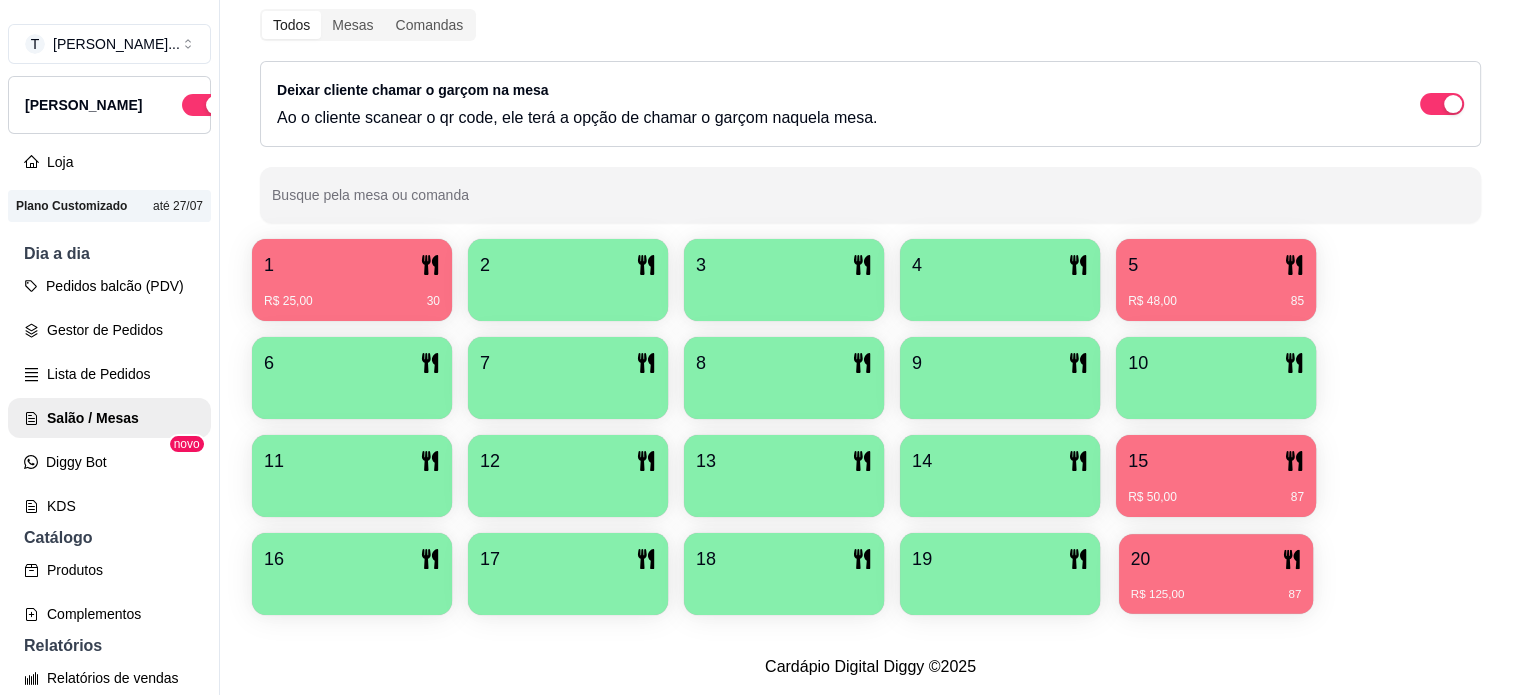 click on "20" at bounding box center (1216, 559) 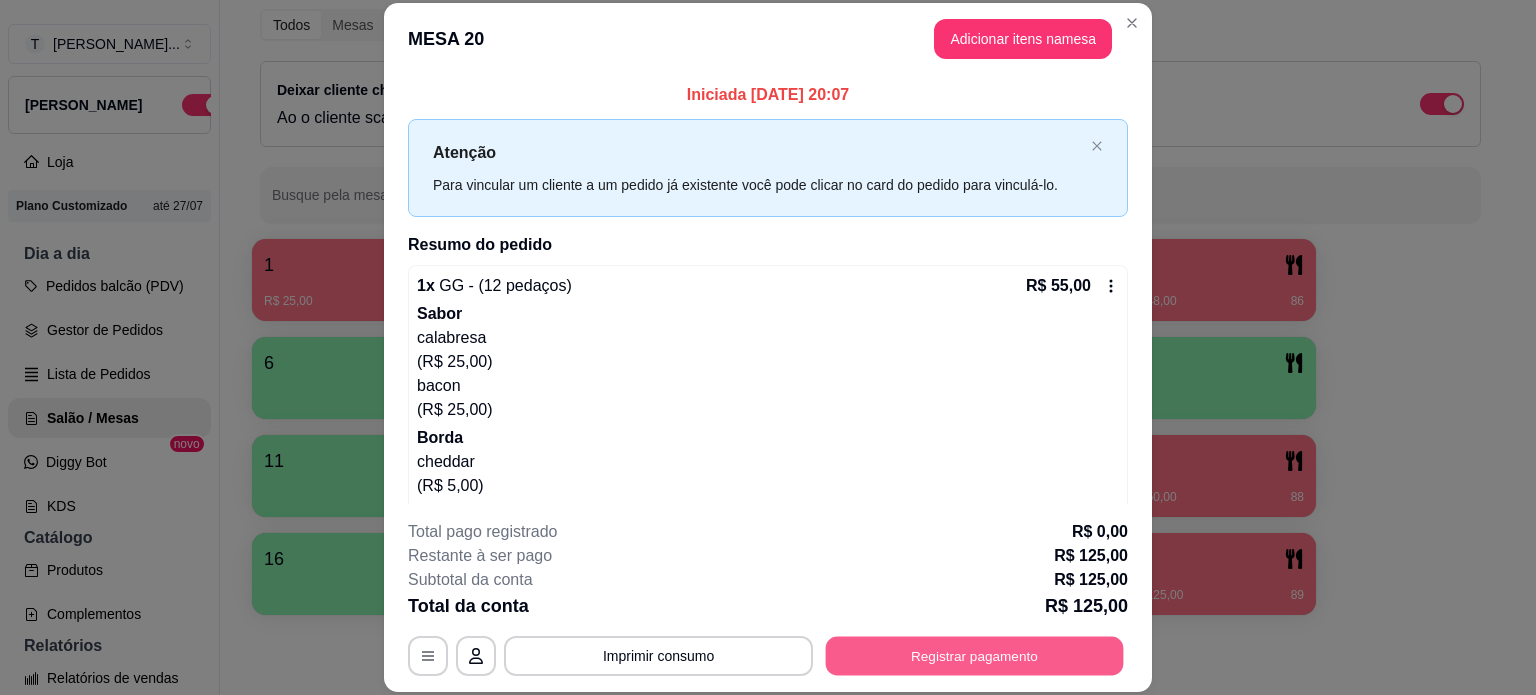 click on "Registrar pagamento" at bounding box center [975, 655] 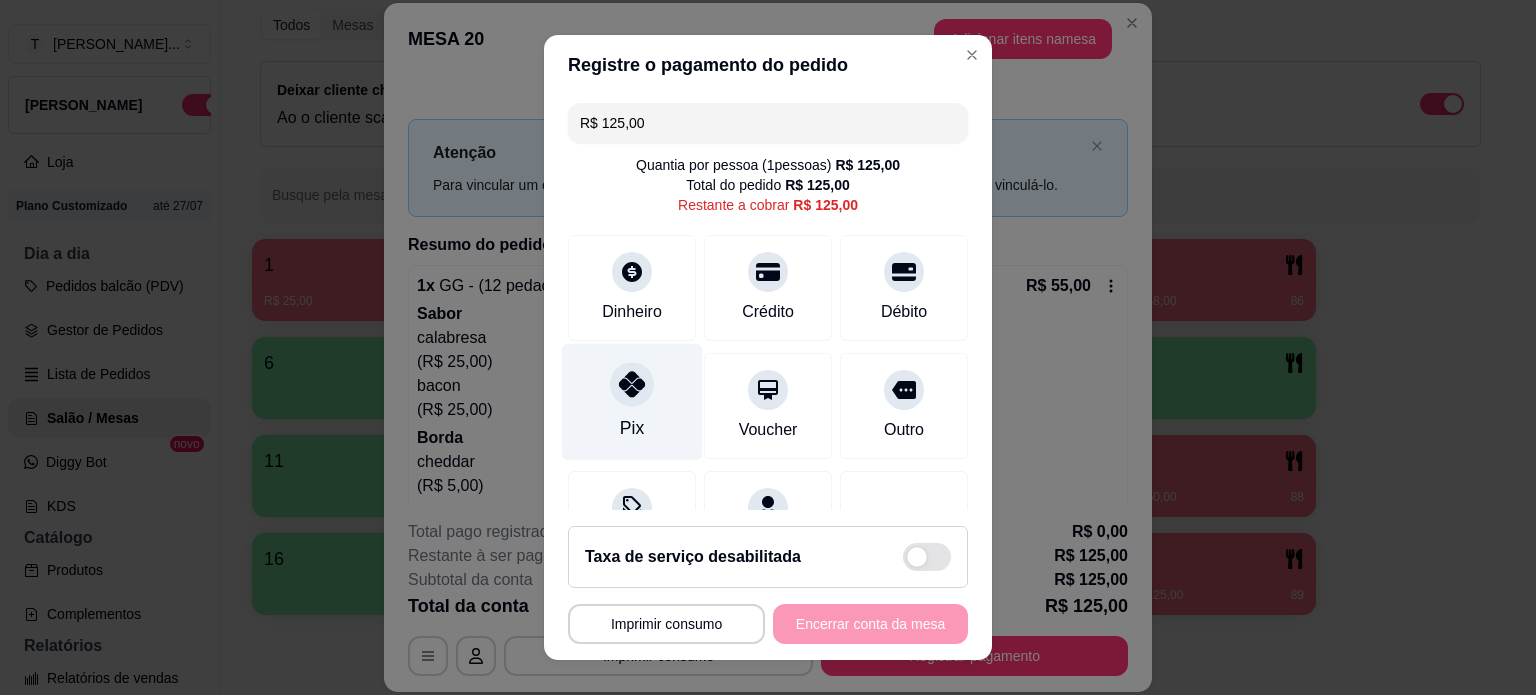 click on "Pix" at bounding box center (632, 401) 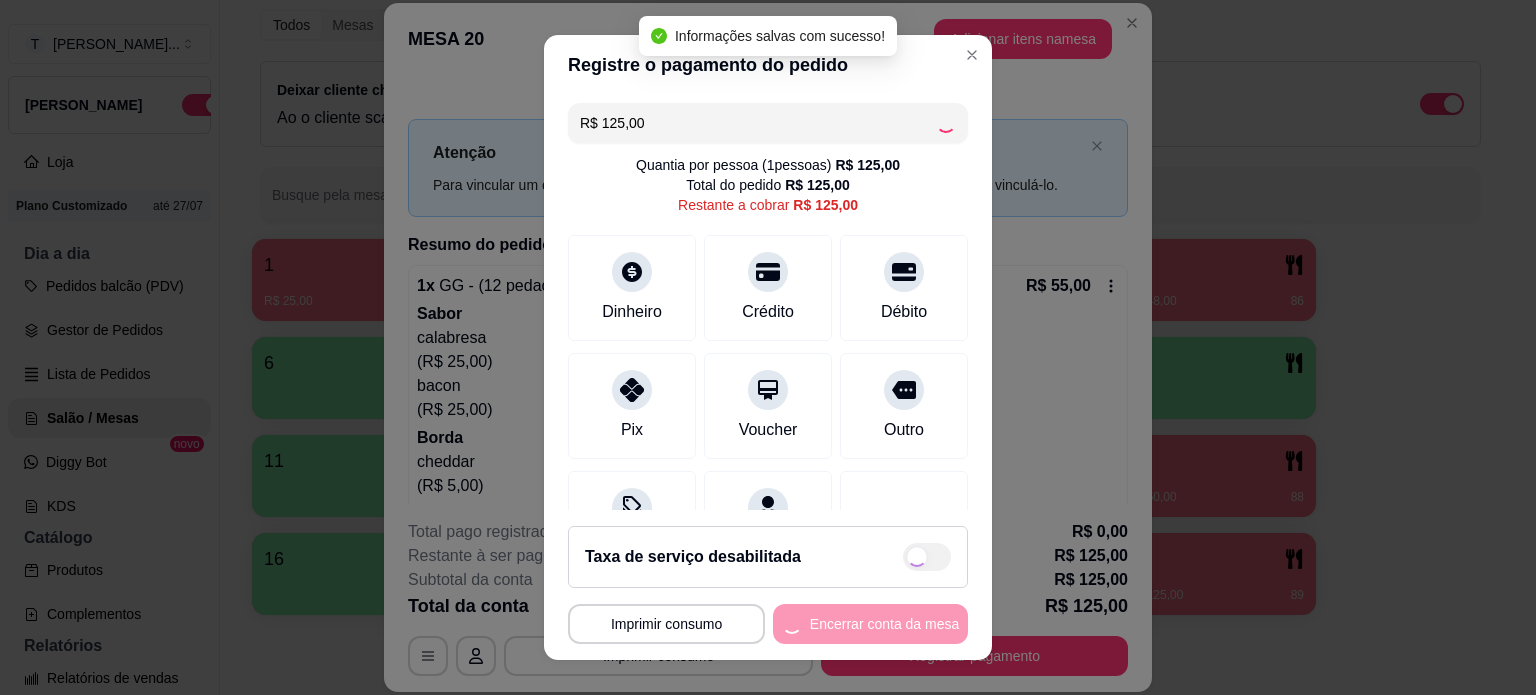 type on "R$ 0,00" 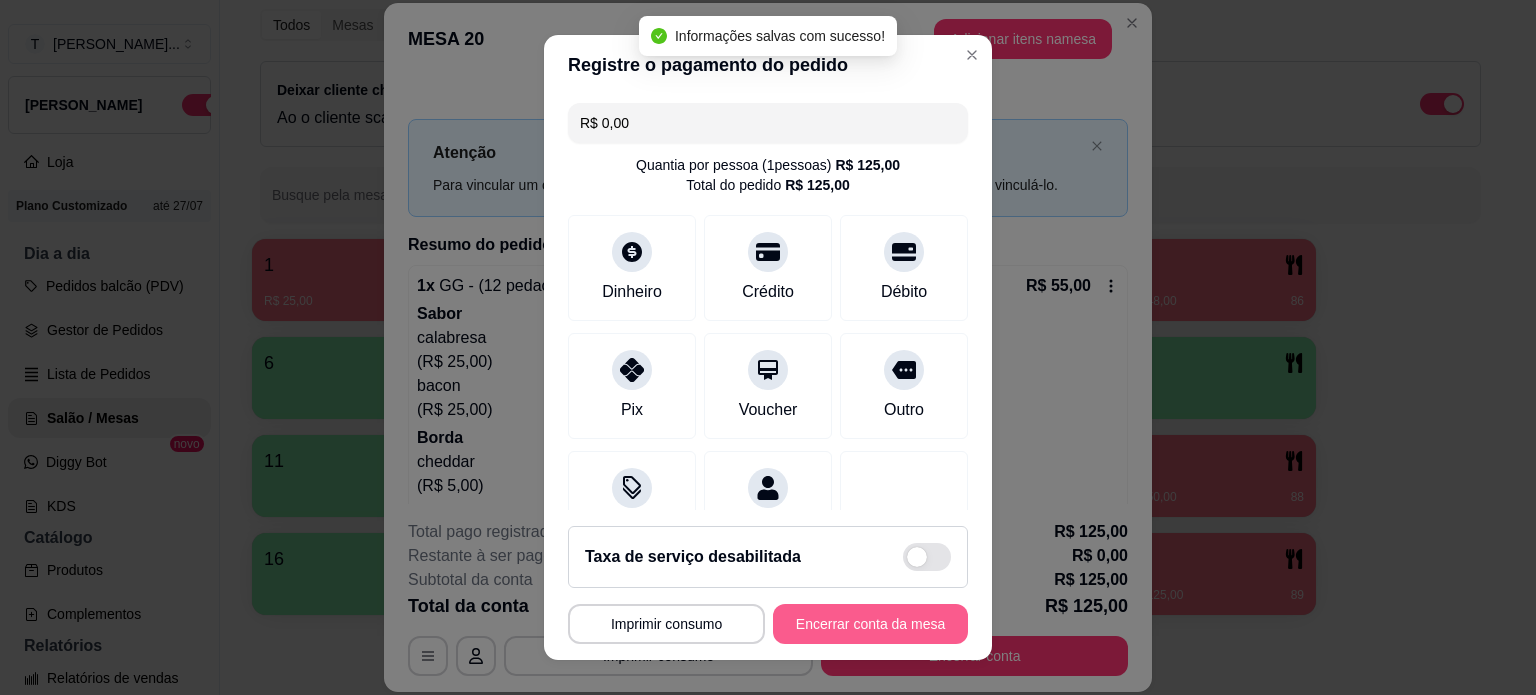 click on "Encerrar conta da mesa" at bounding box center (870, 624) 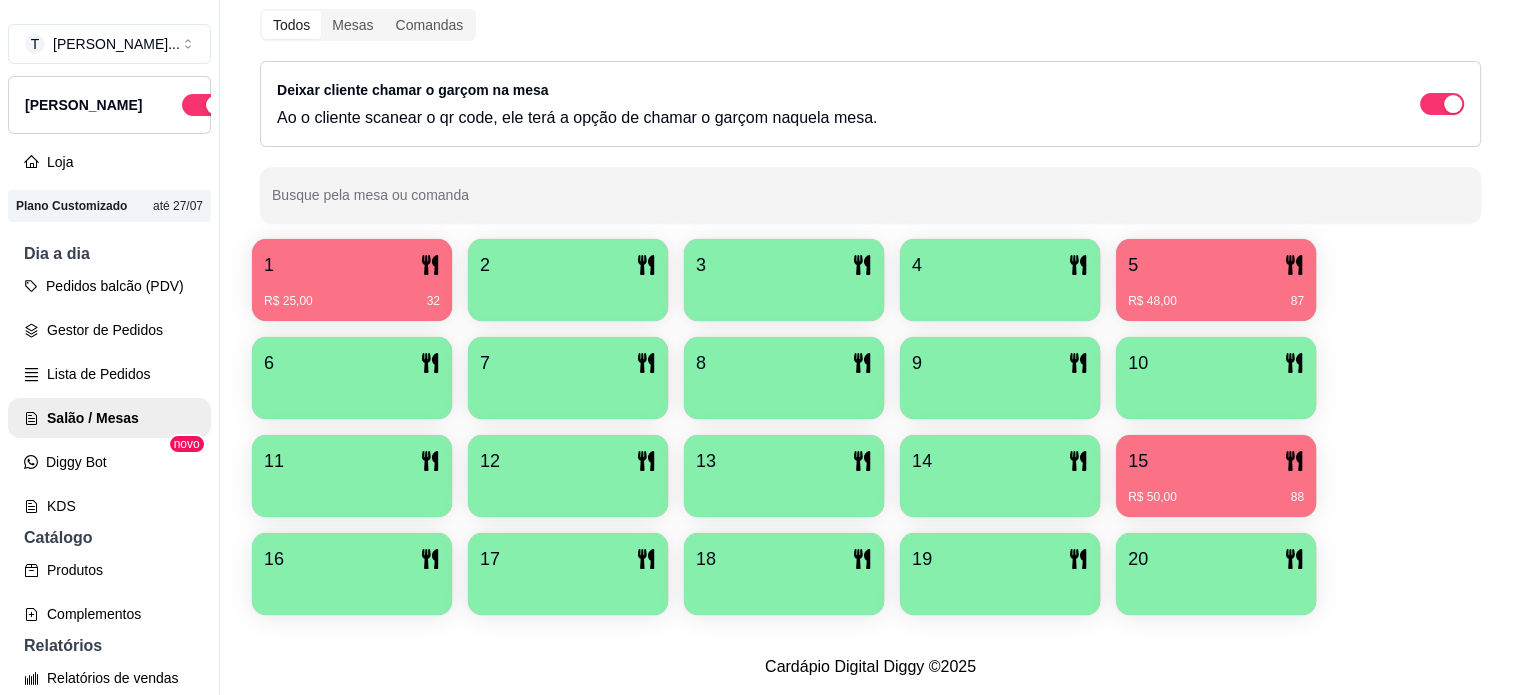 click on "R$ 50,00 88" at bounding box center (1216, 490) 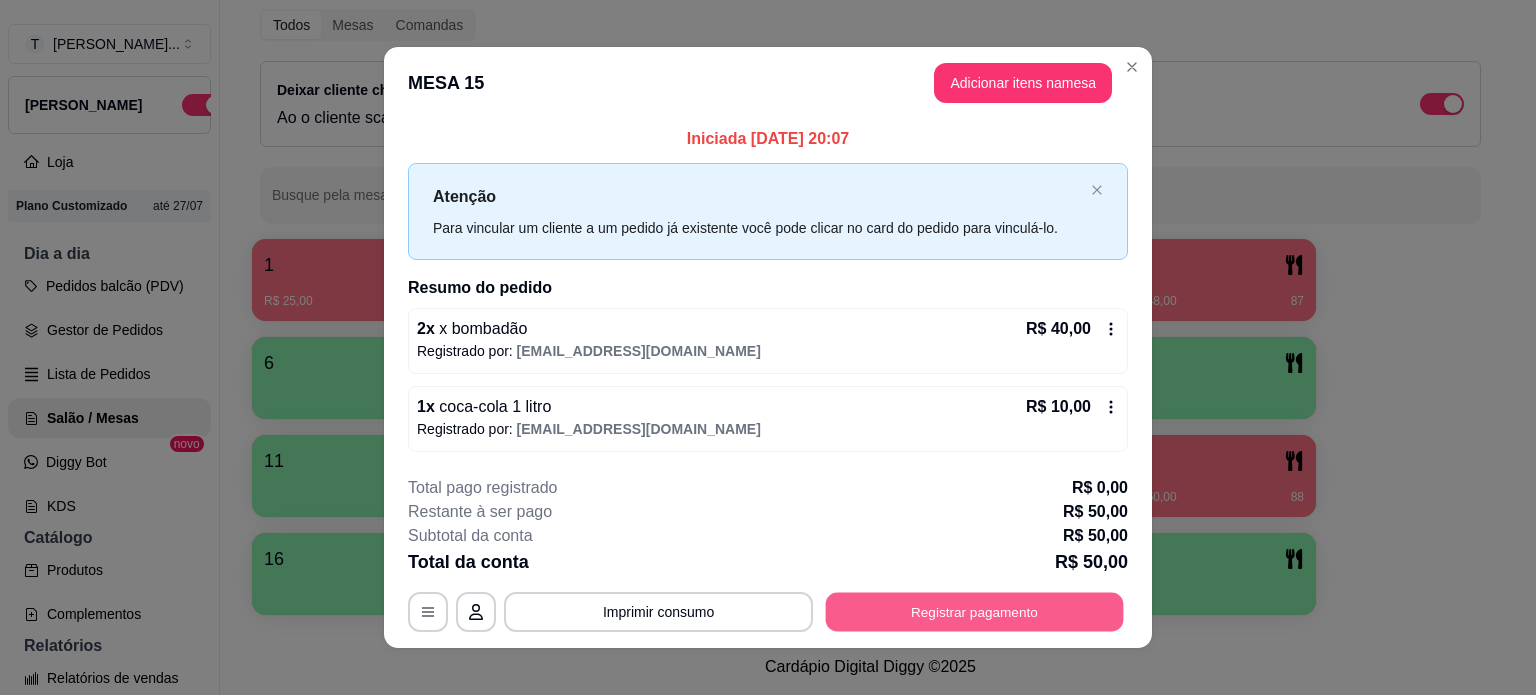 click on "Registrar pagamento" at bounding box center [975, 612] 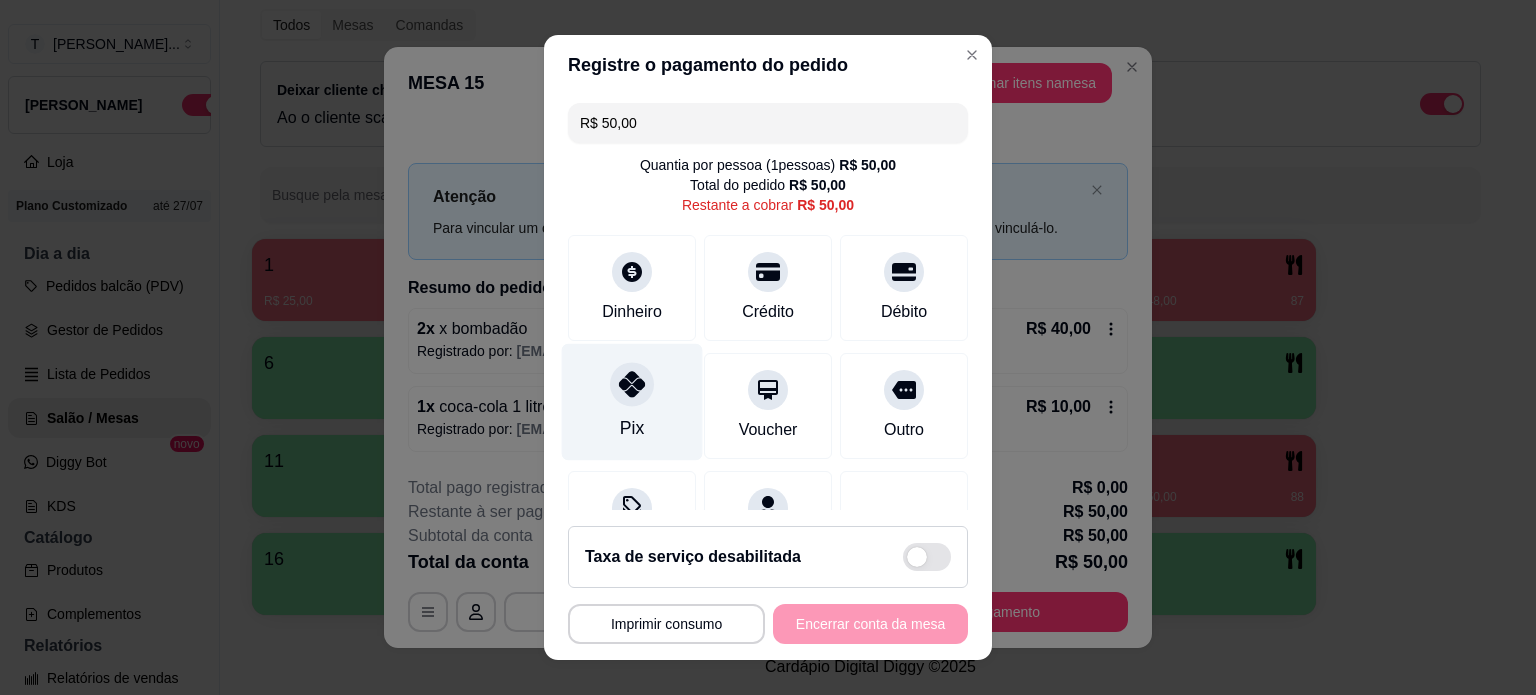 drag, startPoint x: 646, startPoint y: 397, endPoint x: 671, endPoint y: 425, distance: 37.536648 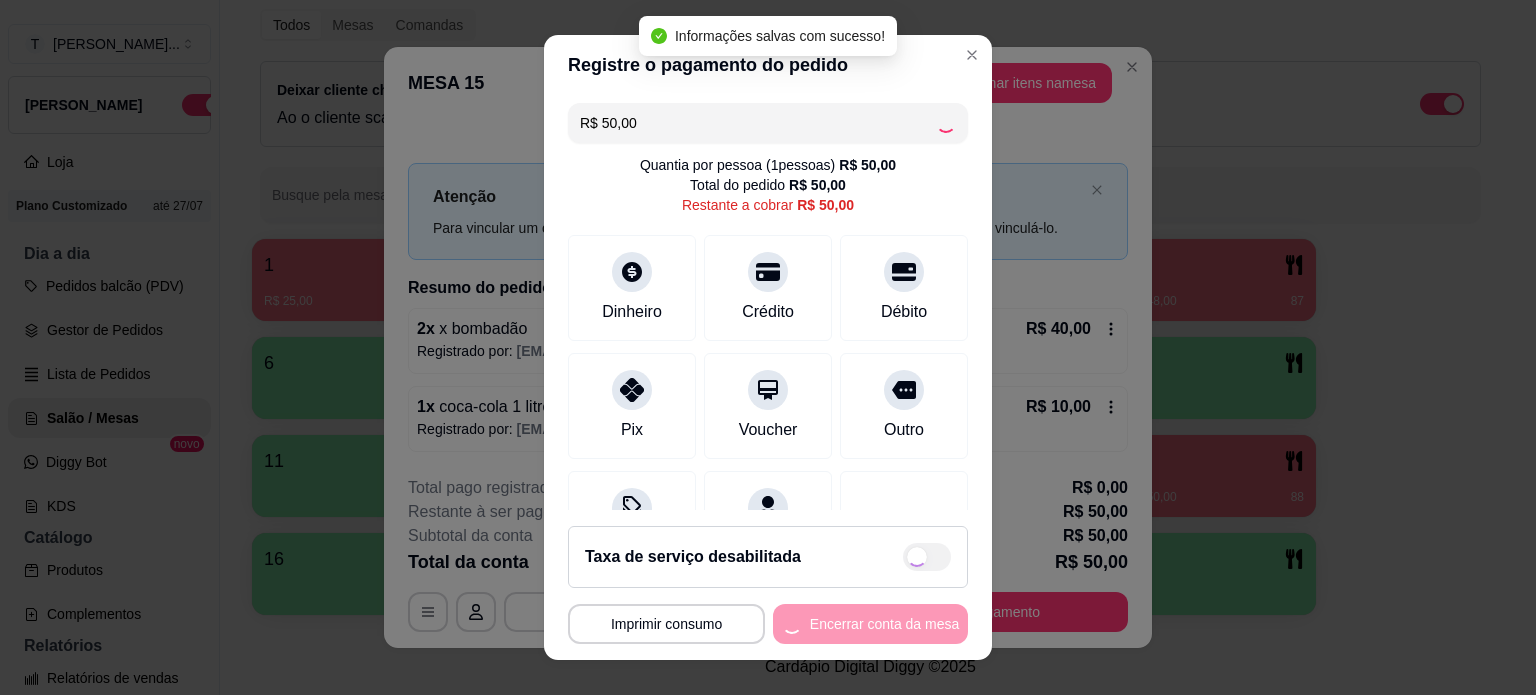 type on "R$ 0,00" 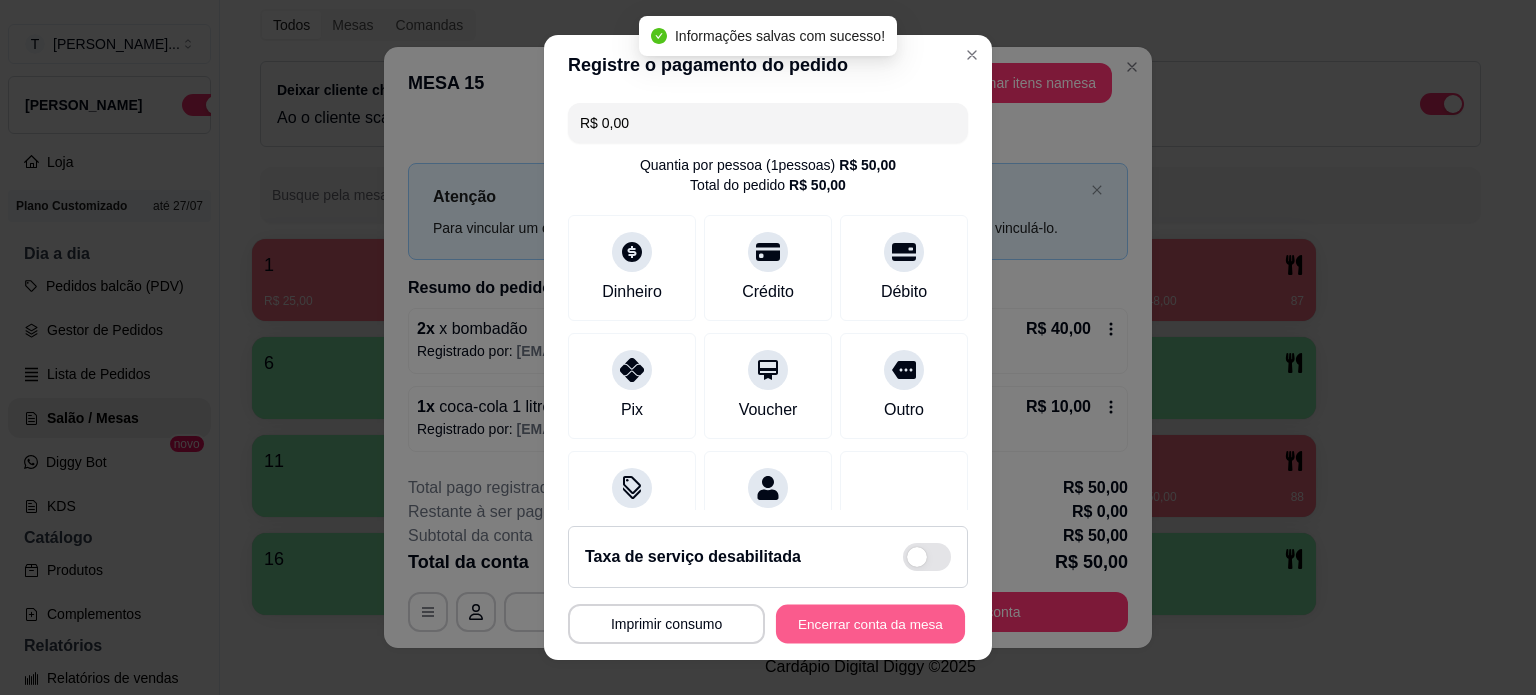 click on "Encerrar conta da mesa" at bounding box center (870, 624) 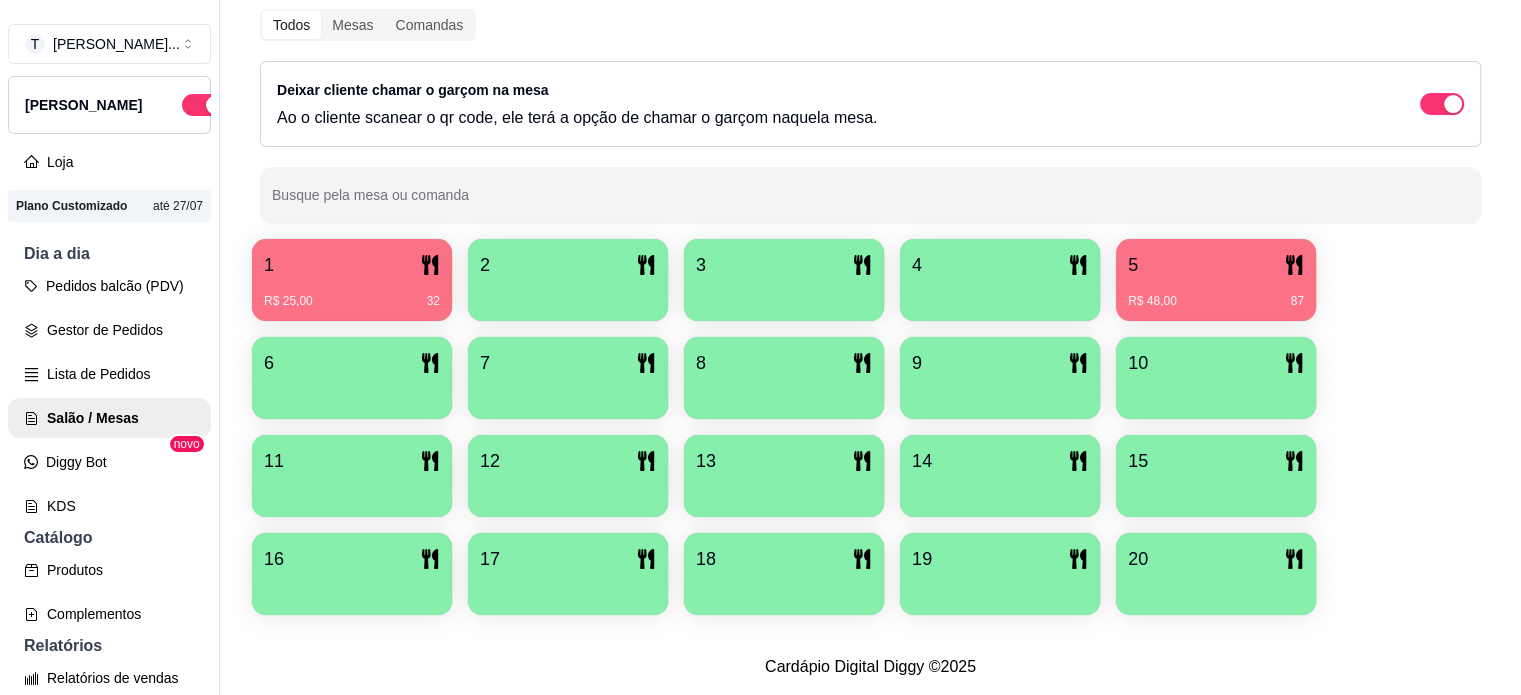 click on "R$ 48,00 87" at bounding box center (1216, 294) 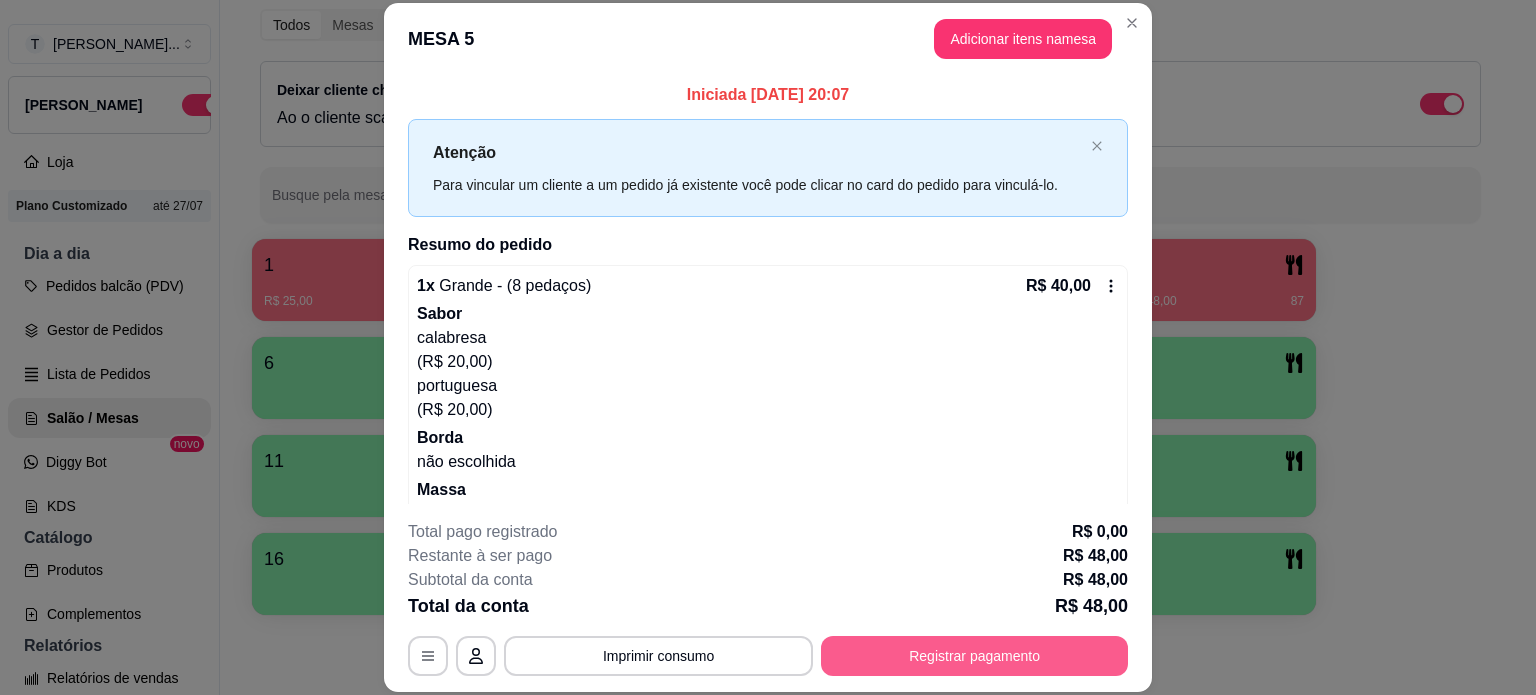 click on "Registrar pagamento" at bounding box center [974, 656] 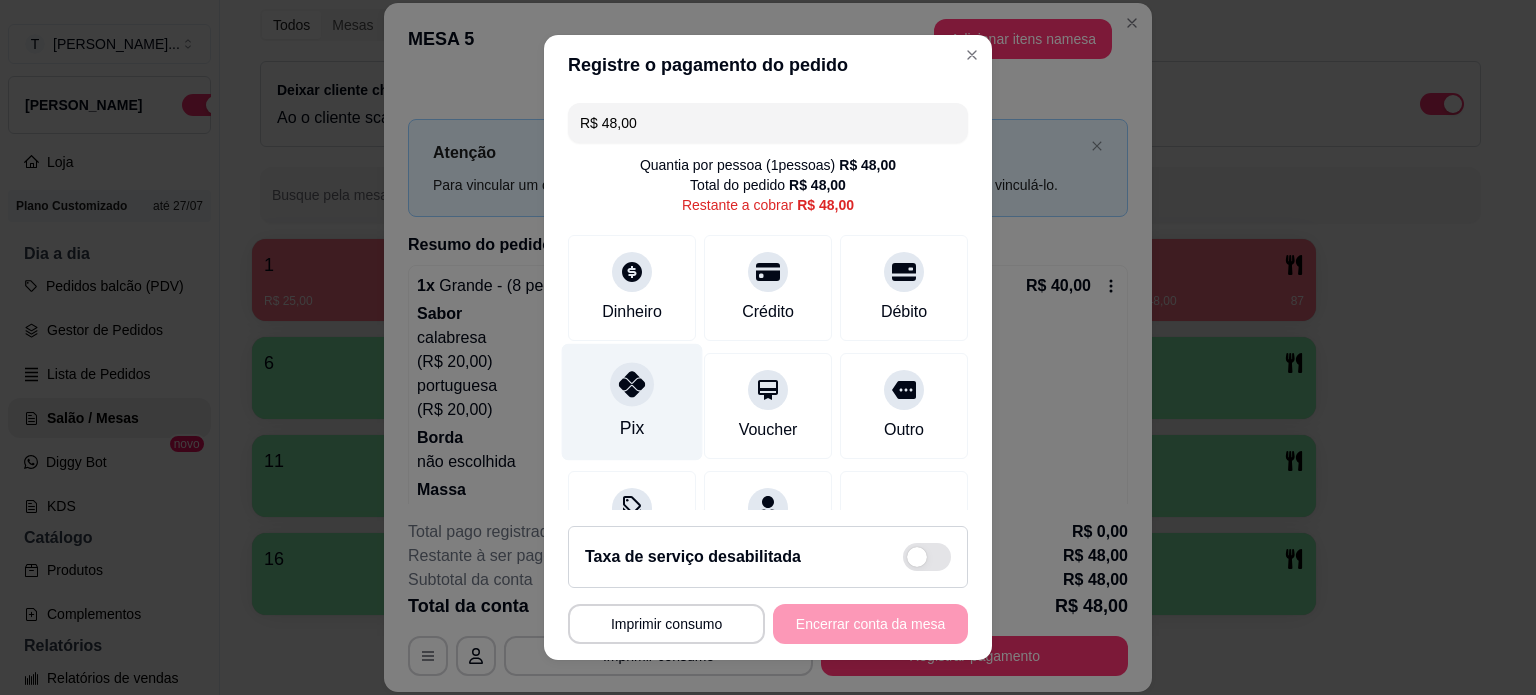click on "Pix" at bounding box center (632, 401) 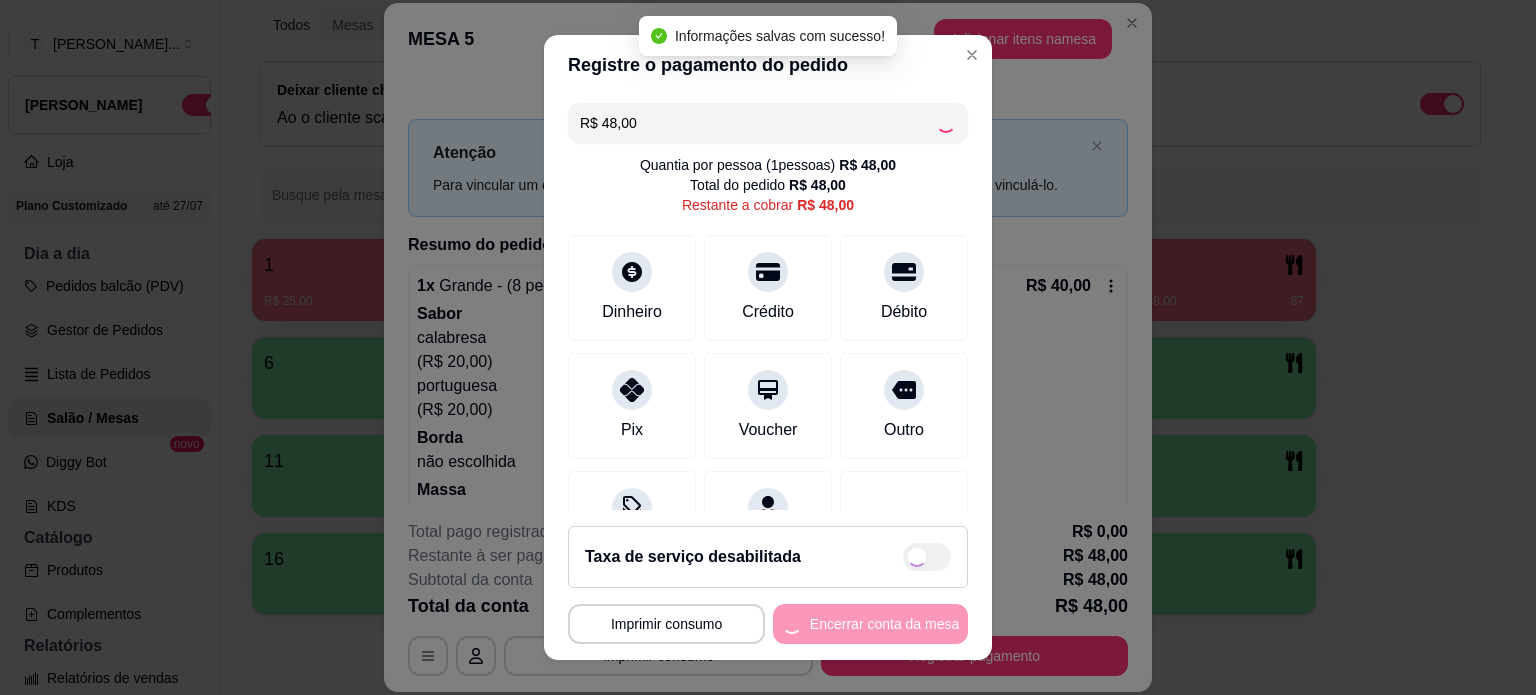 type on "R$ 0,00" 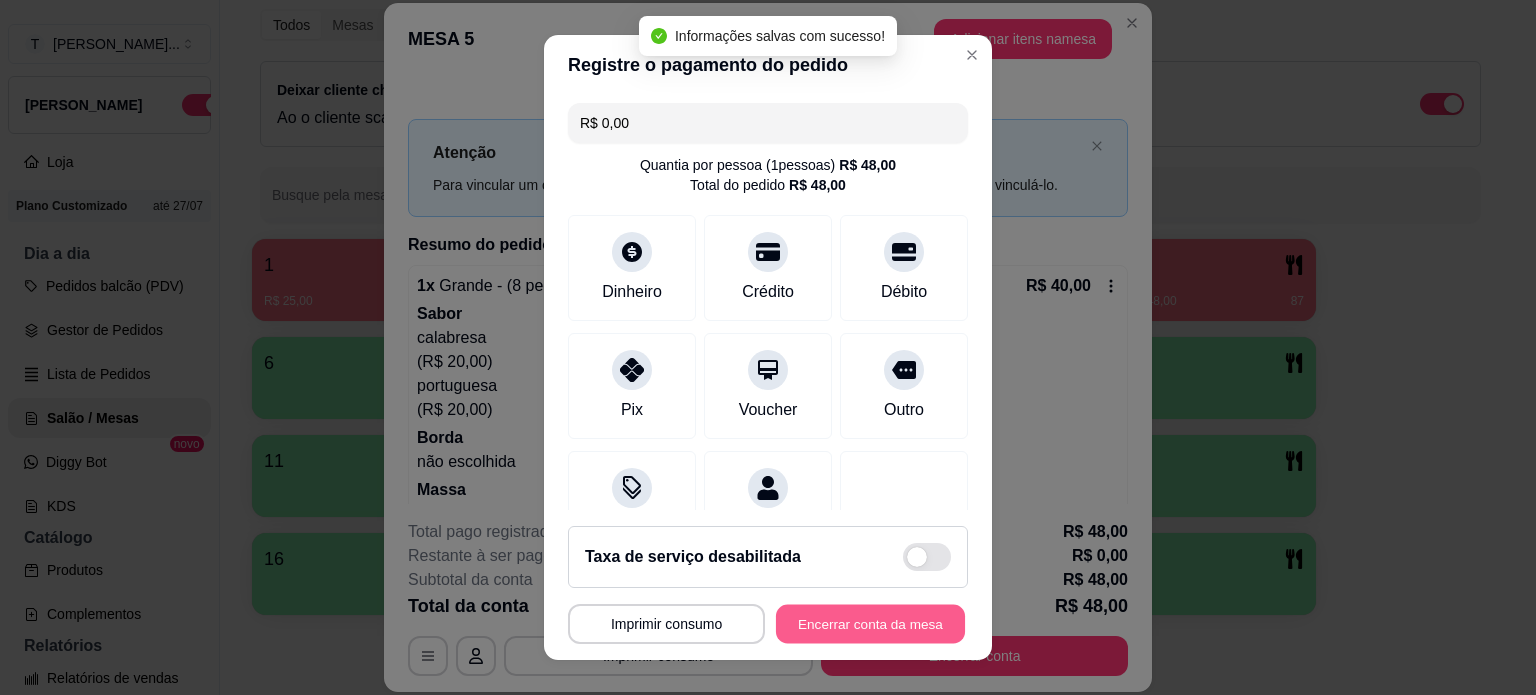 click on "Encerrar conta da mesa" at bounding box center (870, 624) 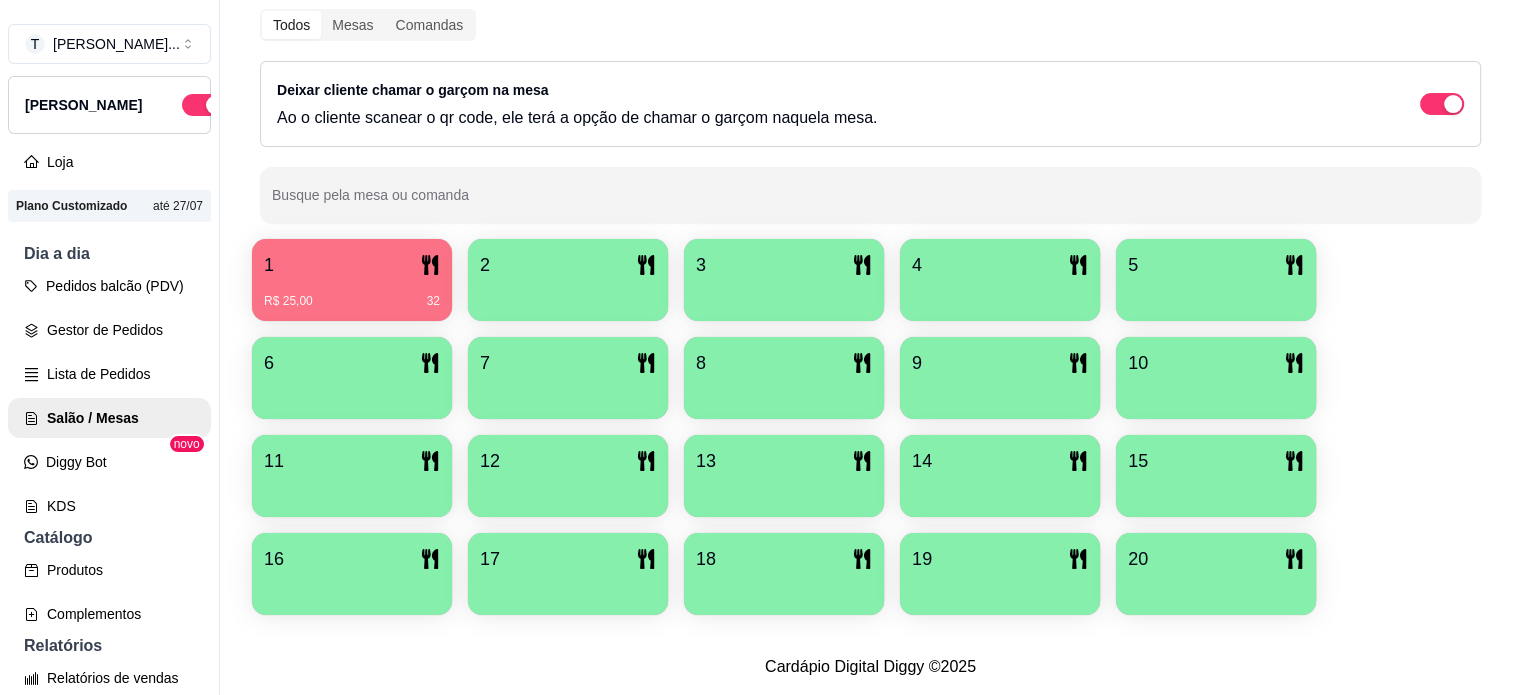 click on "R$ 25,00 32" at bounding box center (352, 294) 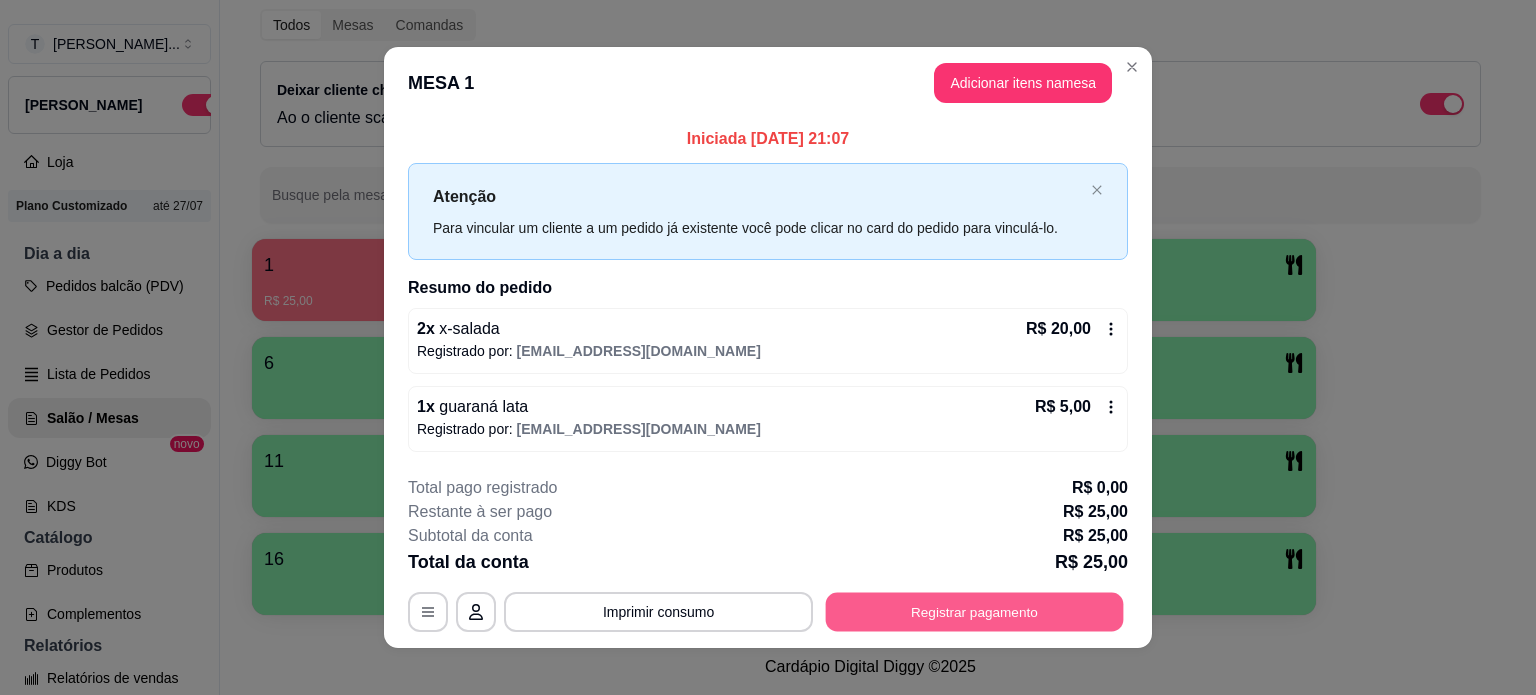 click on "Registrar pagamento" at bounding box center (975, 612) 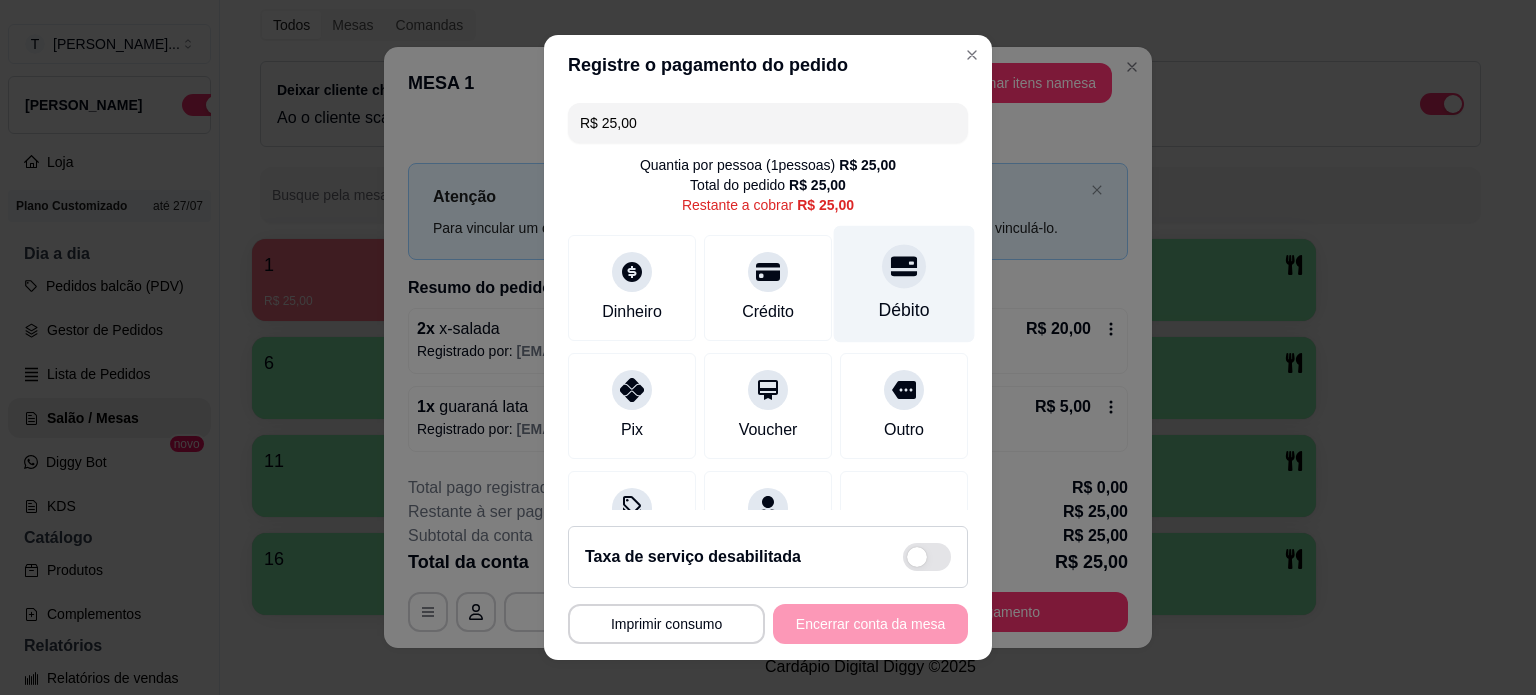 drag, startPoint x: 851, startPoint y: 300, endPoint x: 852, endPoint y: 325, distance: 25.019993 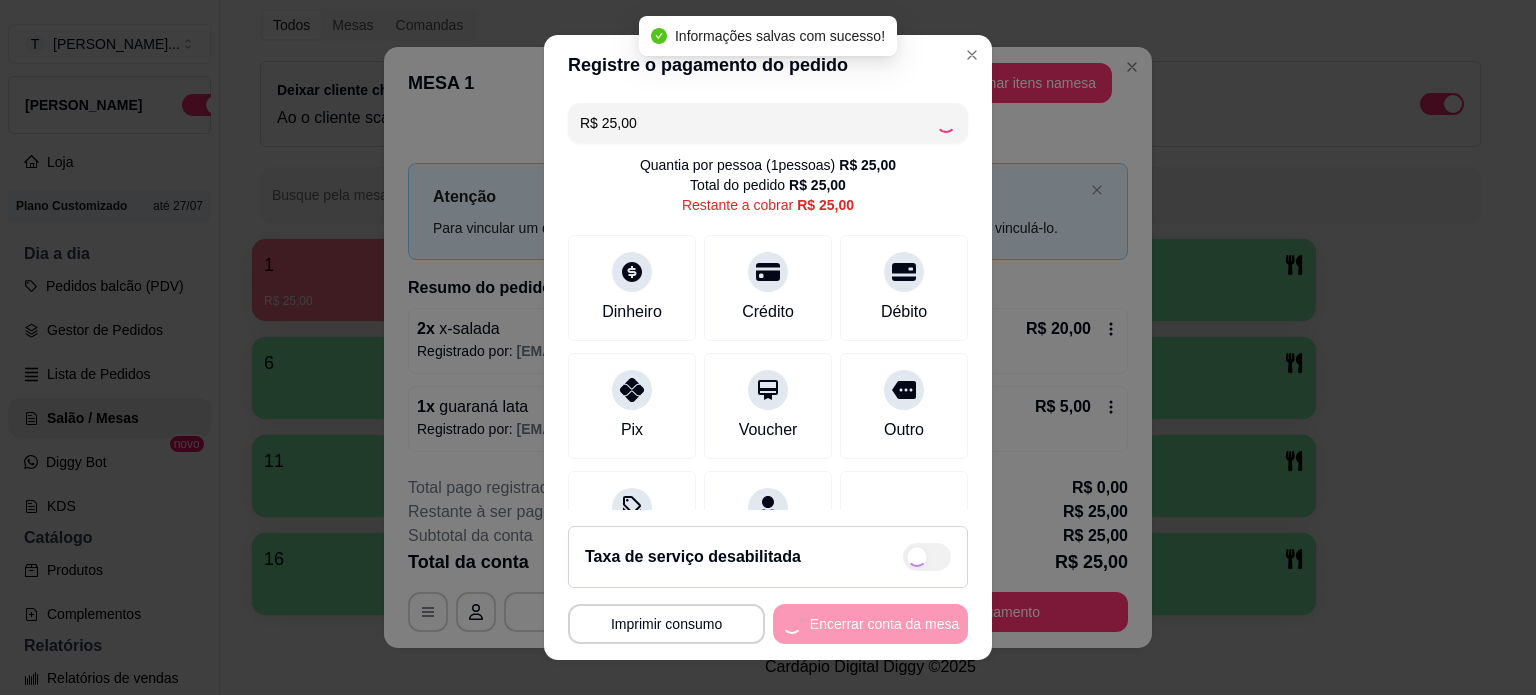 type on "R$ 0,00" 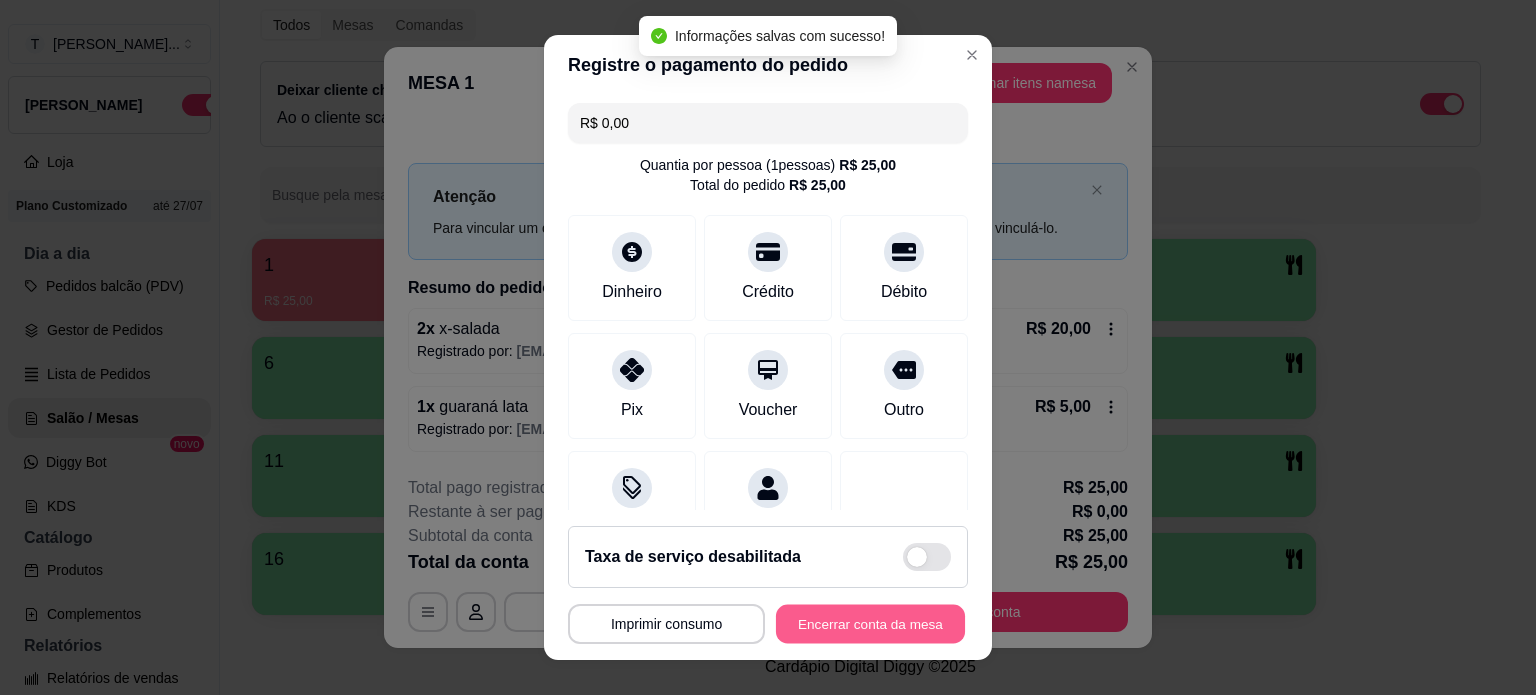 click on "Encerrar conta da mesa" at bounding box center (870, 624) 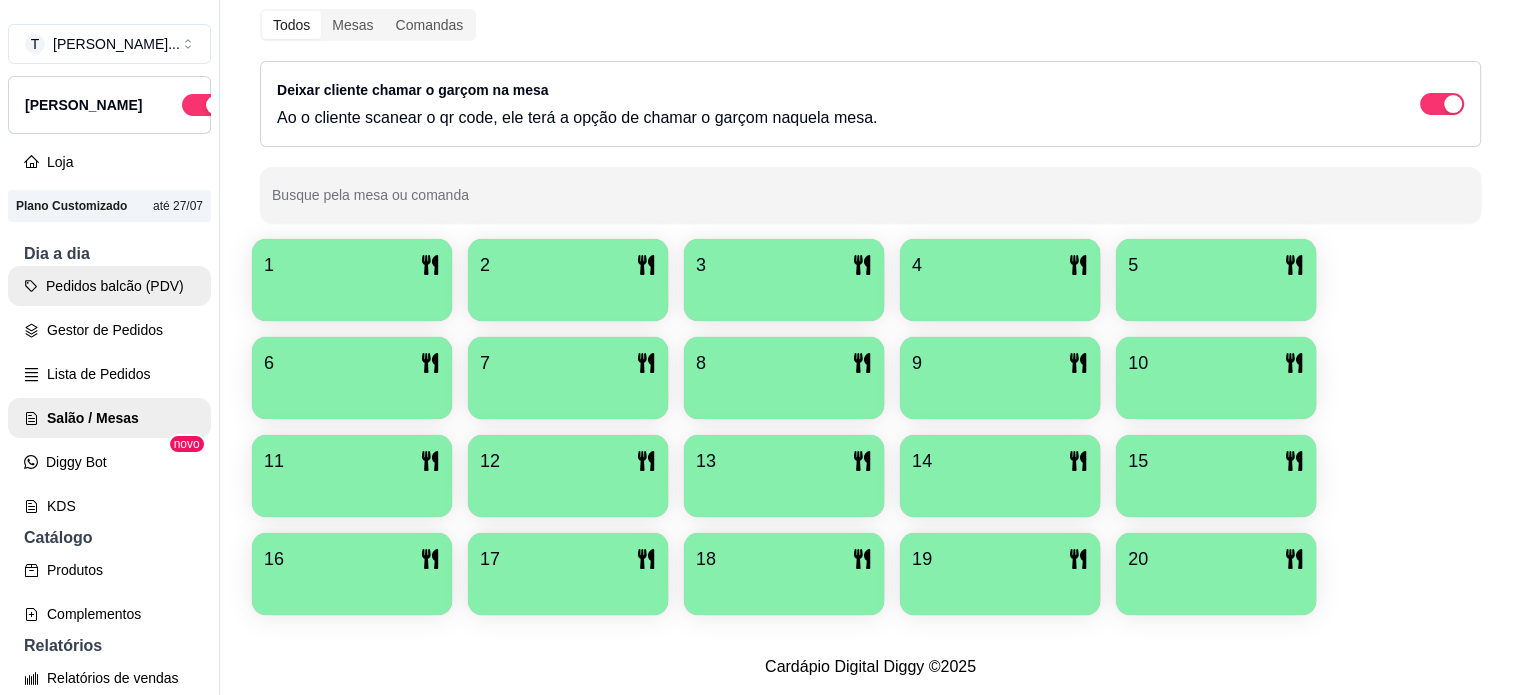 click on "Pedidos balcão (PDV)" at bounding box center [109, 286] 